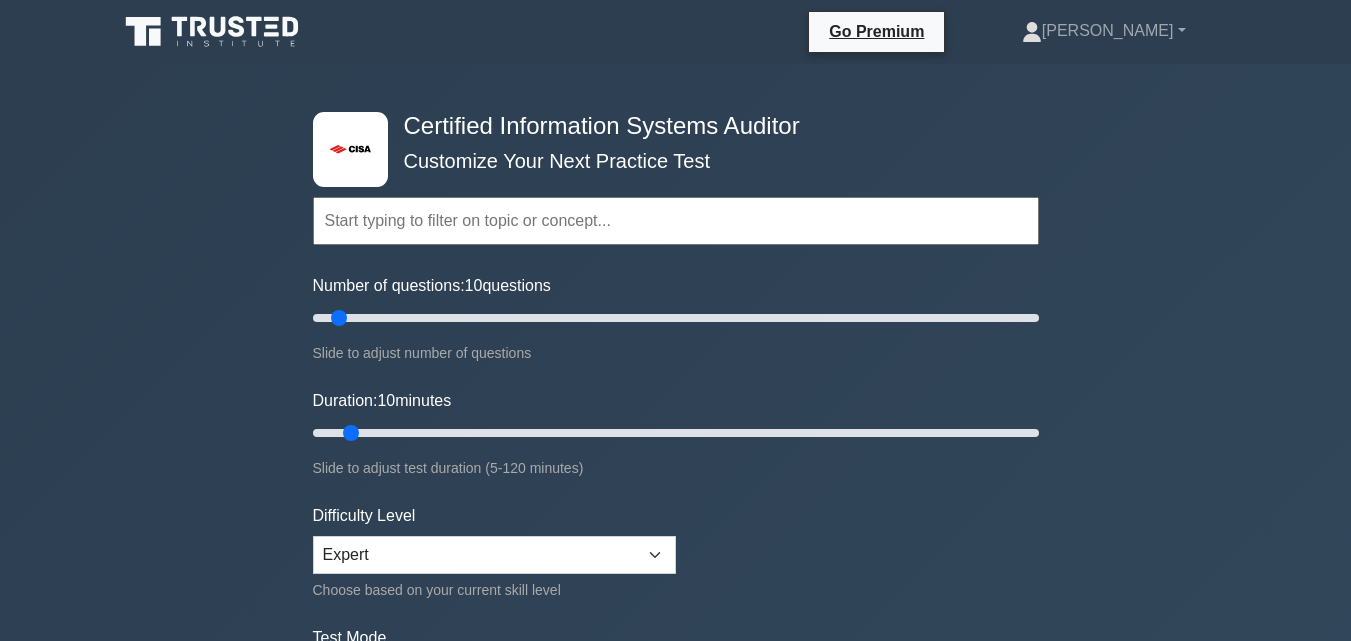 scroll, scrollTop: 998, scrollLeft: 0, axis: vertical 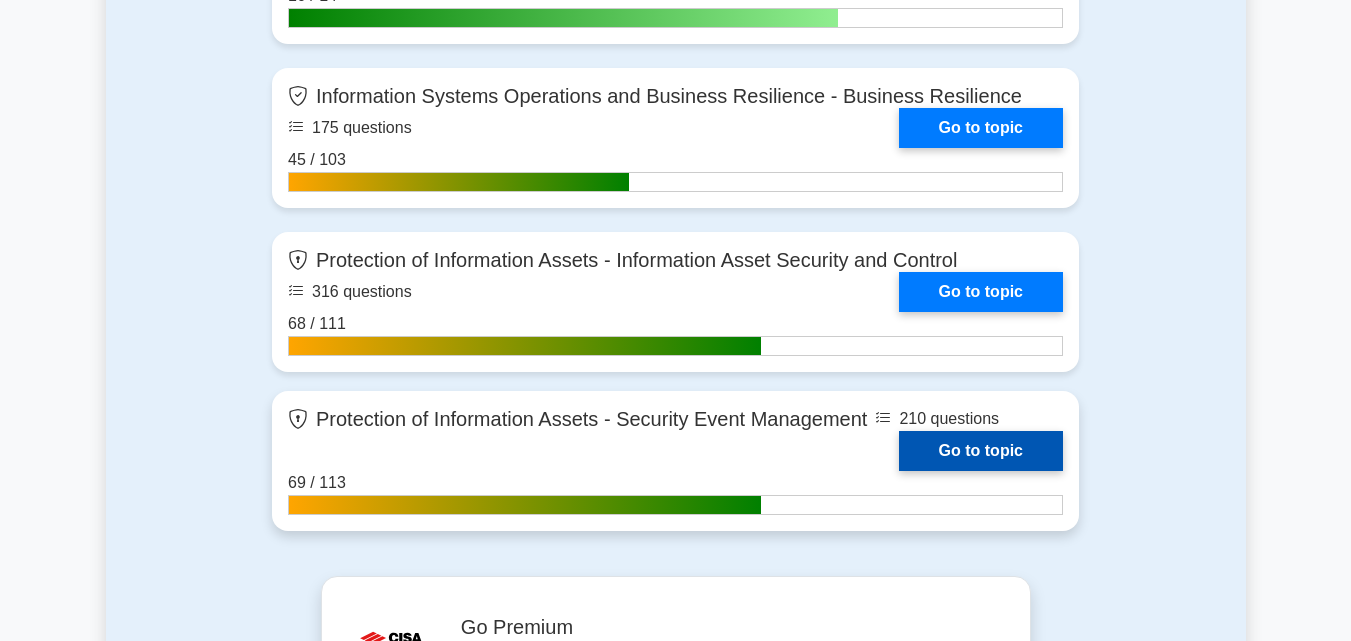 click on "Go to topic" at bounding box center [981, 451] 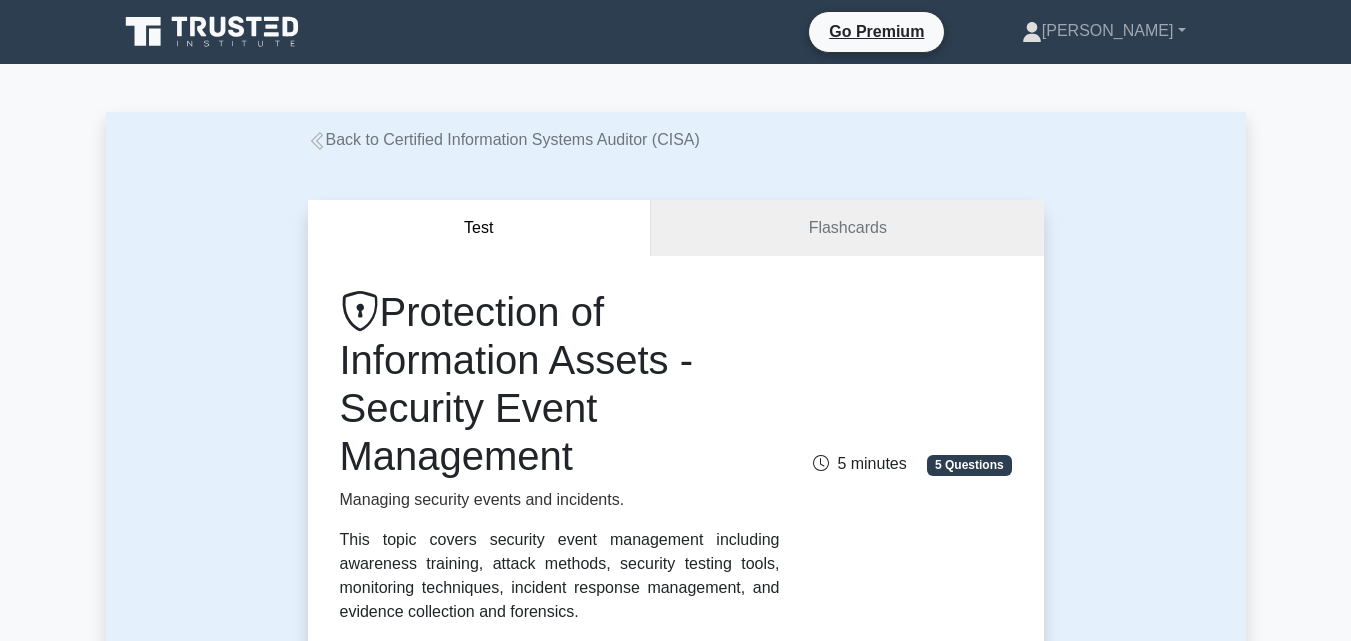 scroll, scrollTop: 600, scrollLeft: 0, axis: vertical 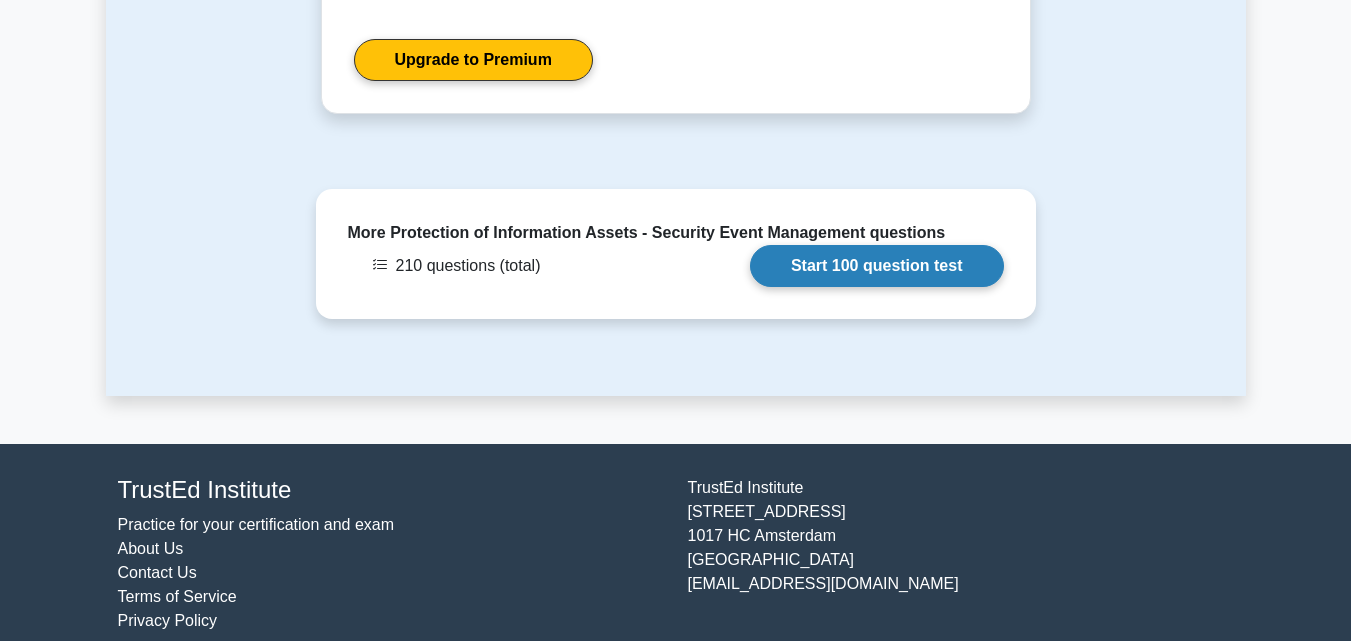 click on "Start 100 question test" at bounding box center (877, 266) 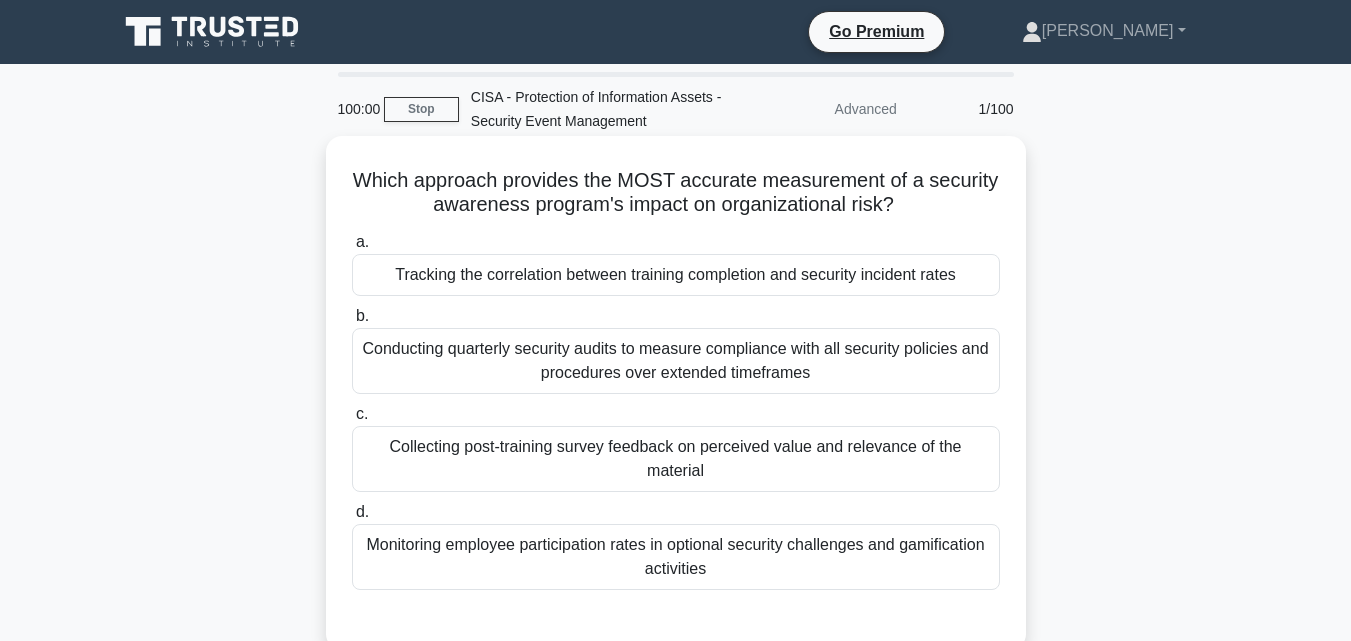 scroll, scrollTop: 0, scrollLeft: 0, axis: both 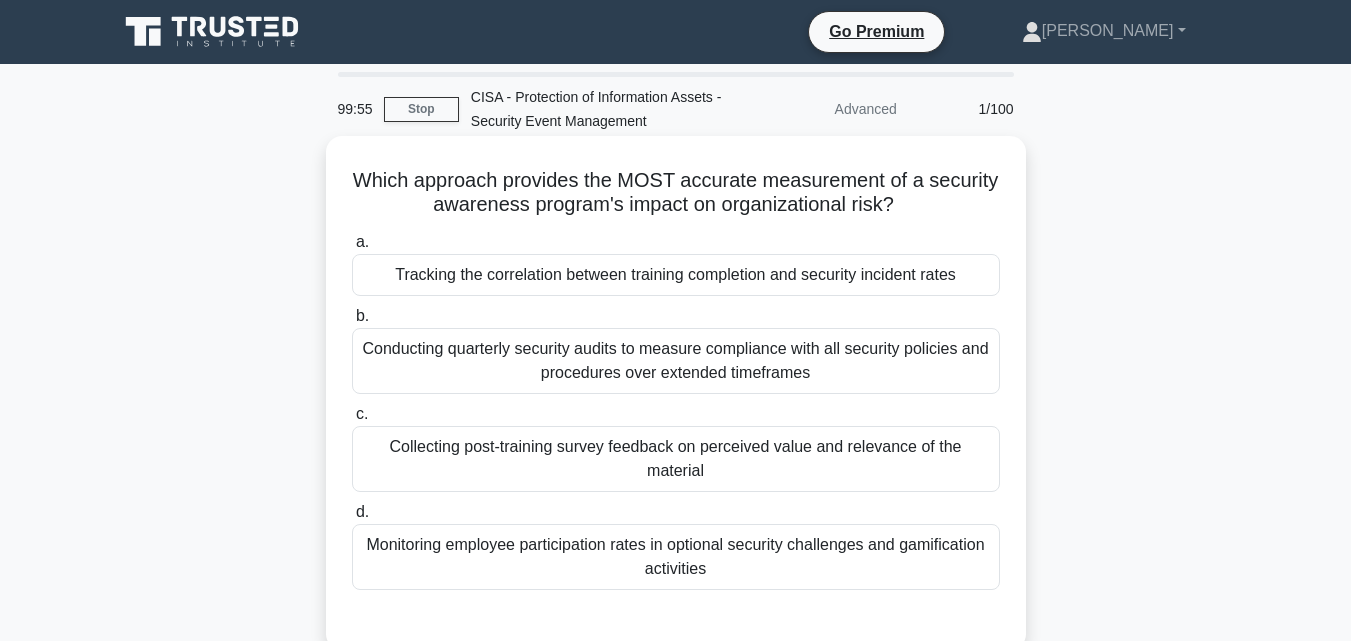 click on "Tracking the correlation between training completion and security incident rates" at bounding box center [676, 275] 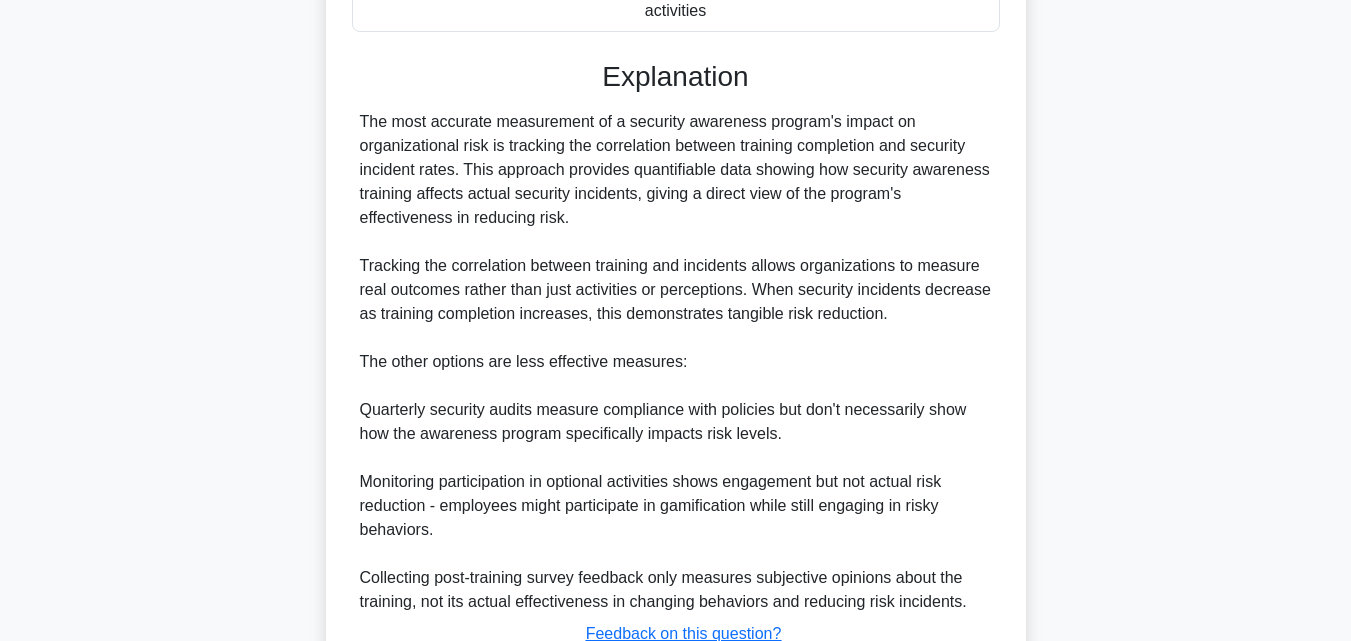 scroll, scrollTop: 713, scrollLeft: 0, axis: vertical 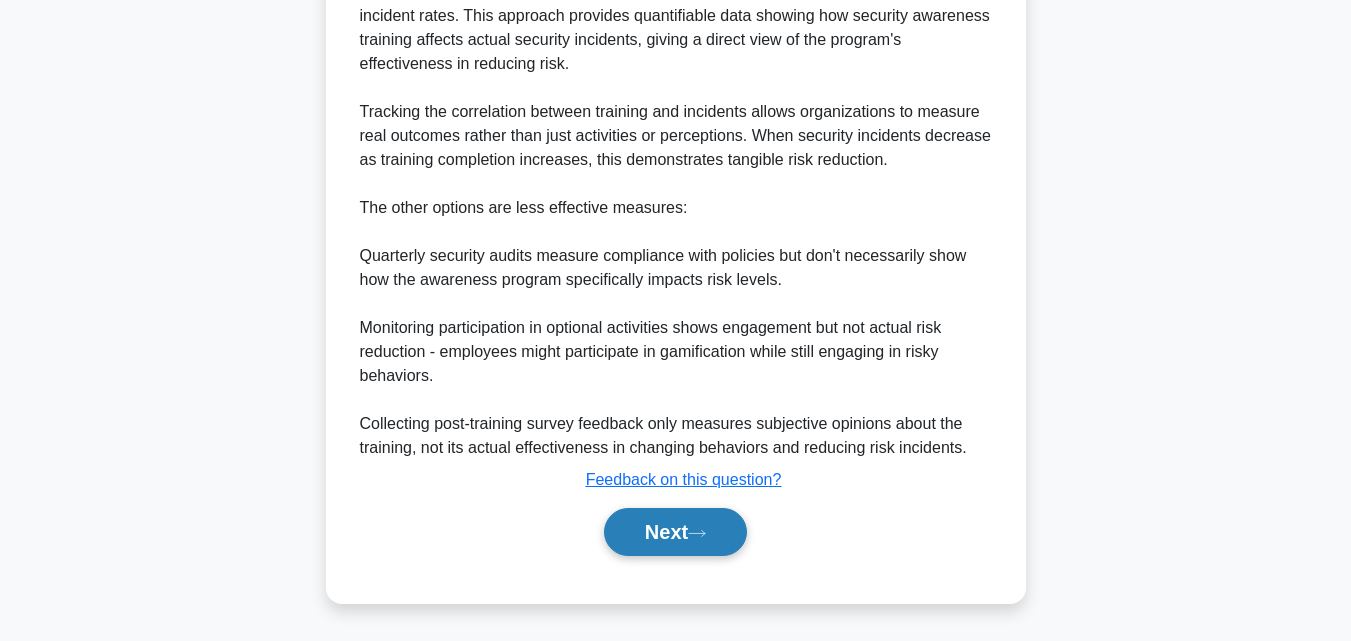 click on "Next" at bounding box center (675, 532) 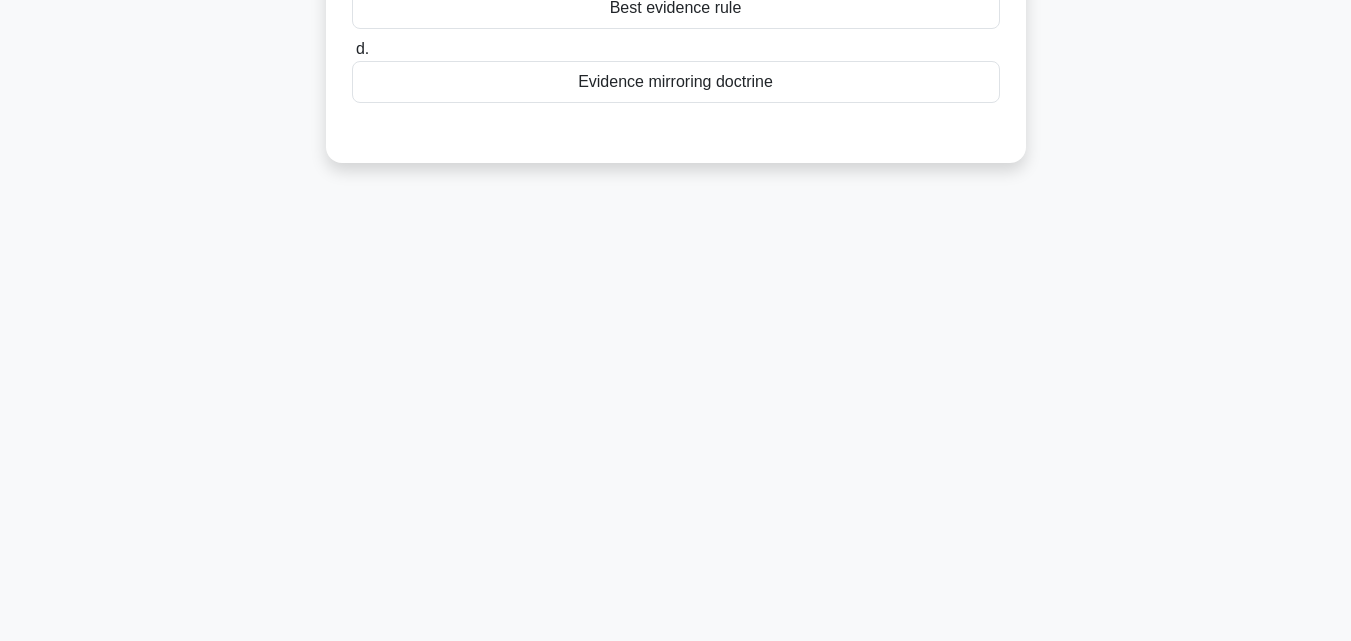 click on "Best evidence rule" at bounding box center (676, 8) 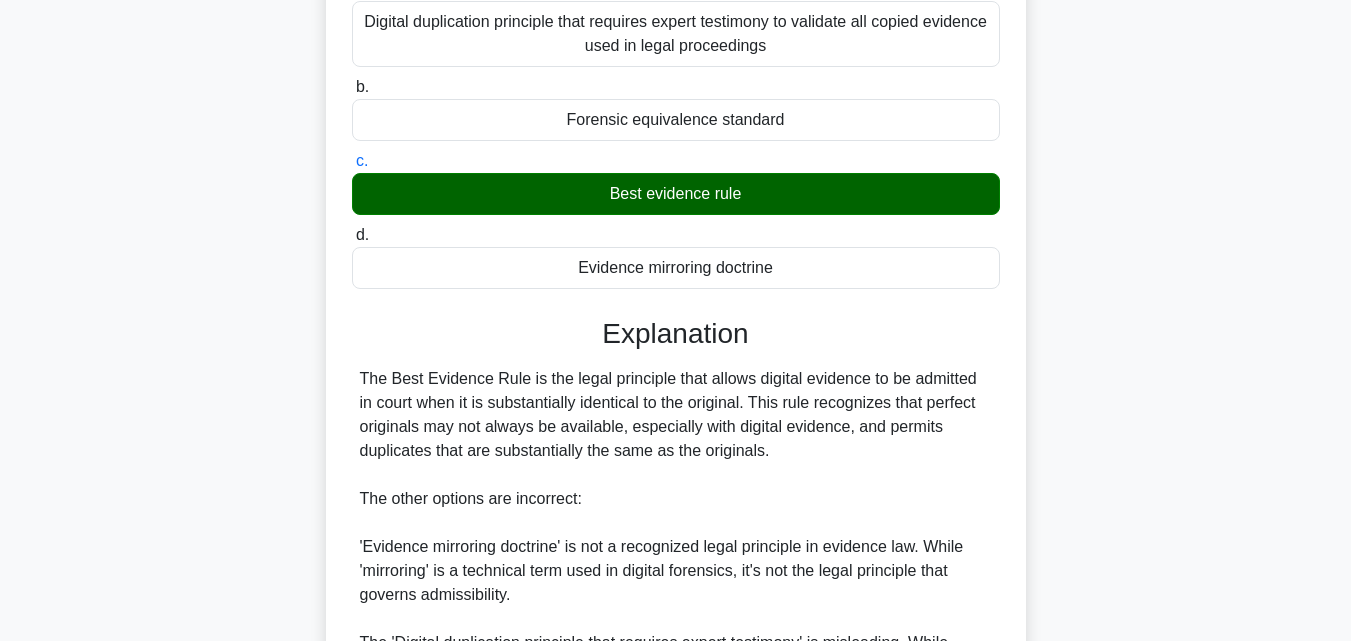 scroll, scrollTop: 497, scrollLeft: 0, axis: vertical 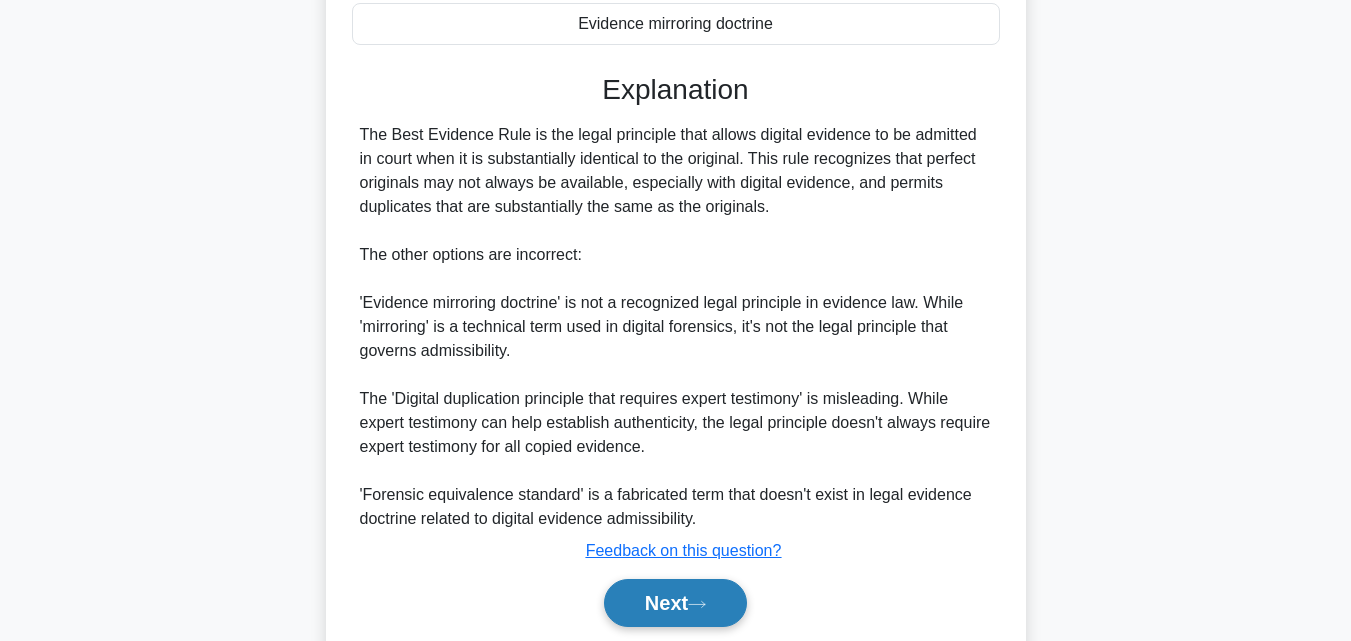click on "Next" at bounding box center [675, 603] 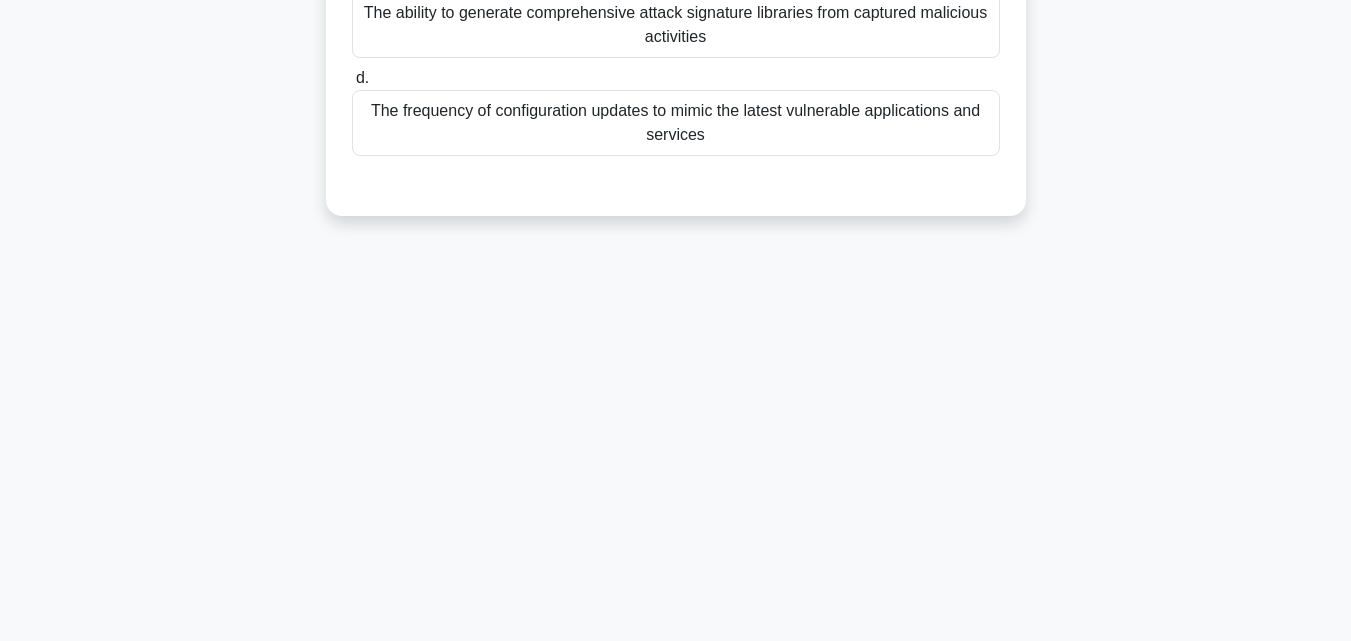 scroll, scrollTop: 439, scrollLeft: 0, axis: vertical 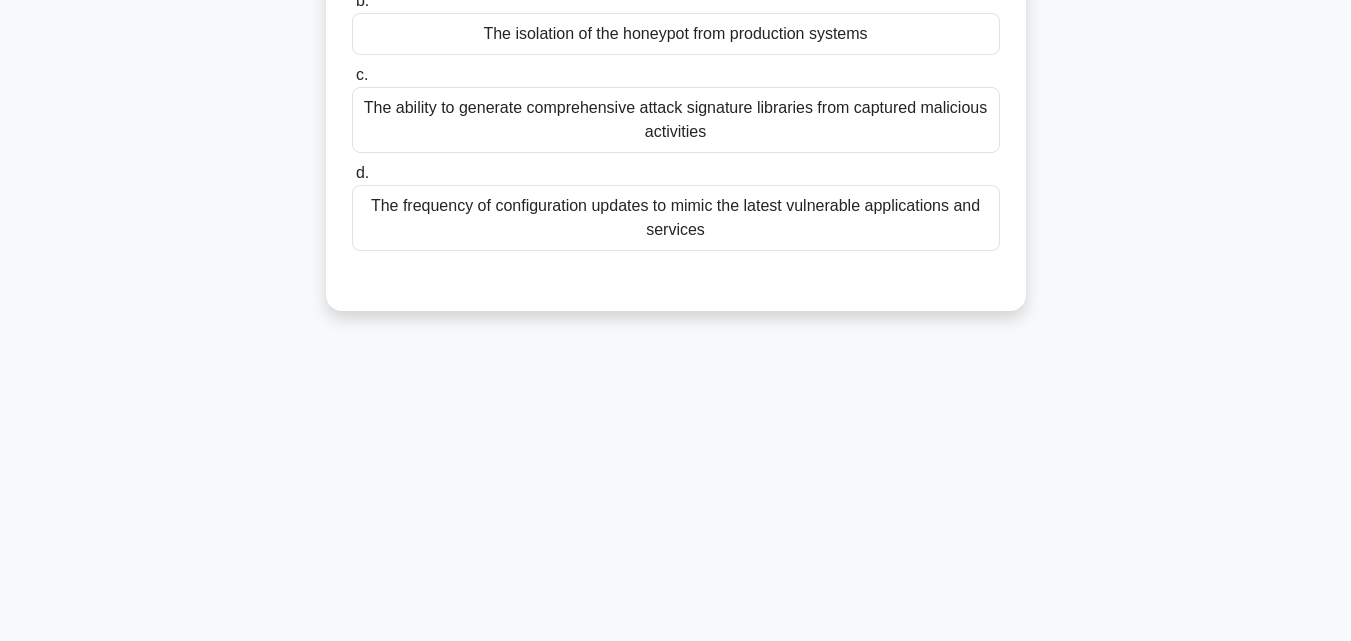 click on "The isolation of the honeypot from production systems" at bounding box center [676, 34] 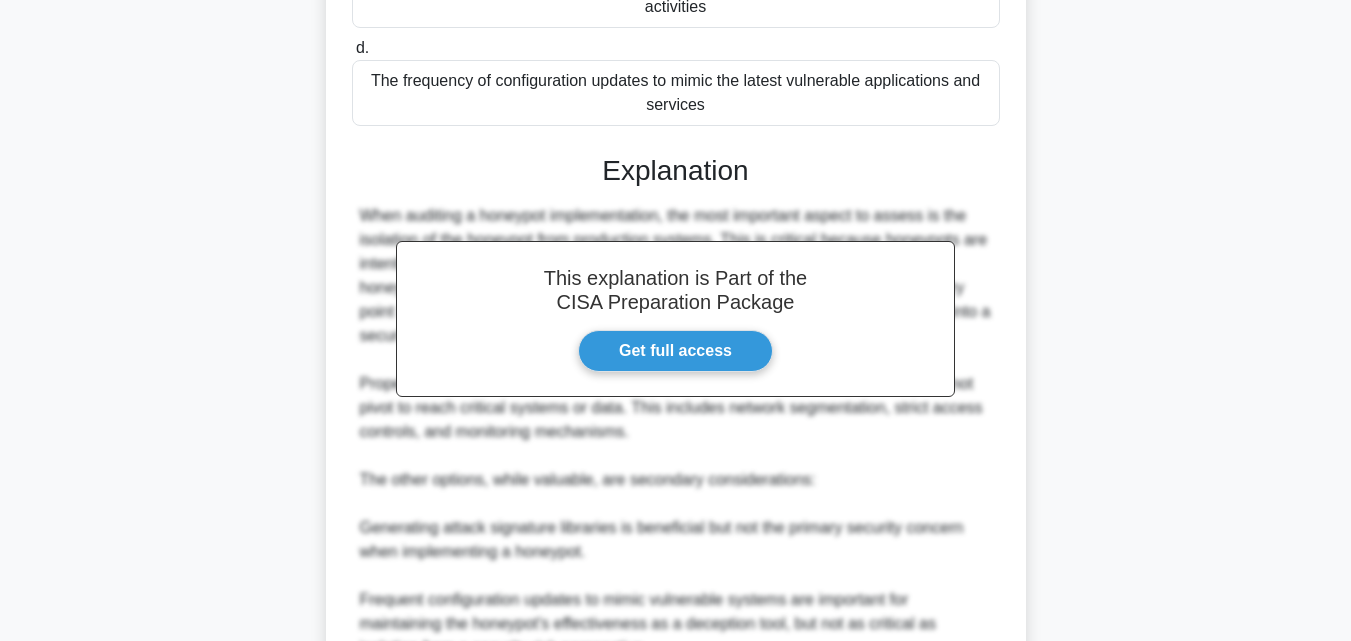 scroll, scrollTop: 737, scrollLeft: 0, axis: vertical 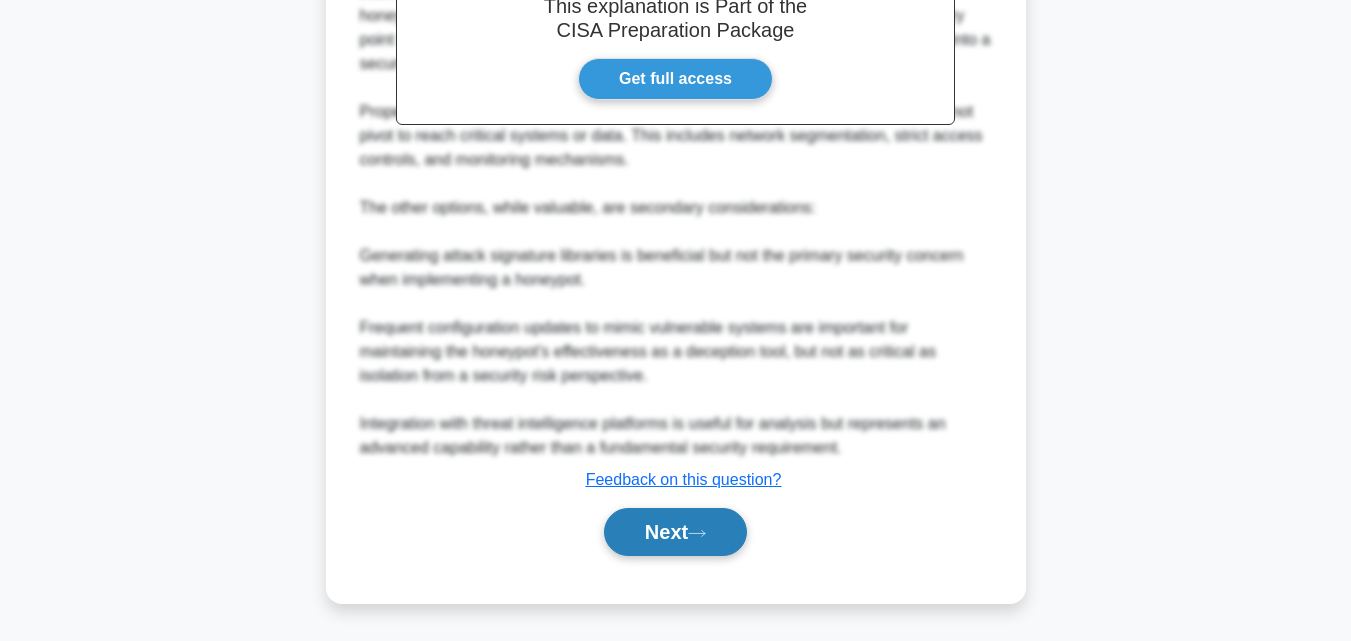 click on "Next" at bounding box center [675, 532] 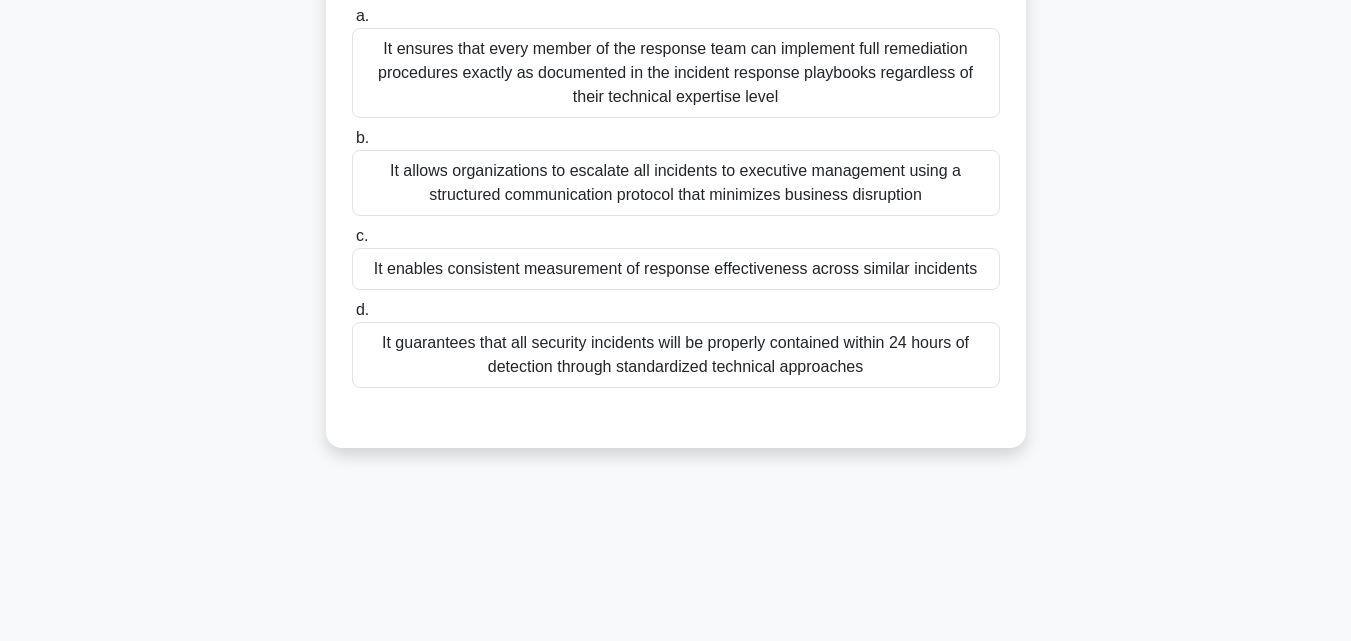 scroll, scrollTop: 239, scrollLeft: 0, axis: vertical 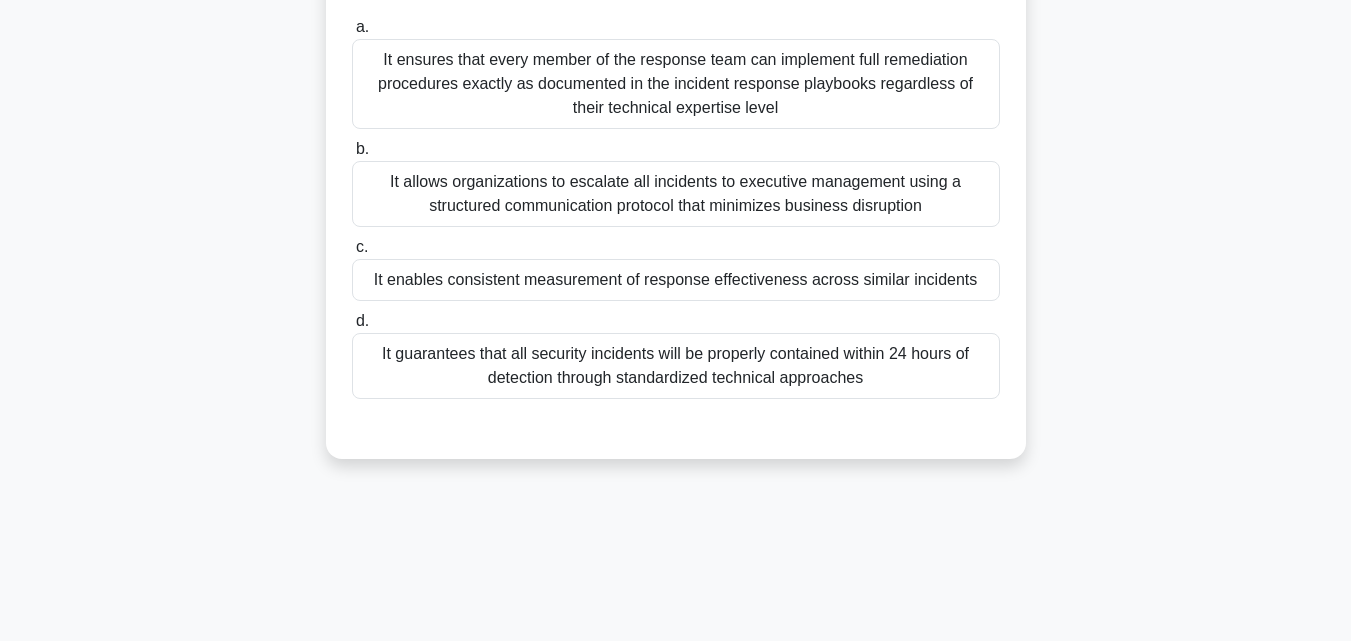 click on "It enables consistent measurement of response effectiveness across similar incidents" at bounding box center [676, 280] 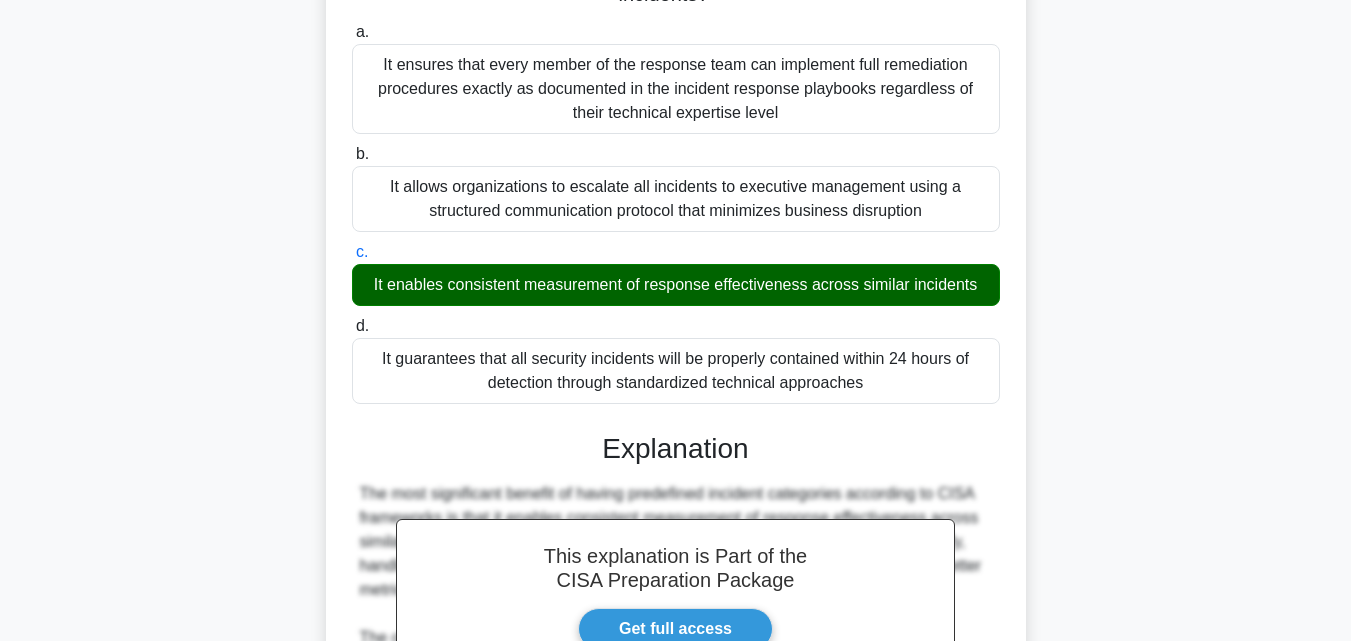 scroll, scrollTop: 737, scrollLeft: 0, axis: vertical 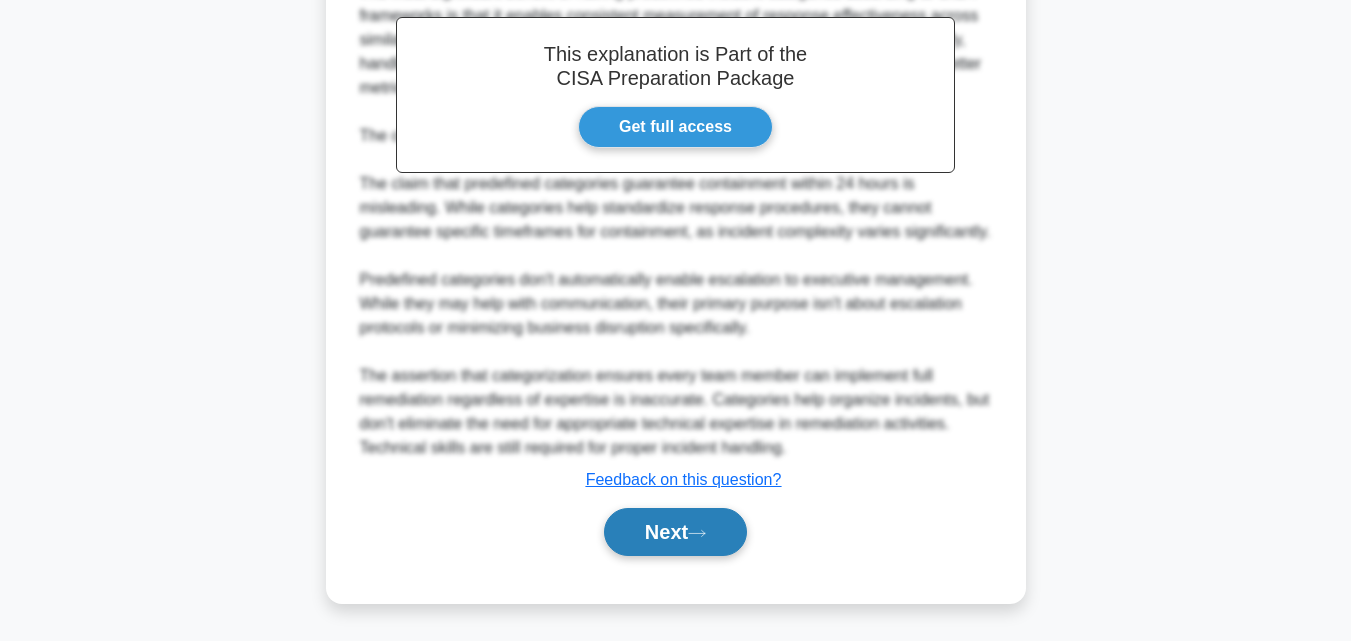 click on "Next" at bounding box center [675, 532] 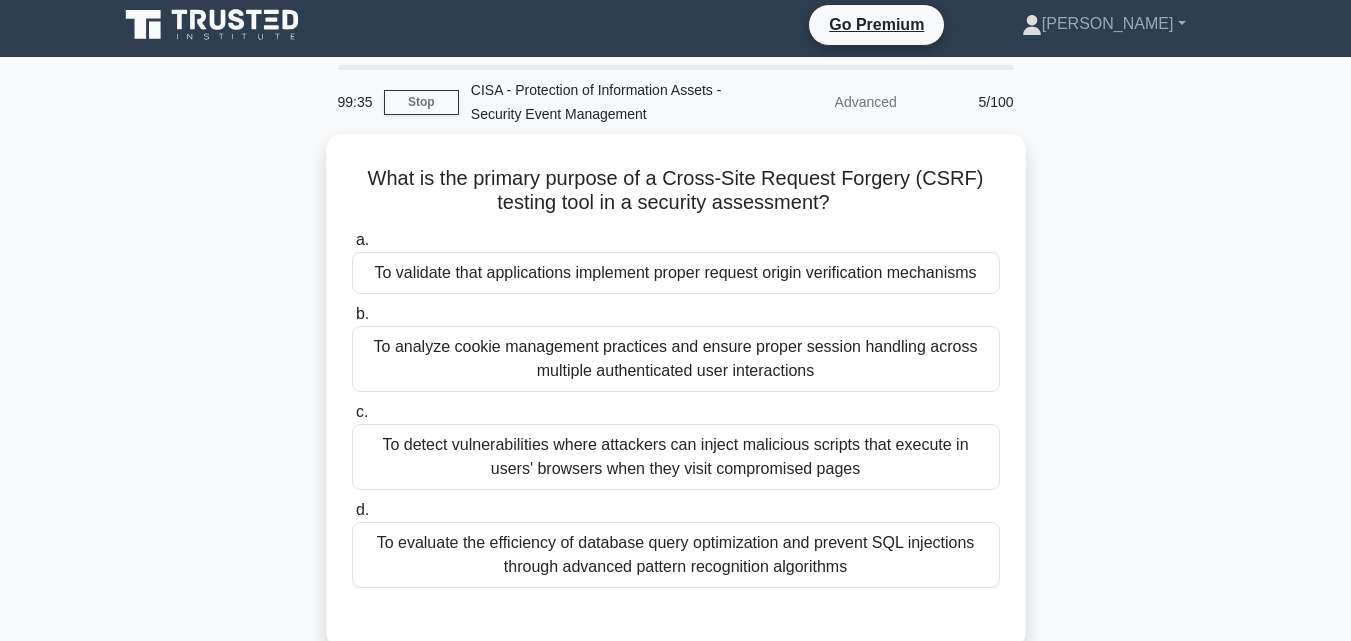 scroll, scrollTop: 0, scrollLeft: 0, axis: both 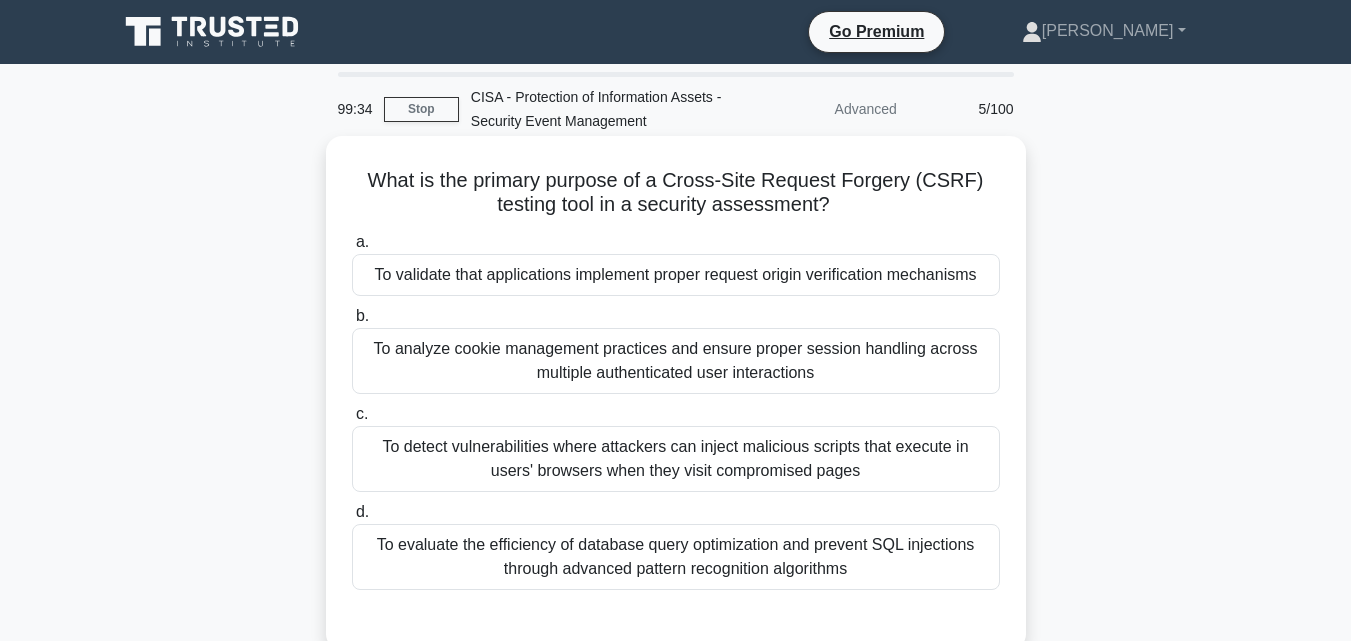 click on "To validate that applications implement proper request origin verification mechanisms" at bounding box center (676, 275) 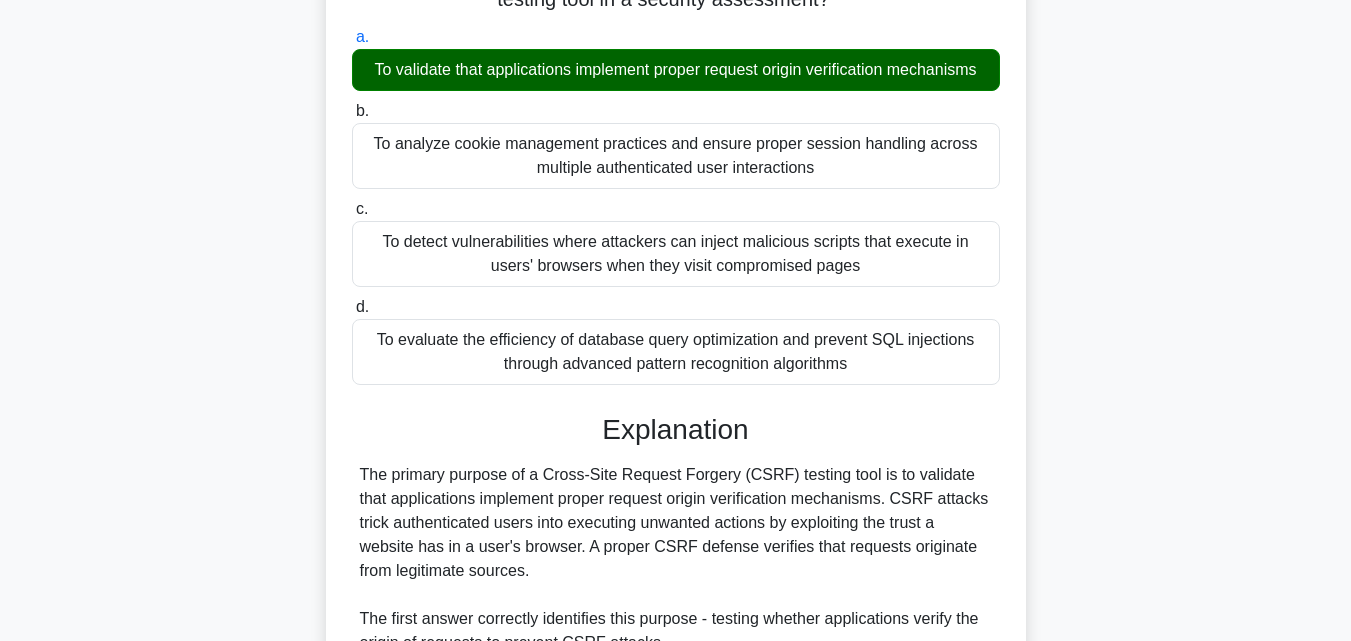 scroll, scrollTop: 600, scrollLeft: 0, axis: vertical 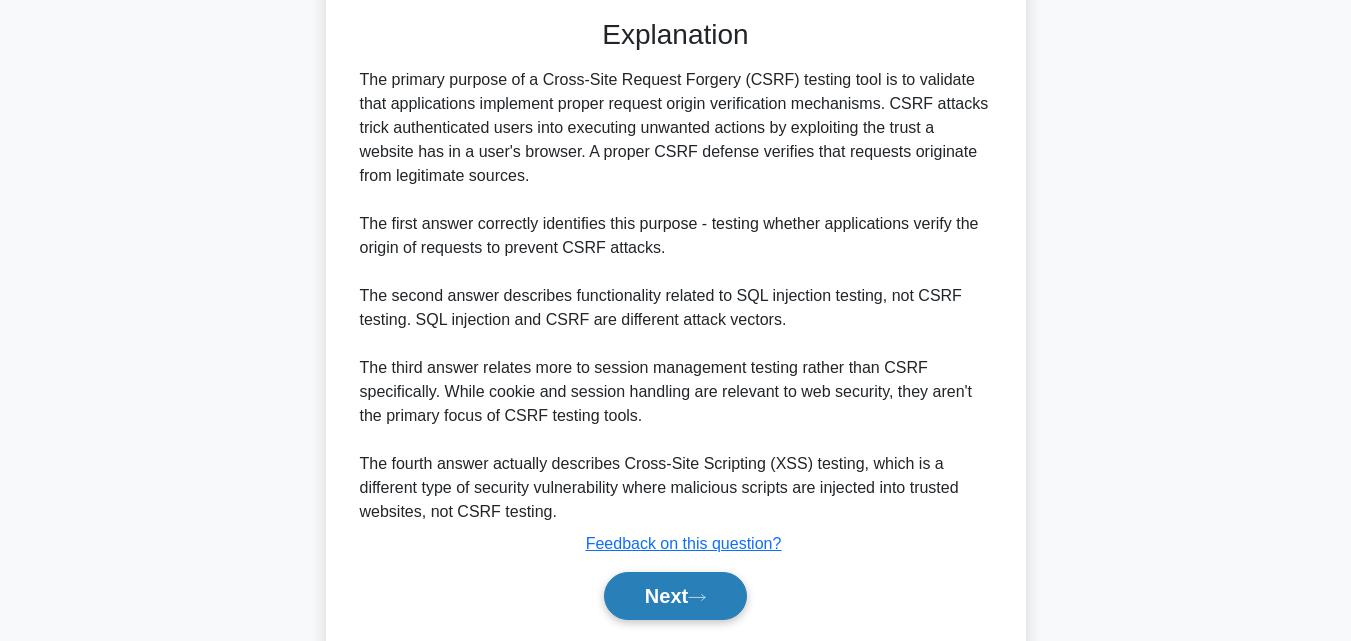 click on "Next" at bounding box center (675, 596) 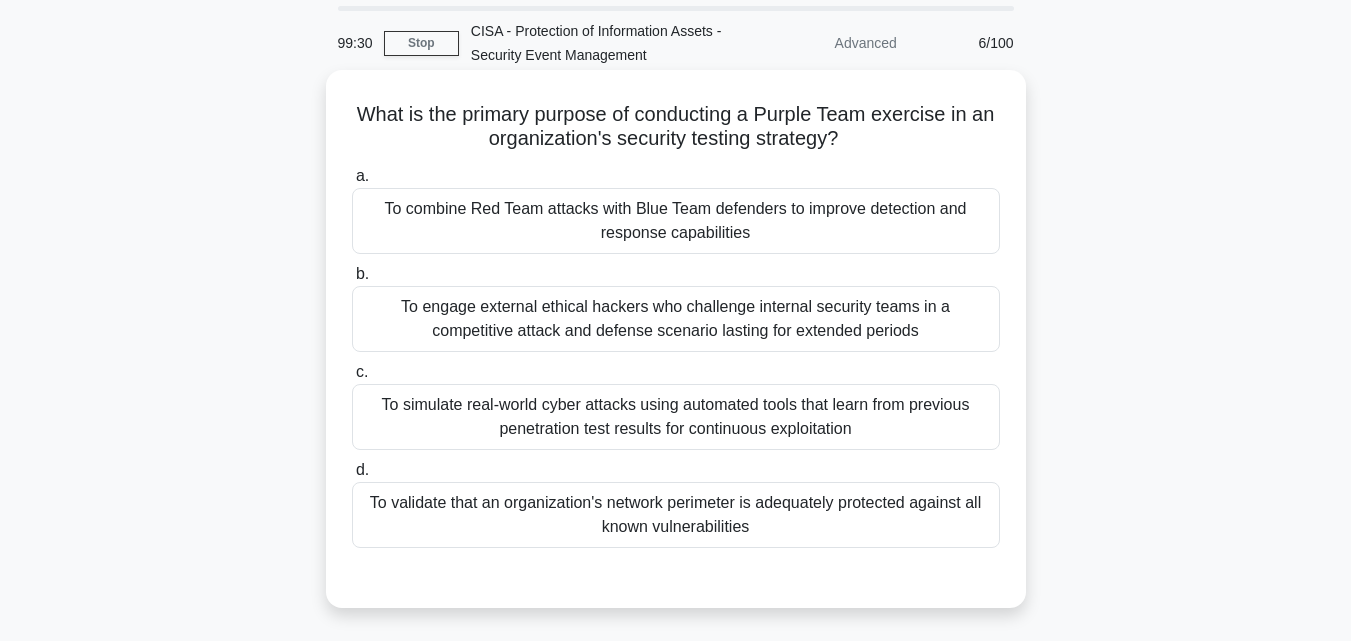 scroll, scrollTop: 100, scrollLeft: 0, axis: vertical 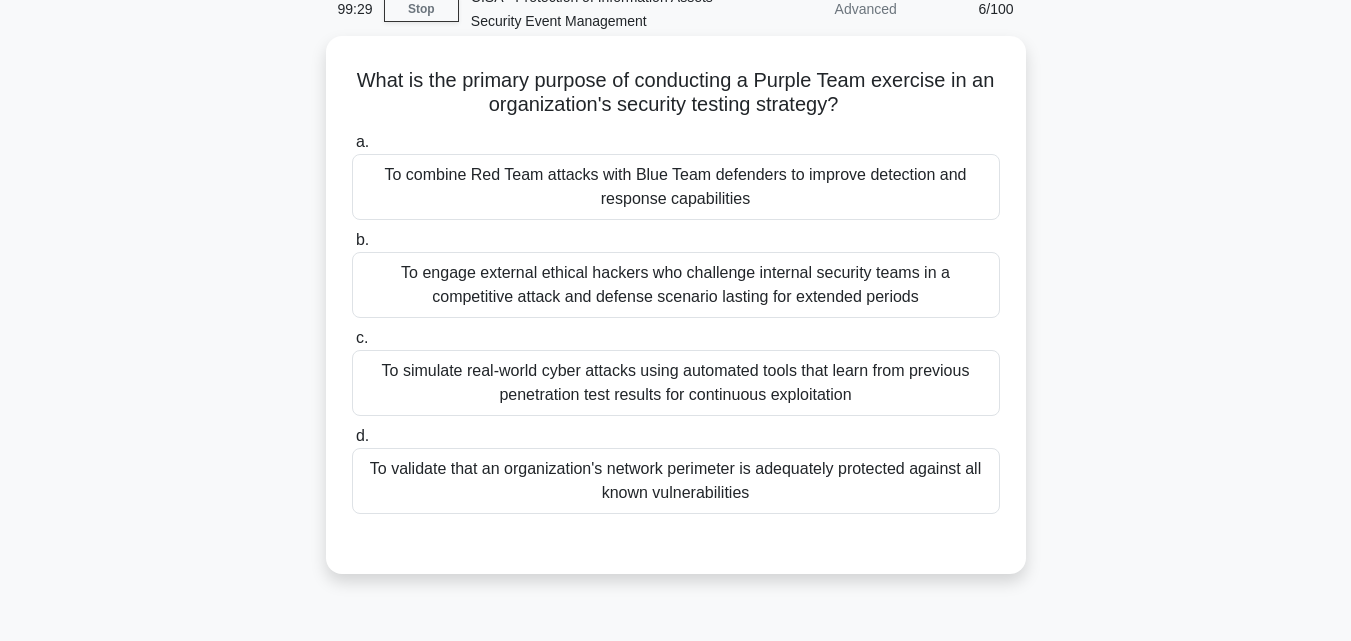 click on "To combine Red Team attacks with Blue Team defenders to improve detection and response capabilities" at bounding box center (676, 187) 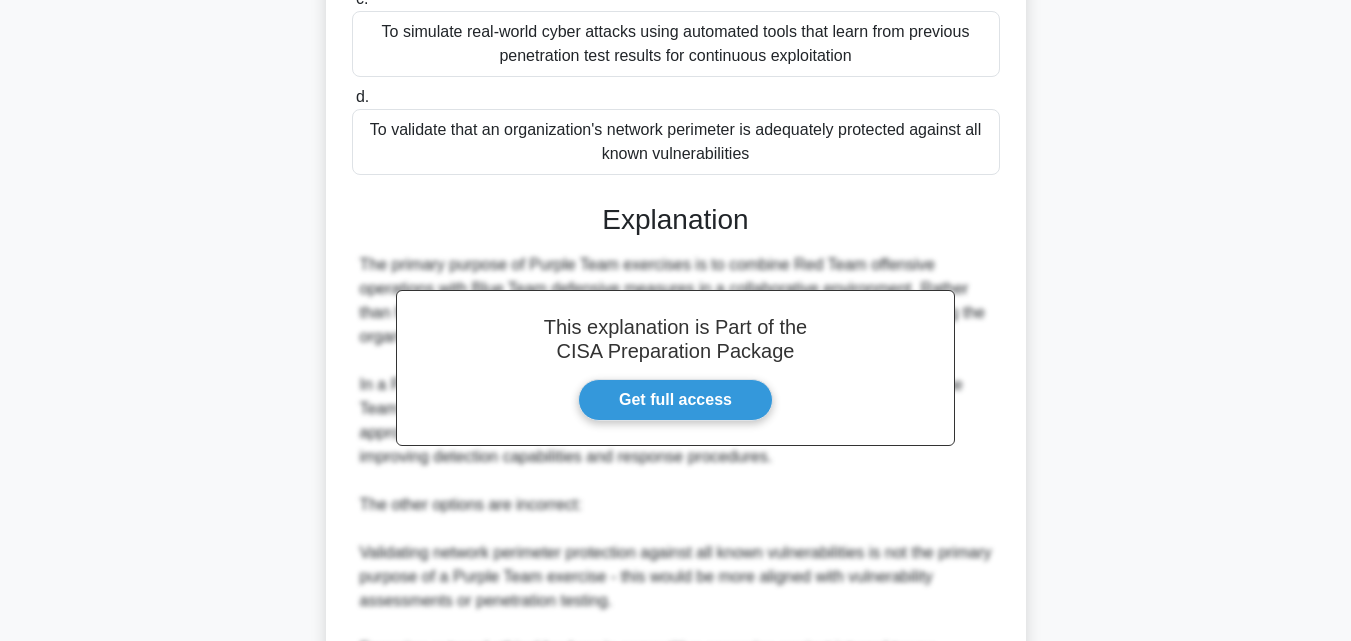 scroll, scrollTop: 700, scrollLeft: 0, axis: vertical 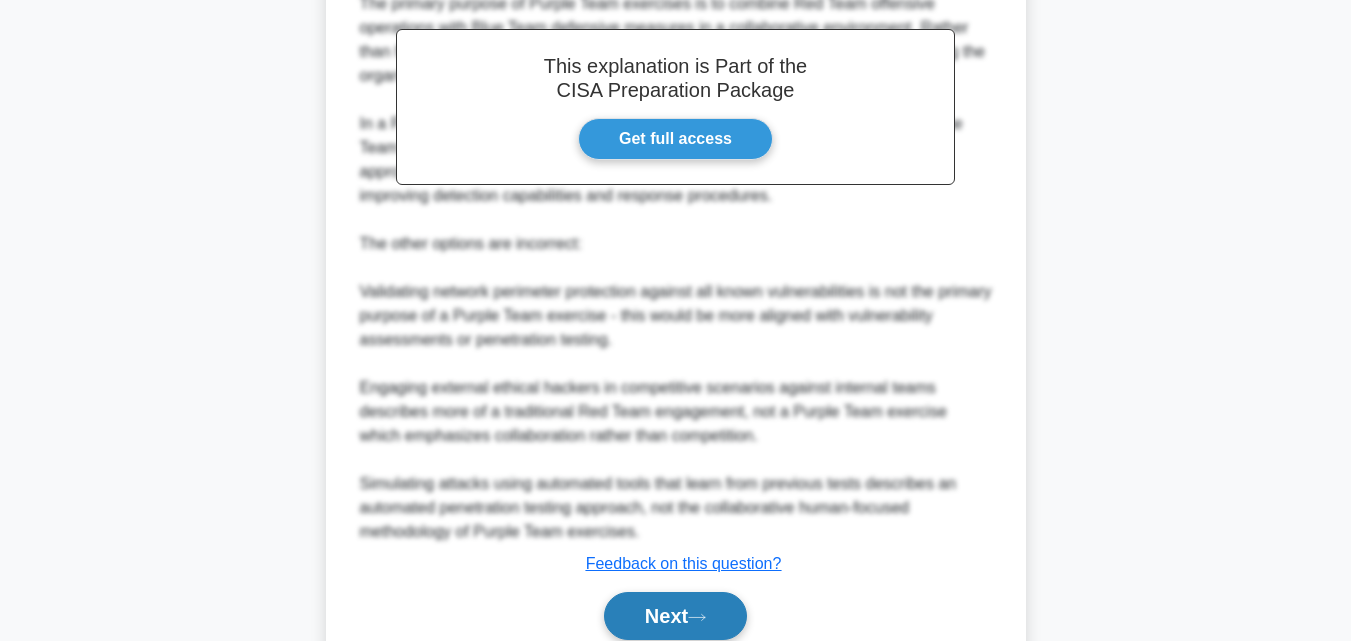 click on "Next" at bounding box center [675, 616] 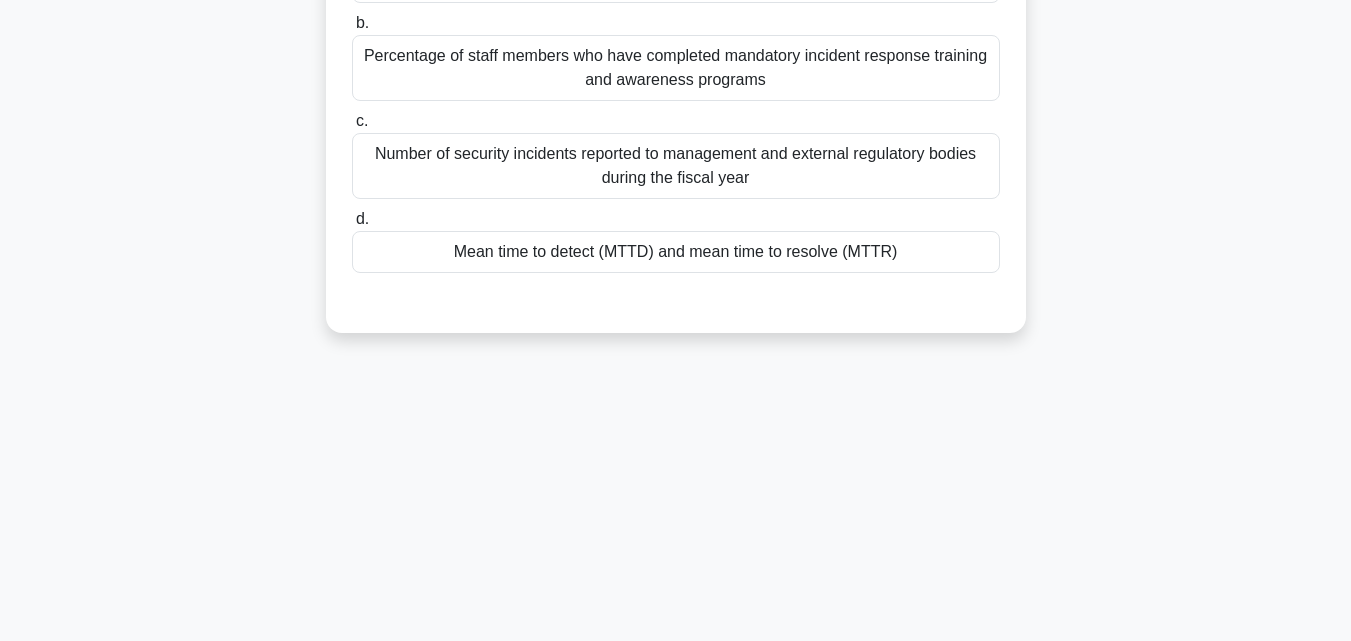 scroll, scrollTop: 39, scrollLeft: 0, axis: vertical 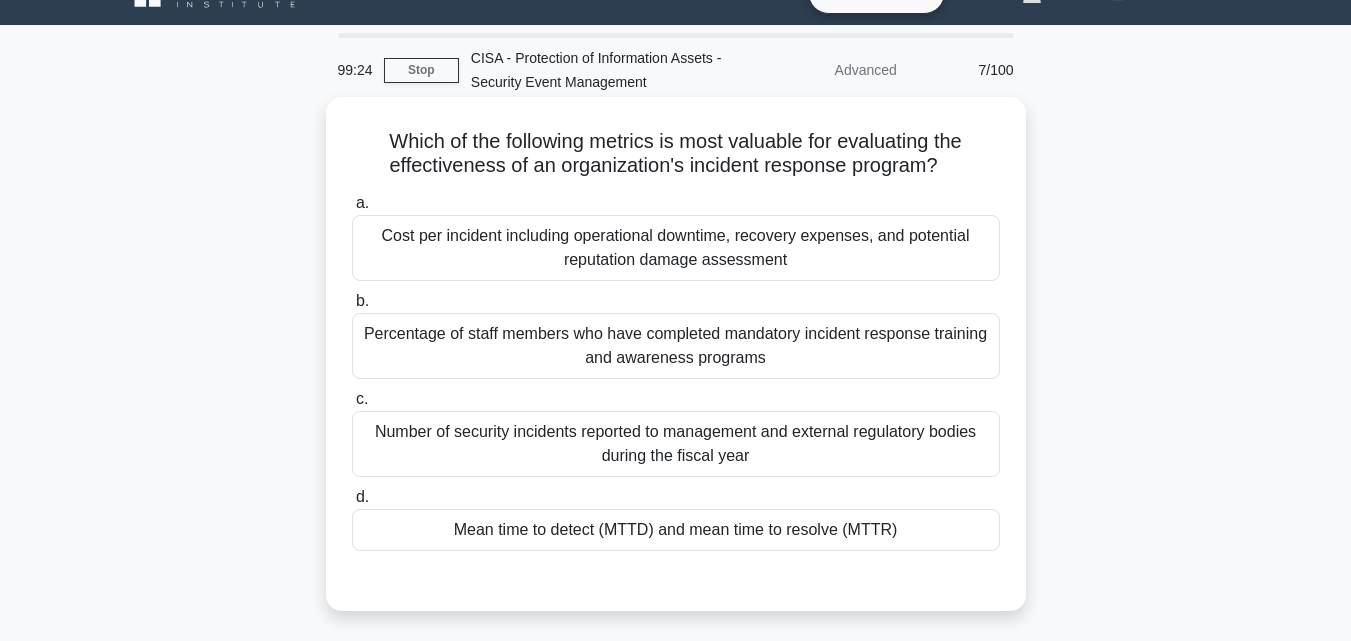 click on "Mean time to detect (MTTD) and mean time to resolve (MTTR)" at bounding box center (676, 530) 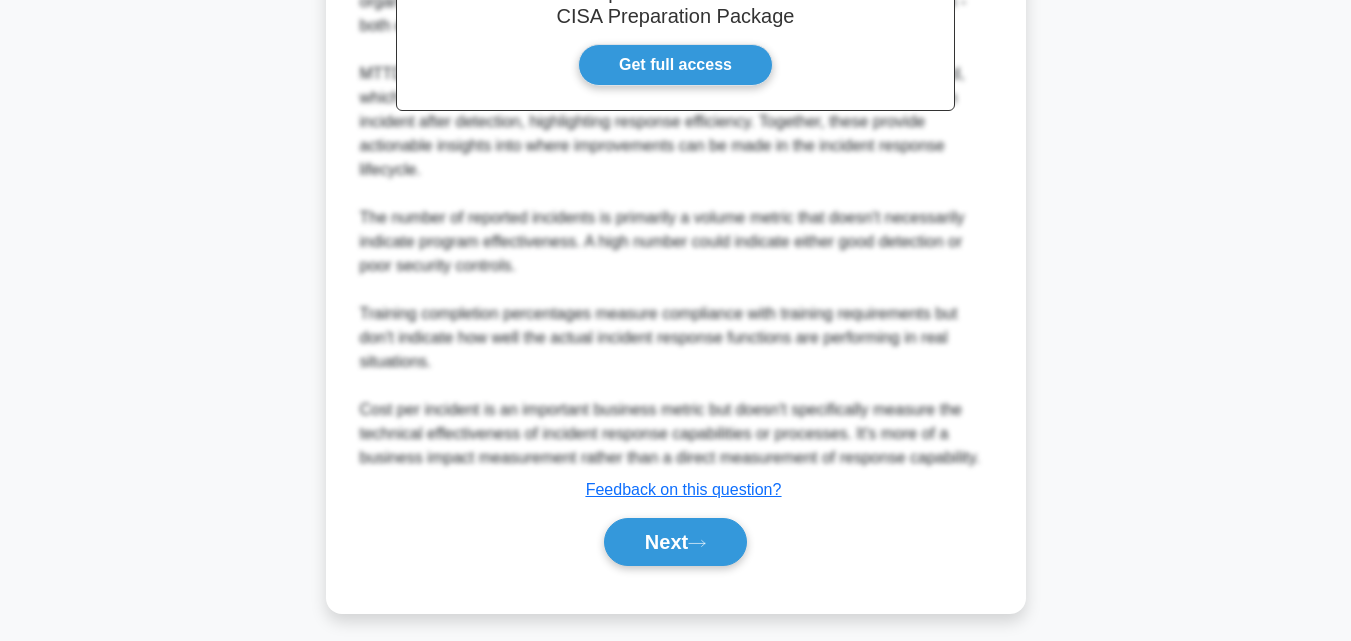 scroll, scrollTop: 761, scrollLeft: 0, axis: vertical 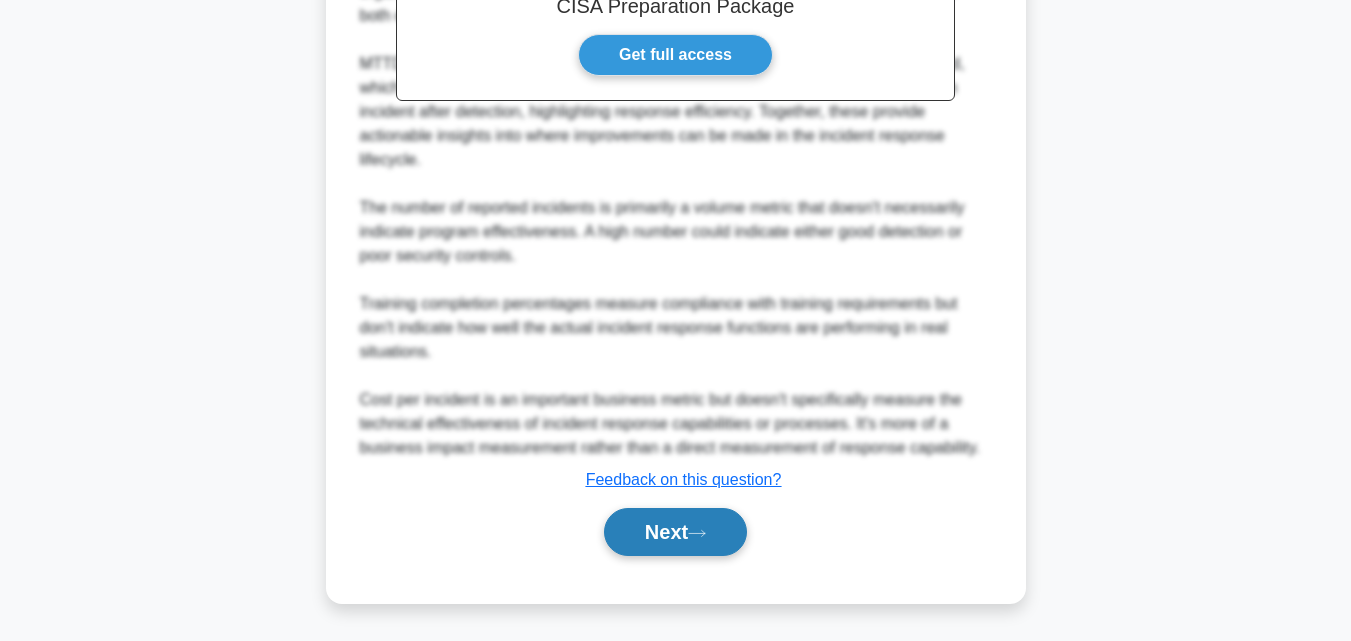 click on "Next" at bounding box center (675, 532) 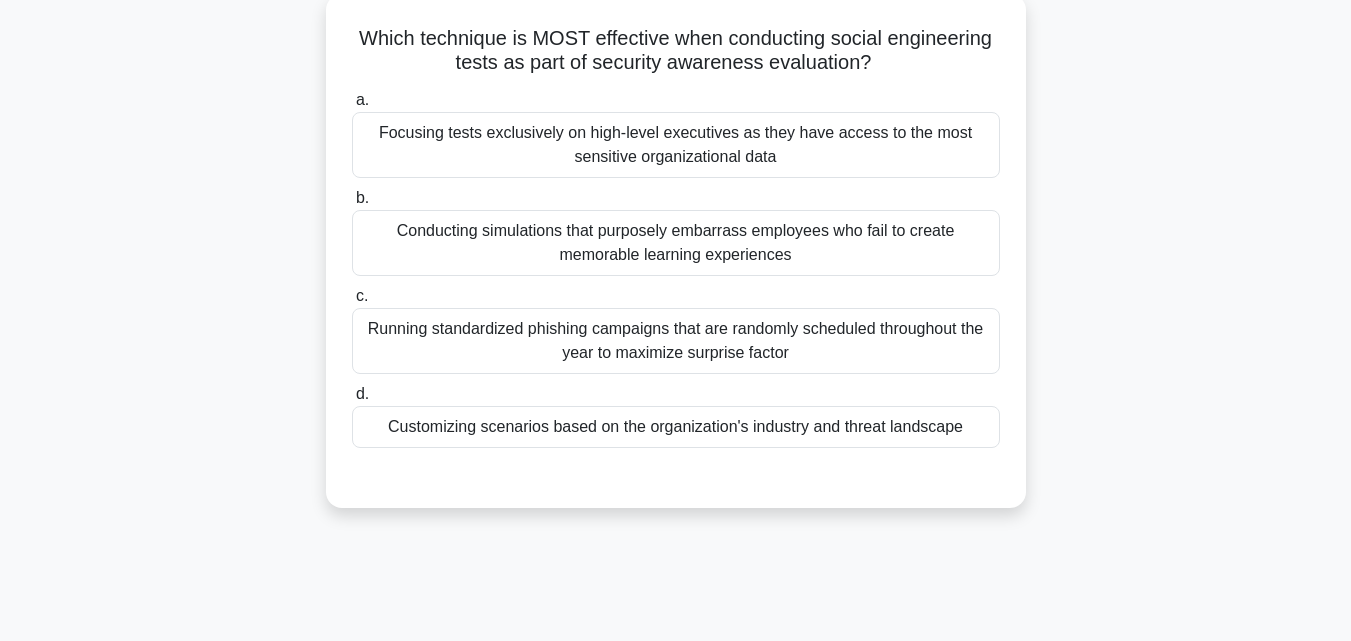 scroll, scrollTop: 139, scrollLeft: 0, axis: vertical 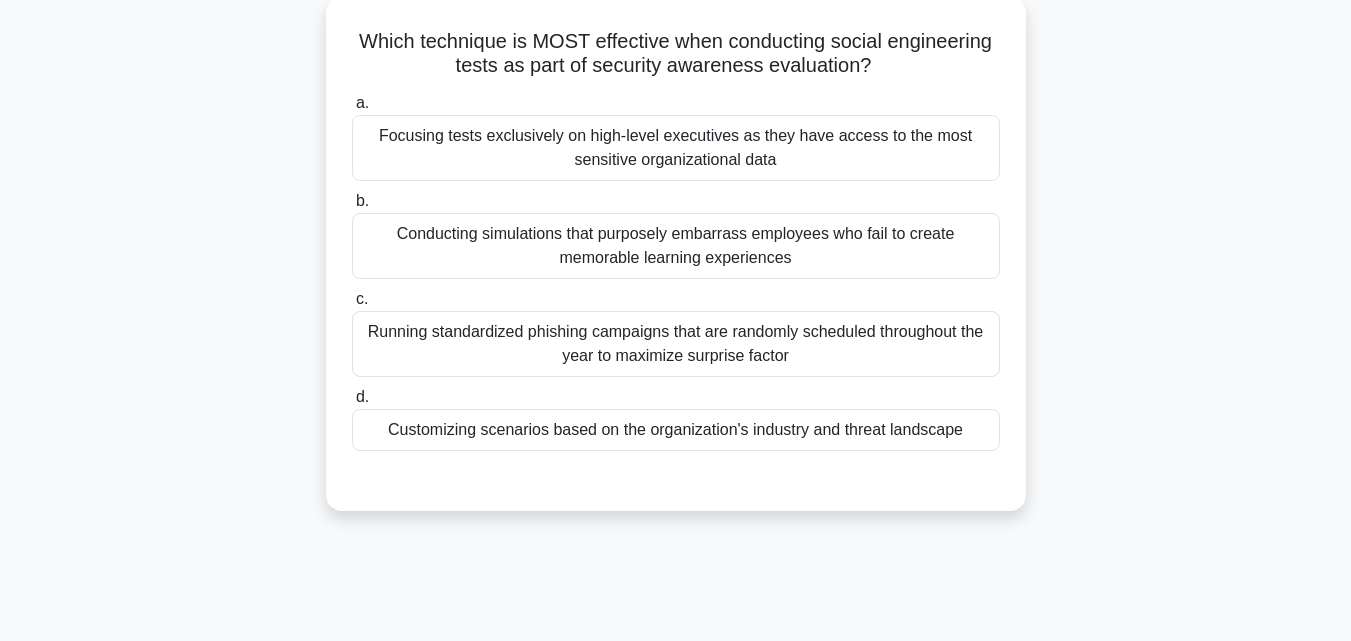 click on "Customizing scenarios based on the organization's industry and threat landscape" at bounding box center (676, 430) 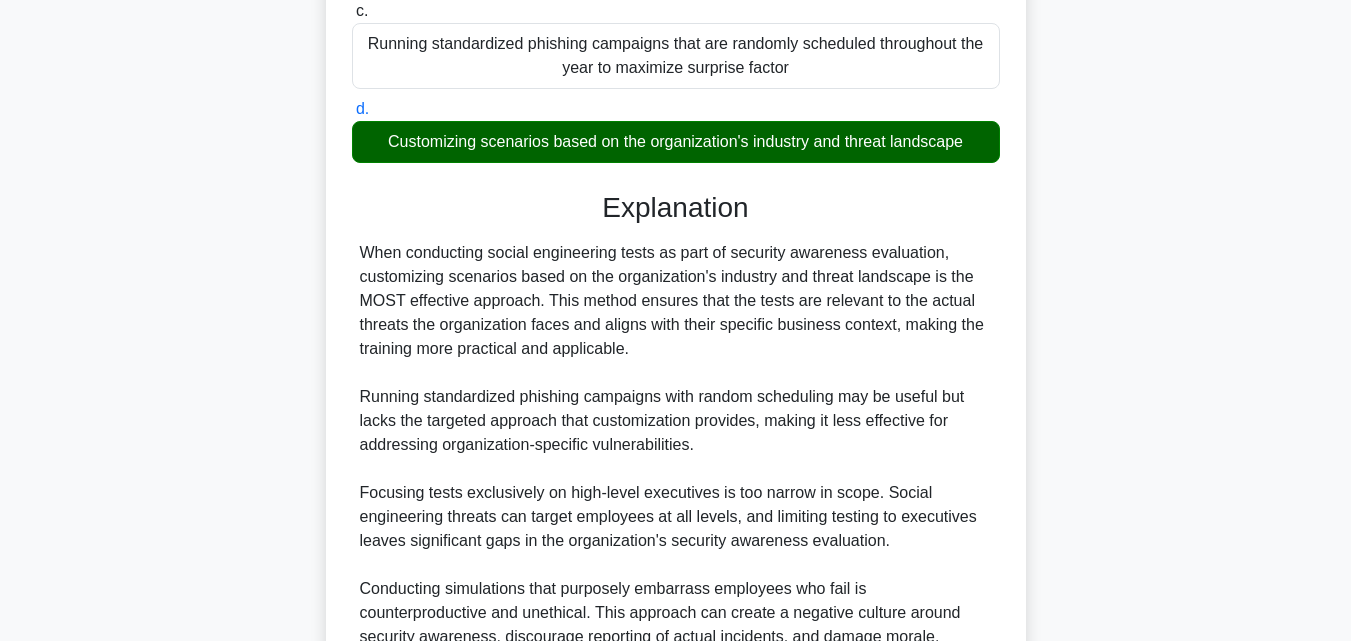 scroll, scrollTop: 665, scrollLeft: 0, axis: vertical 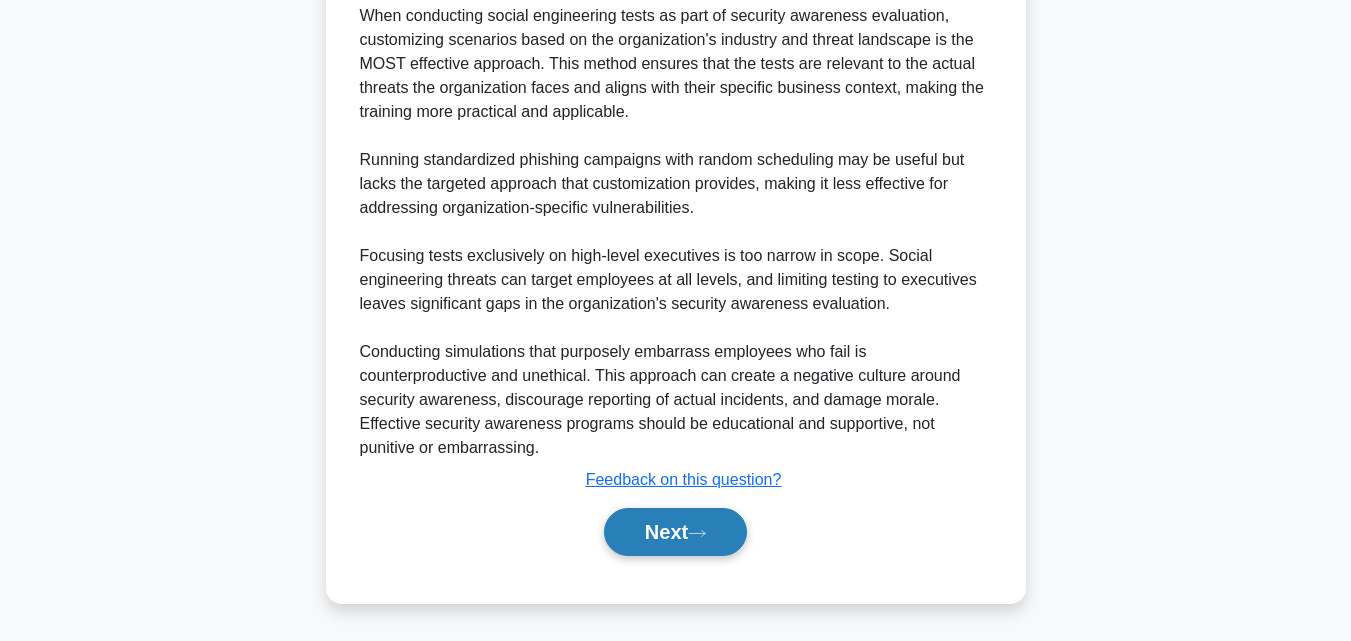 click on "Next" at bounding box center [675, 532] 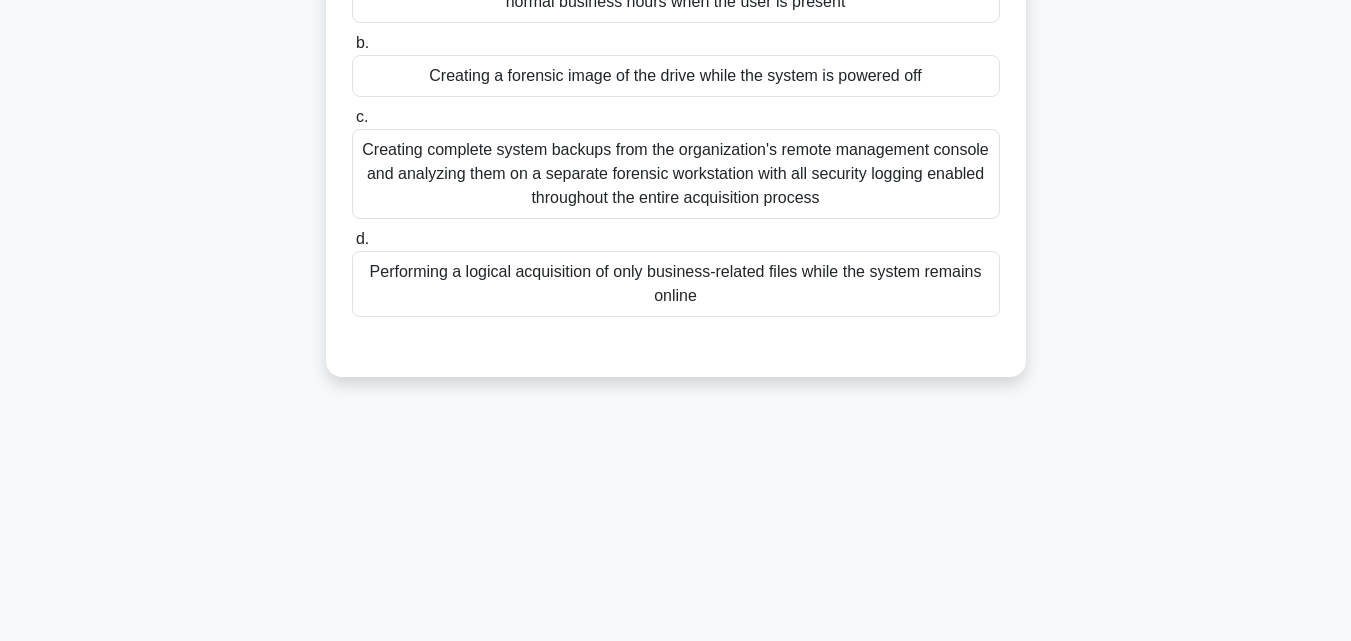 scroll, scrollTop: 39, scrollLeft: 0, axis: vertical 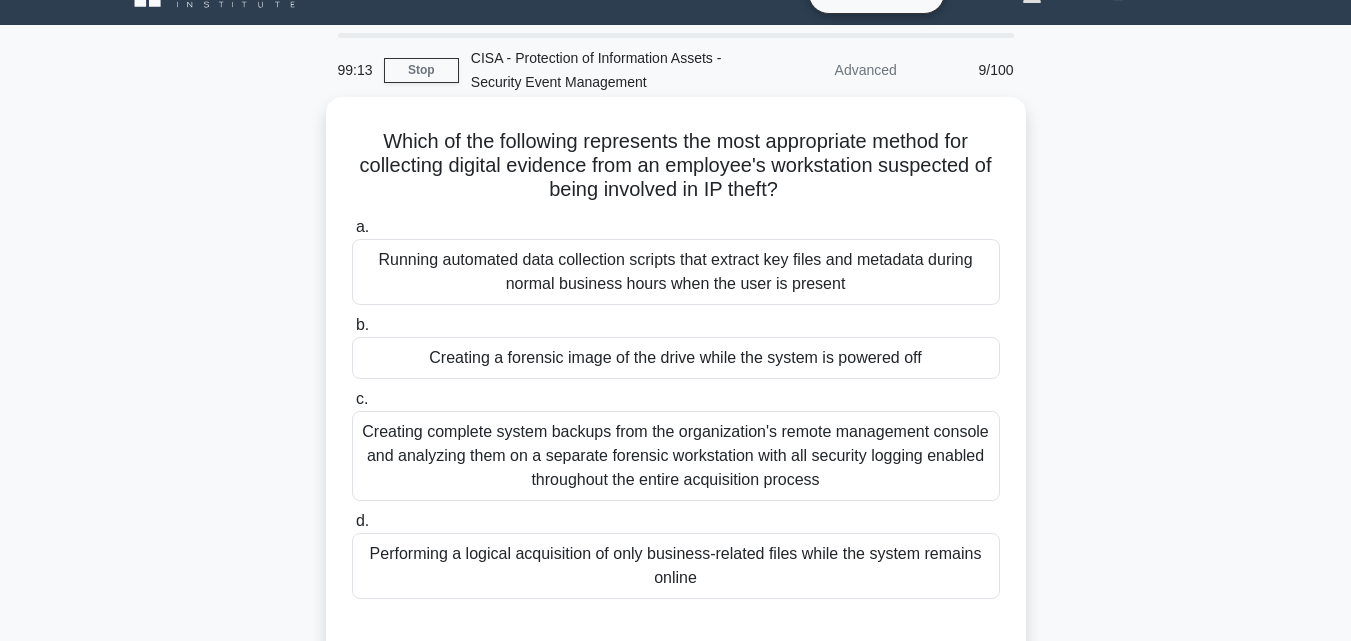 click on "Creating a forensic image of the drive while the system is powered off" at bounding box center (676, 358) 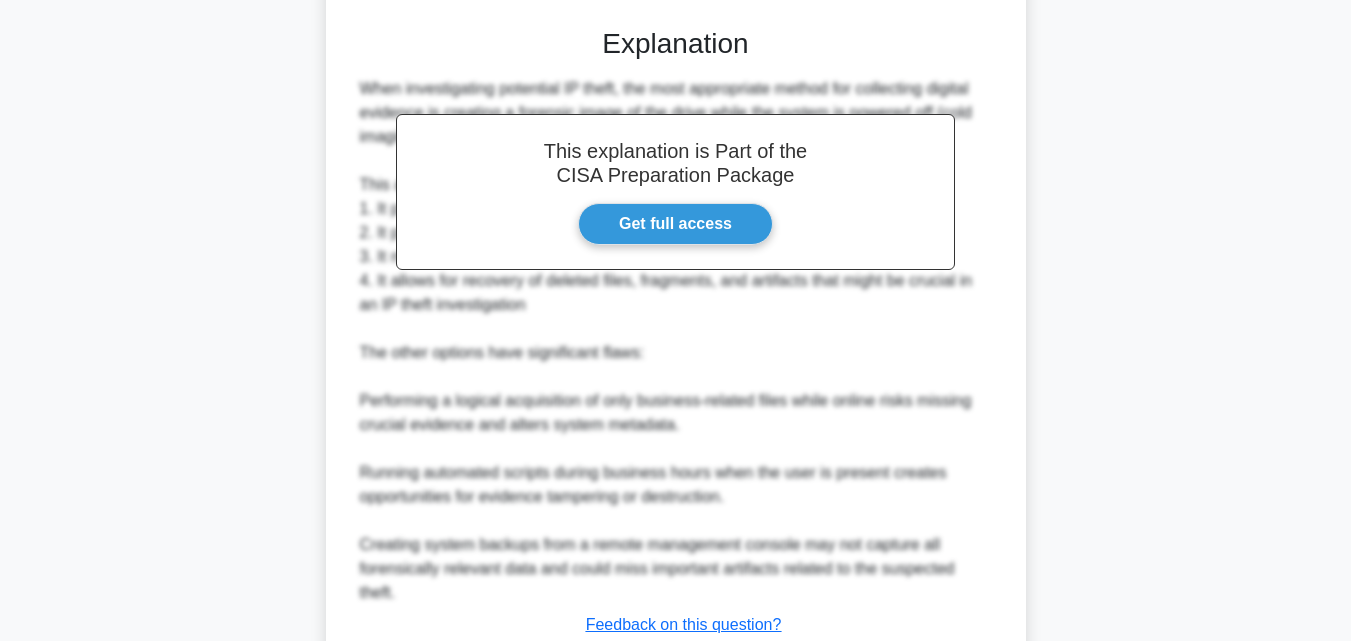scroll, scrollTop: 785, scrollLeft: 0, axis: vertical 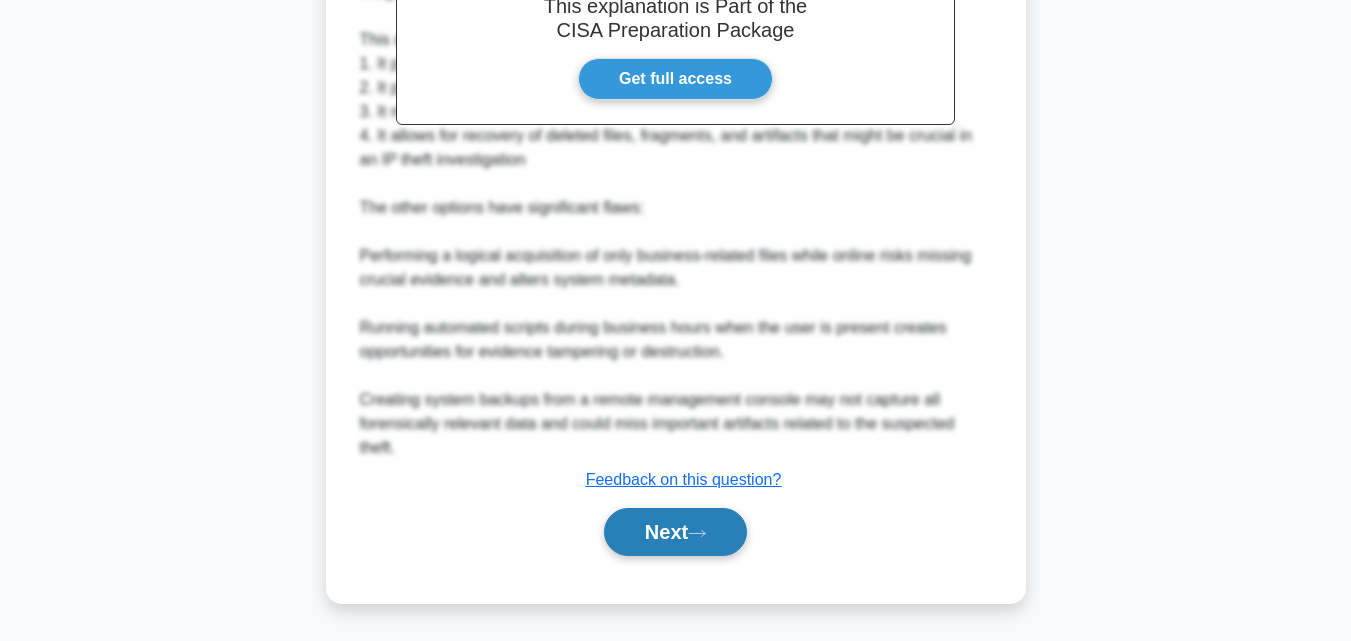 click on "Next" at bounding box center (675, 532) 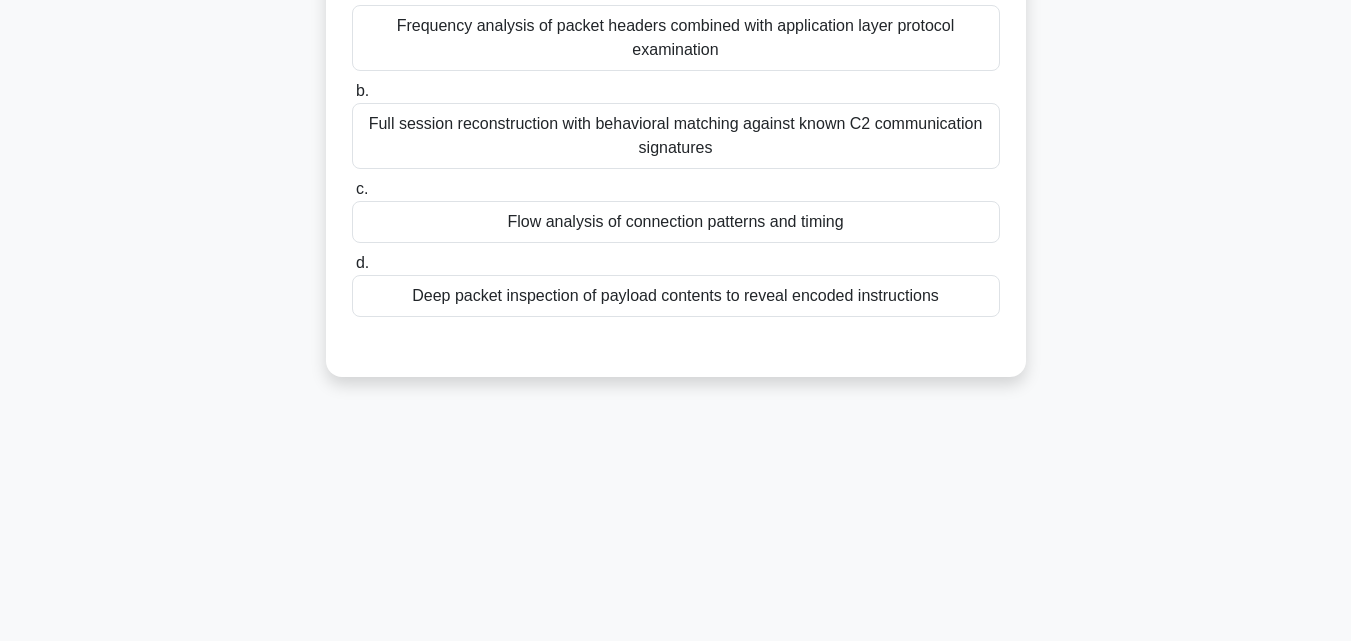 scroll, scrollTop: 39, scrollLeft: 0, axis: vertical 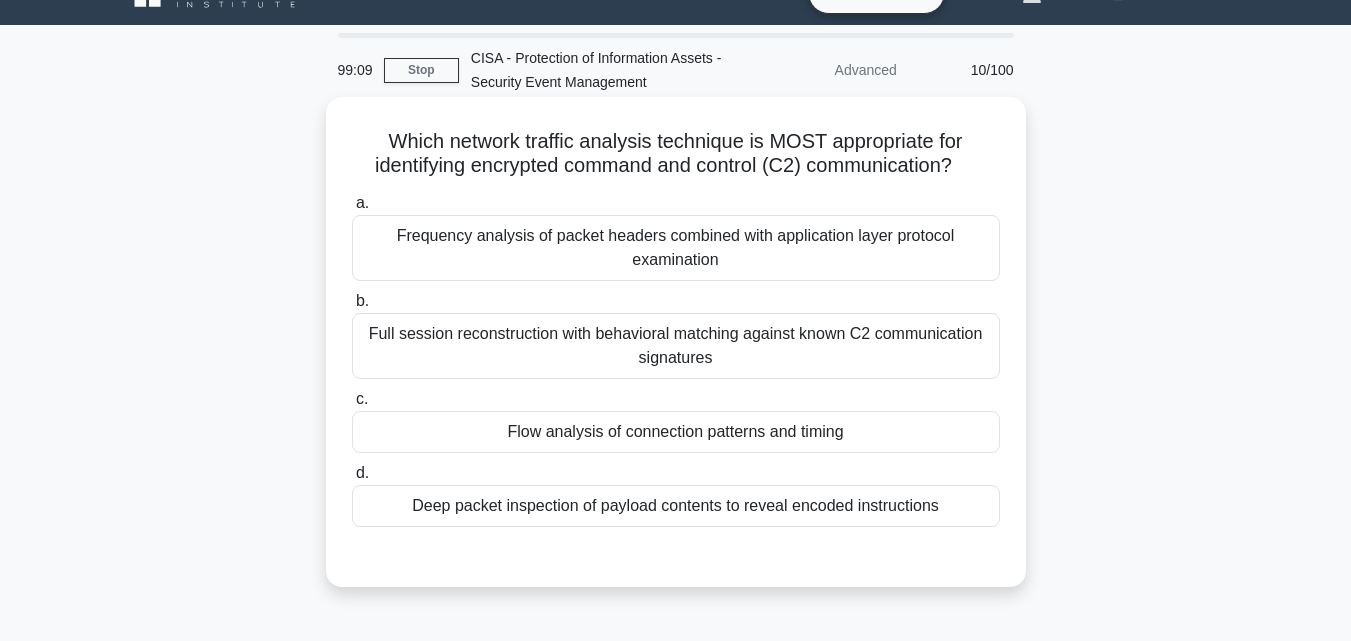 click on "Flow analysis of connection patterns and timing" at bounding box center (676, 432) 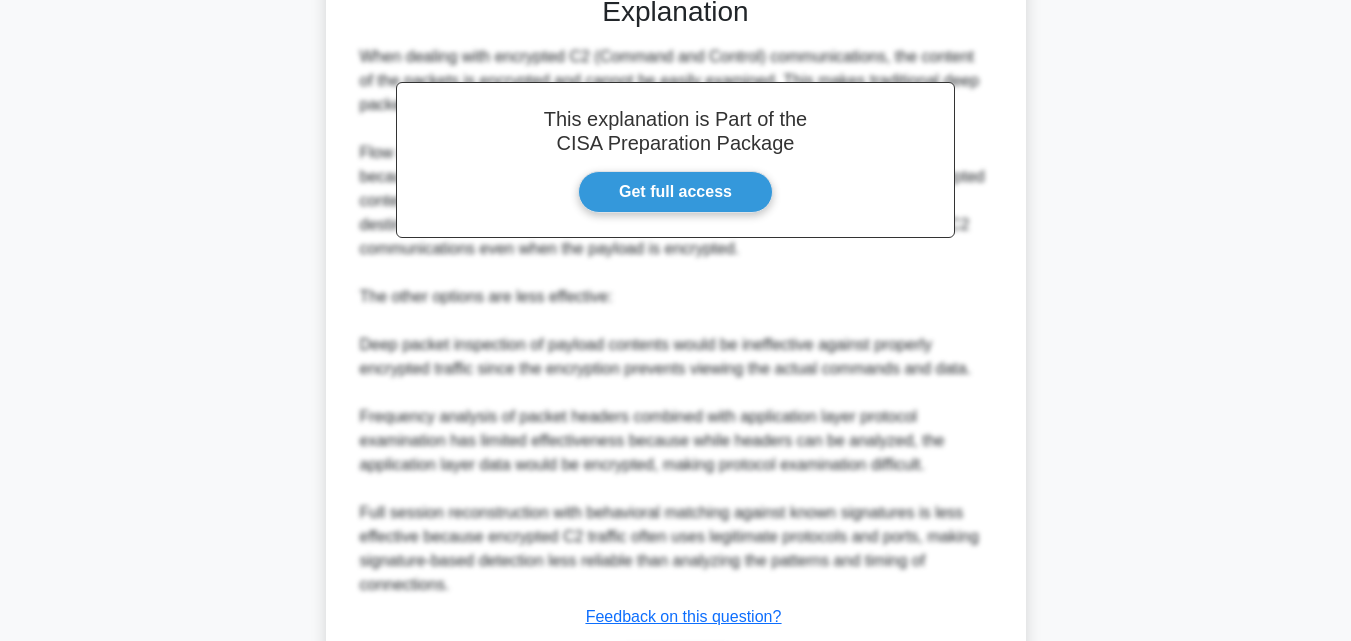 scroll, scrollTop: 737, scrollLeft: 0, axis: vertical 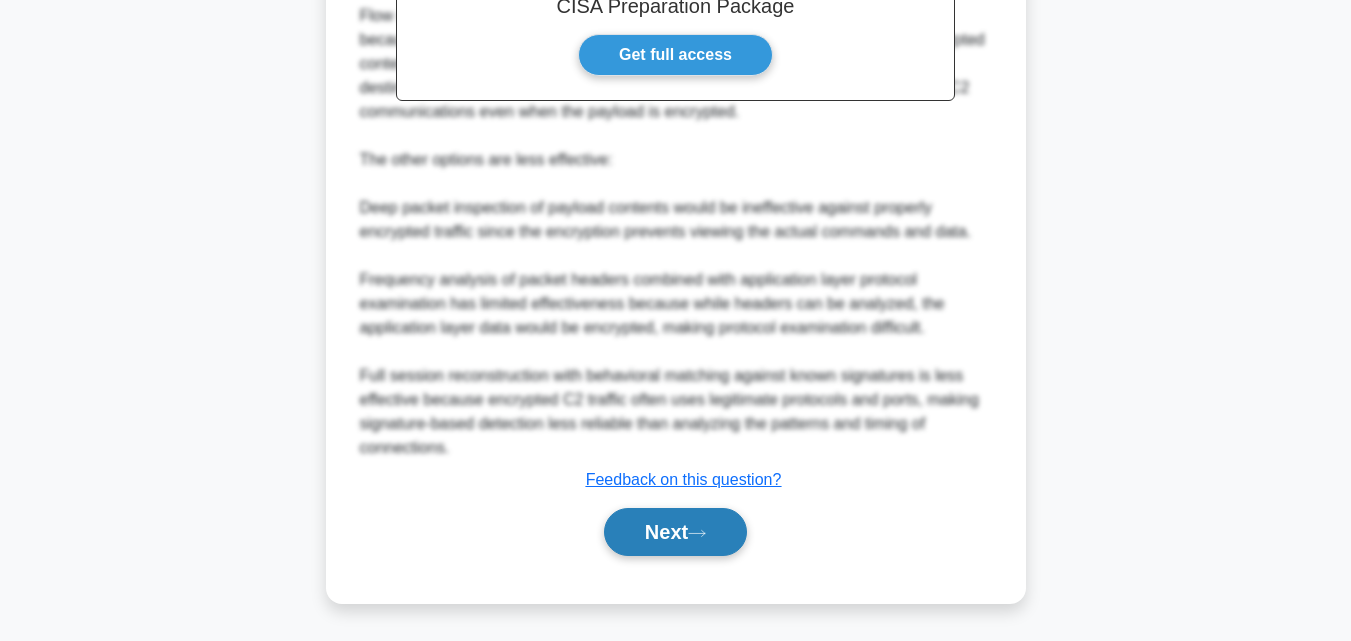 click on "Next" at bounding box center (675, 532) 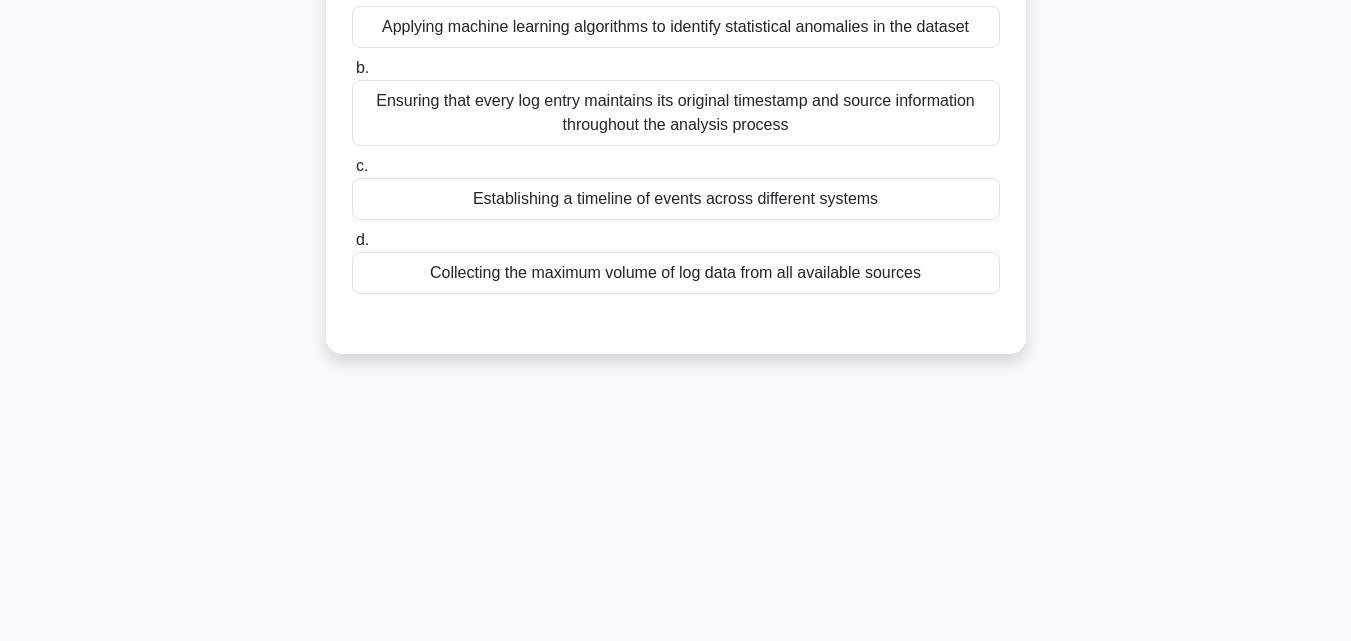 scroll, scrollTop: 0, scrollLeft: 0, axis: both 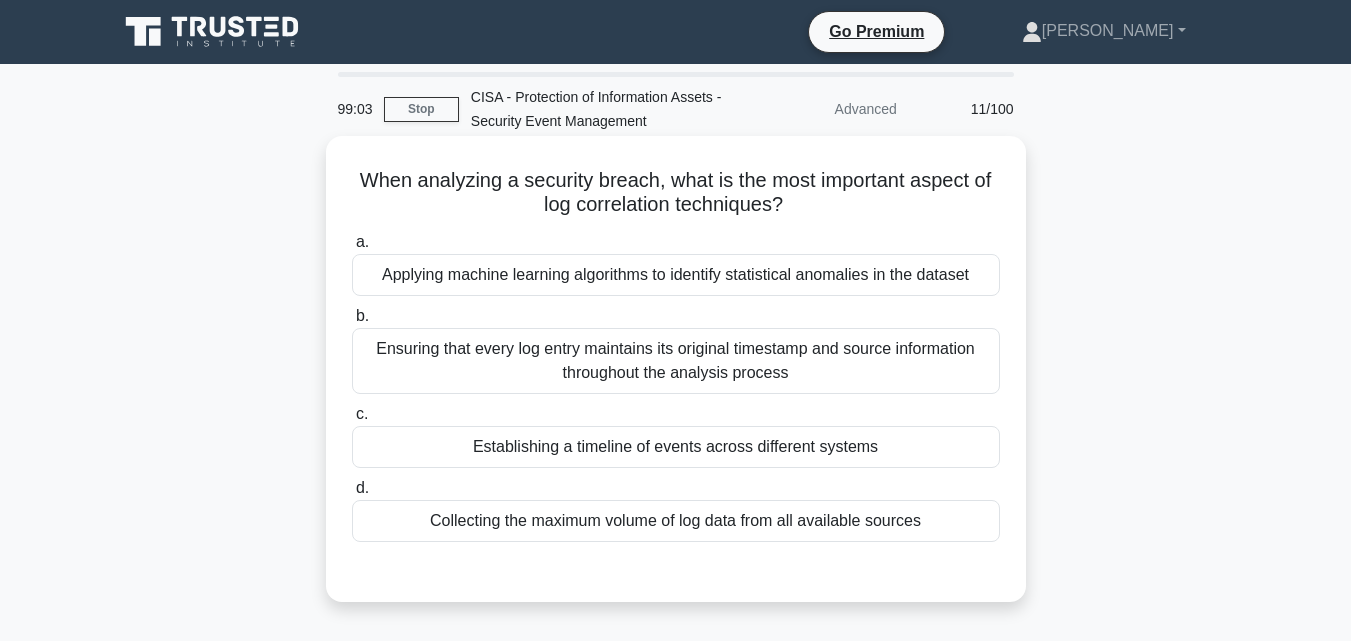 click on "Establishing a timeline of events across different systems" at bounding box center (676, 447) 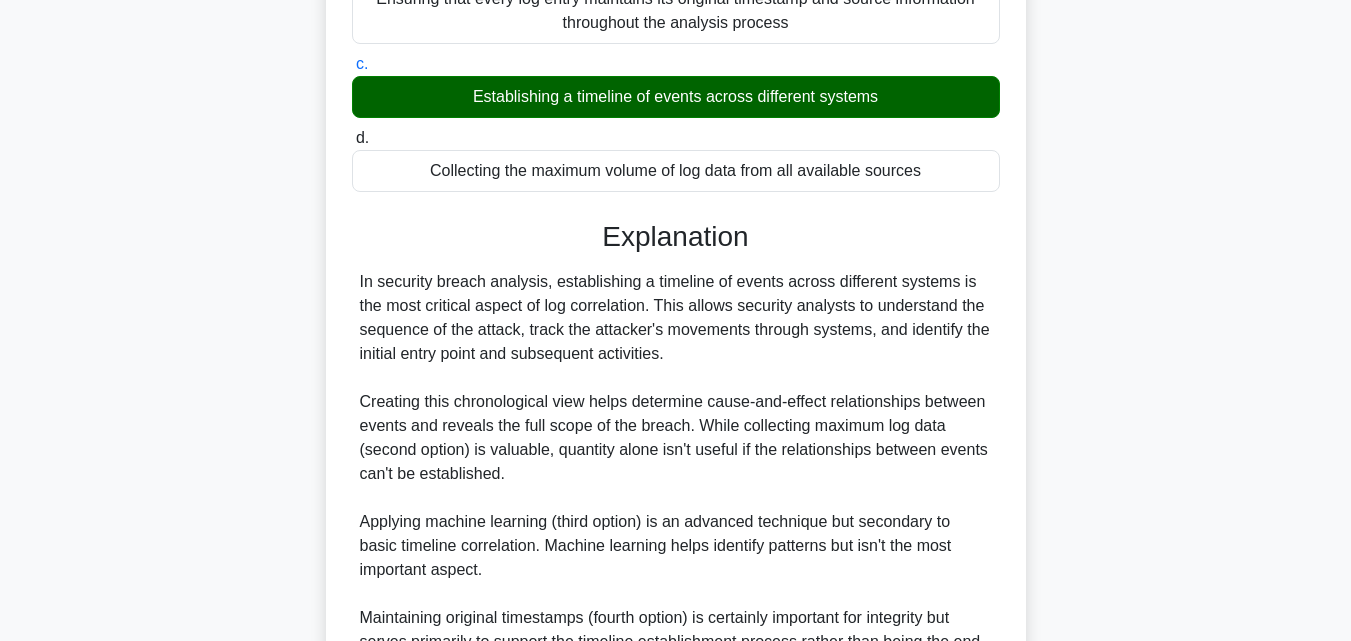 scroll, scrollTop: 569, scrollLeft: 0, axis: vertical 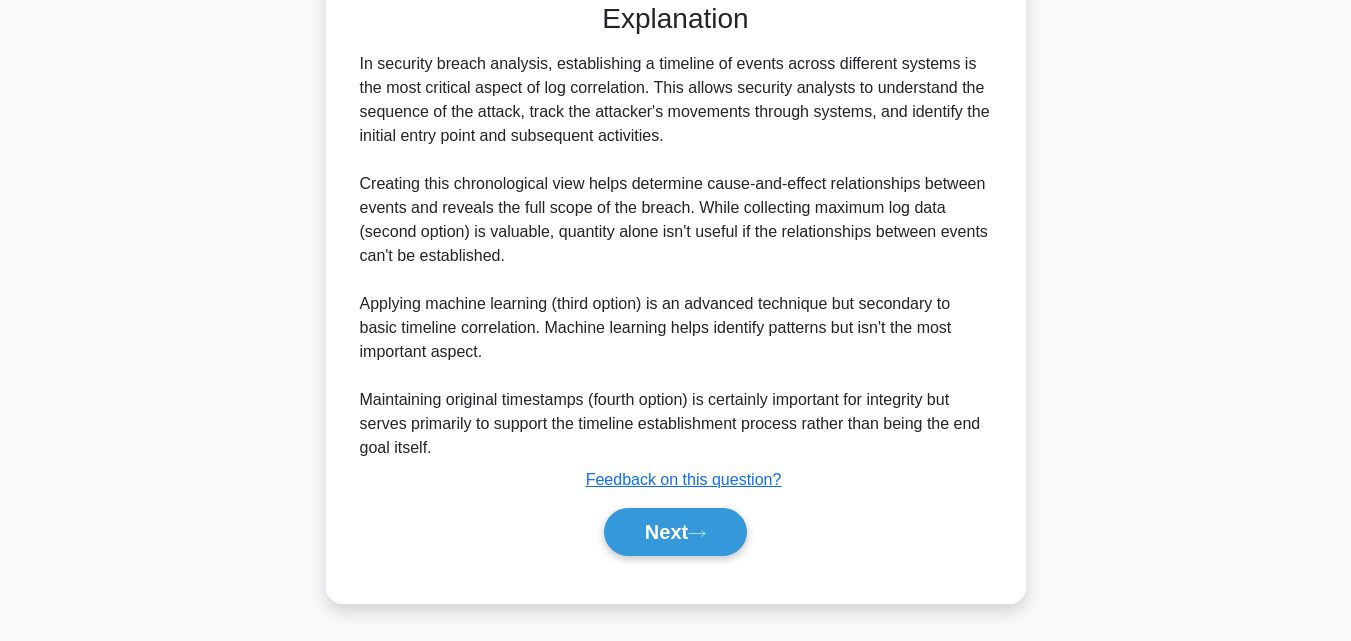 click on "Next" at bounding box center [675, 532] 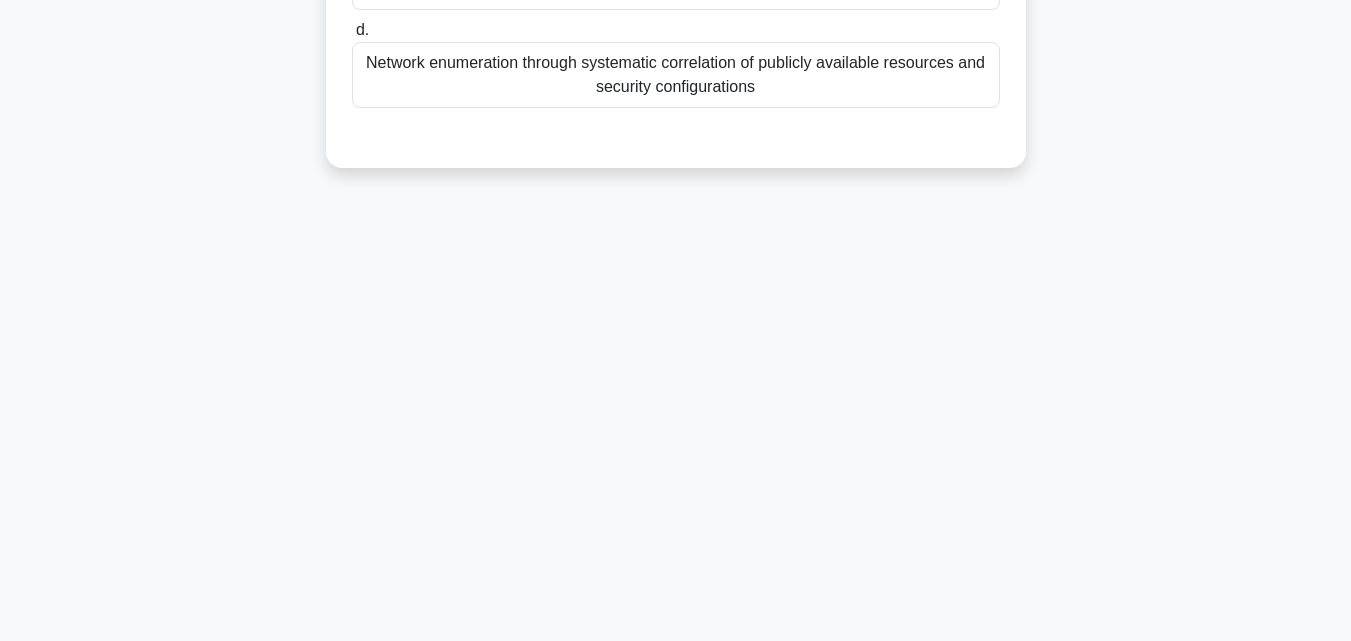 scroll, scrollTop: 0, scrollLeft: 0, axis: both 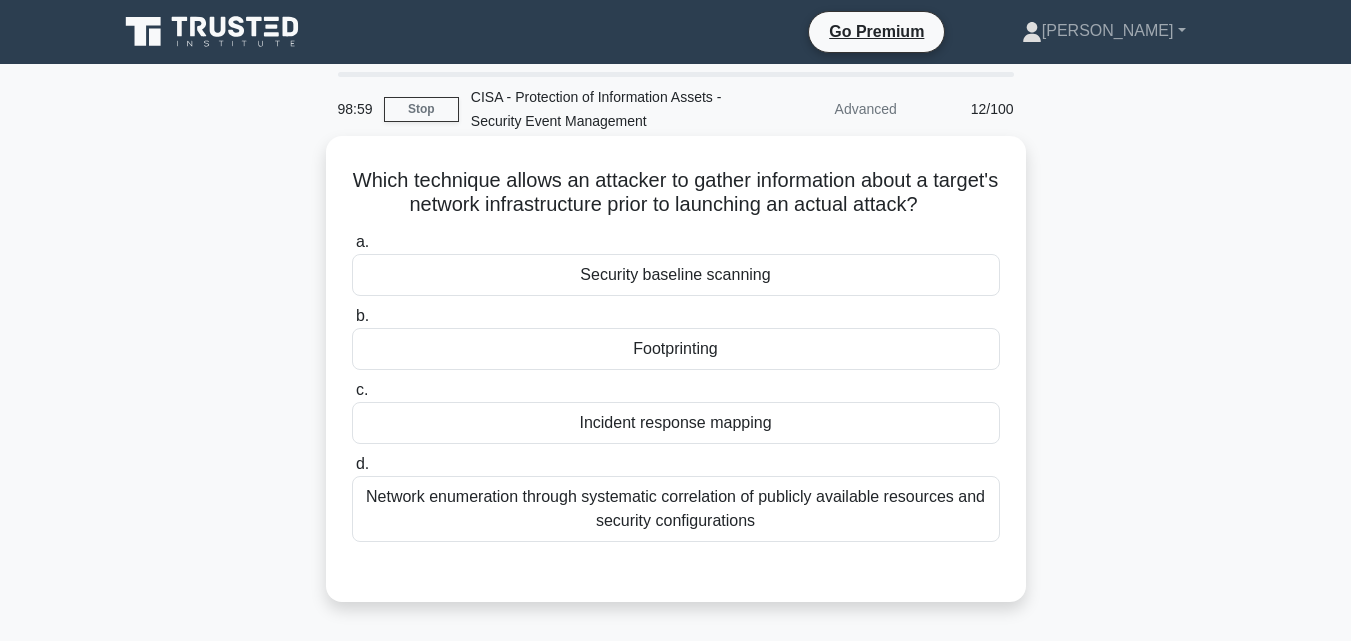 click on "Footprinting" at bounding box center [676, 349] 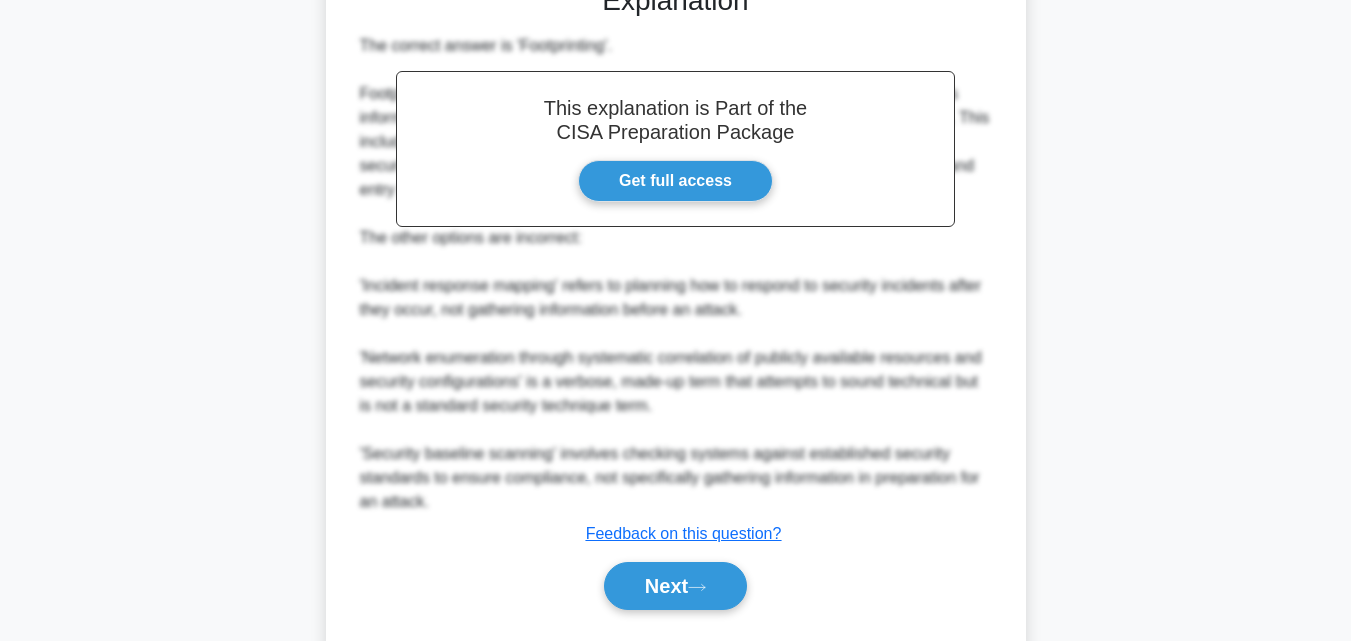 scroll, scrollTop: 600, scrollLeft: 0, axis: vertical 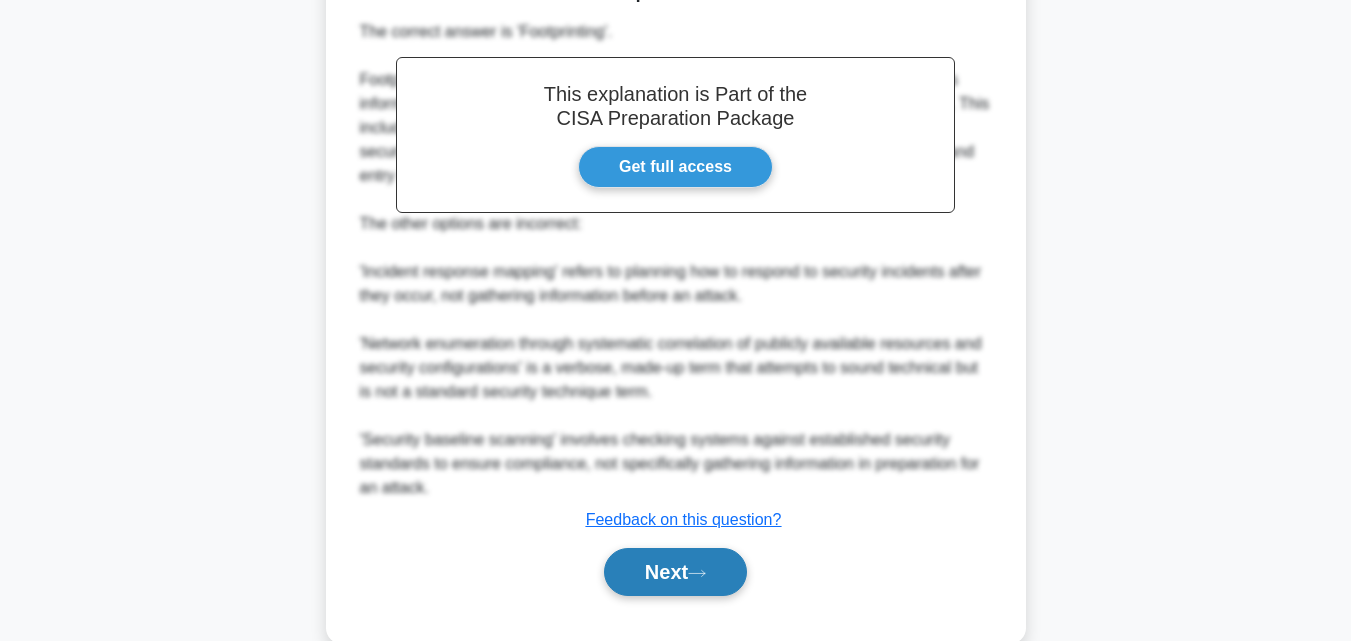 click on "Next" at bounding box center (675, 572) 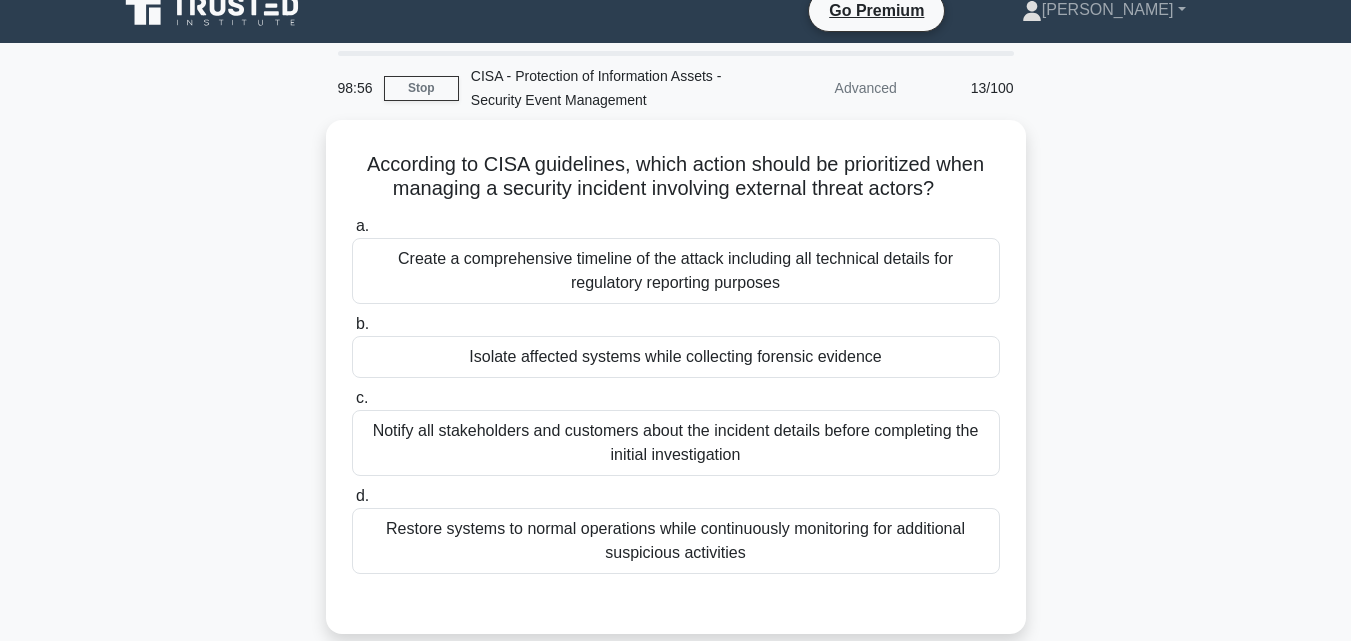 scroll, scrollTop: 0, scrollLeft: 0, axis: both 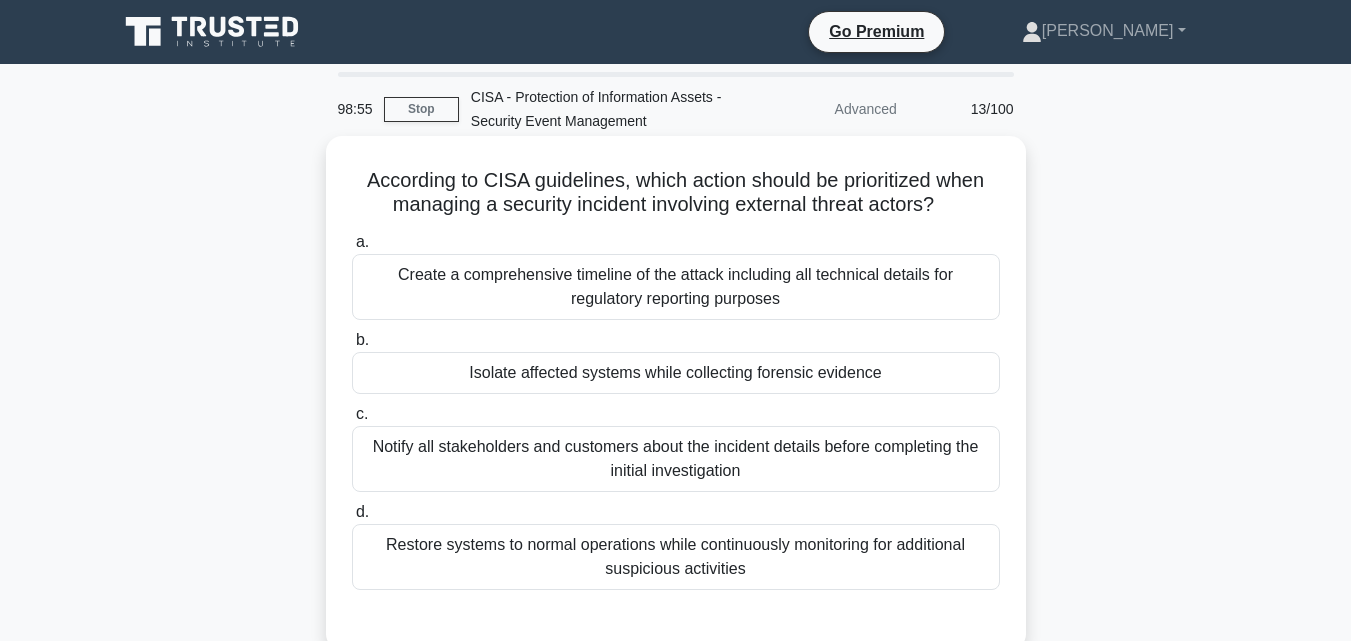 click on "Isolate affected systems while collecting forensic evidence" at bounding box center [676, 373] 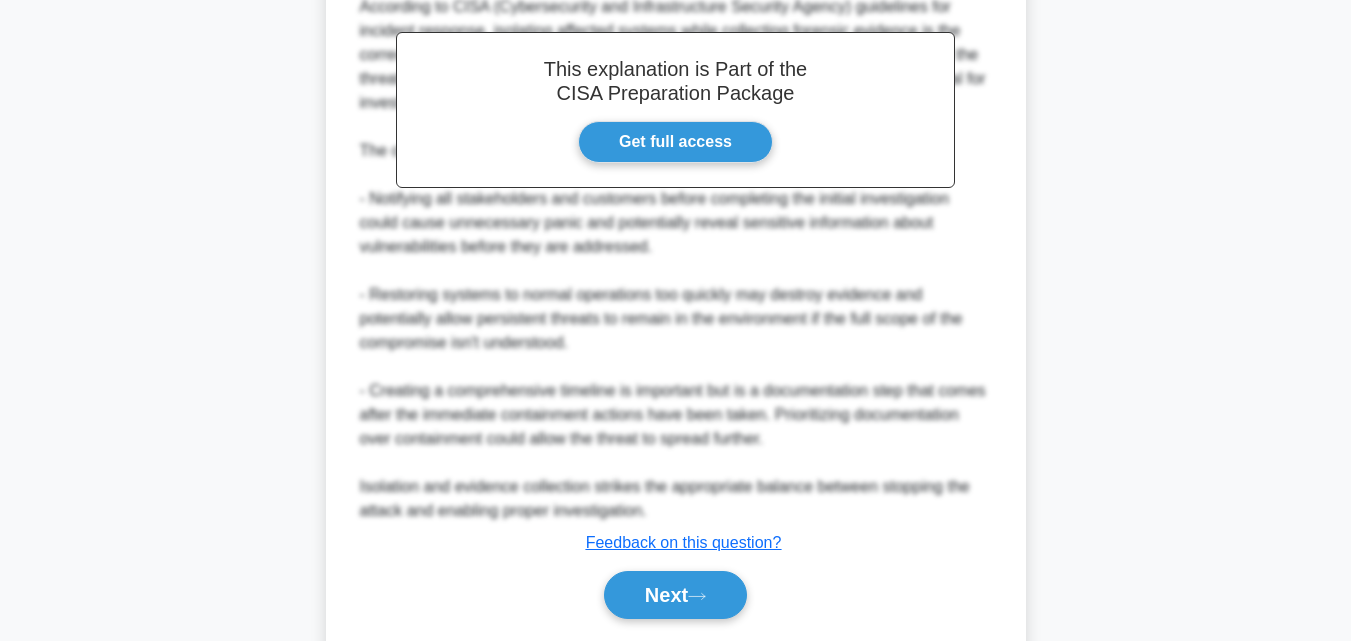 scroll, scrollTop: 737, scrollLeft: 0, axis: vertical 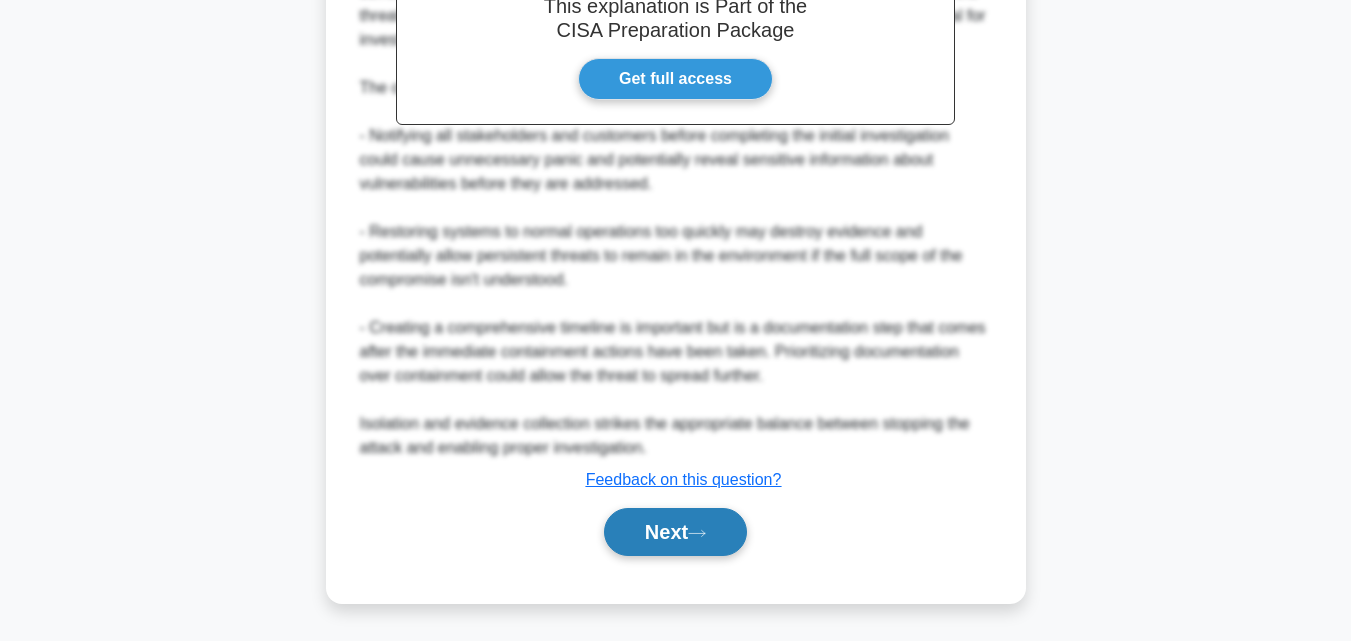 click on "Next" at bounding box center (675, 532) 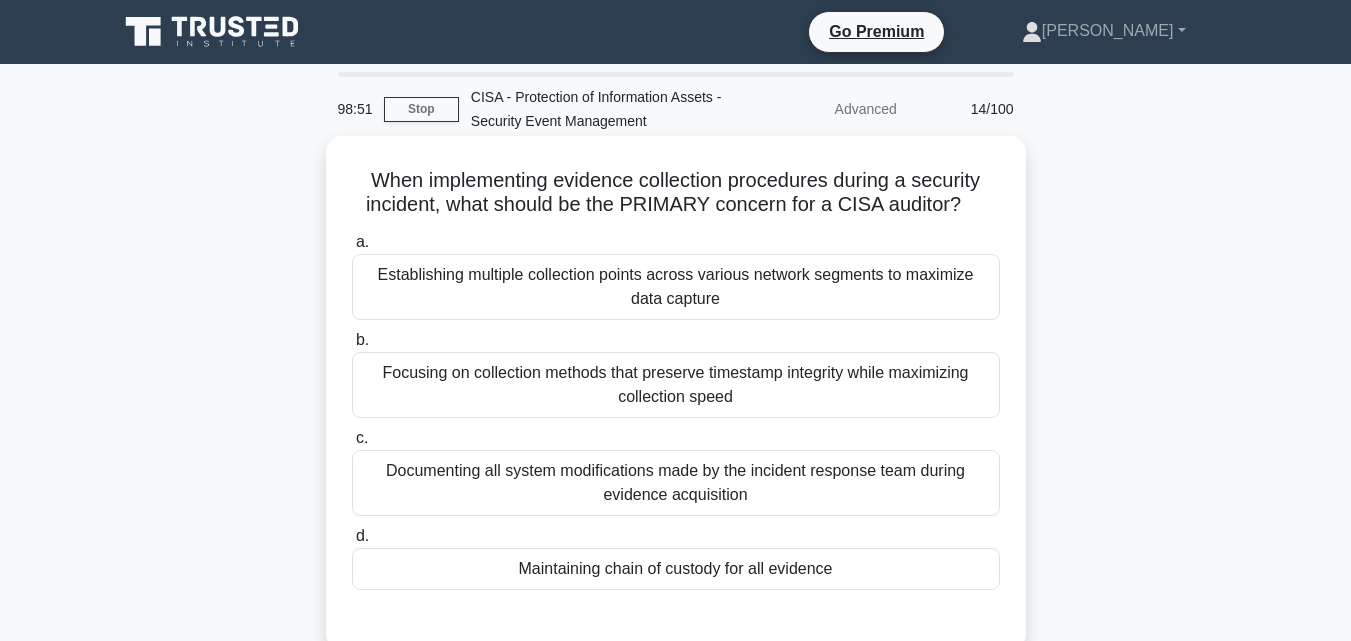 click on "Maintaining chain of custody for all evidence" at bounding box center [676, 569] 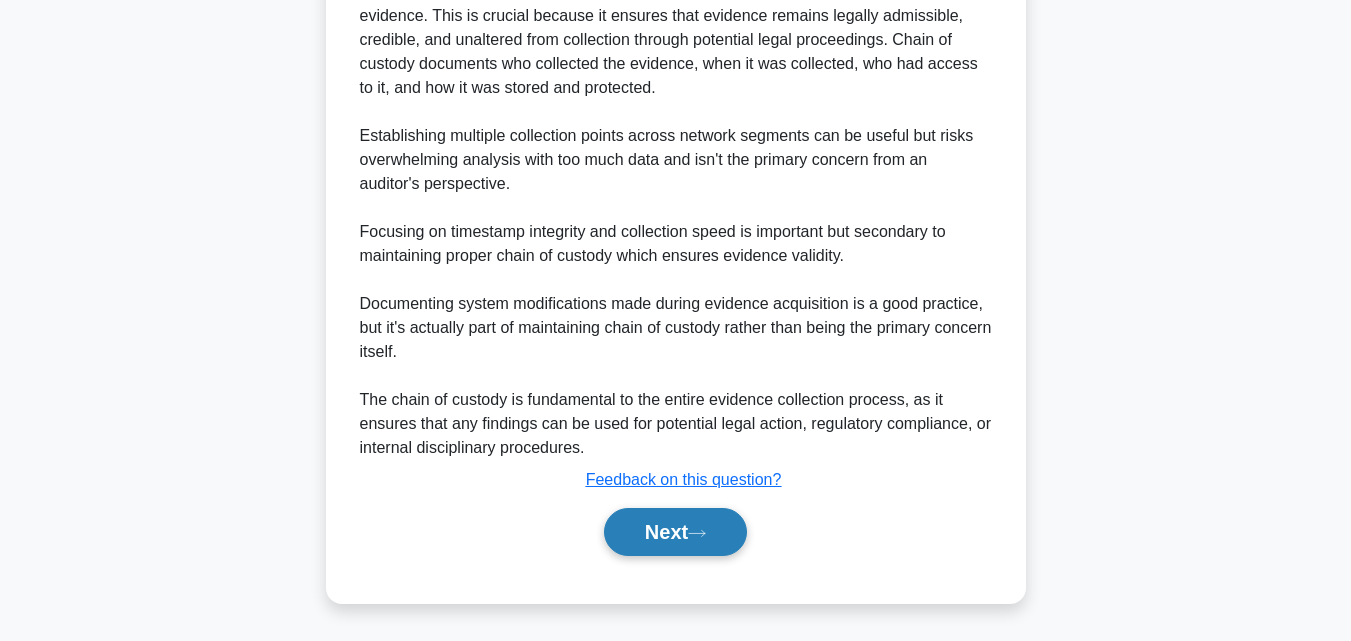click on "Next" at bounding box center [675, 532] 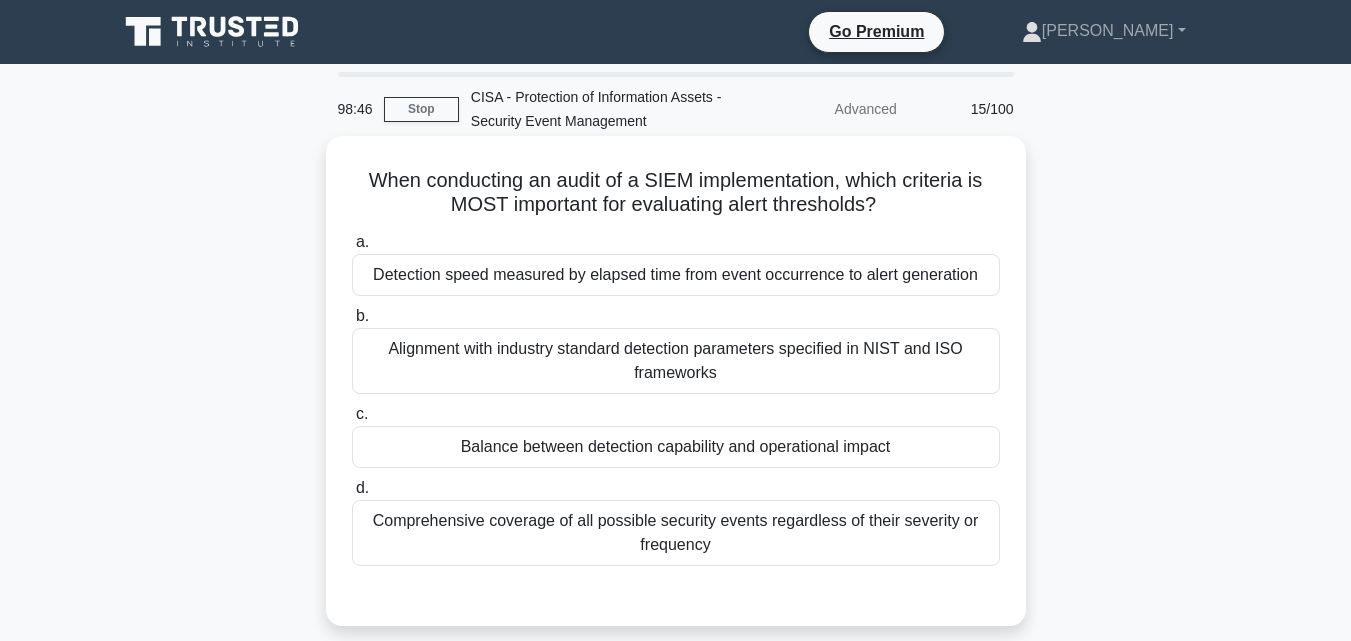 click on "Balance between detection capability and operational impact" at bounding box center [676, 447] 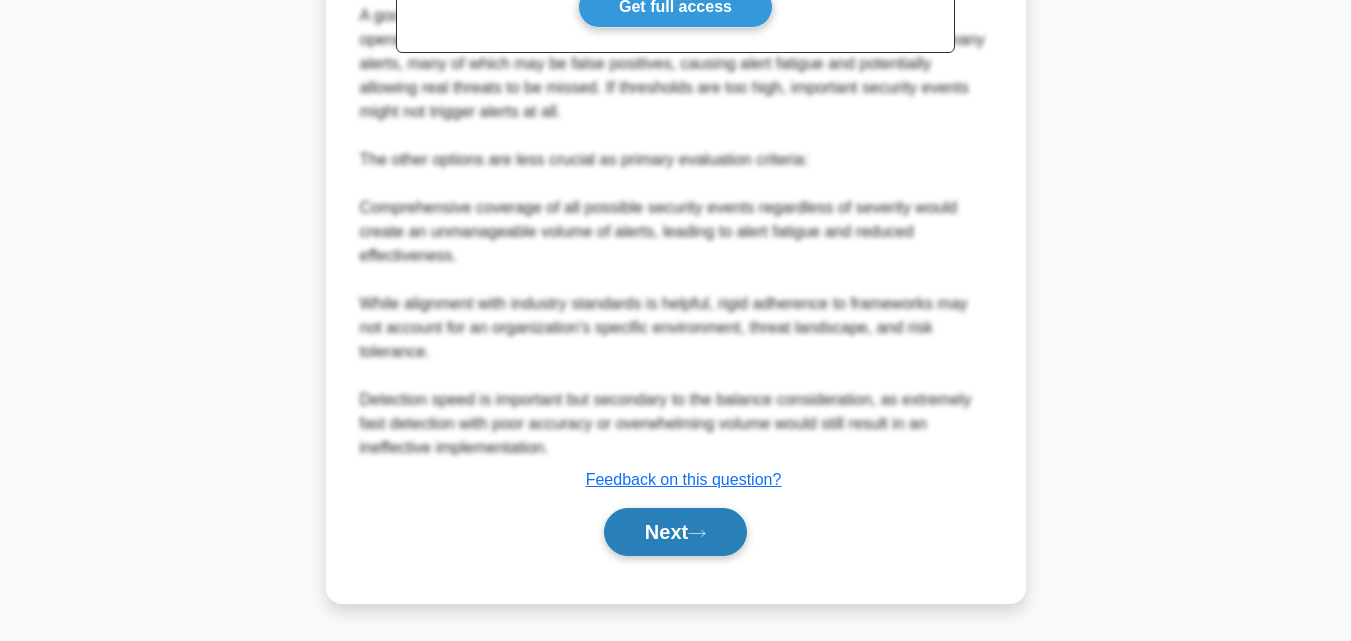 click on "Next" at bounding box center [675, 532] 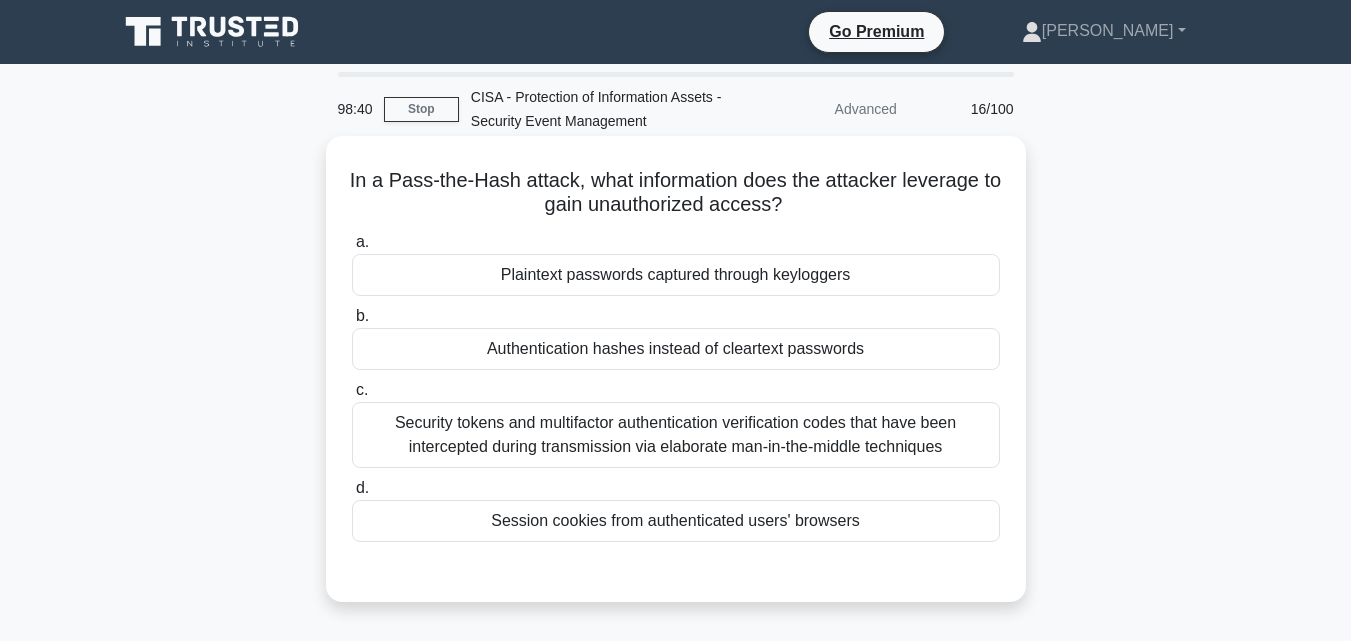click on "Plaintext passwords captured through keyloggers" at bounding box center [676, 275] 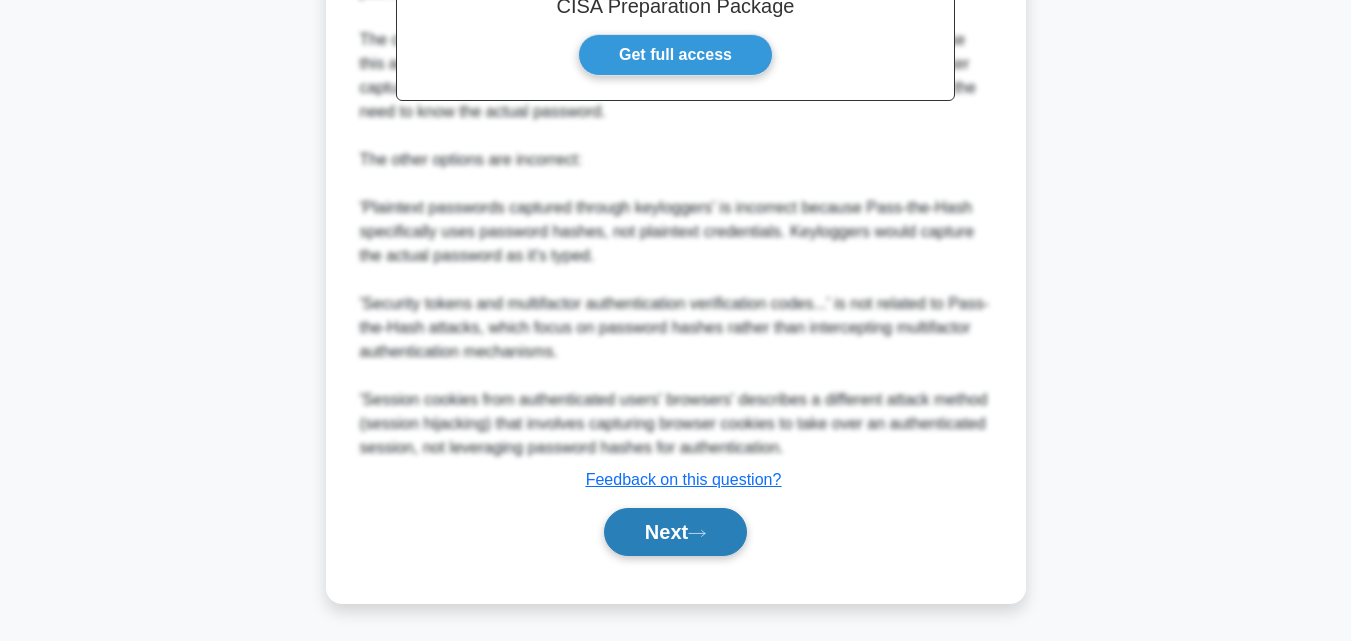 click on "Next" at bounding box center (675, 532) 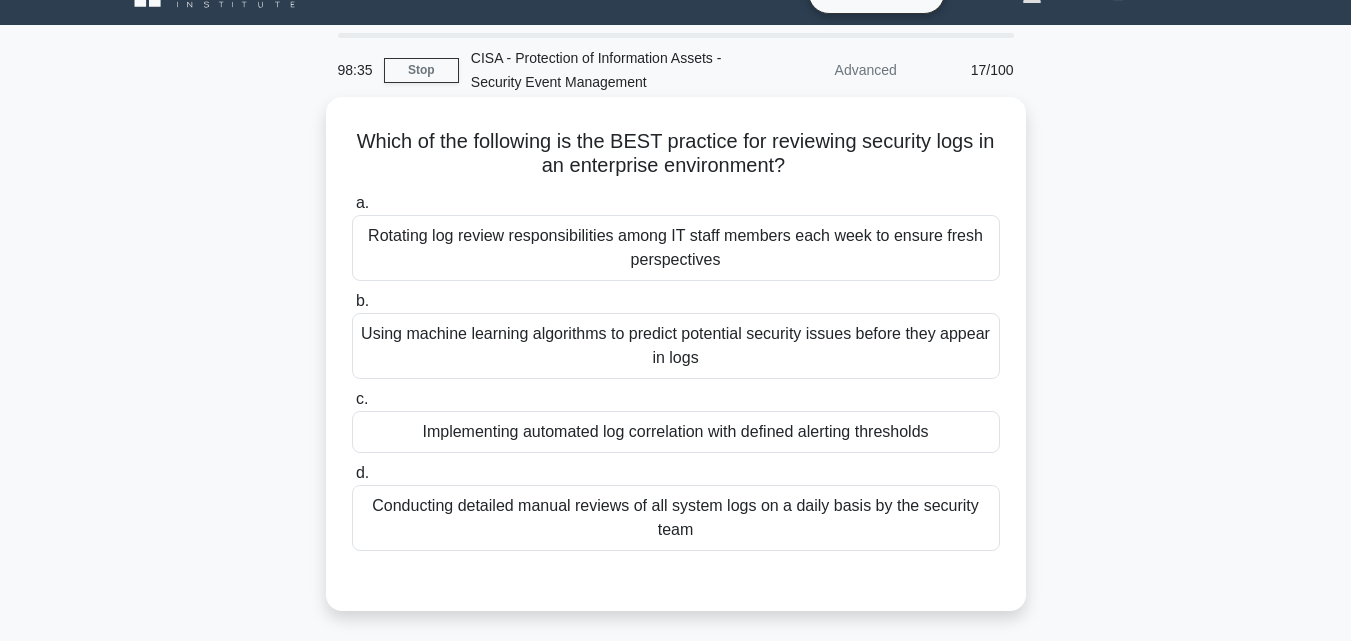 click on "Implementing automated log correlation with defined alerting thresholds" at bounding box center (676, 432) 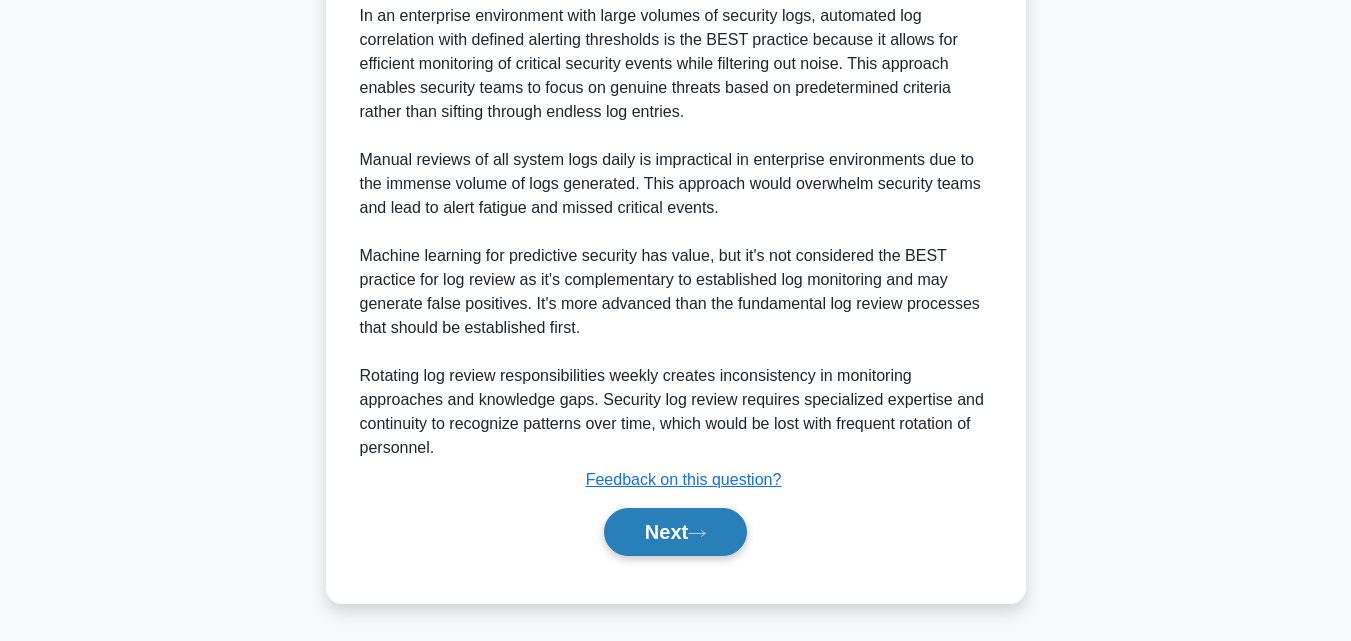 click on "Next" at bounding box center [675, 532] 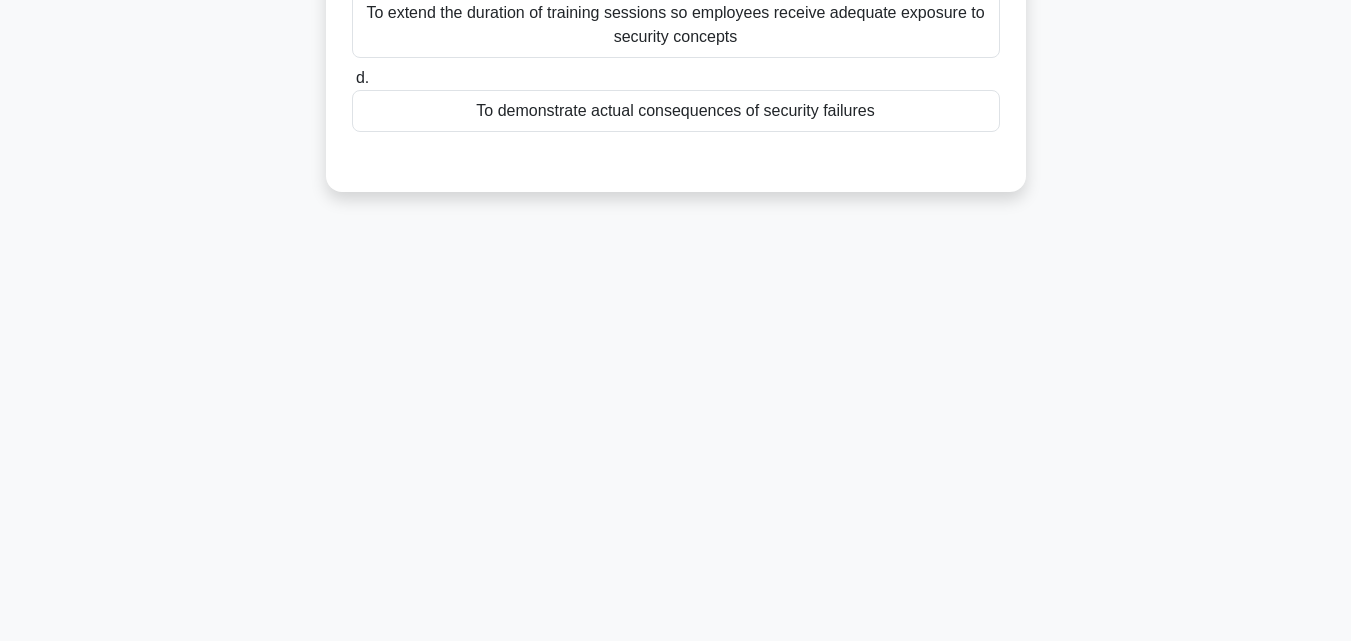 scroll, scrollTop: 52, scrollLeft: 0, axis: vertical 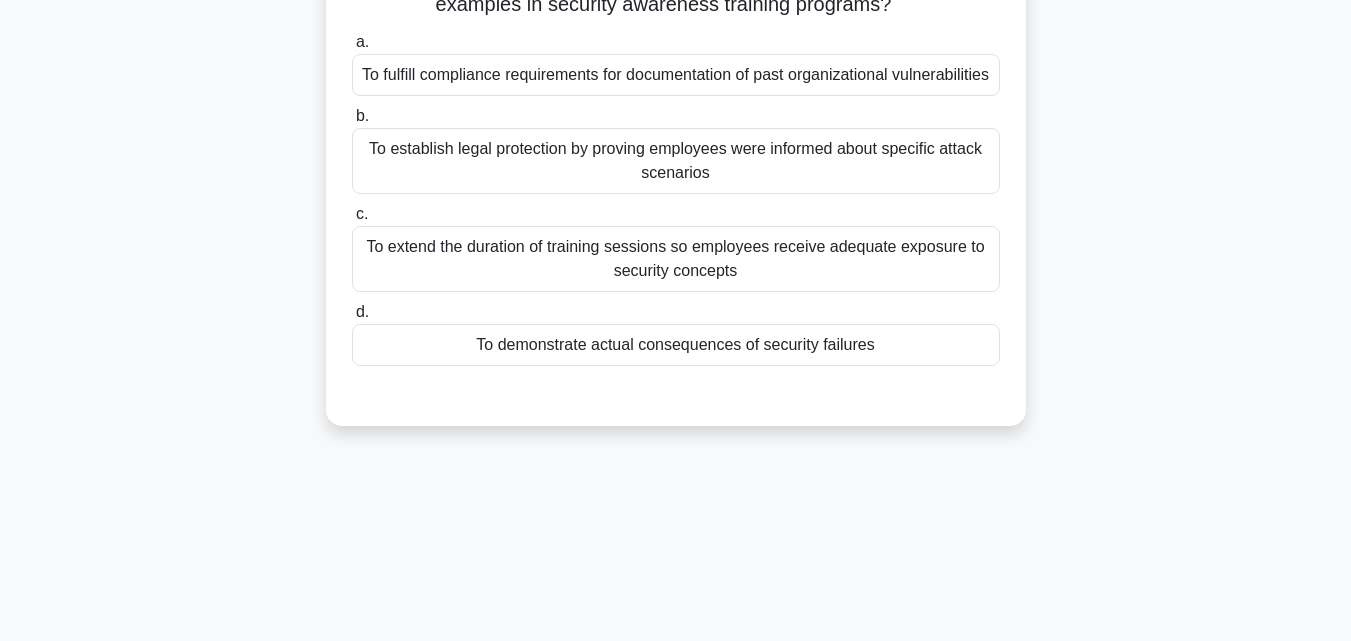 click on "To demonstrate actual consequences of security failures" at bounding box center [676, 345] 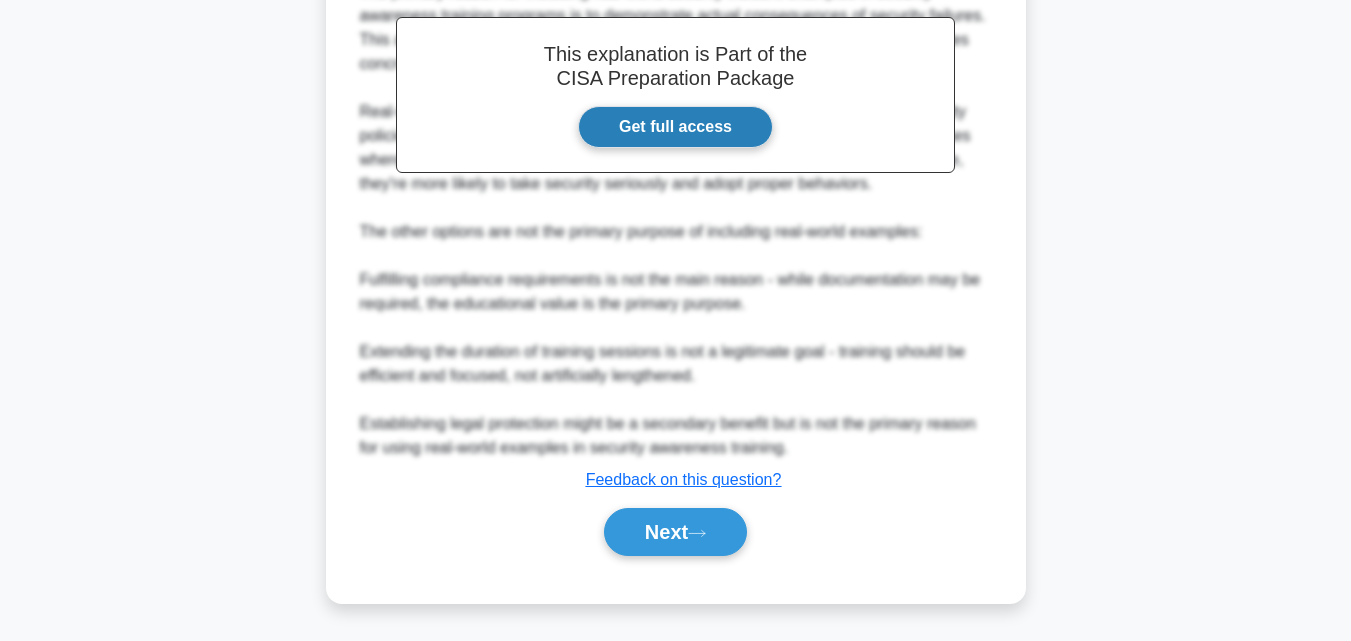 scroll, scrollTop: 689, scrollLeft: 0, axis: vertical 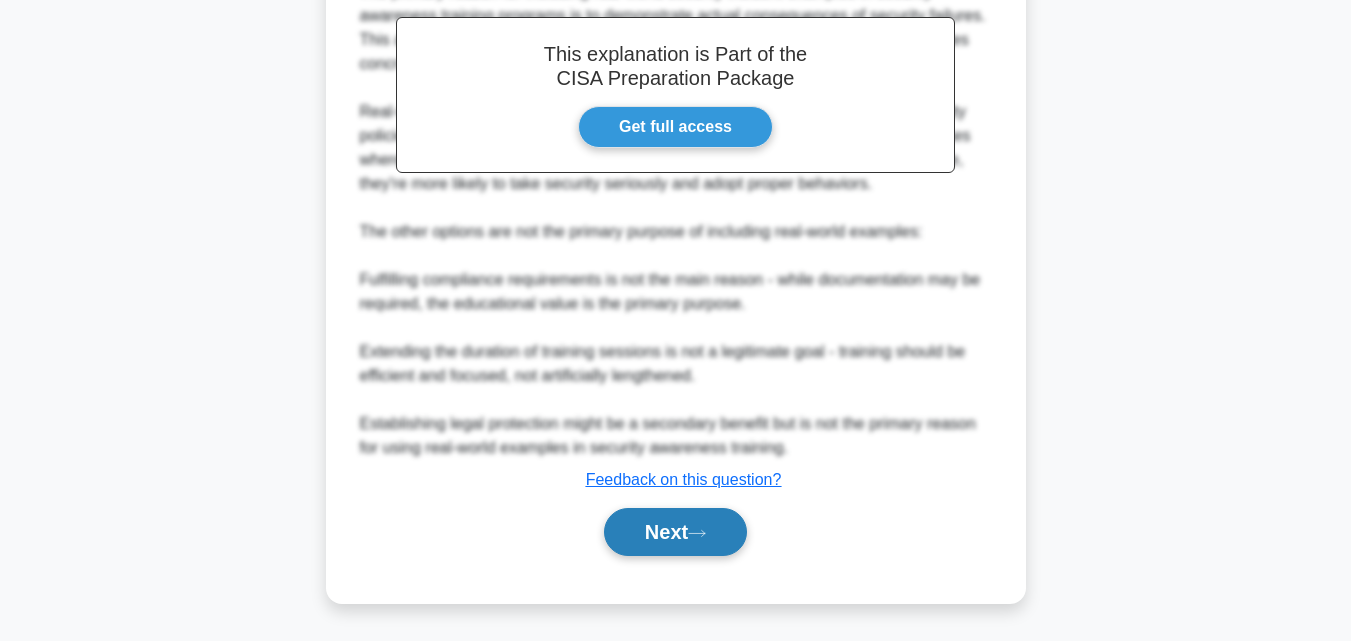 click on "Next" at bounding box center [675, 532] 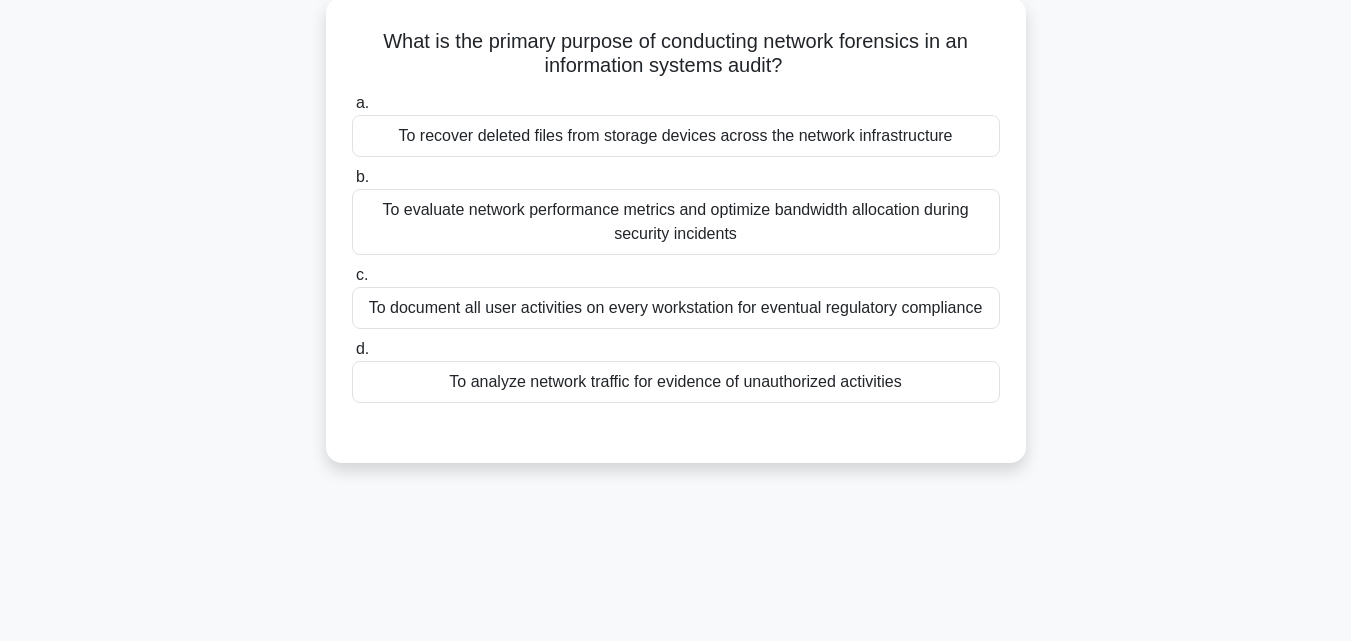 click on "To analyze network traffic for evidence of unauthorized activities" at bounding box center (676, 382) 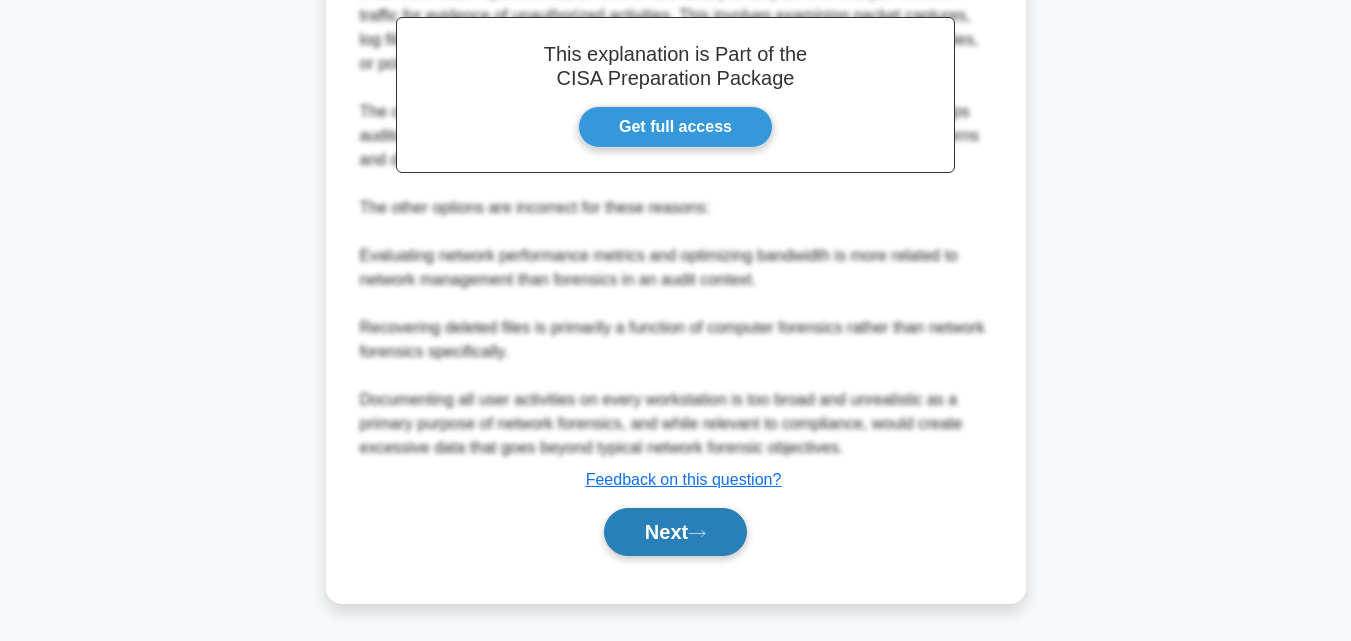 click on "Next" at bounding box center (675, 532) 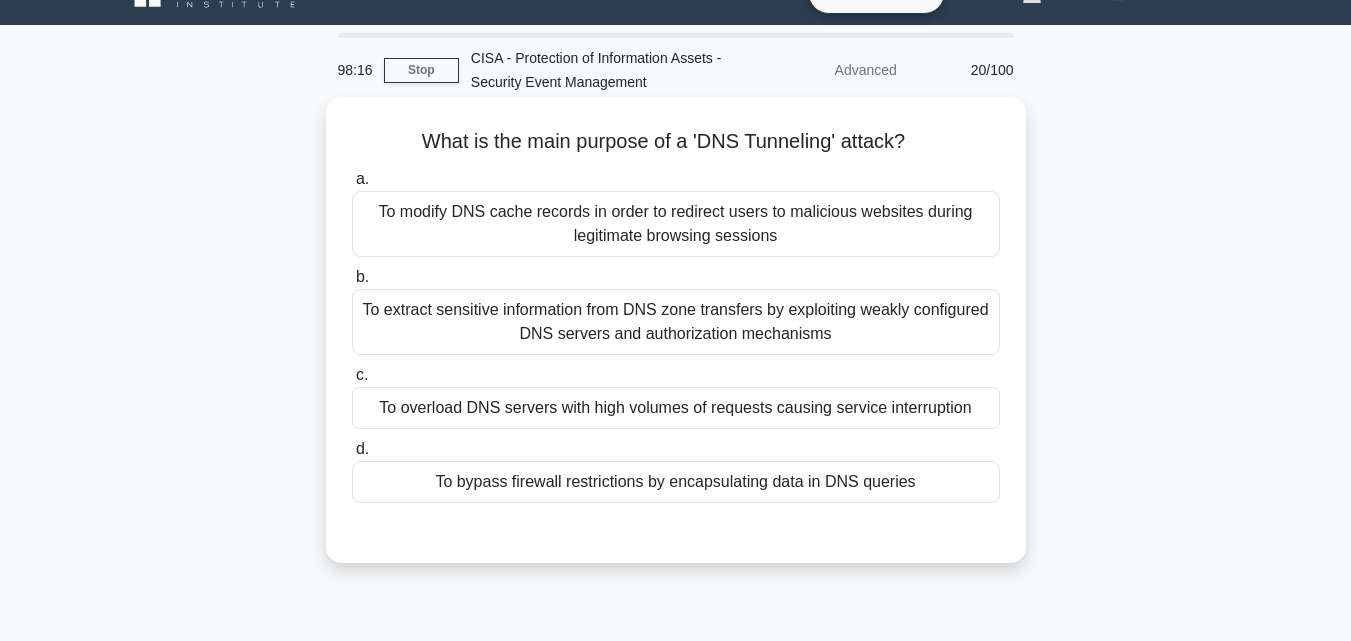 click on "To bypass firewall restrictions by encapsulating data in DNS queries" at bounding box center (676, 482) 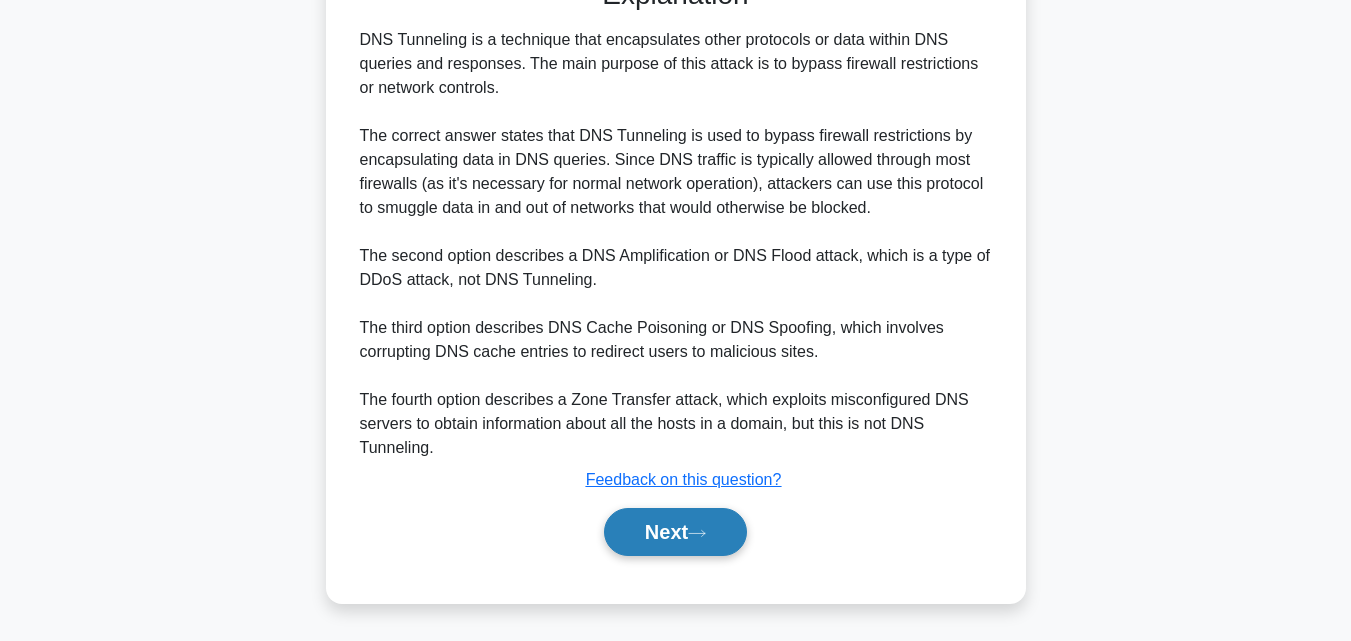 click on "Next" at bounding box center [675, 532] 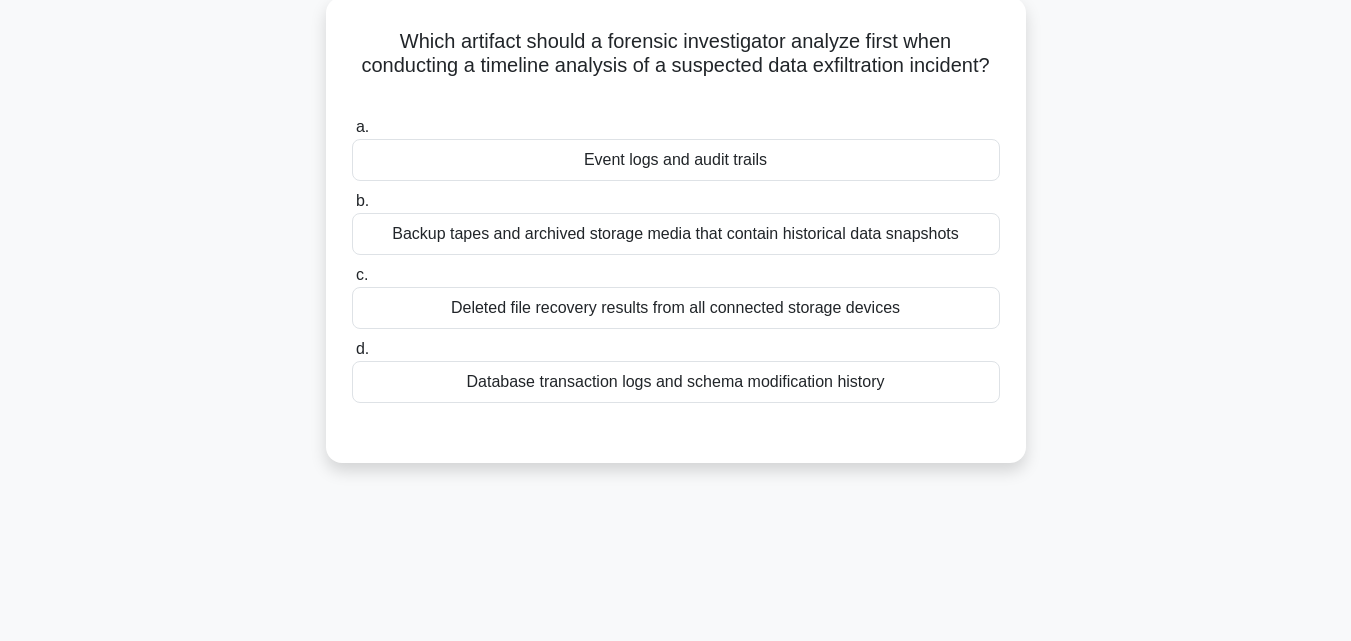 click on "Event logs and audit trails" at bounding box center (676, 160) 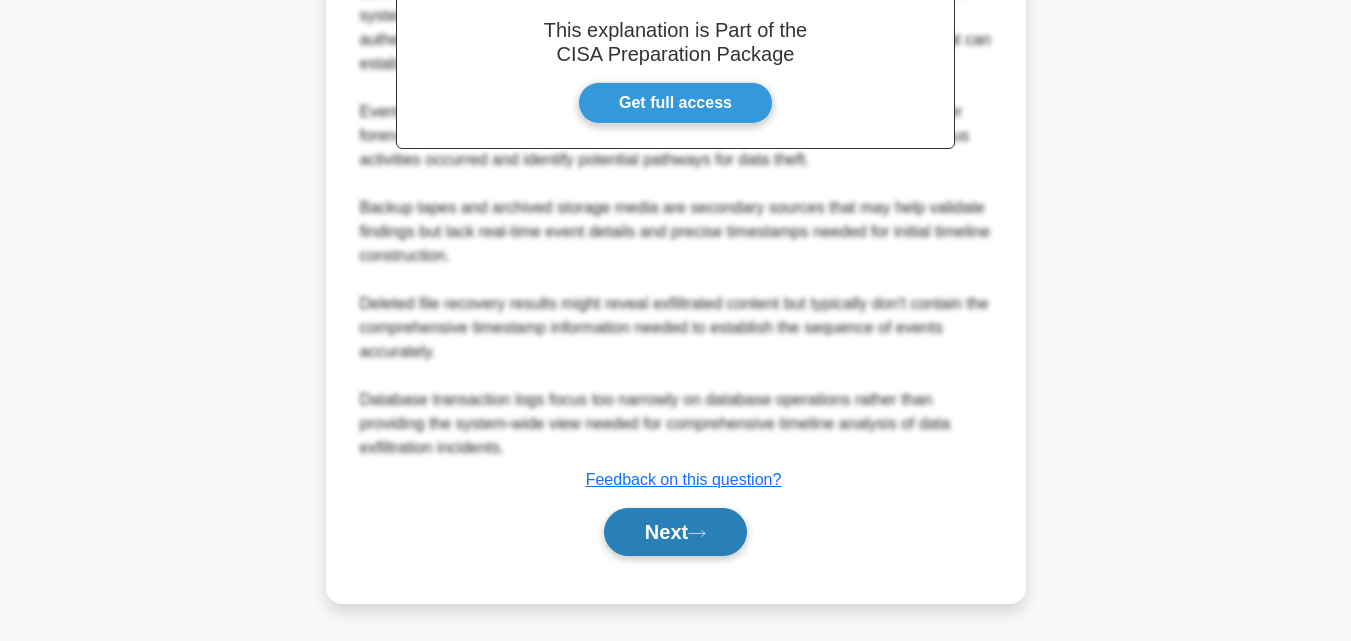 click on "Next" at bounding box center (675, 532) 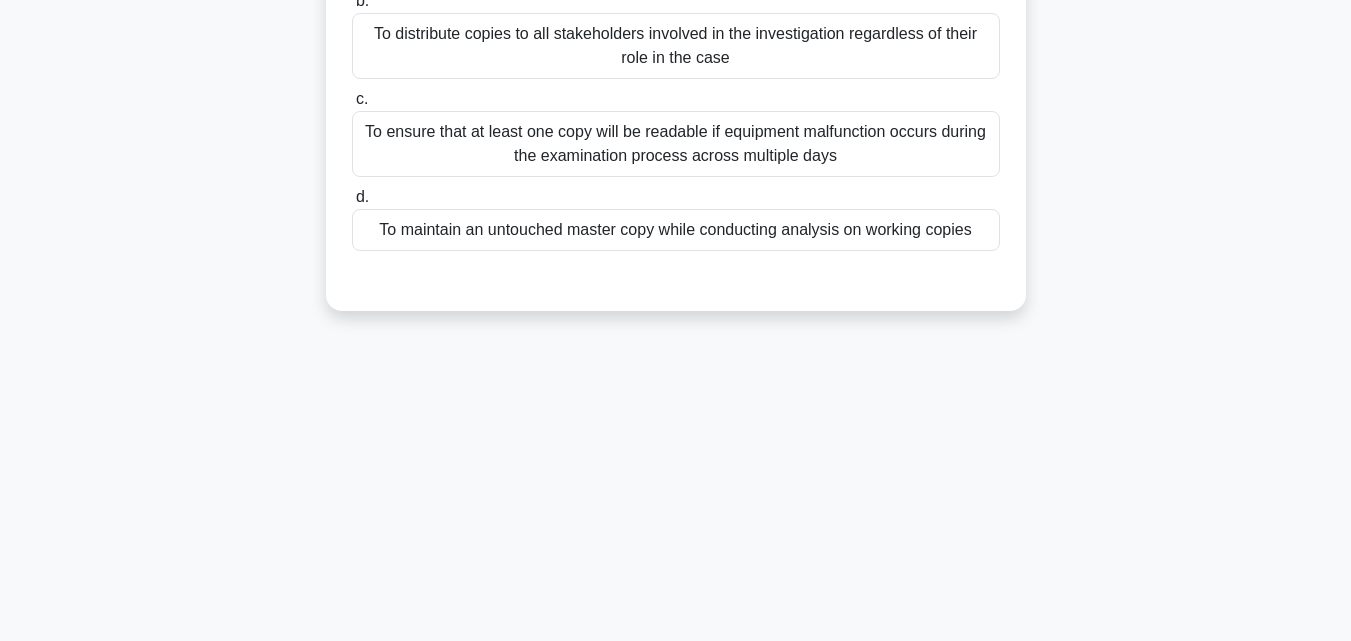 click on "To maintain an untouched master copy while conducting analysis on working copies" at bounding box center (676, 230) 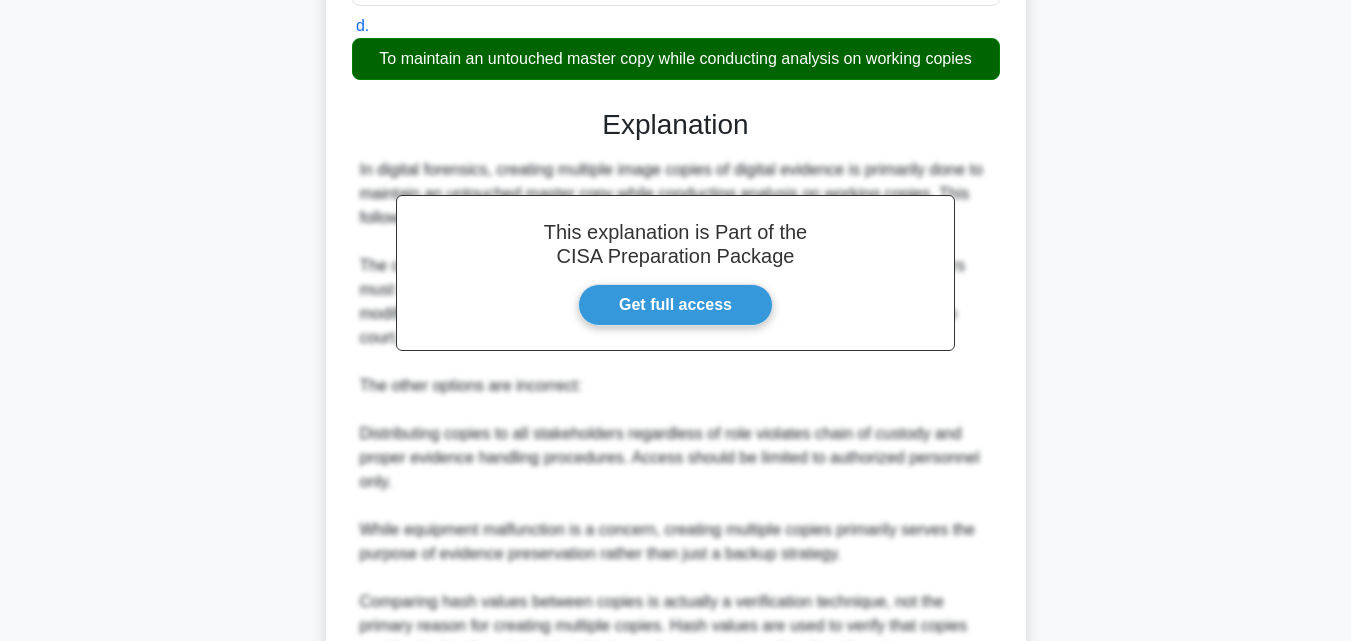 scroll, scrollTop: 689, scrollLeft: 0, axis: vertical 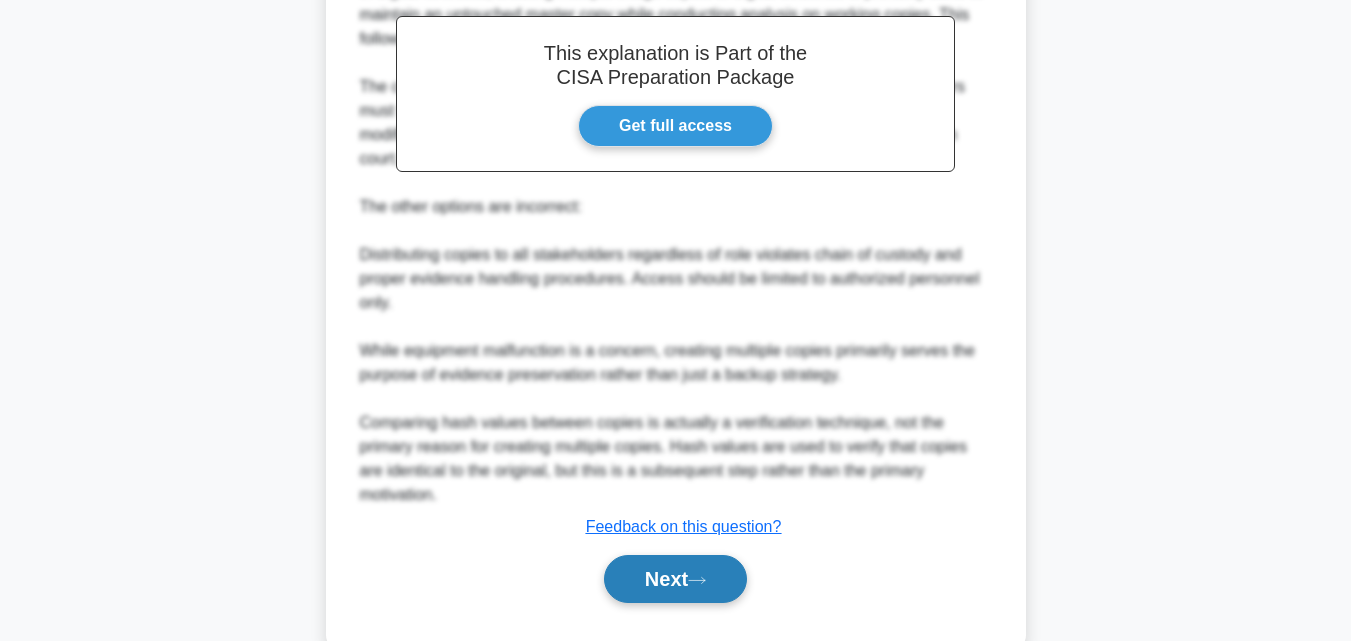 click on "Next" at bounding box center (675, 579) 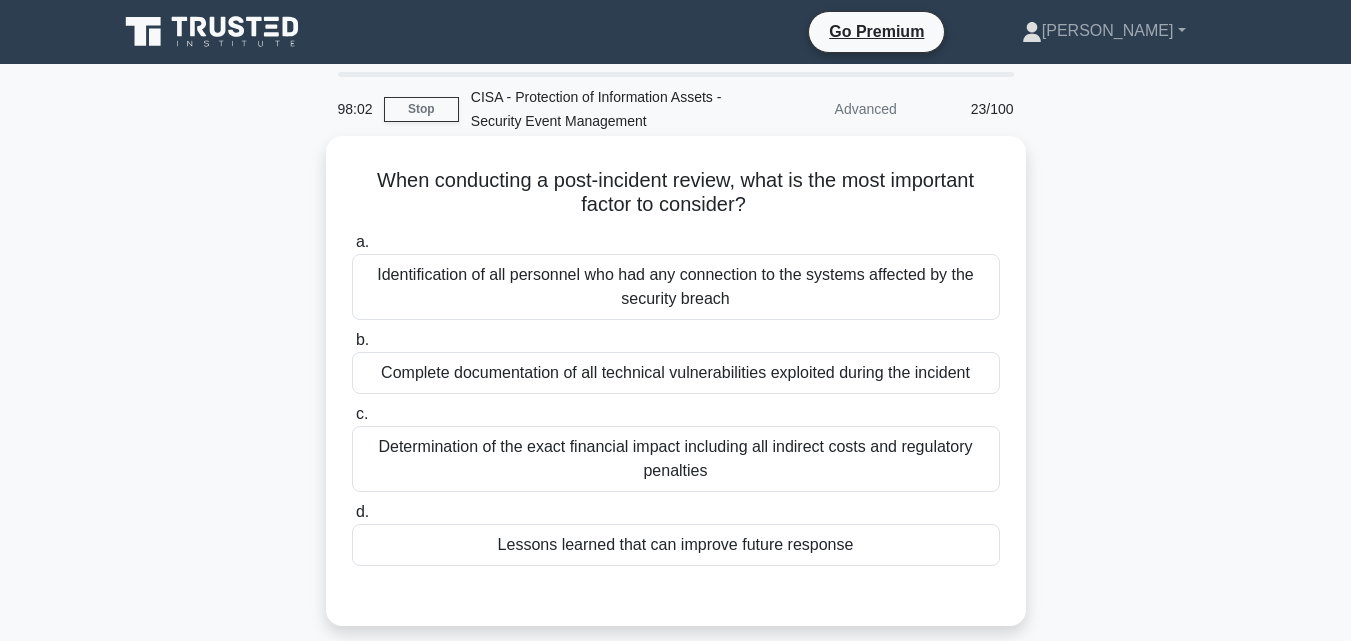 click on "Lessons learned that can improve future response" at bounding box center [676, 545] 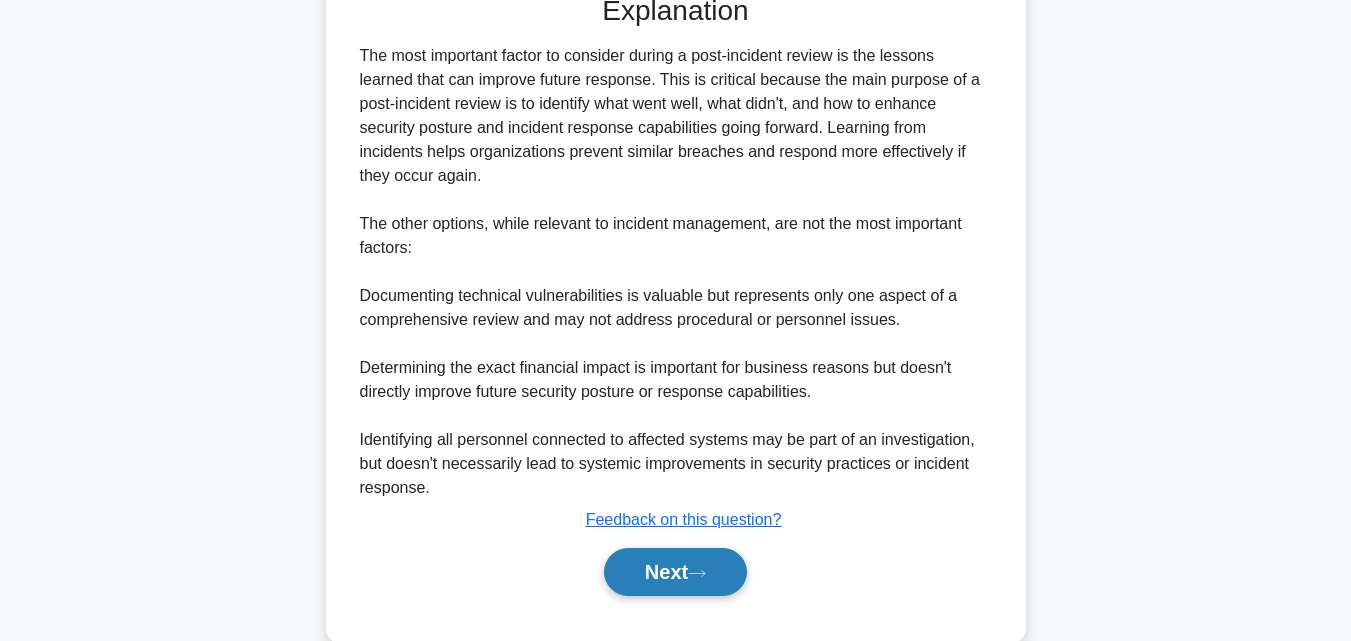 click on "Next" at bounding box center [675, 572] 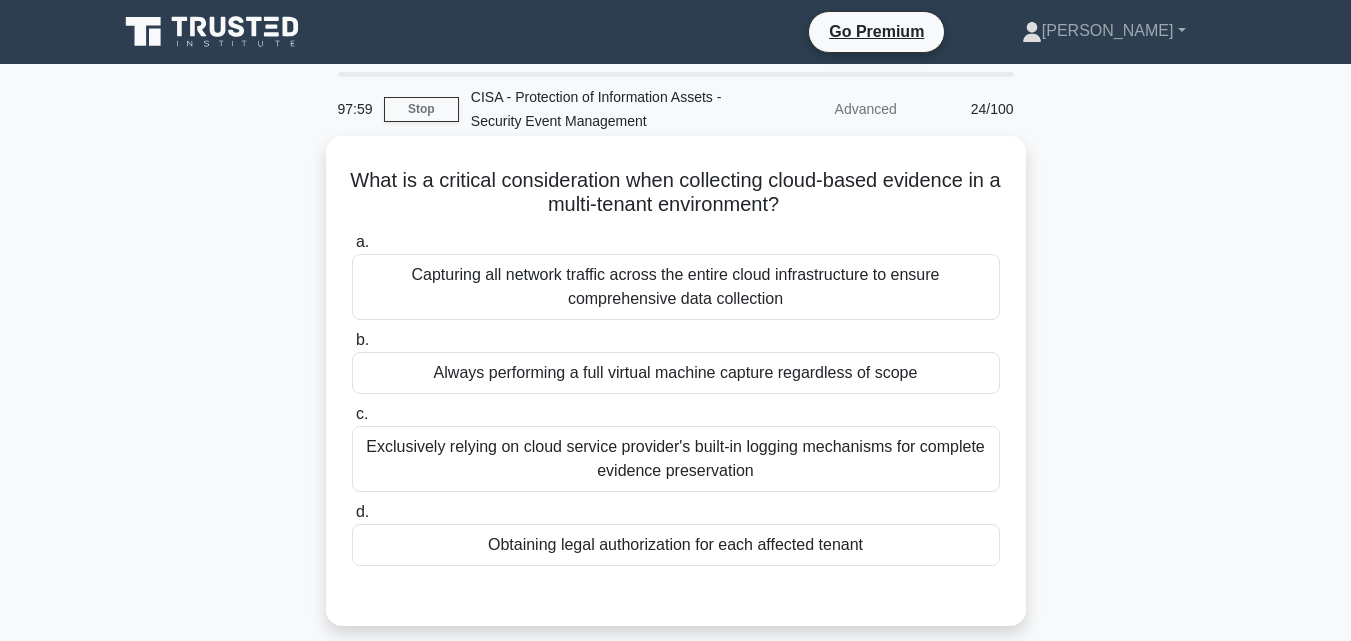 click on "Obtaining legal authorization for each affected tenant" at bounding box center (676, 545) 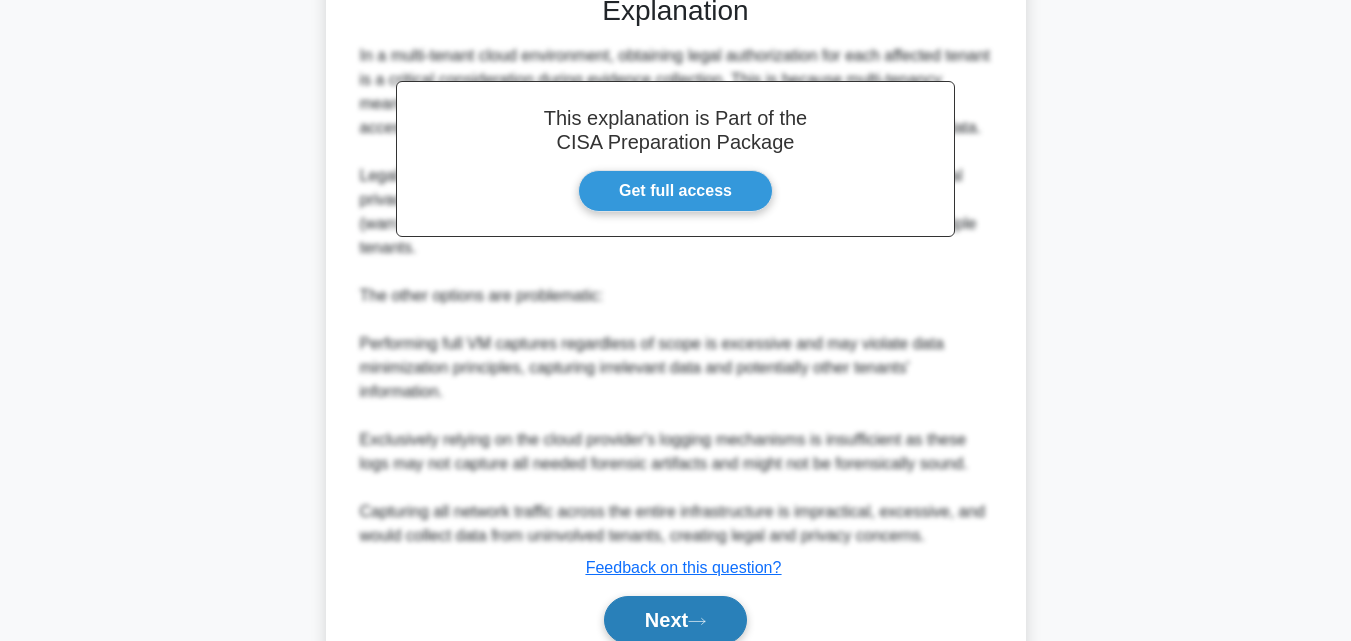 click on "Next" at bounding box center [675, 620] 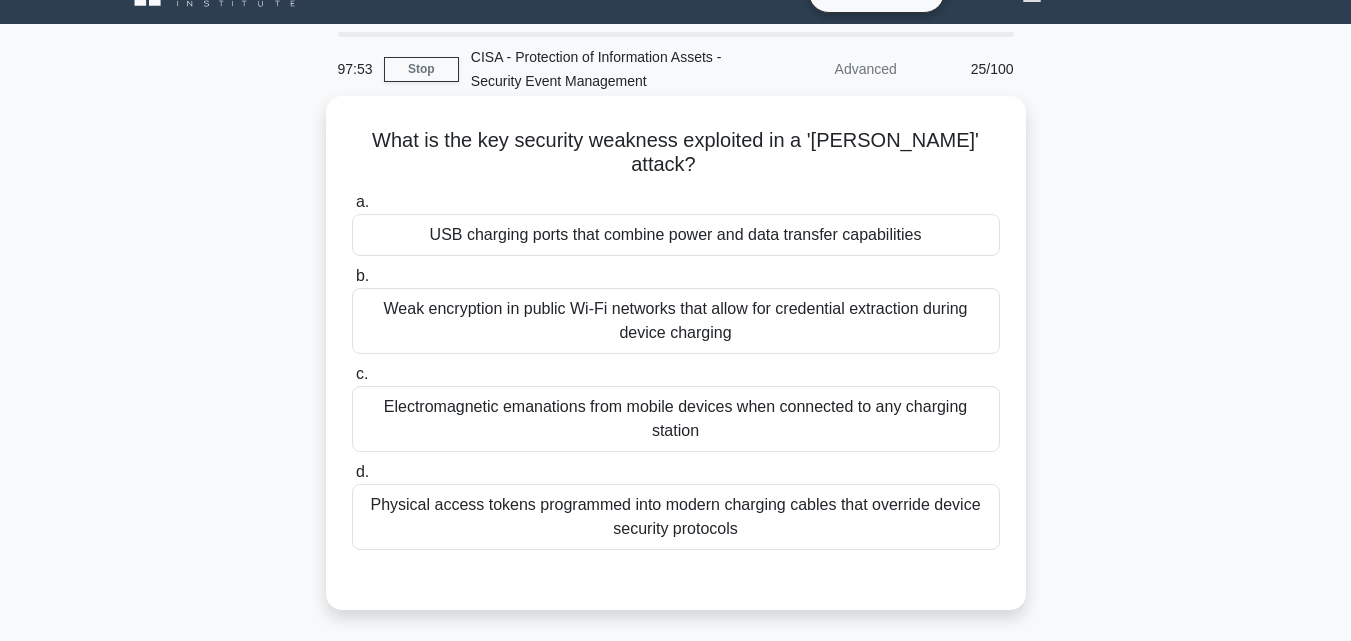 scroll, scrollTop: 39, scrollLeft: 0, axis: vertical 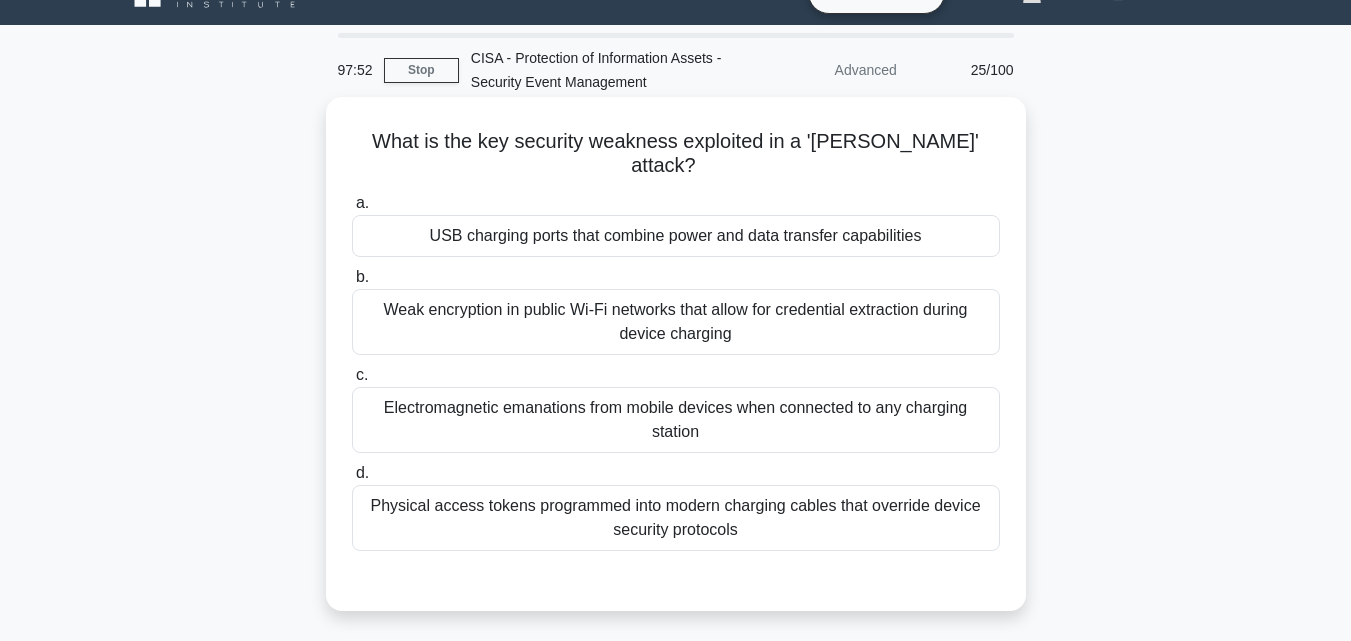 click on "USB charging ports that combine power and data transfer capabilities" at bounding box center (676, 236) 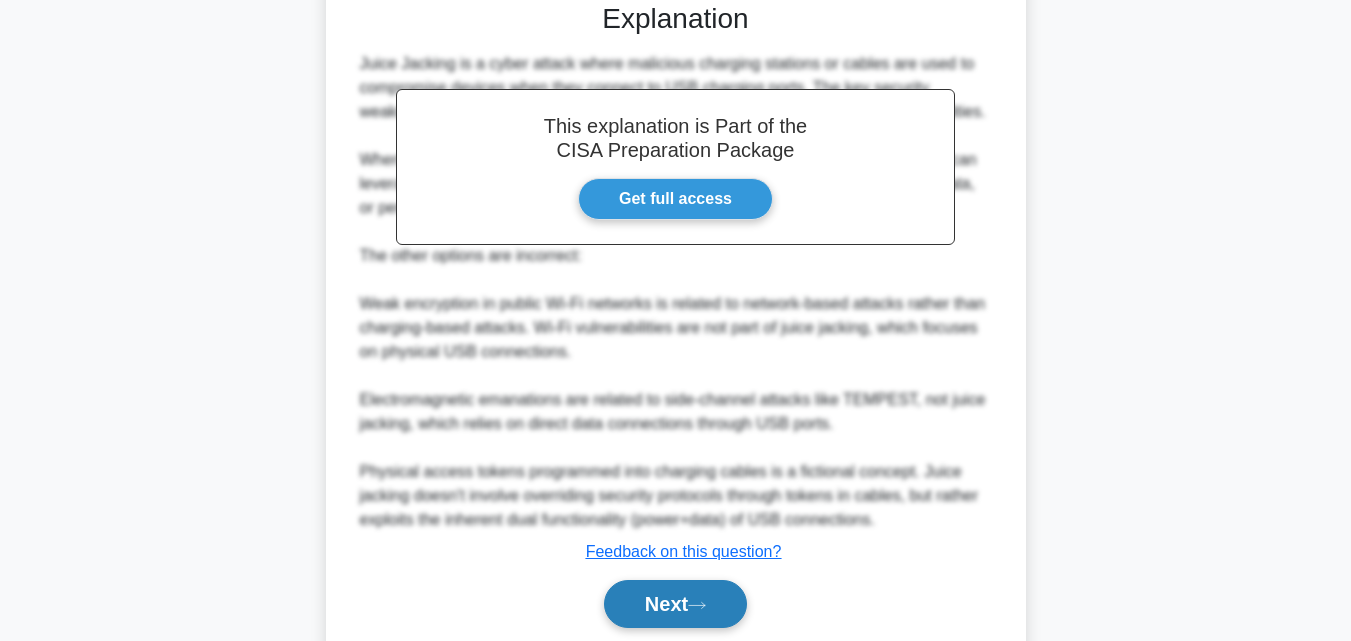 scroll, scrollTop: 689, scrollLeft: 0, axis: vertical 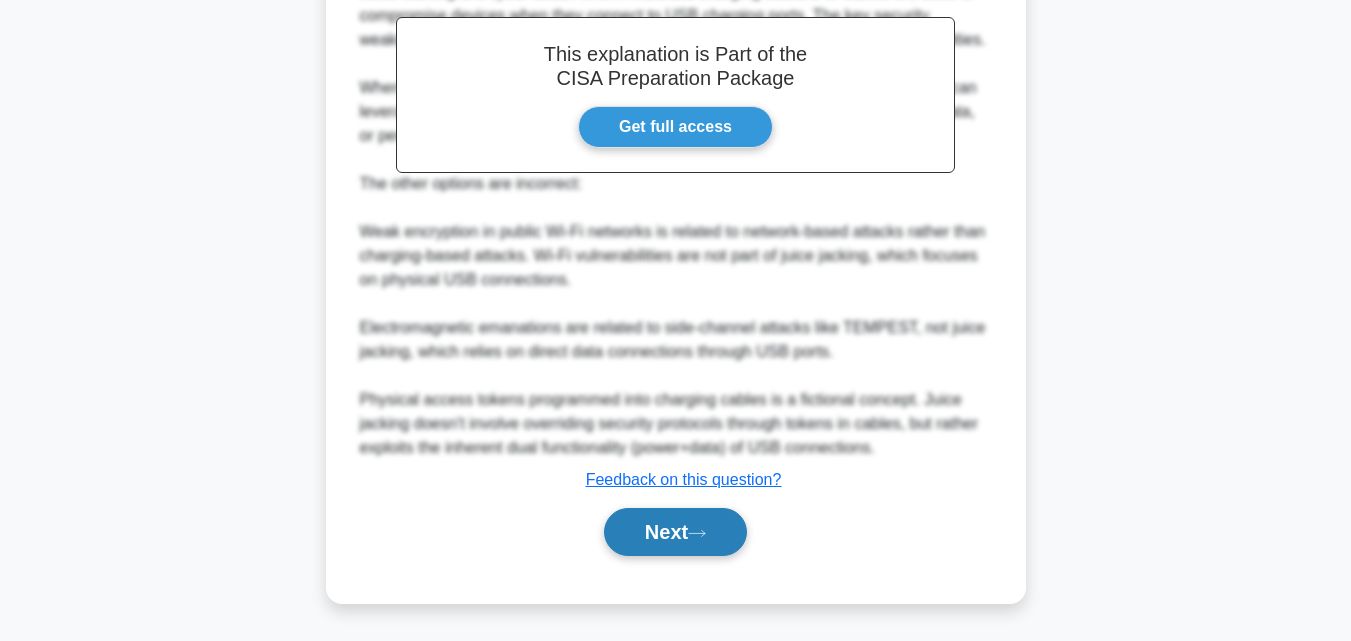 click on "Next" at bounding box center [675, 532] 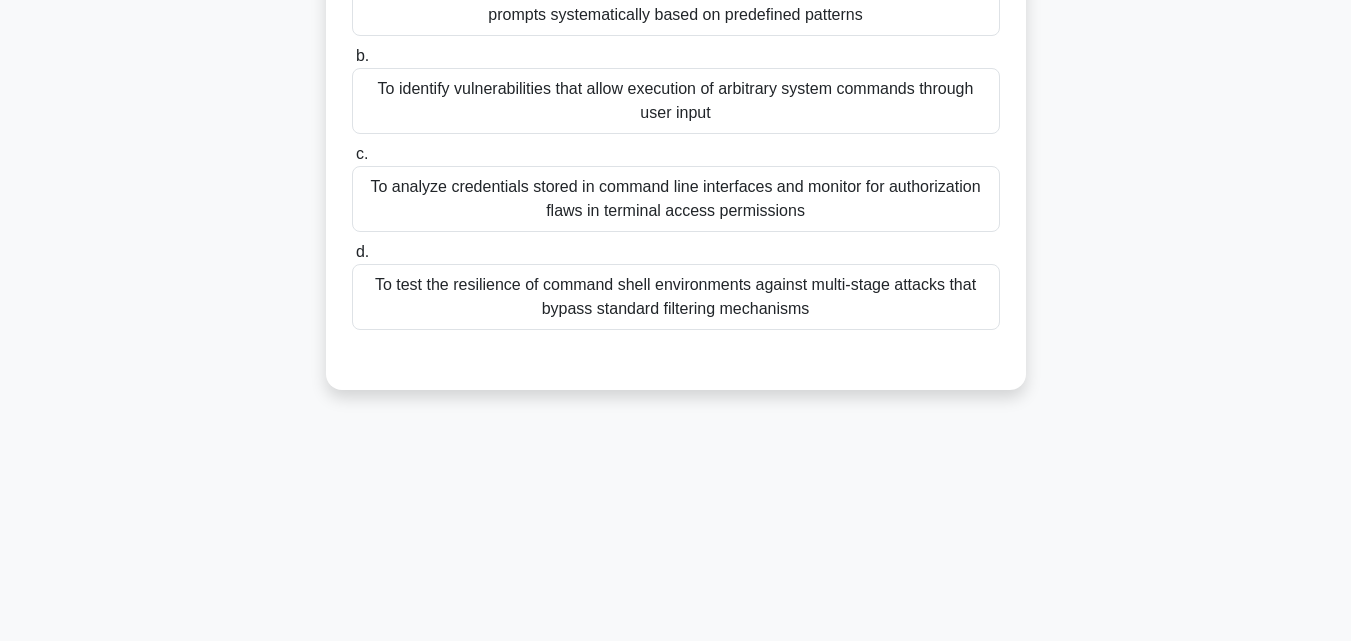 scroll, scrollTop: 39, scrollLeft: 0, axis: vertical 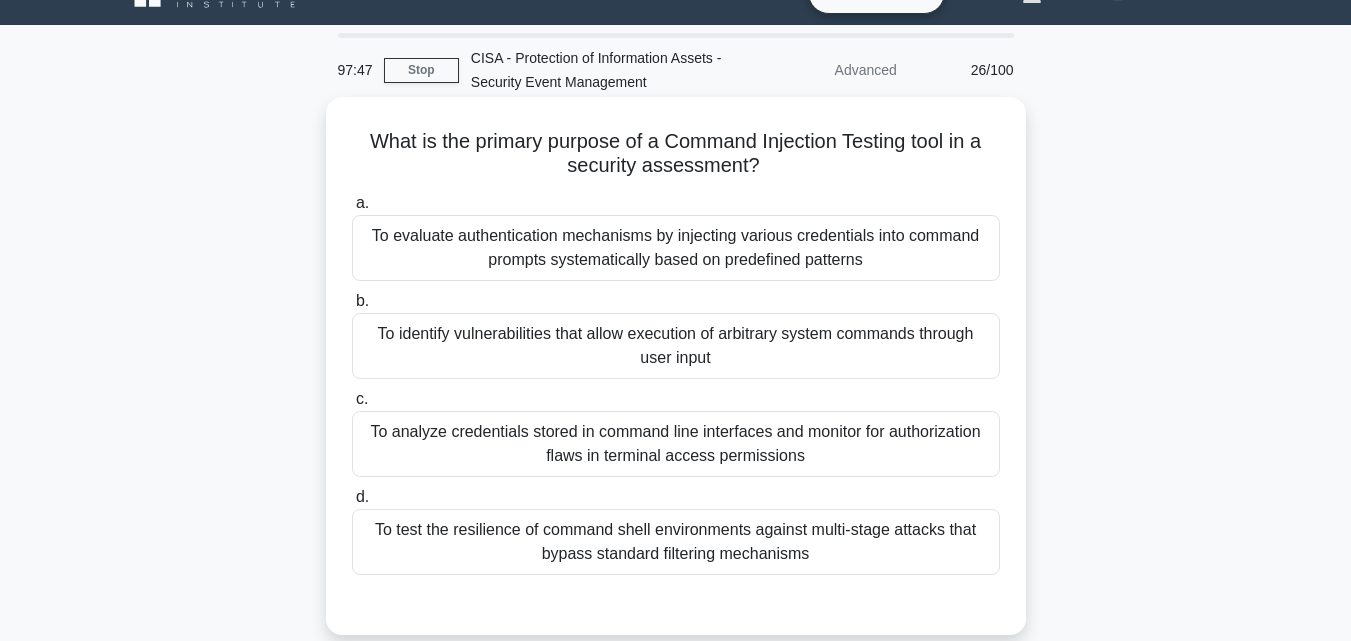 click on "To identify vulnerabilities that allow execution of arbitrary system commands through user input" at bounding box center (676, 346) 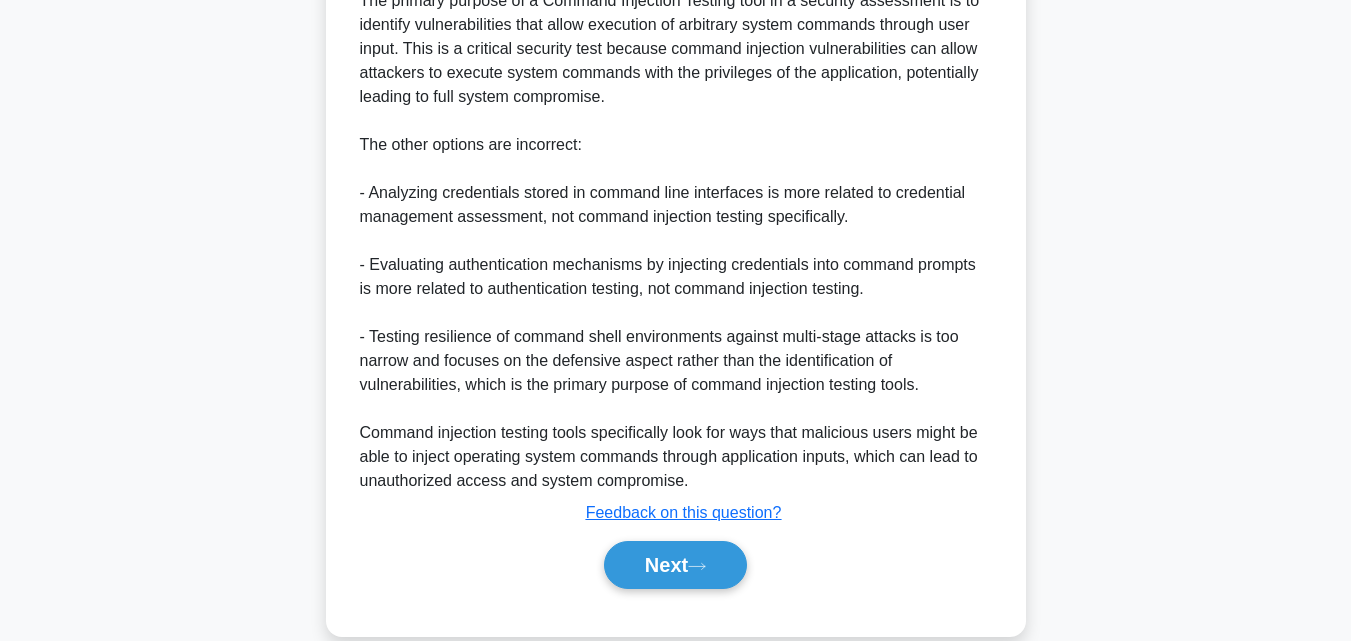 scroll, scrollTop: 737, scrollLeft: 0, axis: vertical 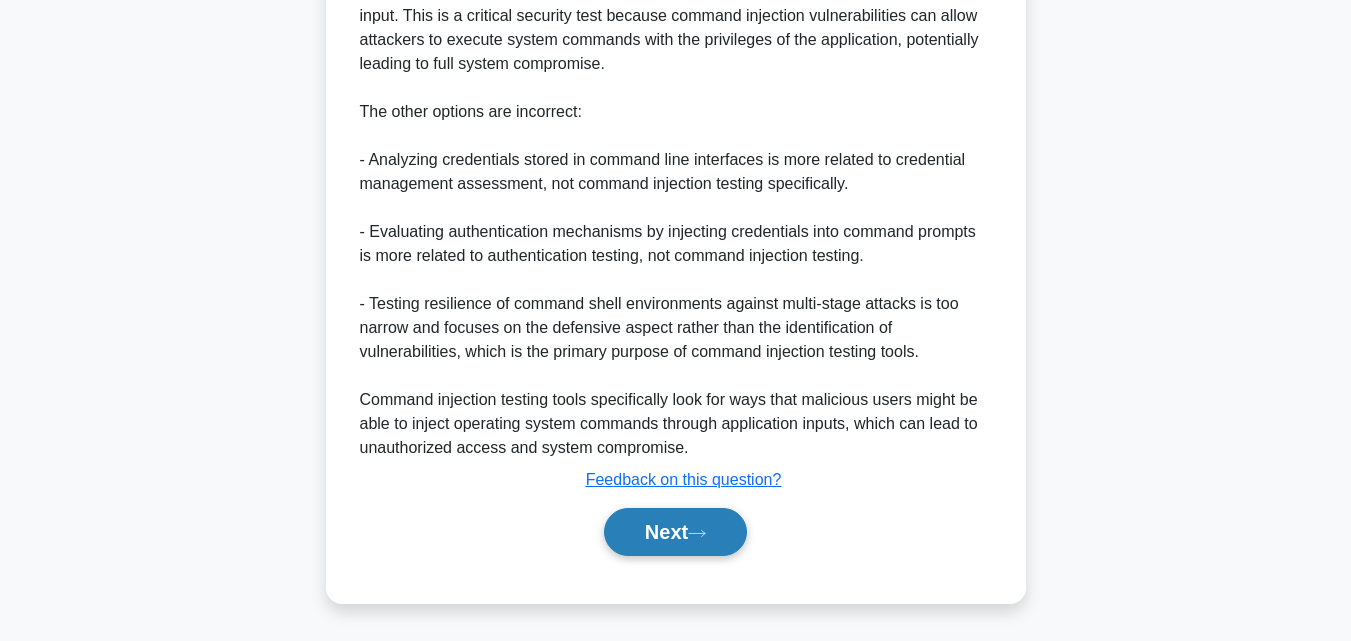 click on "Next" at bounding box center (675, 532) 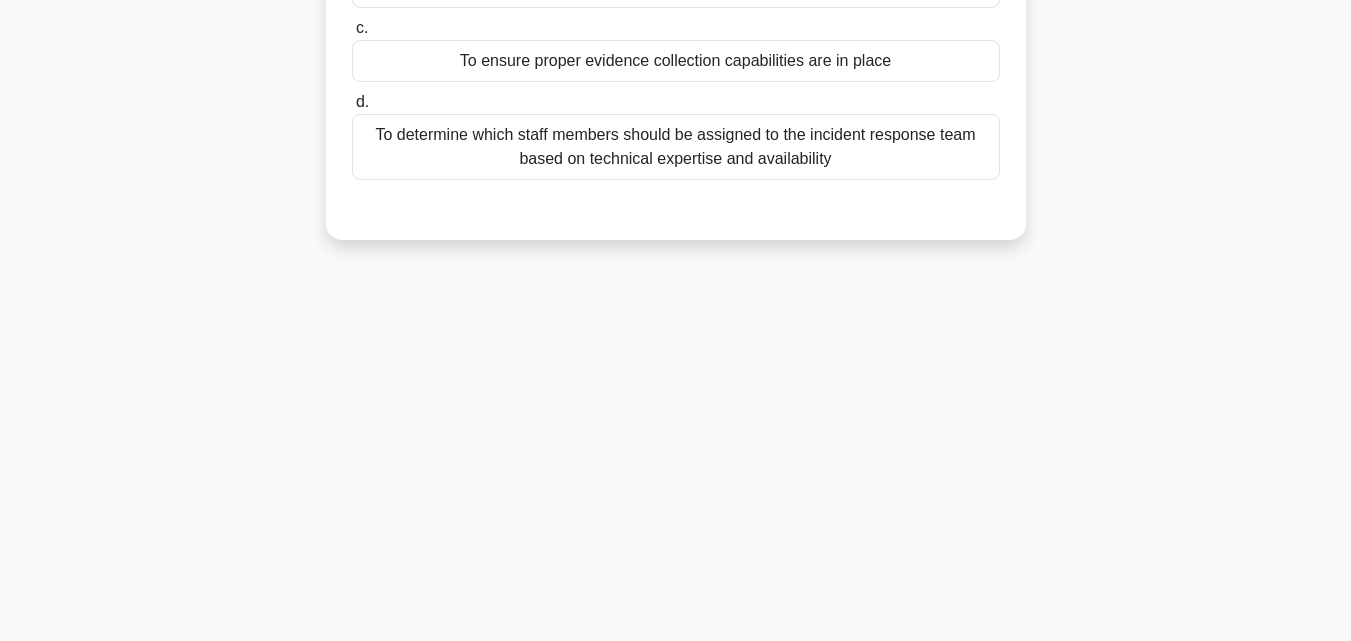 scroll, scrollTop: 268, scrollLeft: 0, axis: vertical 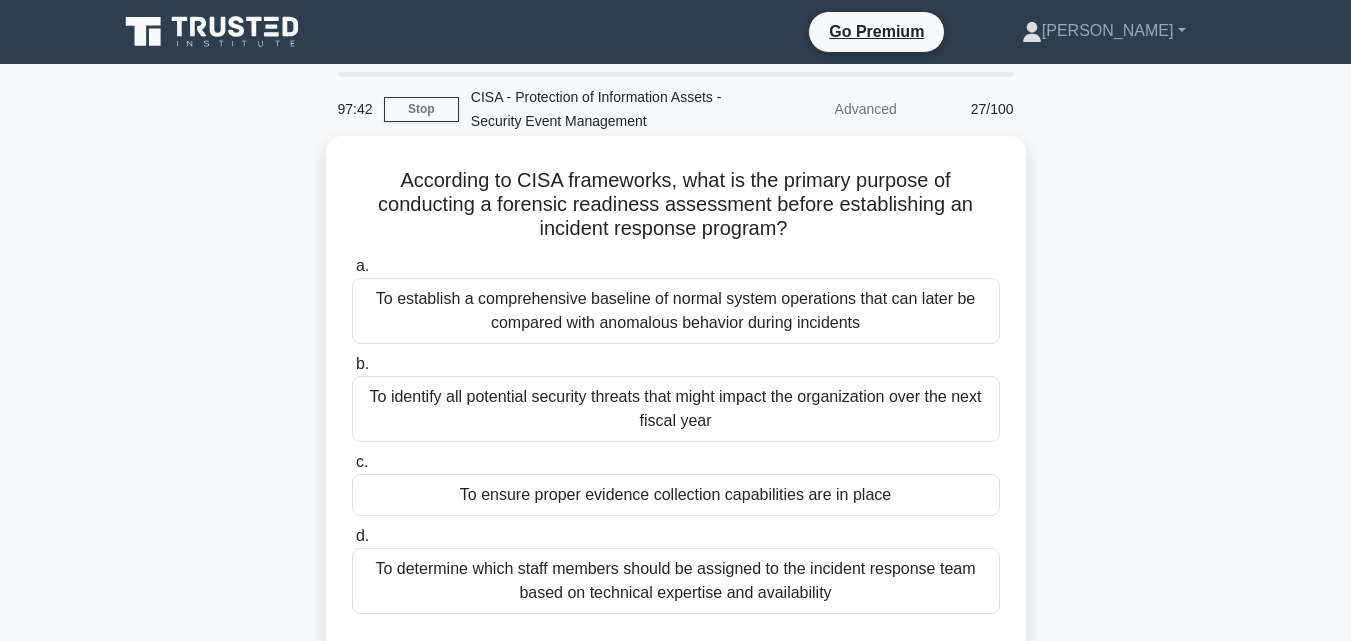 click on "To ensure proper evidence collection capabilities are in place" at bounding box center (676, 495) 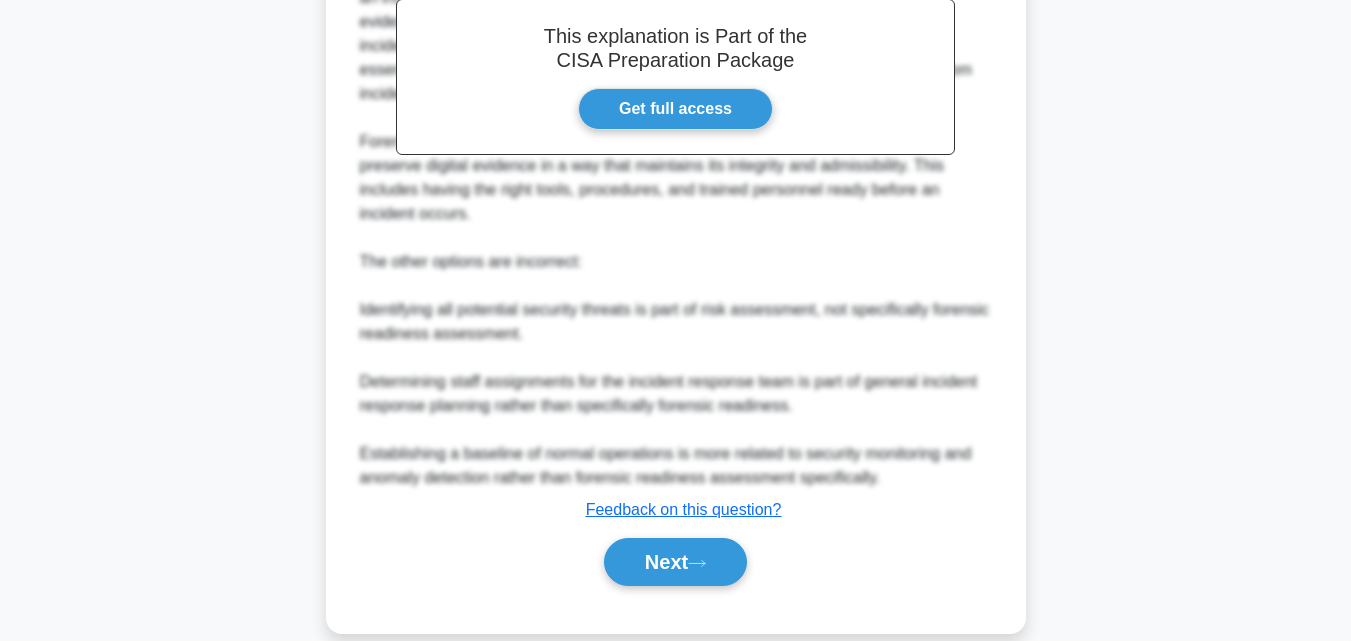 scroll, scrollTop: 737, scrollLeft: 0, axis: vertical 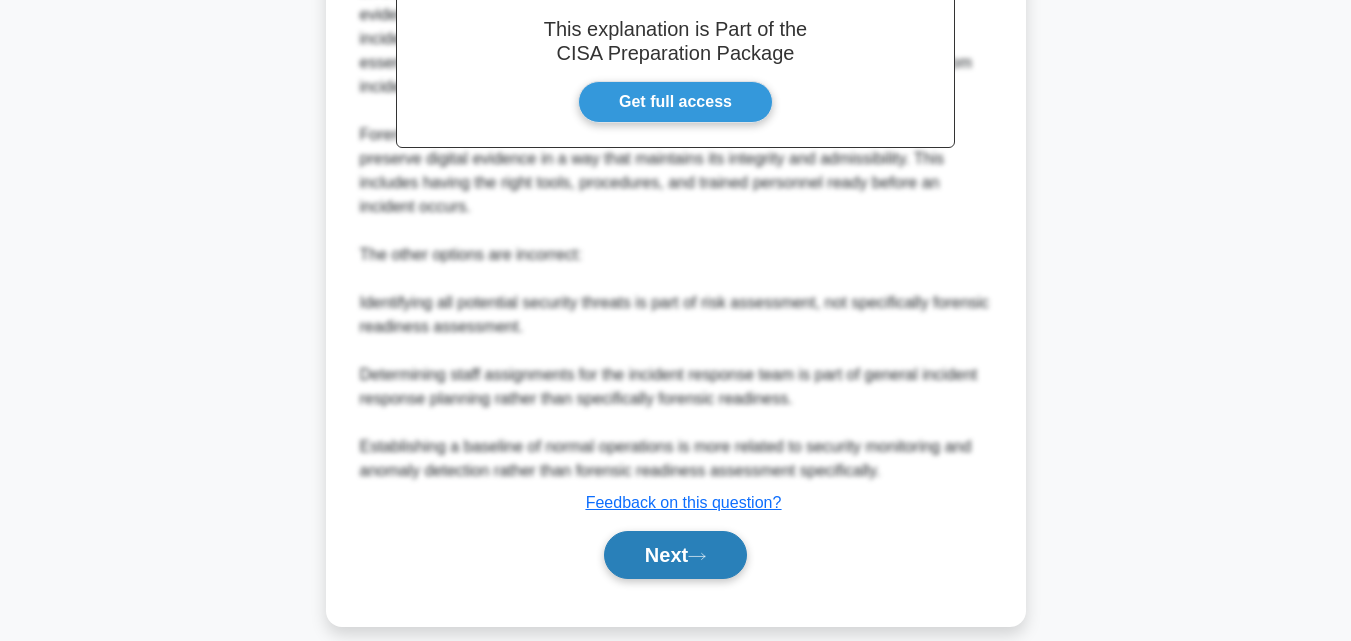 click on "Next" at bounding box center (675, 555) 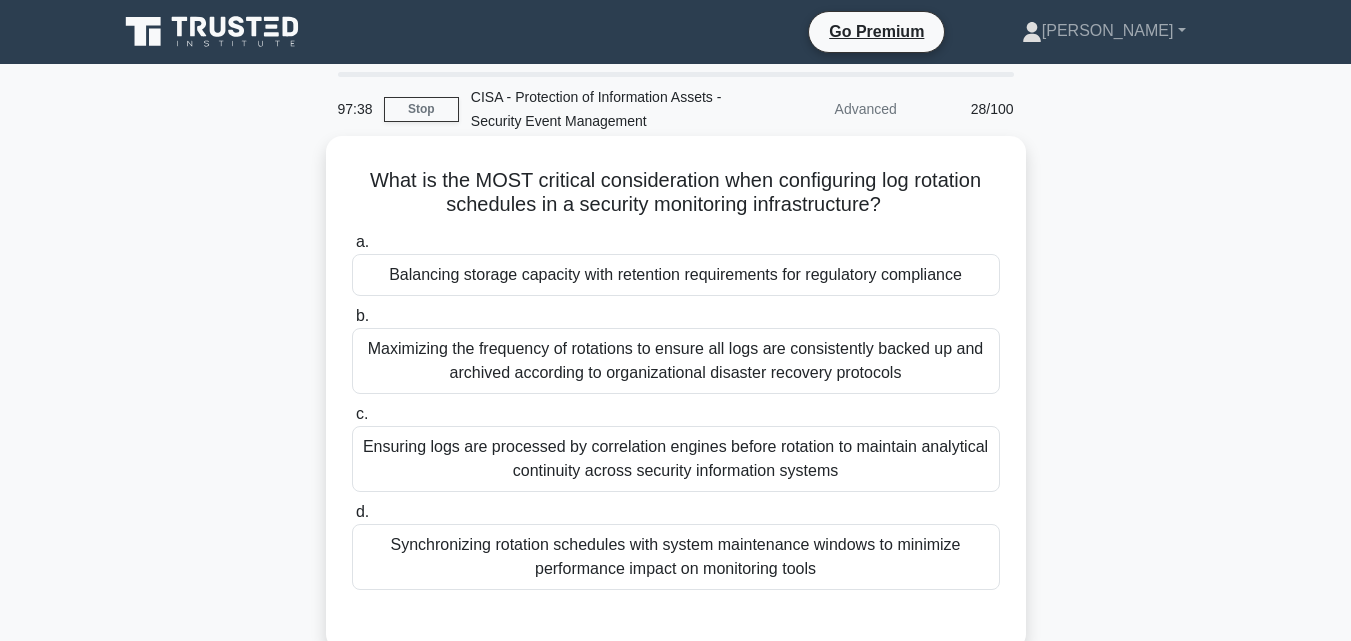 click on "Balancing storage capacity with retention requirements for regulatory compliance" at bounding box center (676, 275) 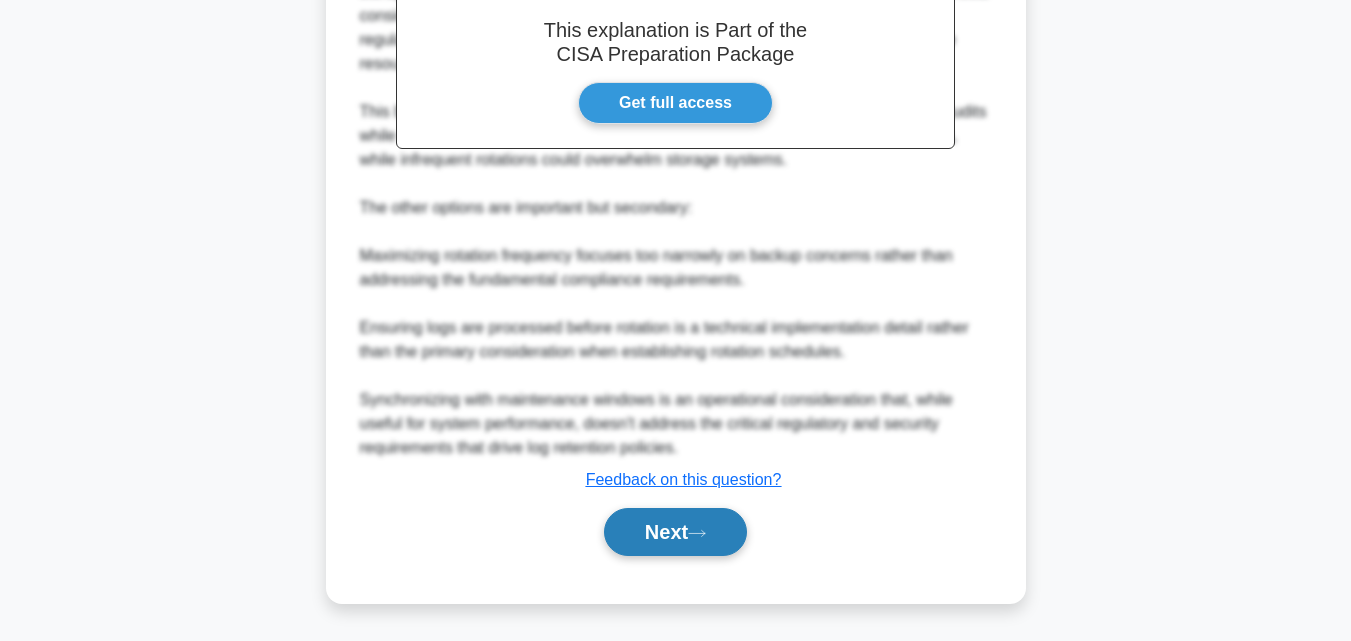 click on "Next" at bounding box center [675, 532] 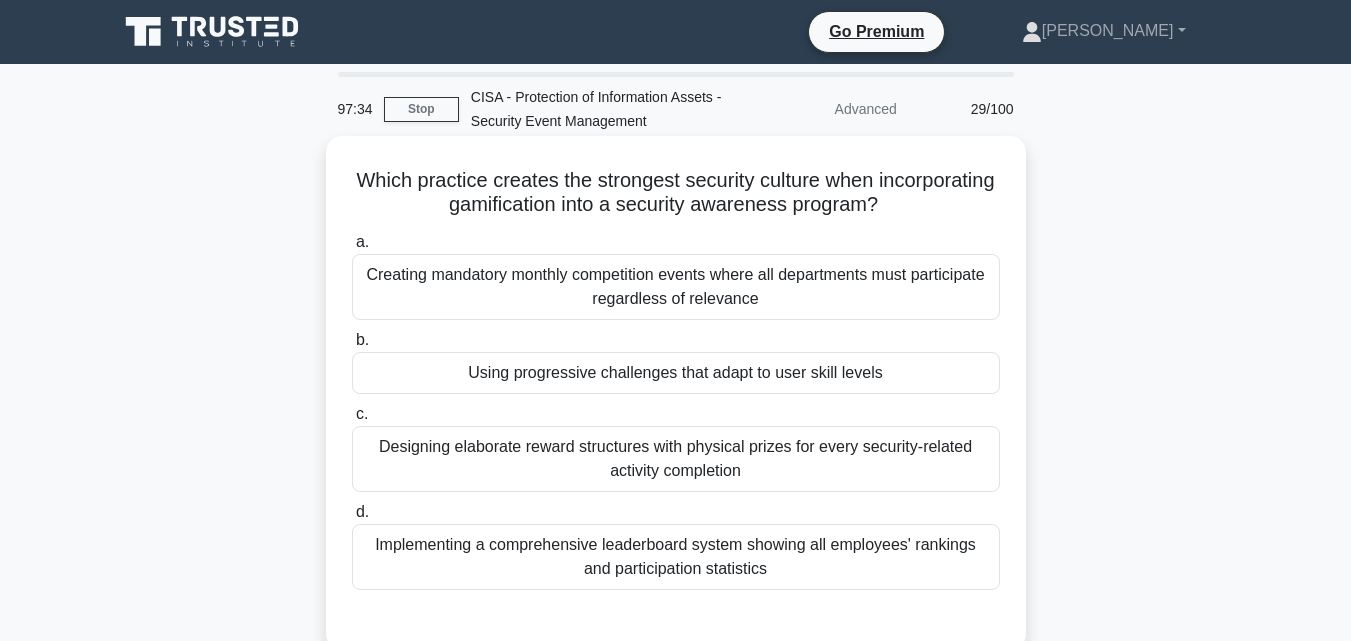 click on "Using progressive challenges that adapt to user skill levels" at bounding box center (676, 373) 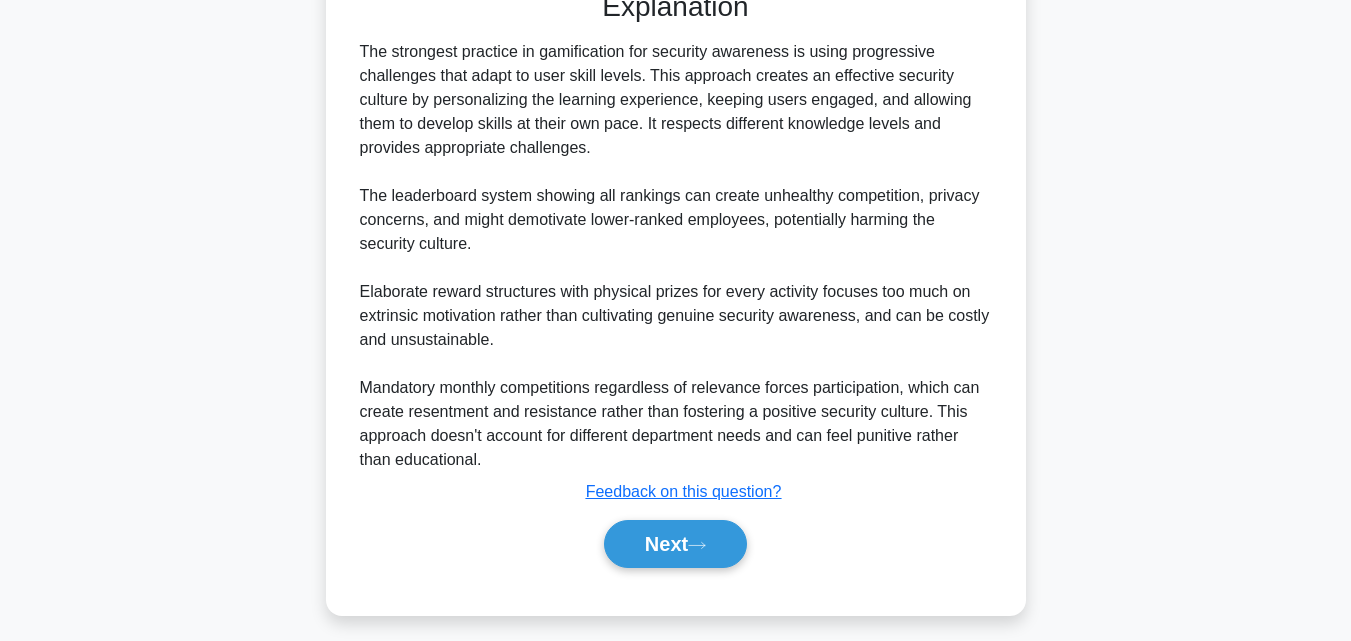 scroll, scrollTop: 641, scrollLeft: 0, axis: vertical 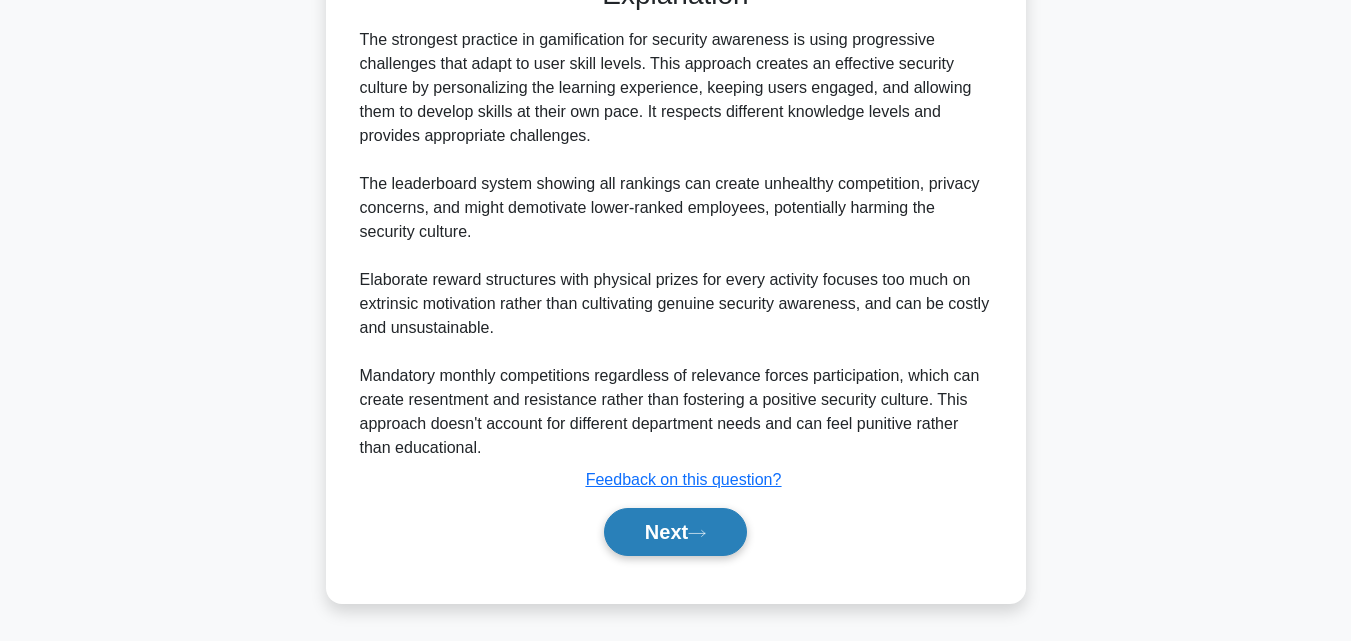 click on "Next" at bounding box center [675, 532] 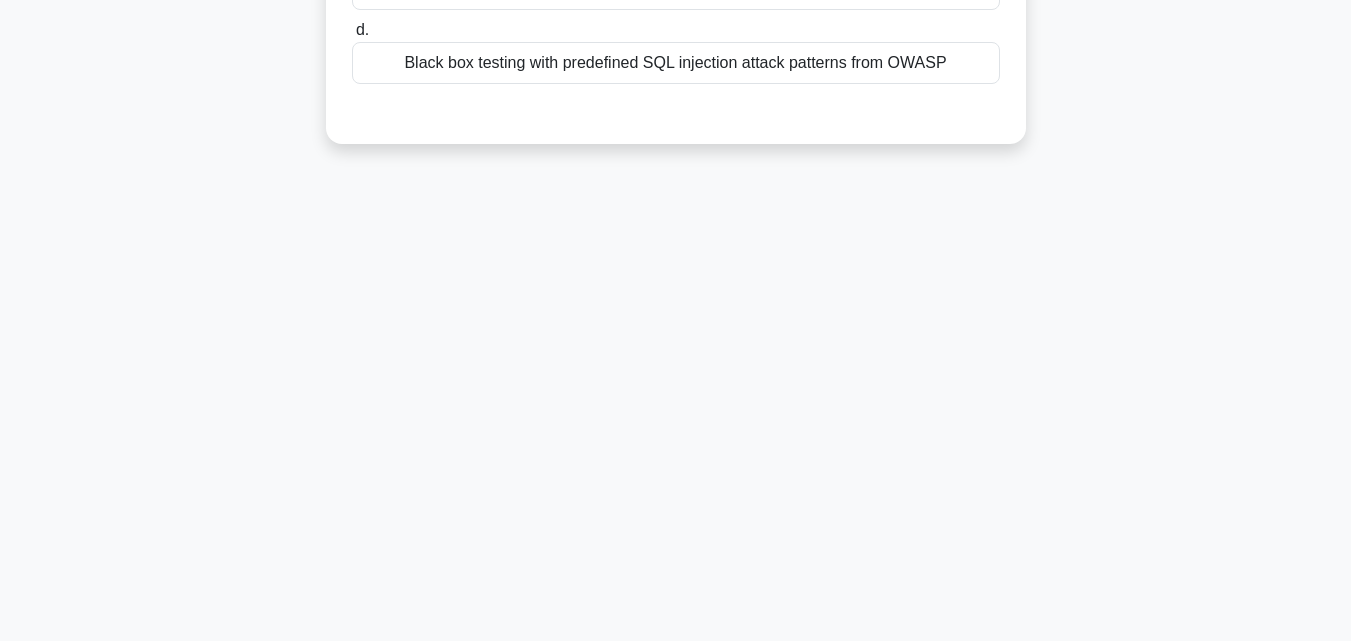 scroll, scrollTop: 0, scrollLeft: 0, axis: both 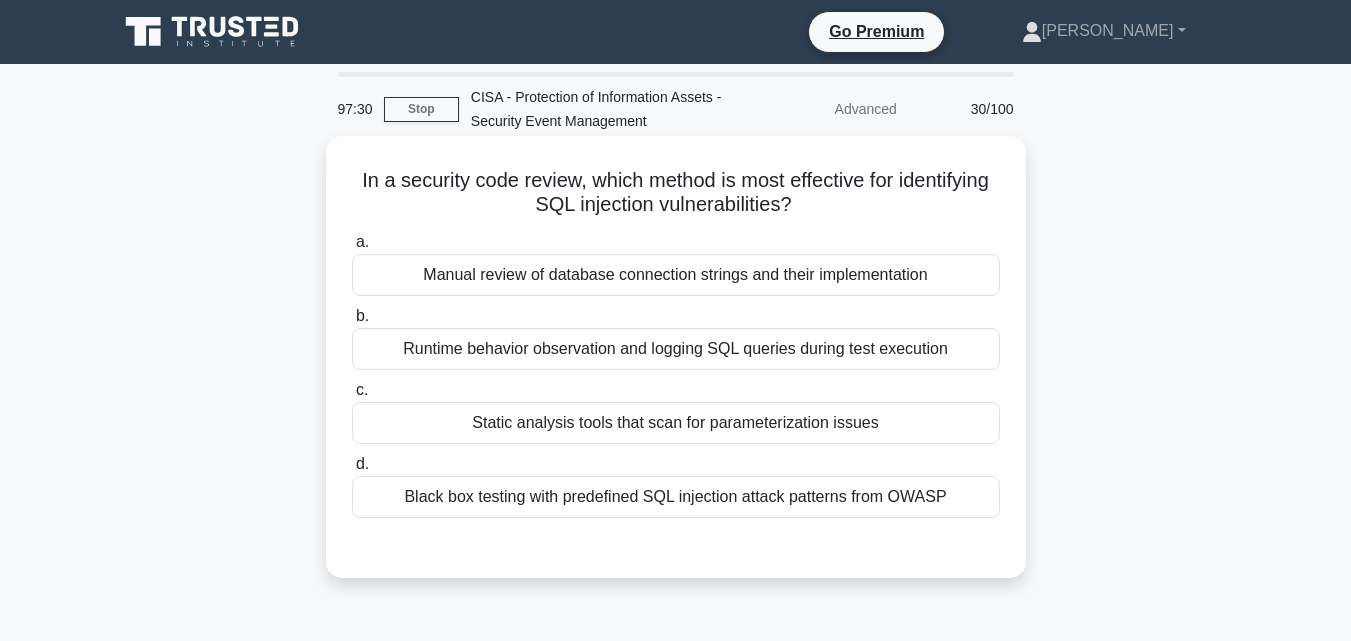 click on "Static analysis tools that scan for parameterization issues" at bounding box center [676, 423] 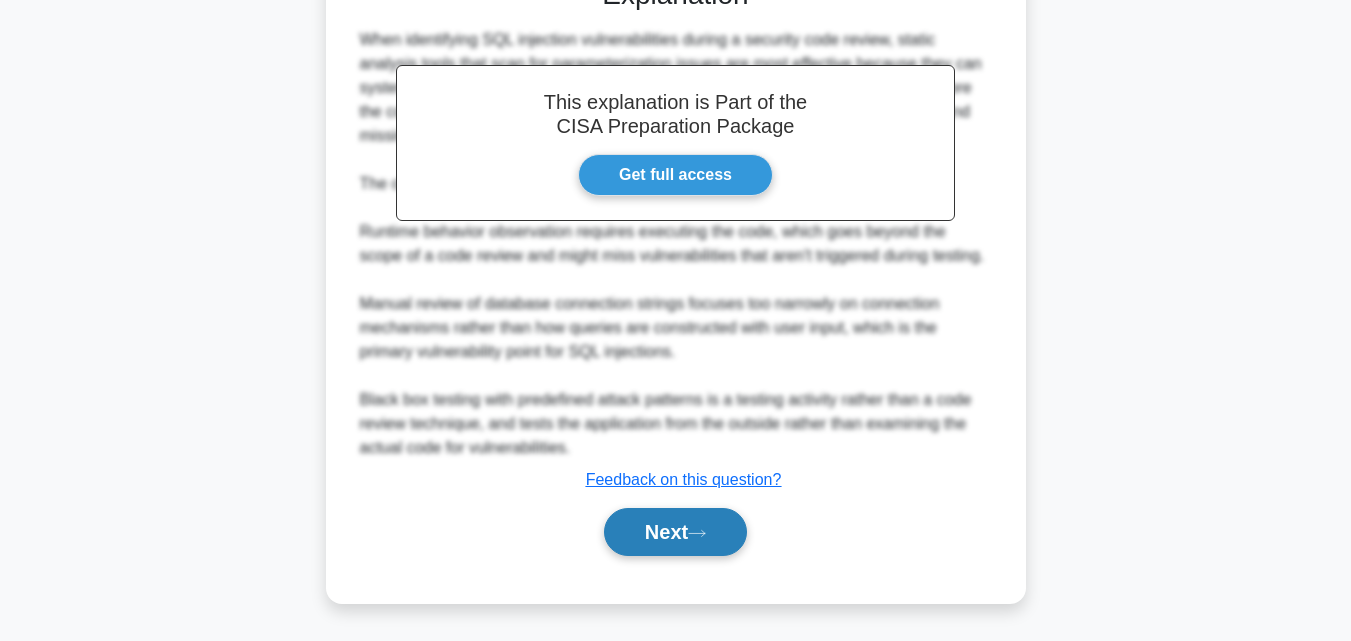 click on "Next" at bounding box center (675, 532) 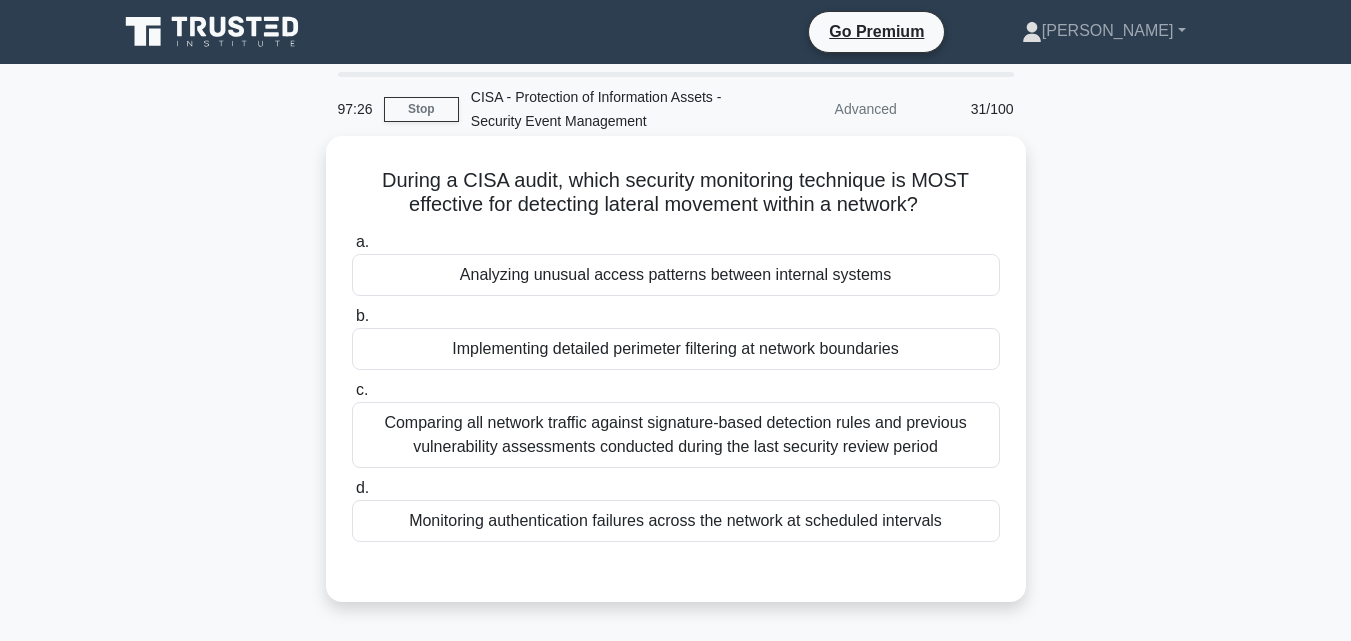 click on "Analyzing unusual access patterns between internal systems" at bounding box center [676, 275] 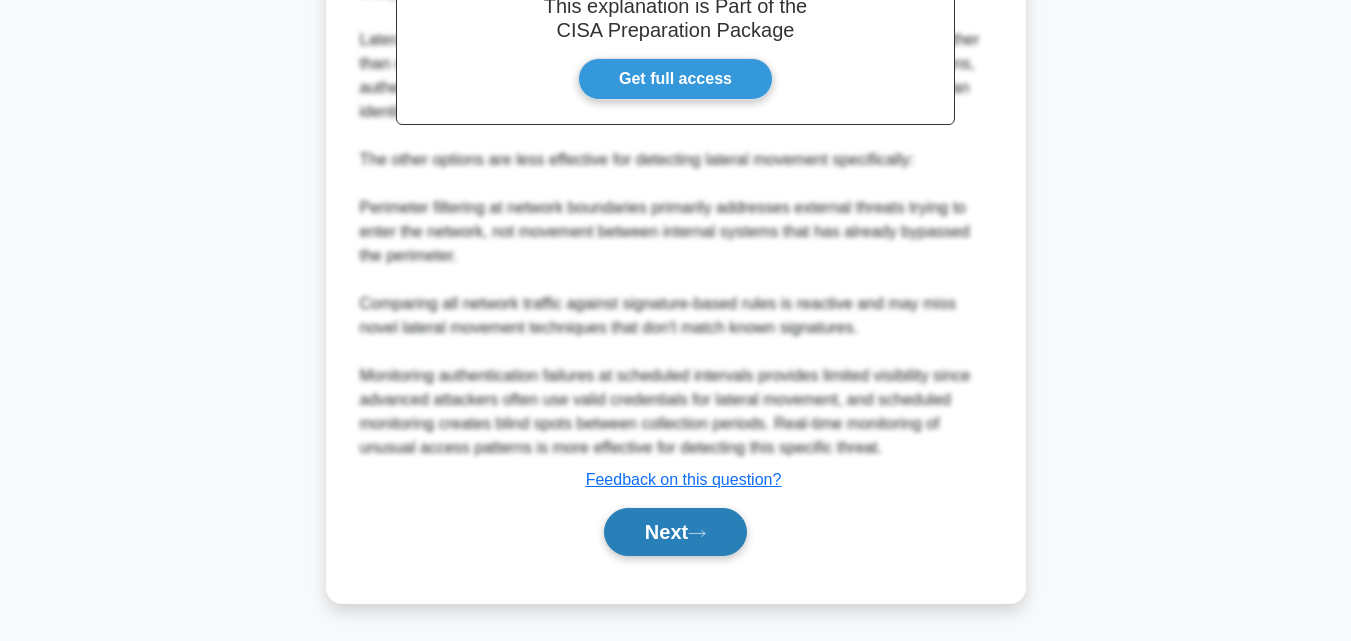 click on "Next" at bounding box center [675, 532] 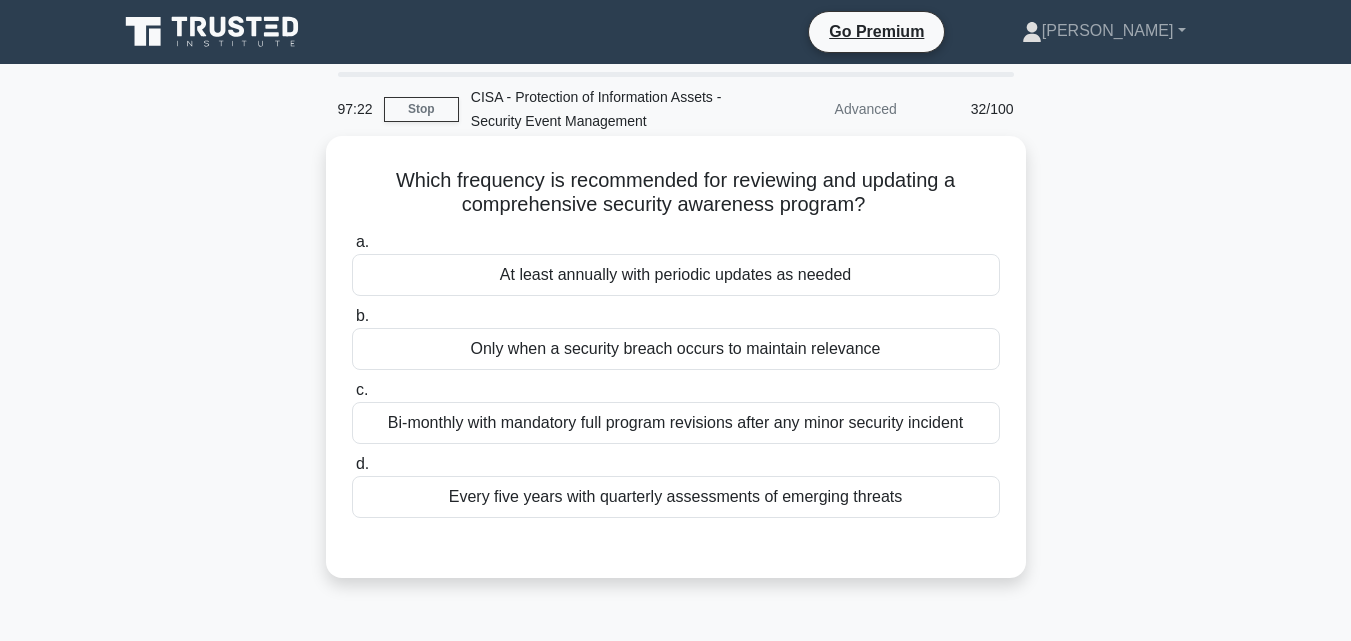 click on "At least annually with periodic updates as needed" at bounding box center [676, 275] 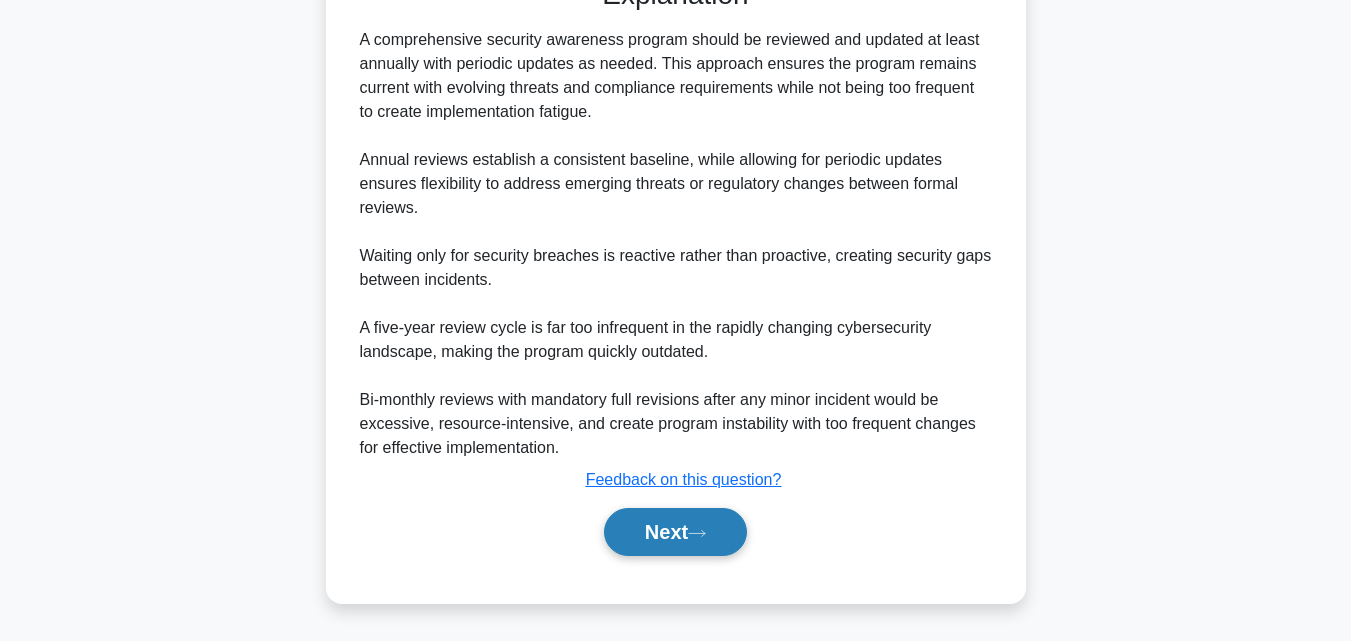 click on "Next" at bounding box center (675, 532) 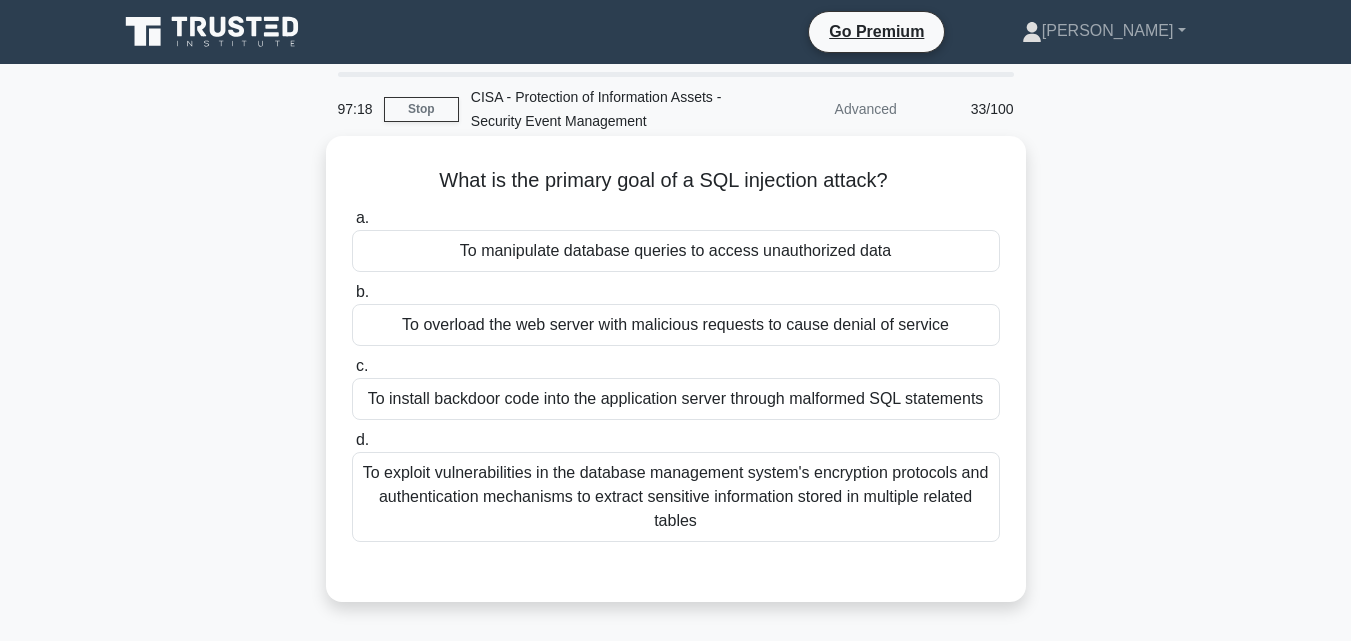click on "To manipulate database queries to access unauthorized data" at bounding box center (676, 251) 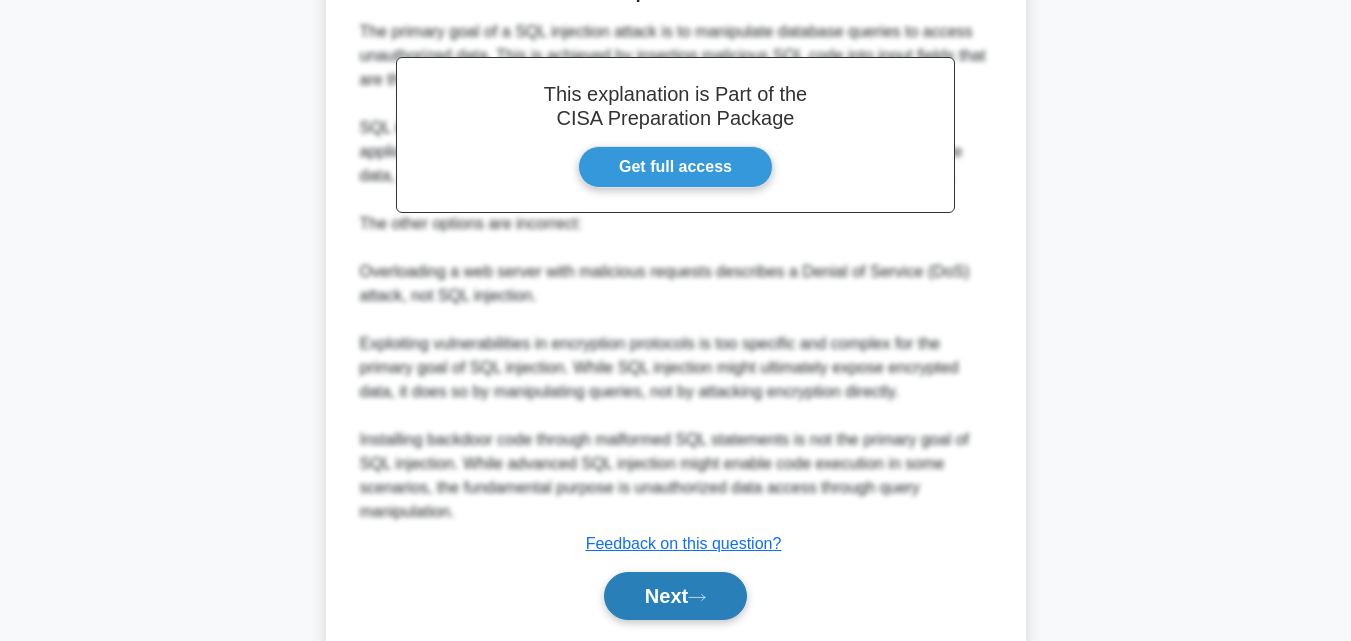click on "Next" at bounding box center [675, 596] 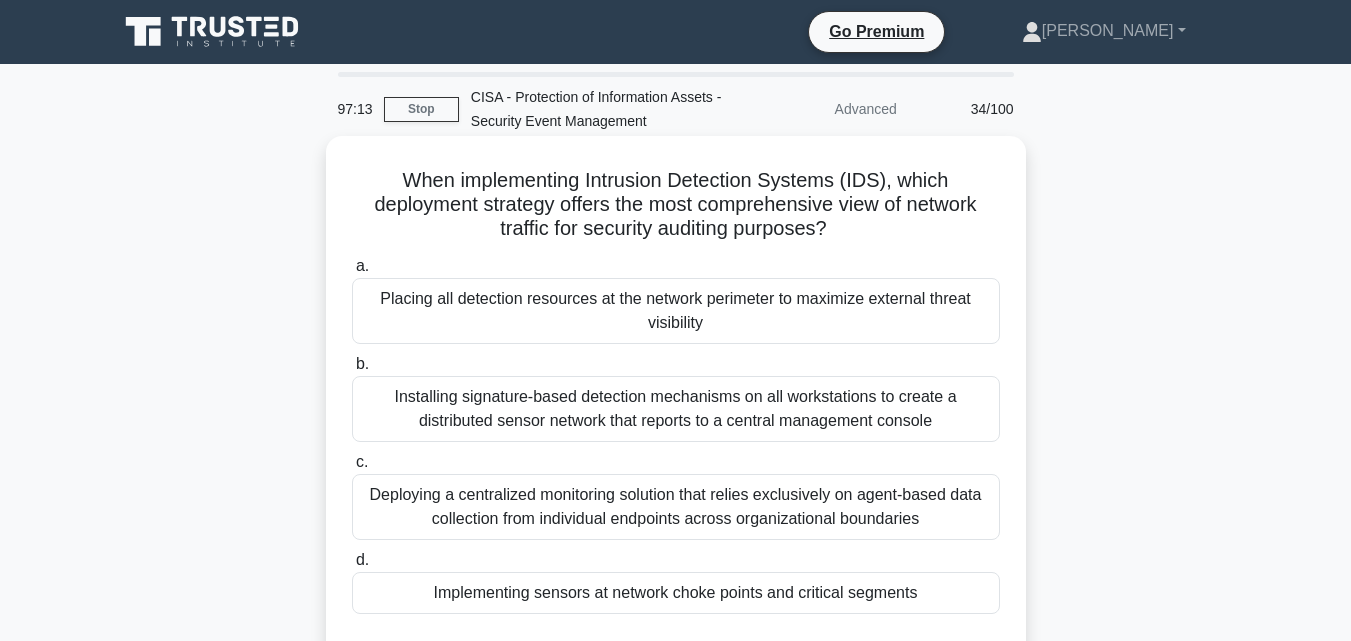 click on "Implementing sensors at network choke points and critical segments" at bounding box center [676, 593] 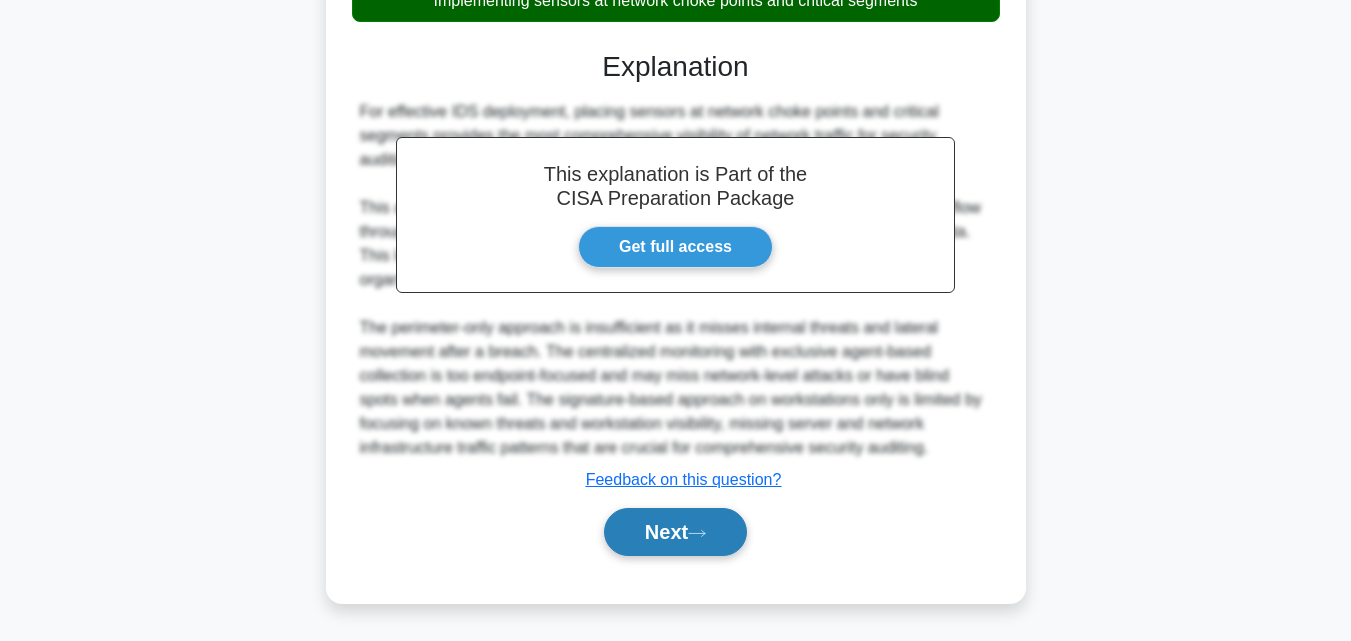 click on "Next" at bounding box center [675, 532] 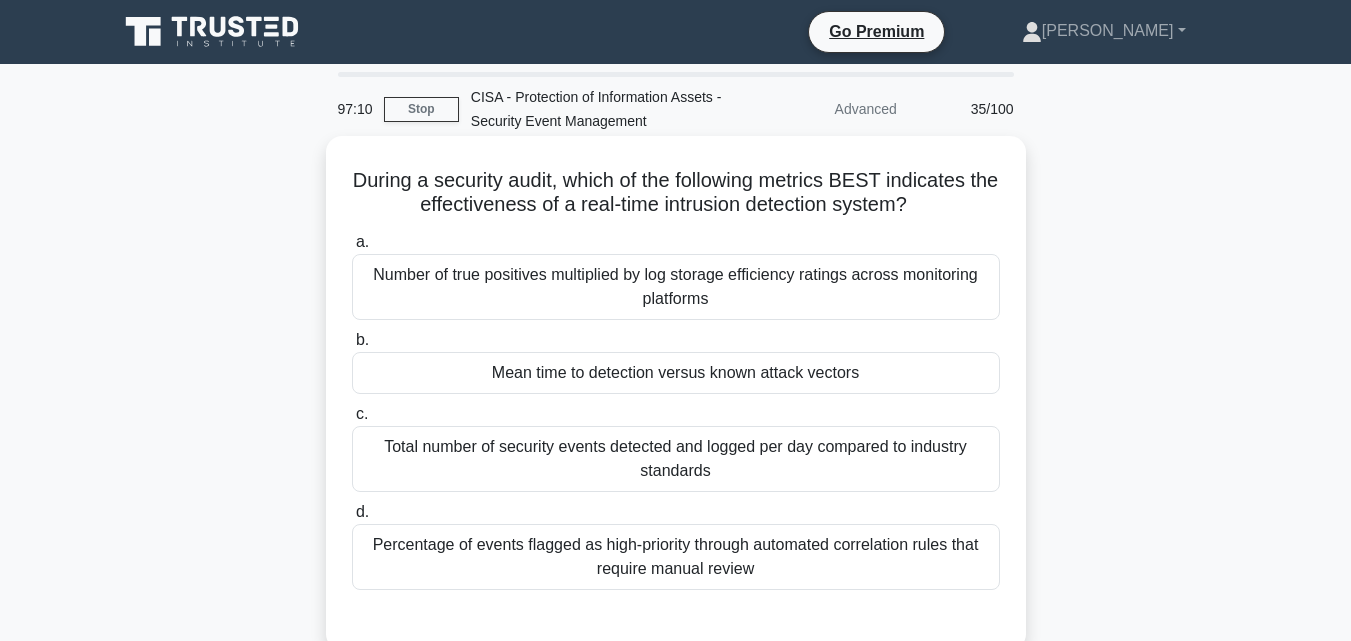 click on "Mean time to detection versus known attack vectors" at bounding box center [676, 373] 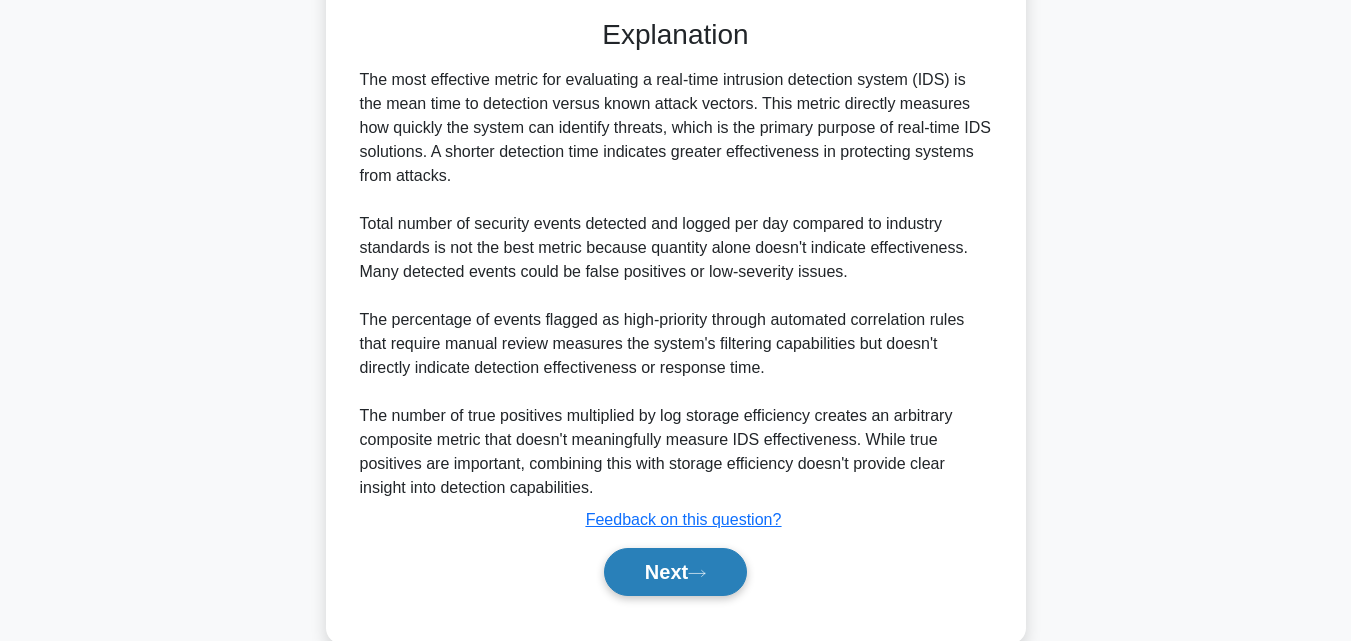 click on "Next" at bounding box center [675, 572] 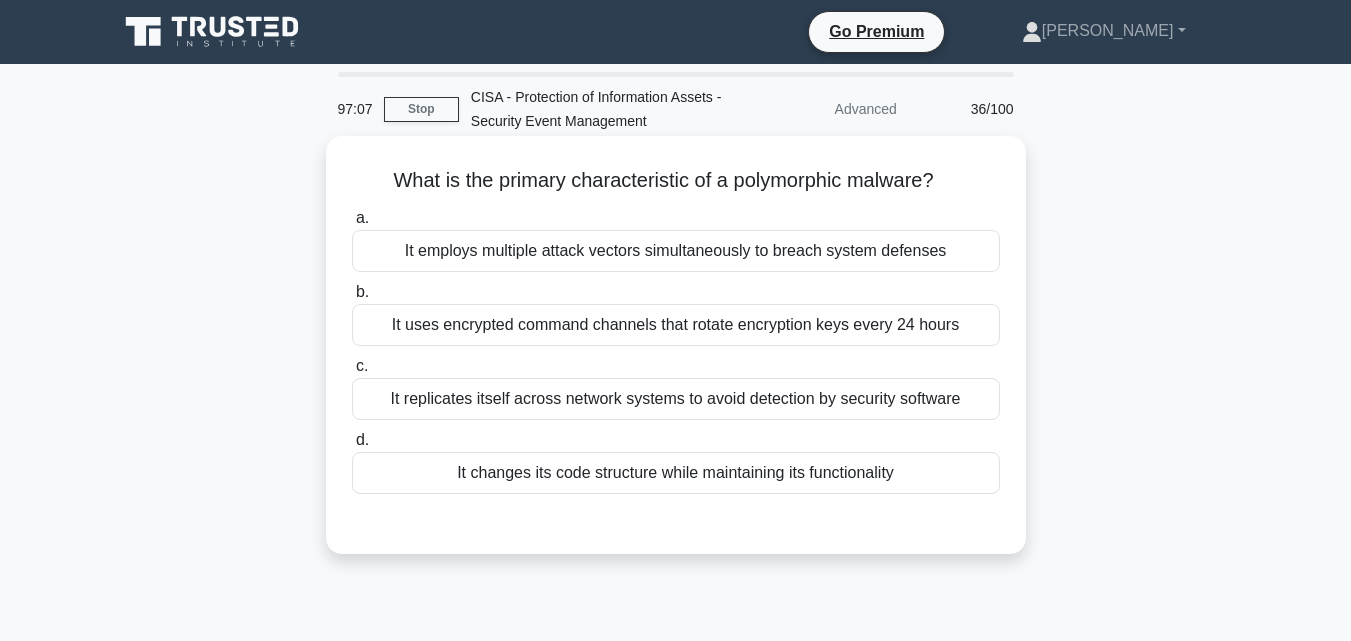 click on "It changes its code structure while maintaining its functionality" at bounding box center [676, 473] 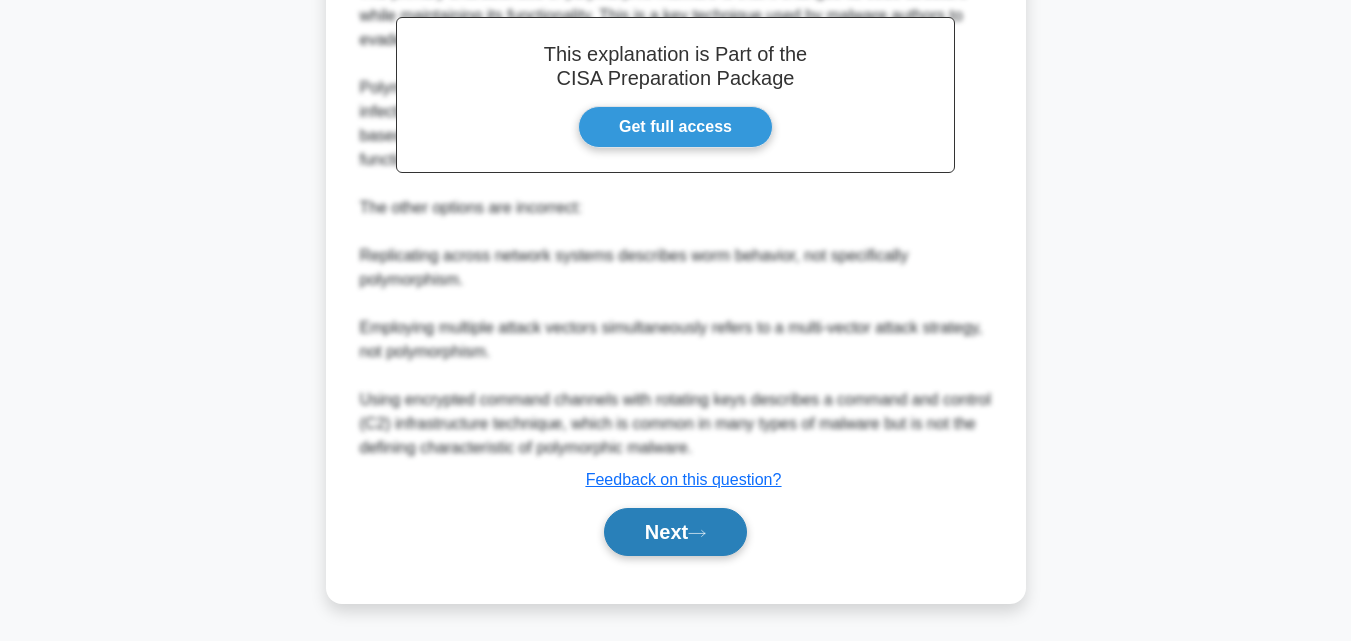 click on "Next" at bounding box center [675, 532] 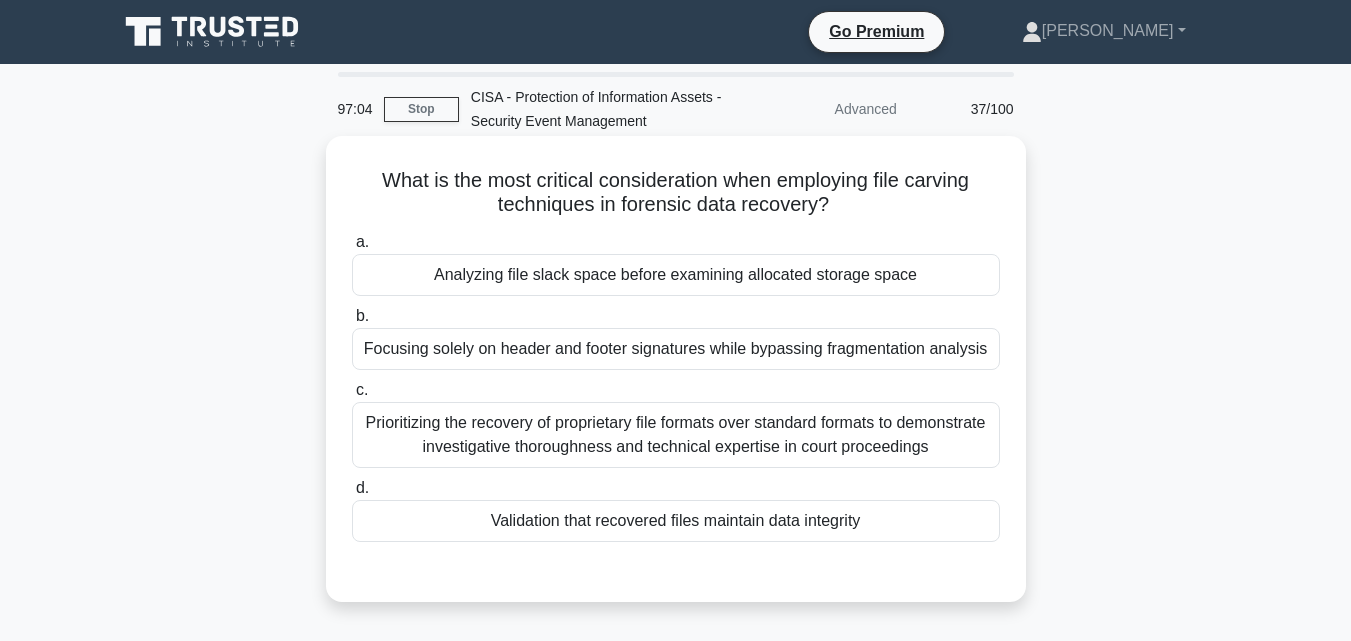 click on "Validation that recovered files maintain data integrity" at bounding box center (676, 521) 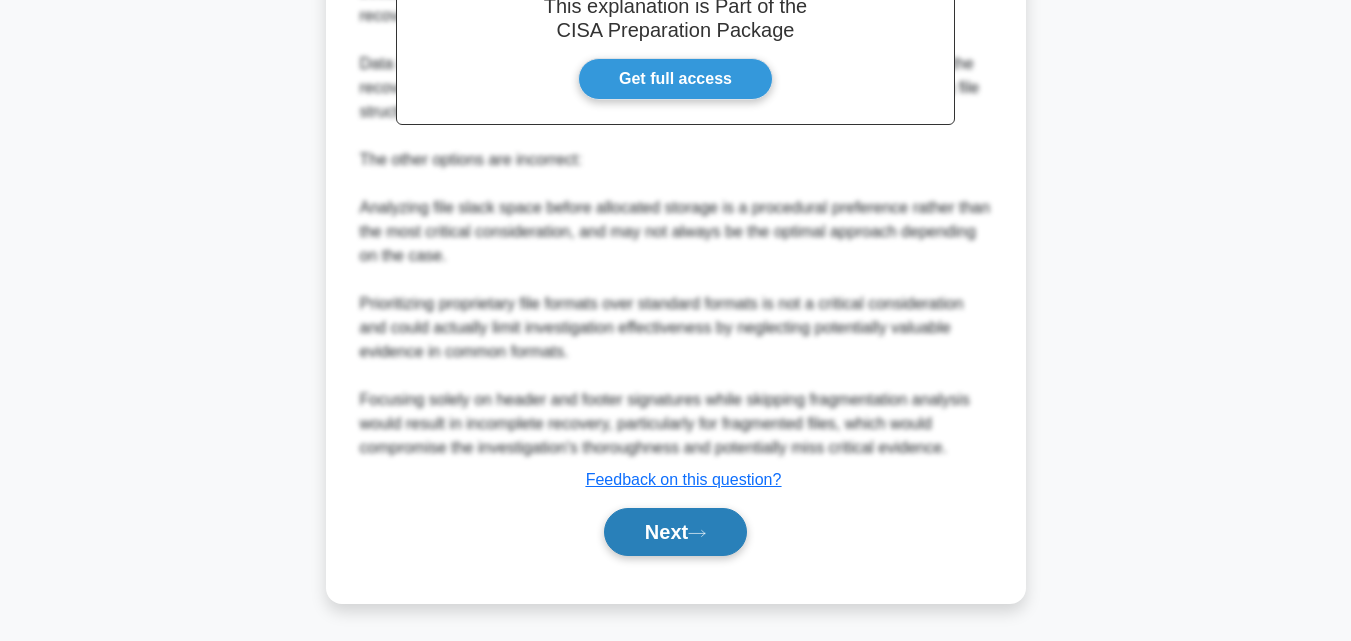 click on "Next" at bounding box center (675, 532) 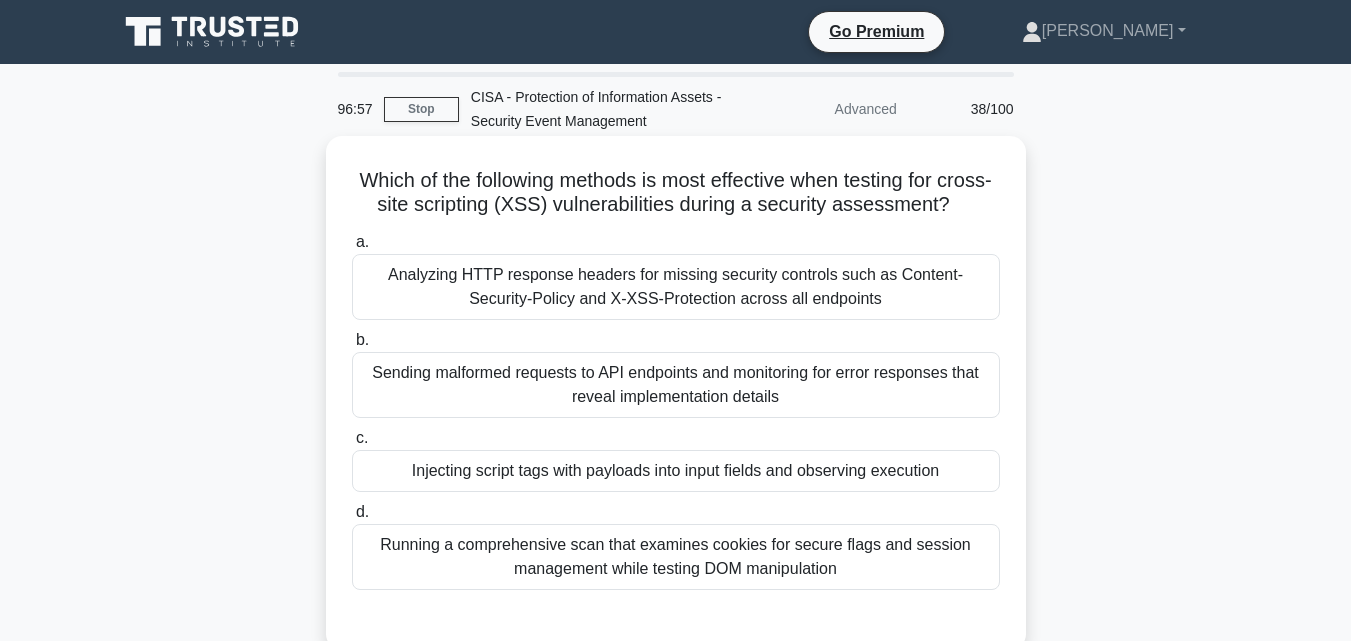 click on "Injecting script tags with payloads into input fields and observing execution" at bounding box center (676, 471) 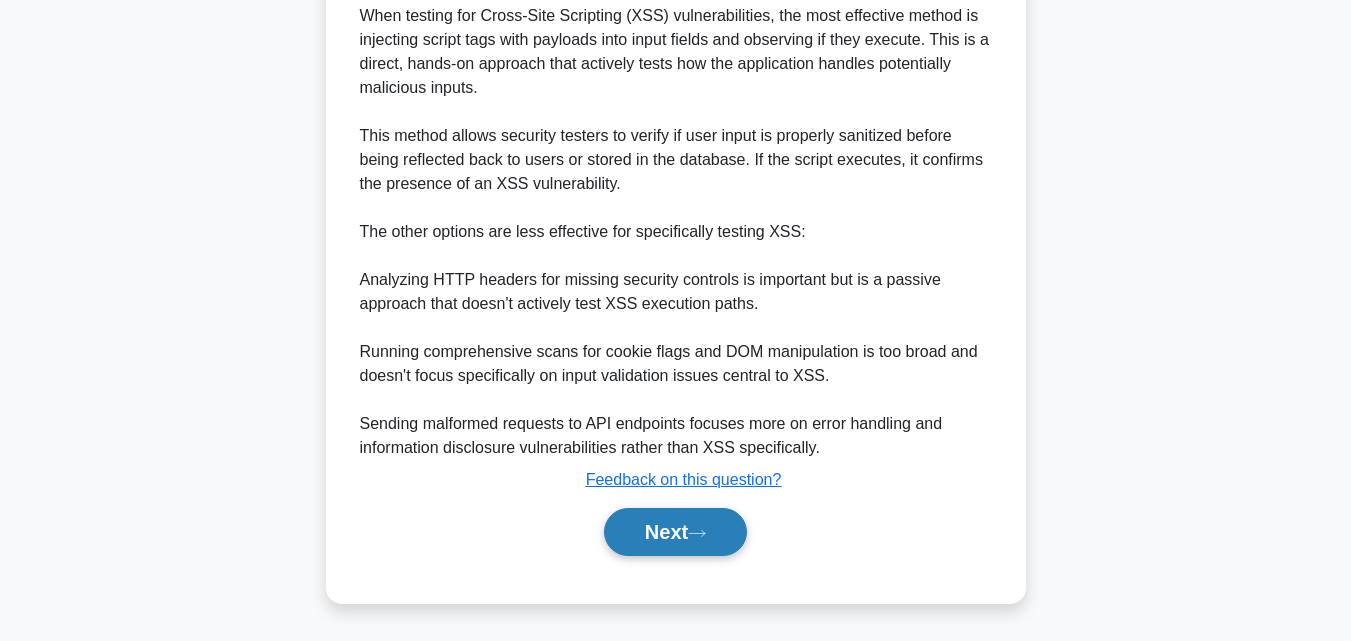 click on "Next" at bounding box center [675, 532] 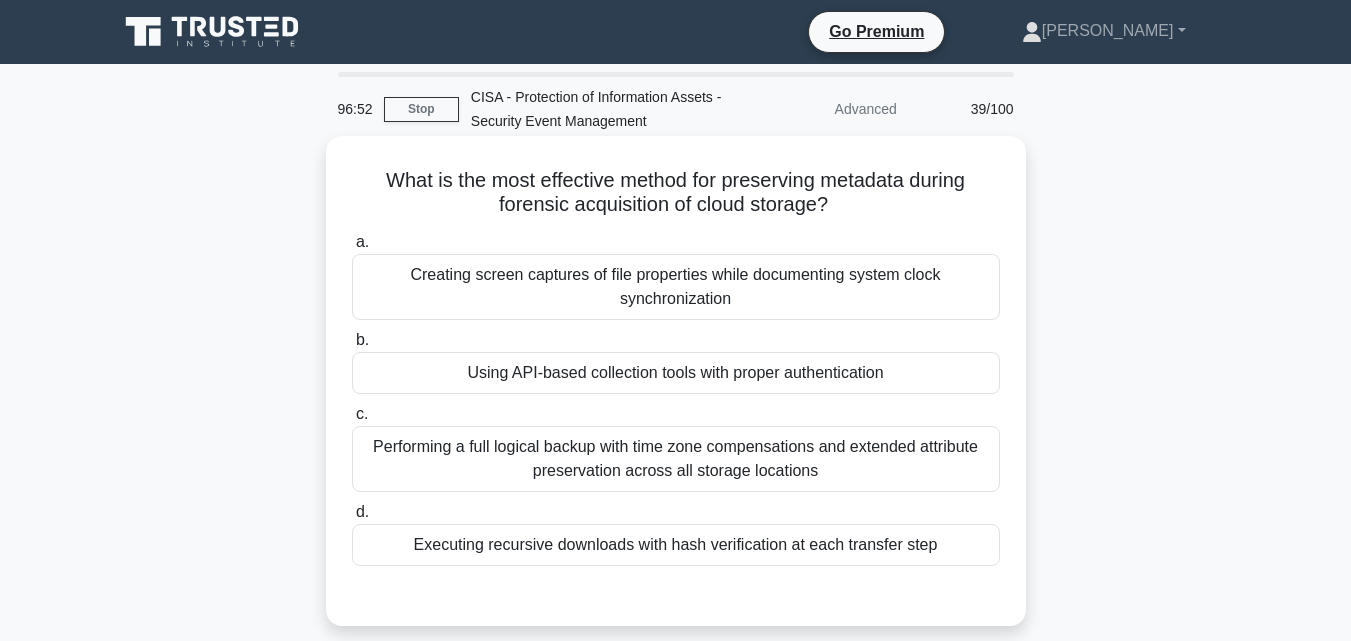 click on "Executing recursive downloads with hash verification at each transfer step" at bounding box center [676, 545] 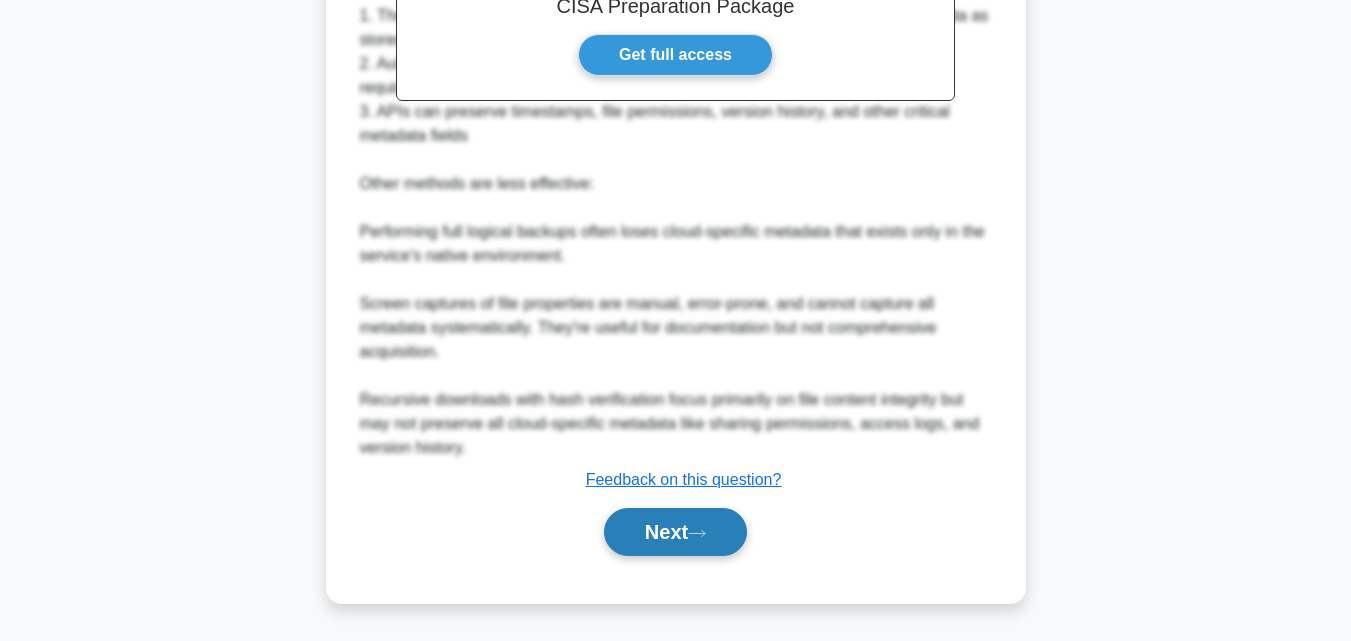 click on "Next" at bounding box center [675, 532] 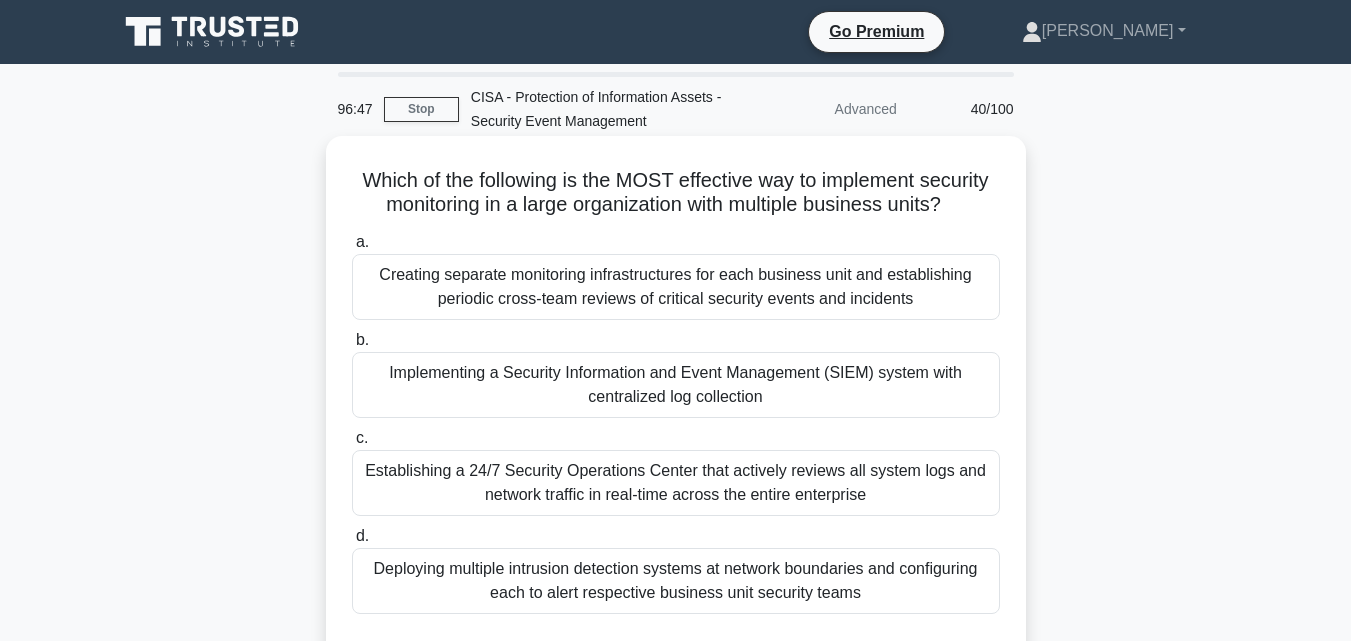 click on "Implementing a Security Information and Event Management (SIEM) system with centralized log collection" at bounding box center (676, 385) 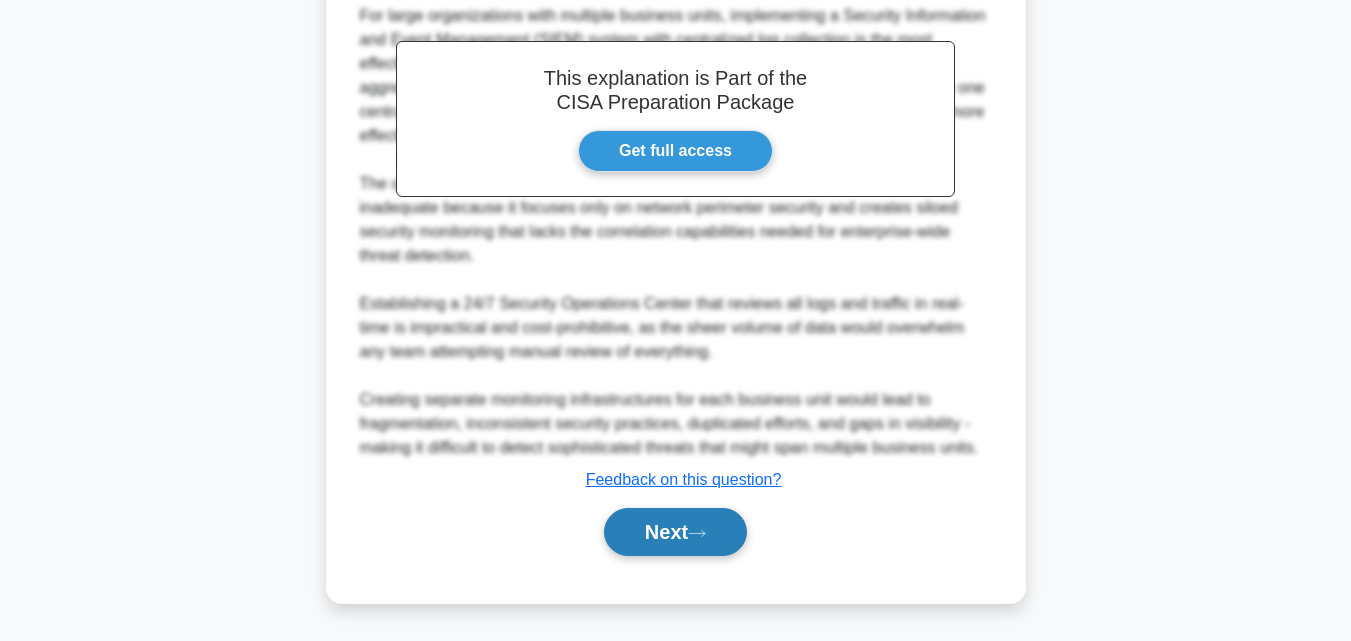 click on "Next" at bounding box center (675, 532) 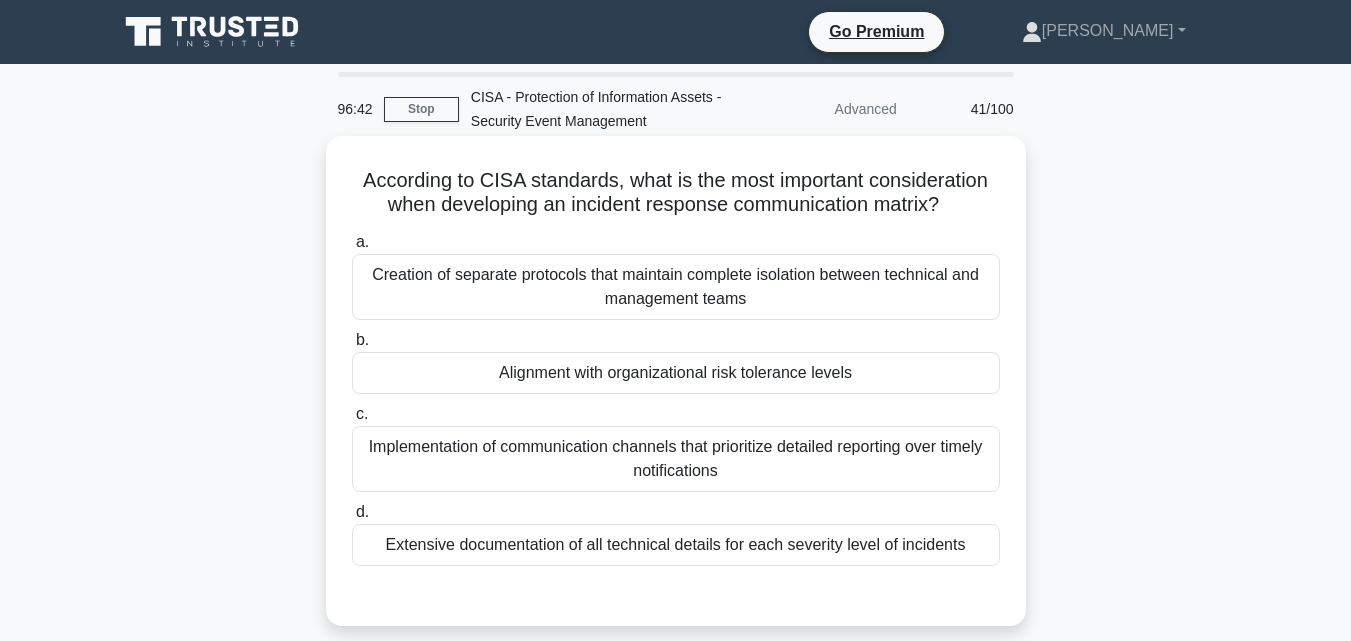 click on "Alignment with organizational risk tolerance levels" at bounding box center [676, 373] 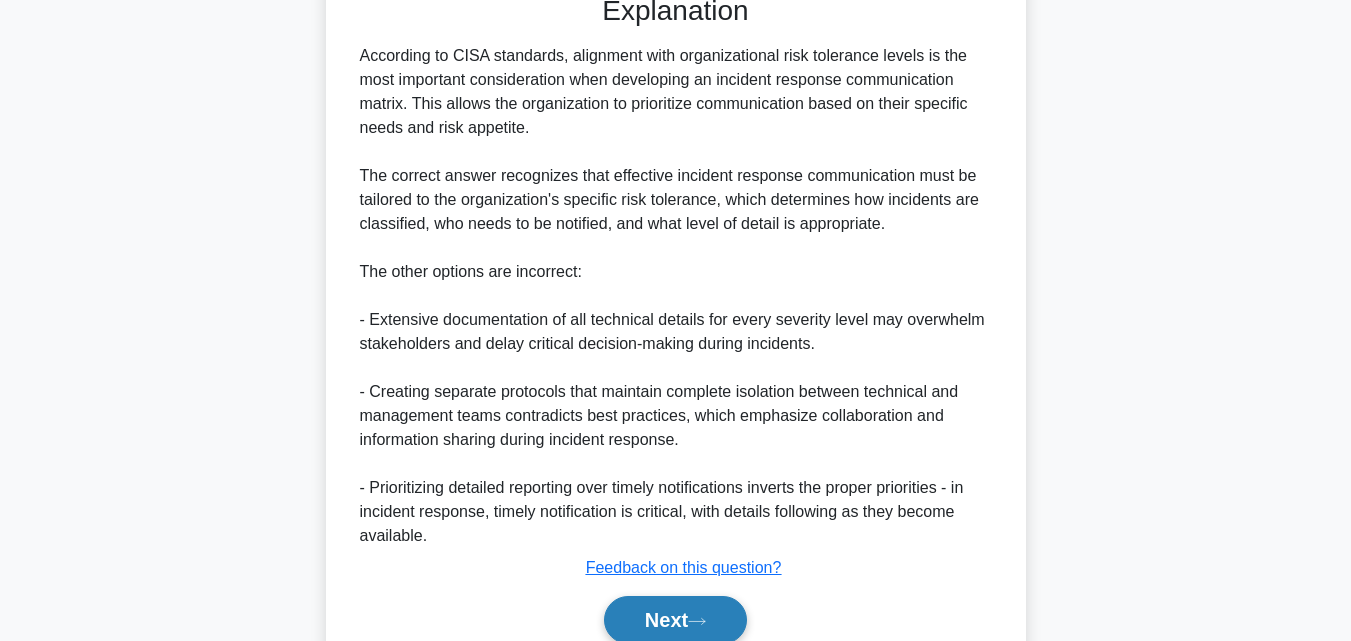 click on "Next" at bounding box center (675, 620) 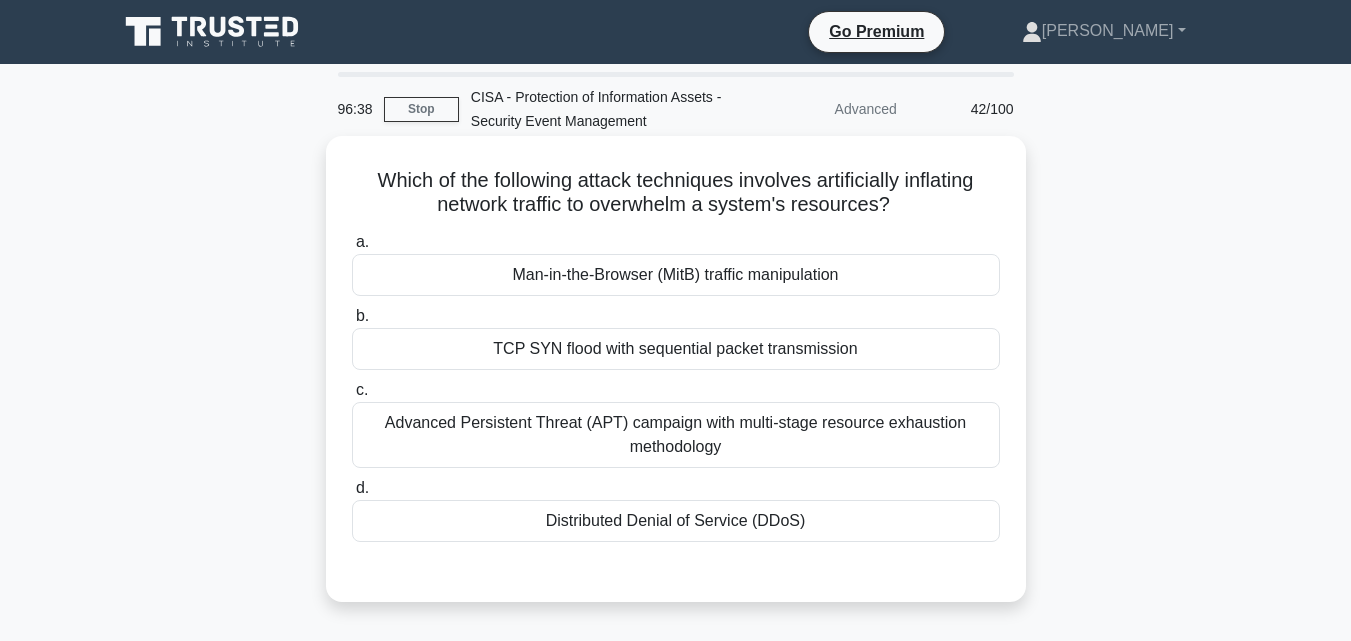 click on "Man-in-the-Browser (MitB) traffic manipulation" at bounding box center (676, 275) 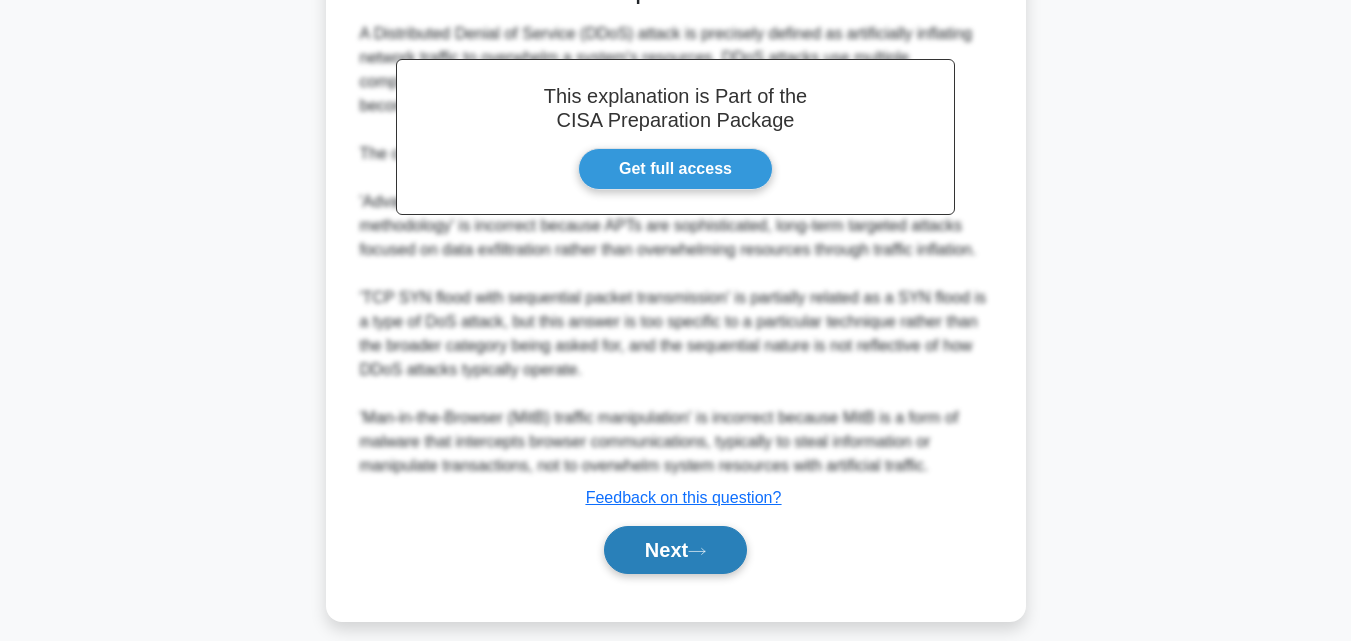 click on "Next" at bounding box center (675, 550) 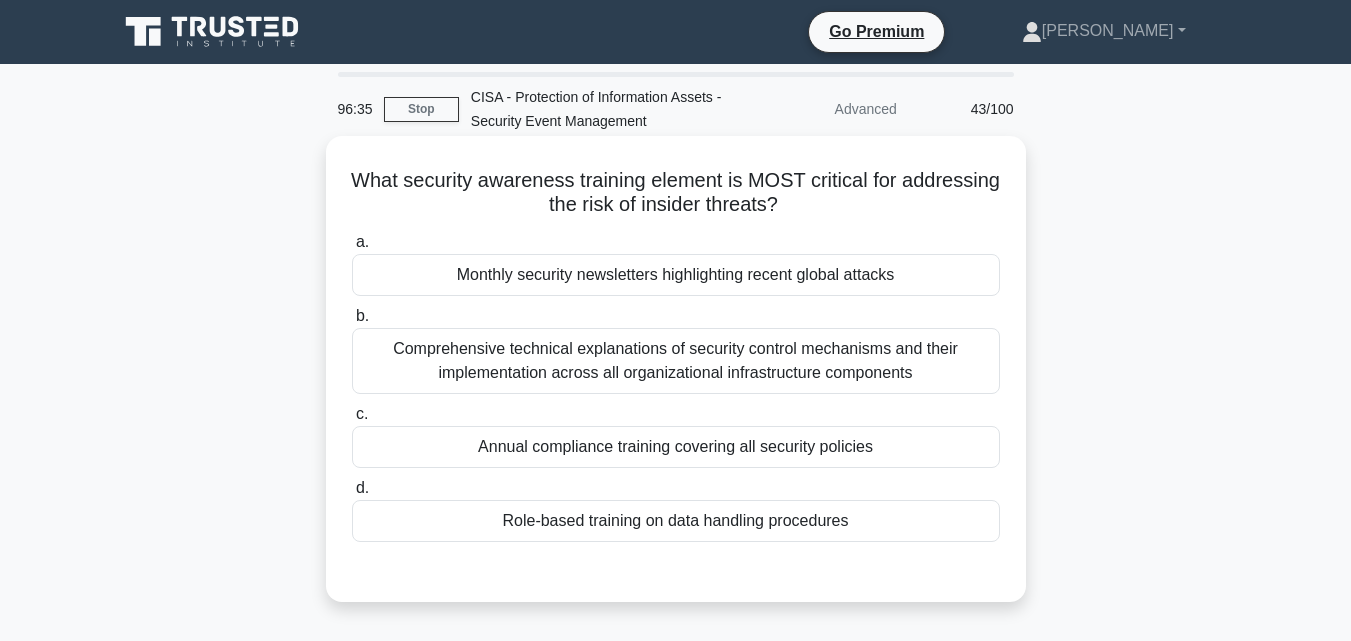 click on "Role-based training on data handling procedures" at bounding box center [676, 521] 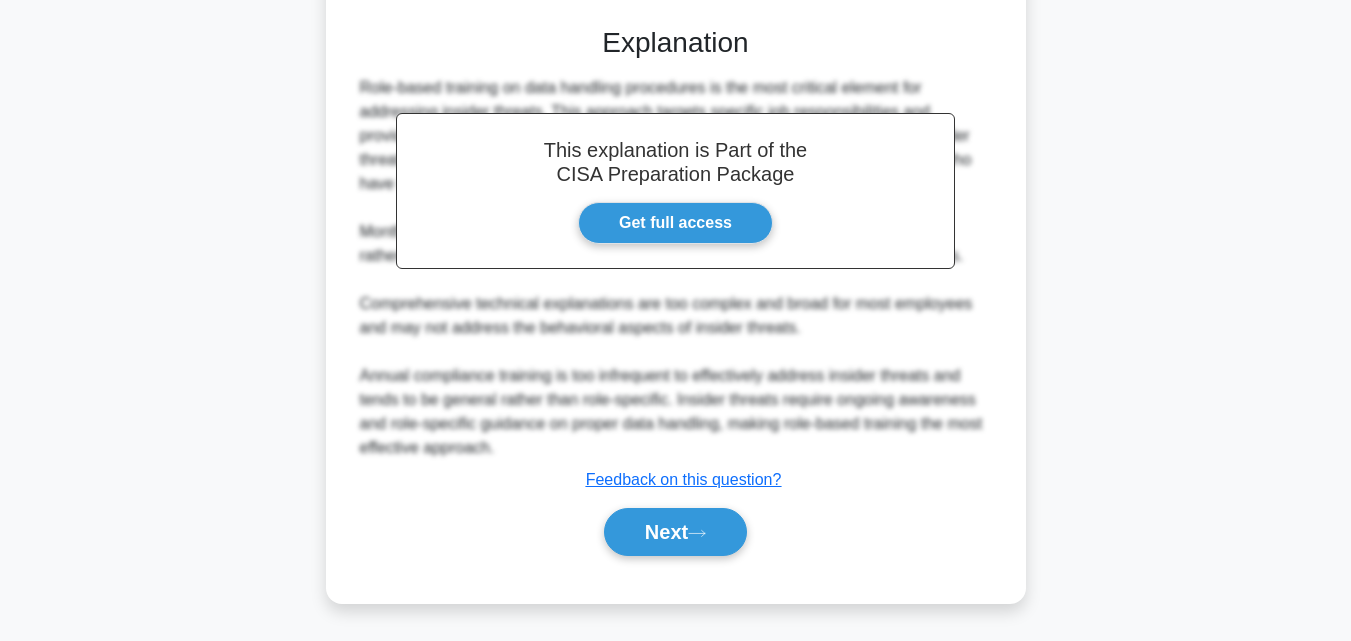 click on "Next" at bounding box center (676, 532) 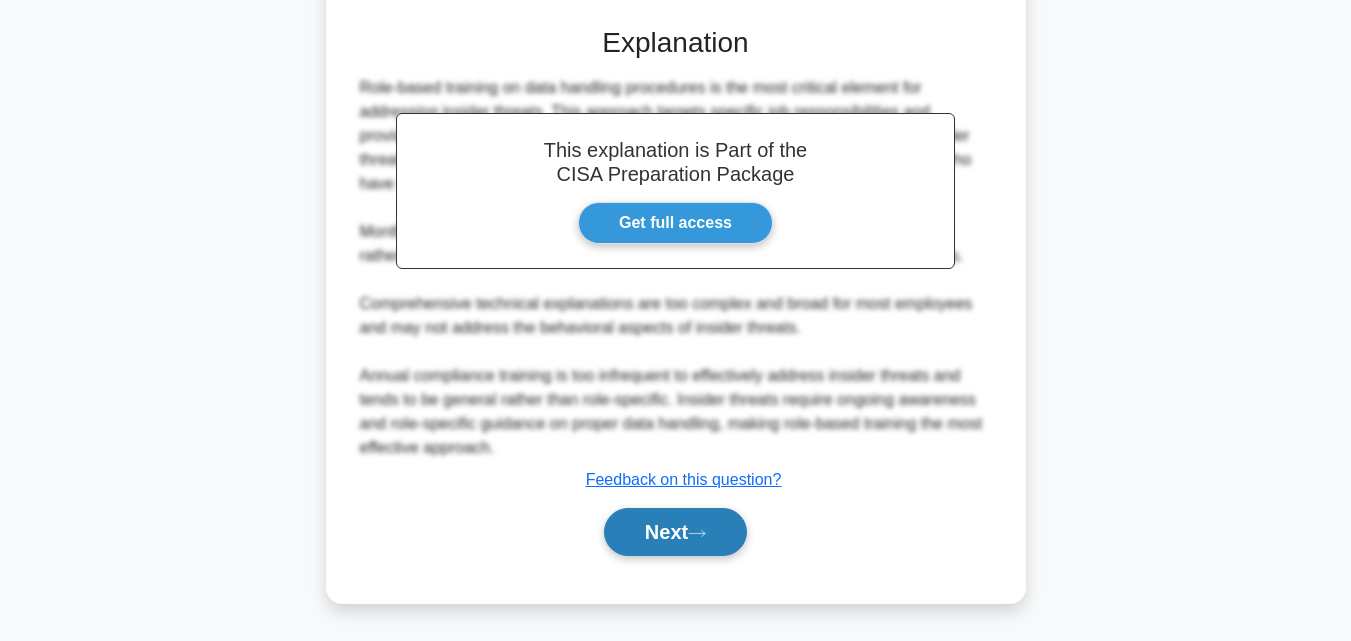 click on "Next" at bounding box center [675, 532] 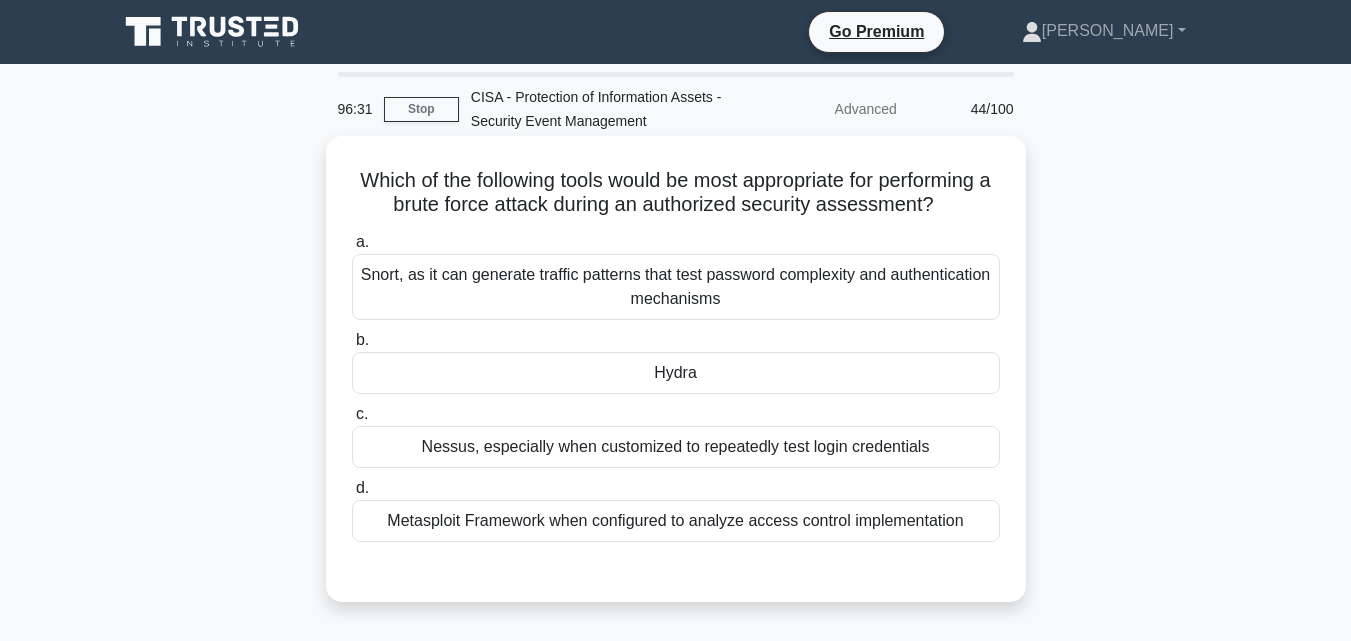 click on "Hydra" at bounding box center [676, 373] 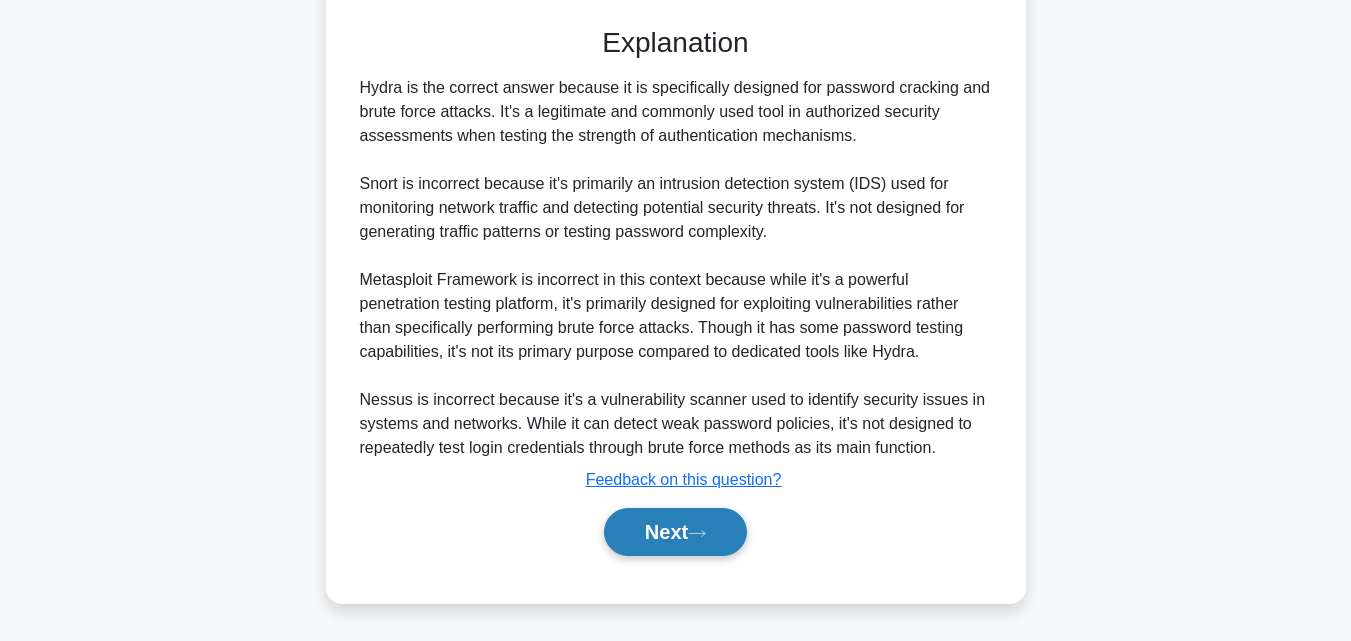 click on "Next" at bounding box center [675, 532] 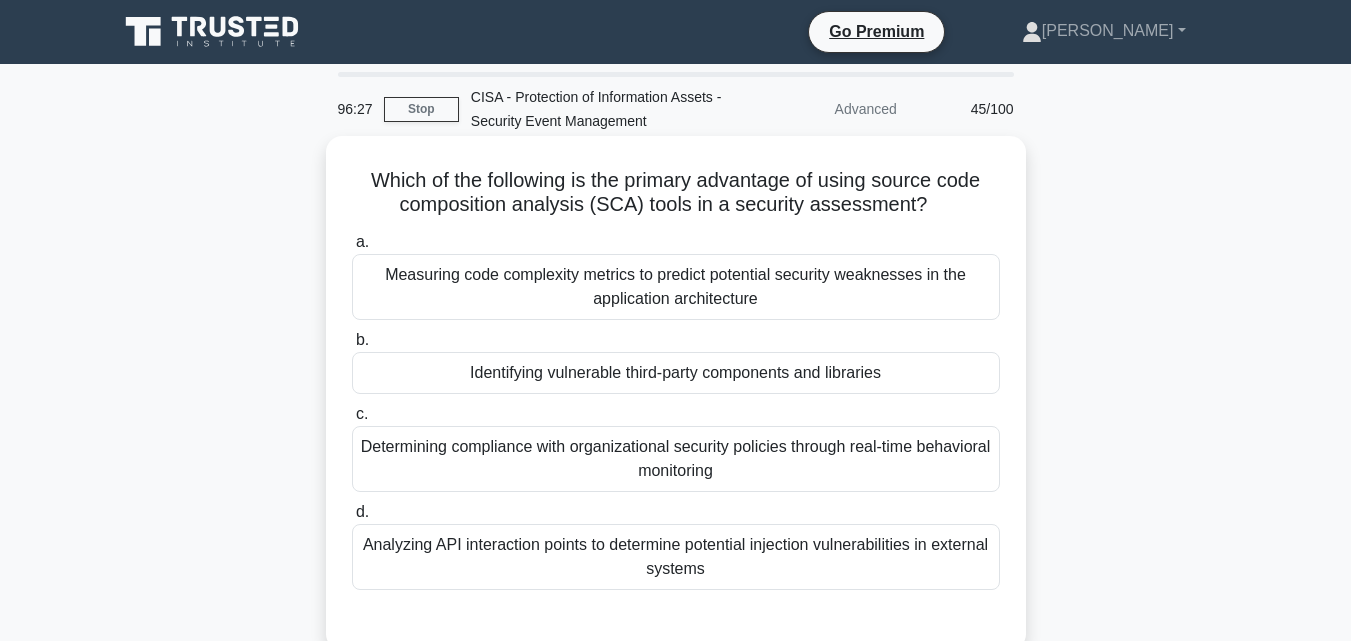 click on "Identifying vulnerable third-party components and libraries" at bounding box center [676, 373] 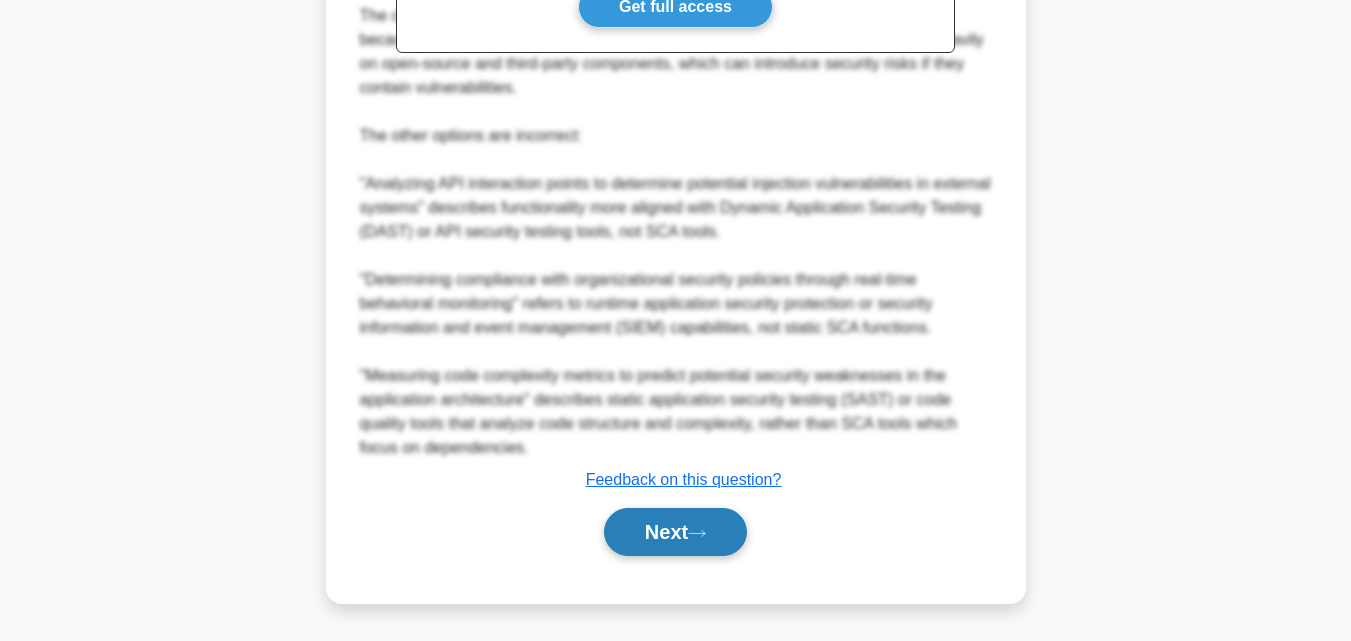click on "Next" at bounding box center (675, 532) 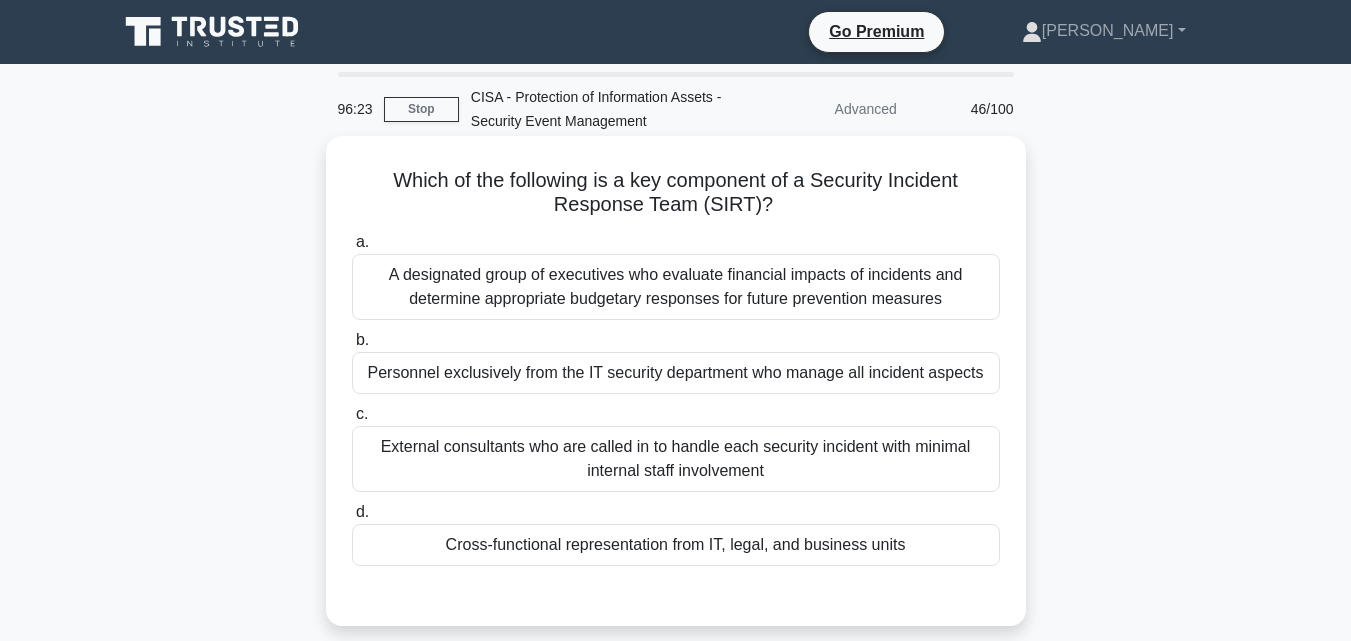 click on "Cross-functional representation from IT, legal, and business units" at bounding box center (676, 545) 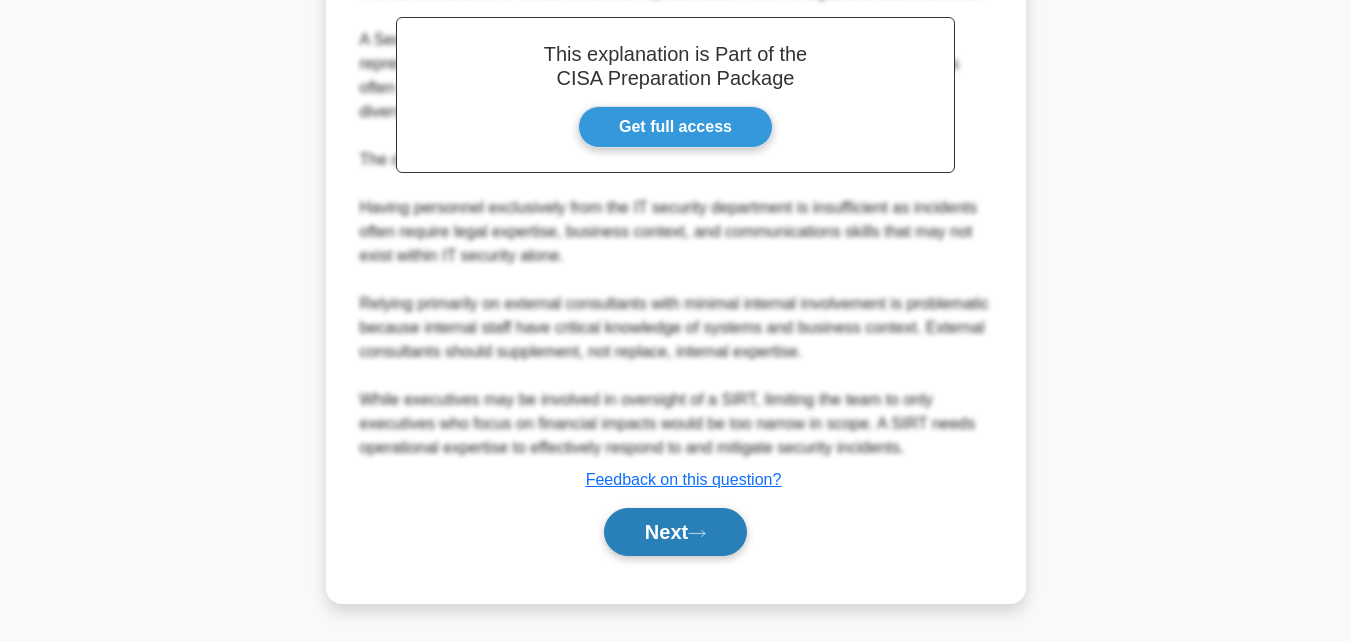click on "Next" at bounding box center (675, 532) 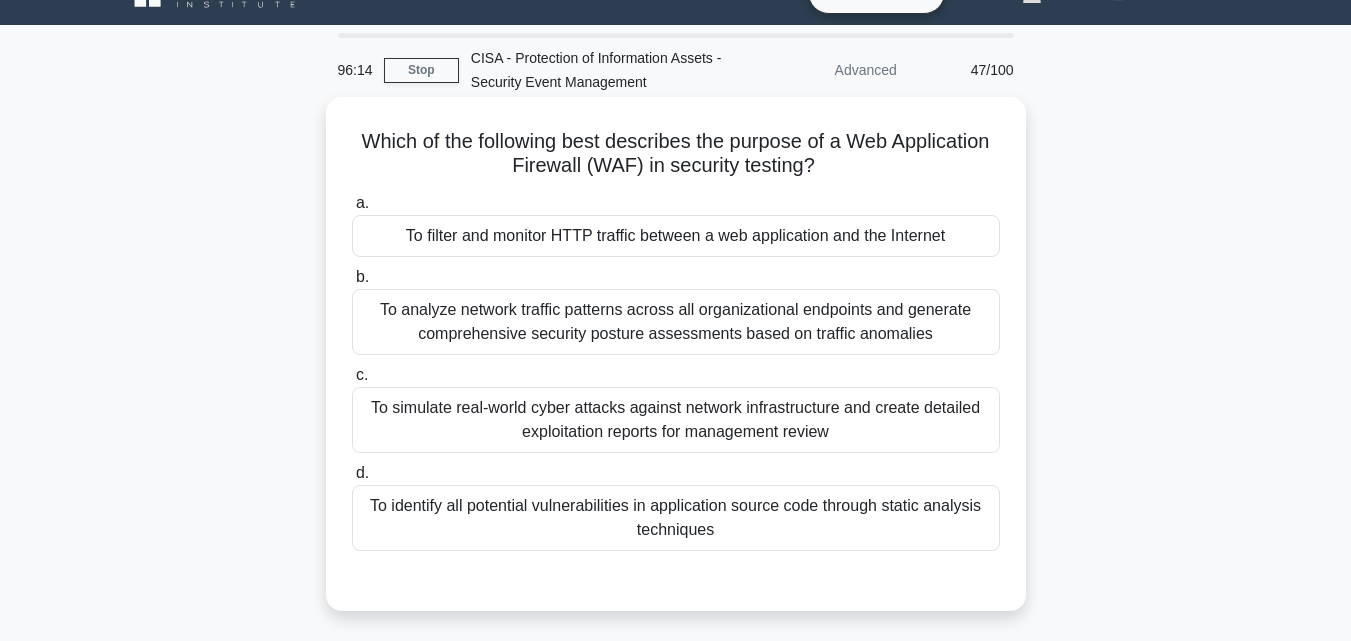 drag, startPoint x: 587, startPoint y: 232, endPoint x: 653, endPoint y: 306, distance: 99.15644 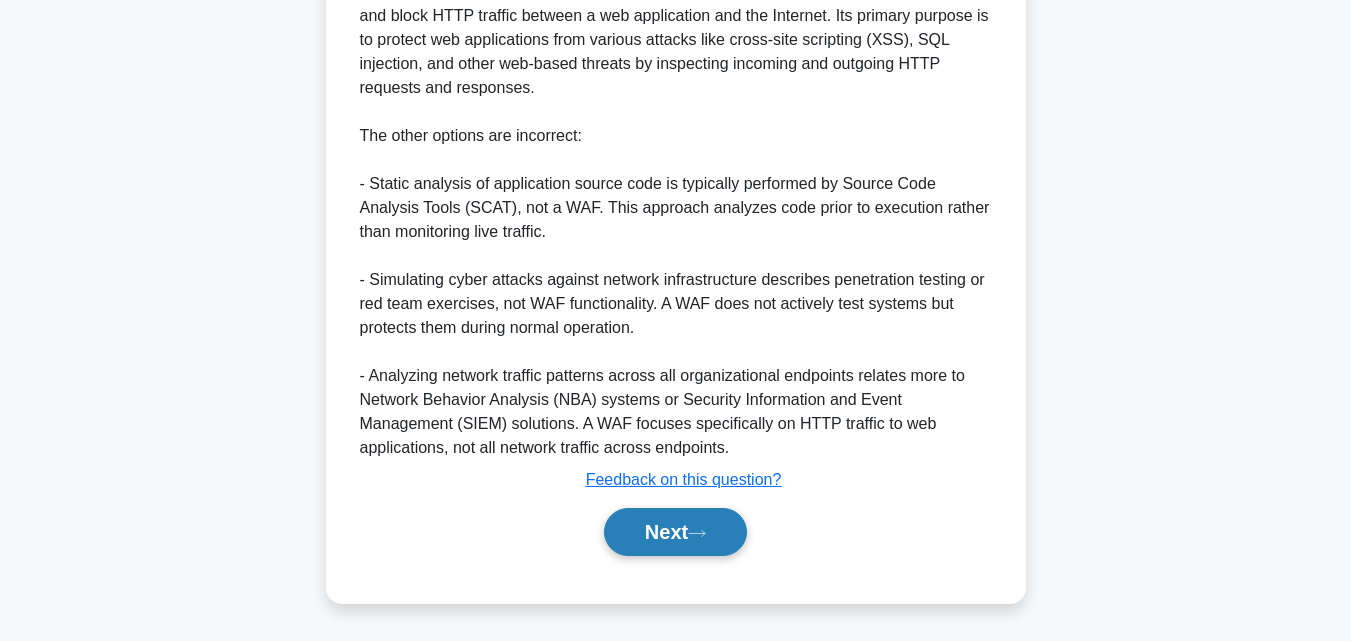click on "Next" at bounding box center [675, 532] 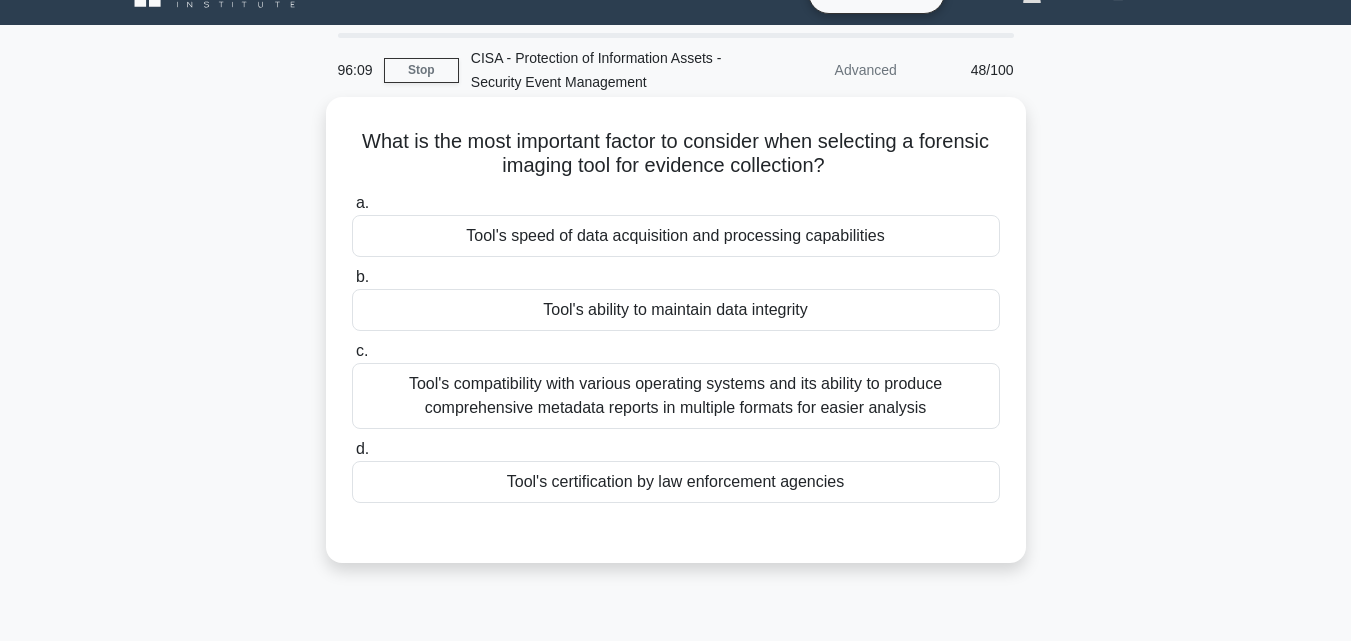 click on "Tool's ability to maintain data integrity" at bounding box center (676, 310) 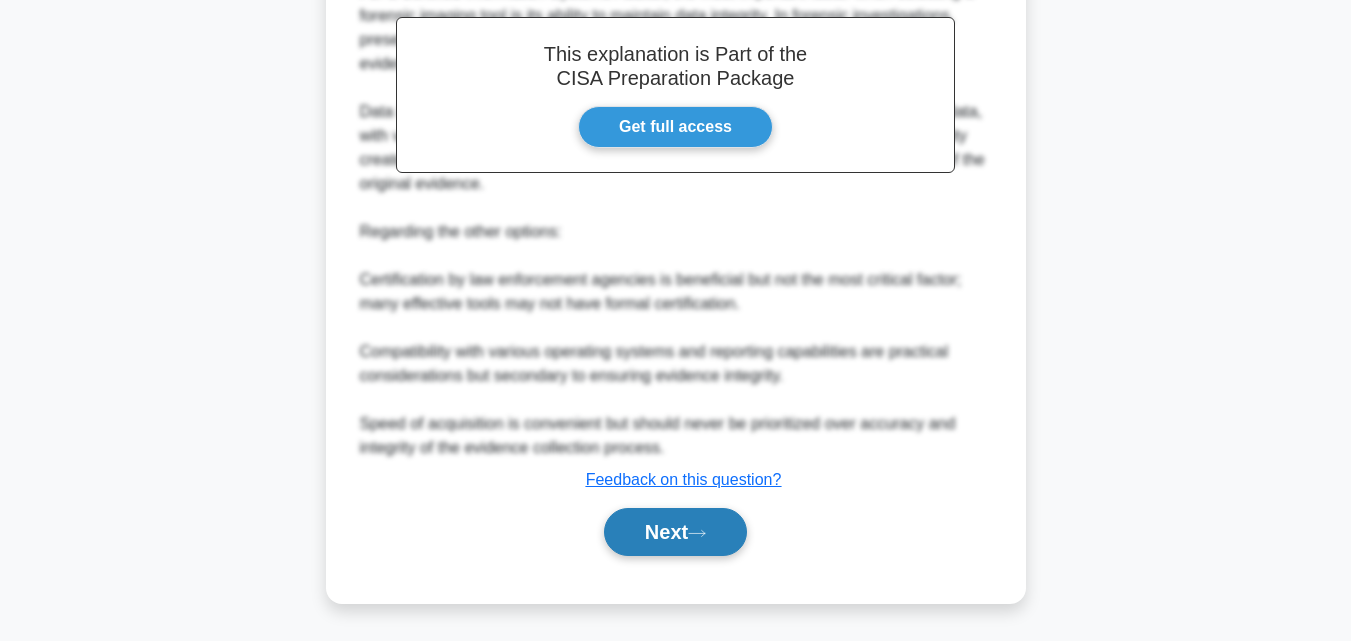 click on "Next" at bounding box center (675, 532) 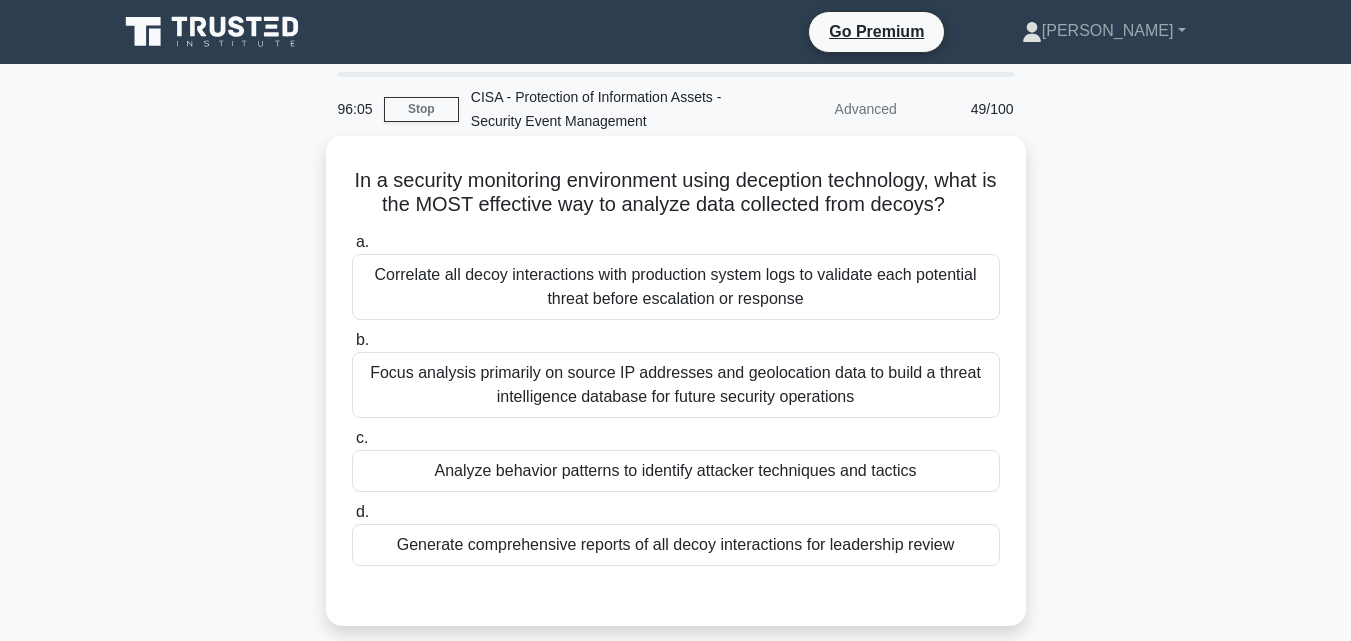 click on "Analyze behavior patterns to identify attacker techniques and tactics" at bounding box center (676, 471) 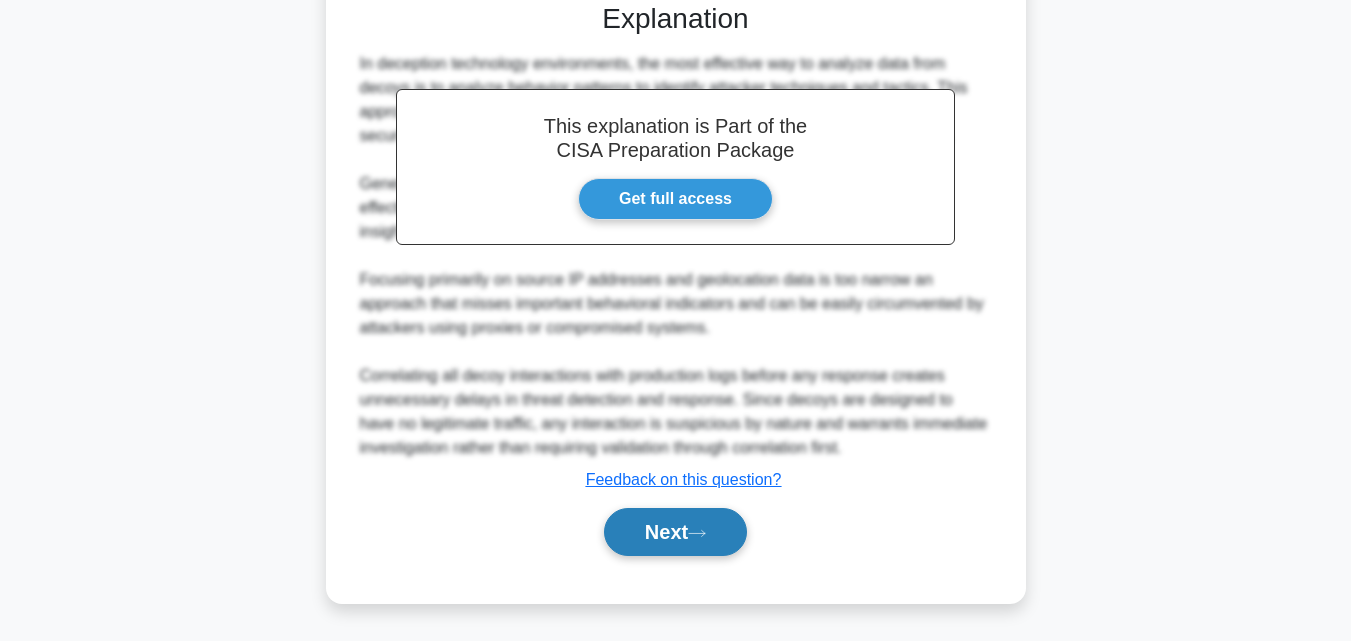 click on "Next" at bounding box center [675, 532] 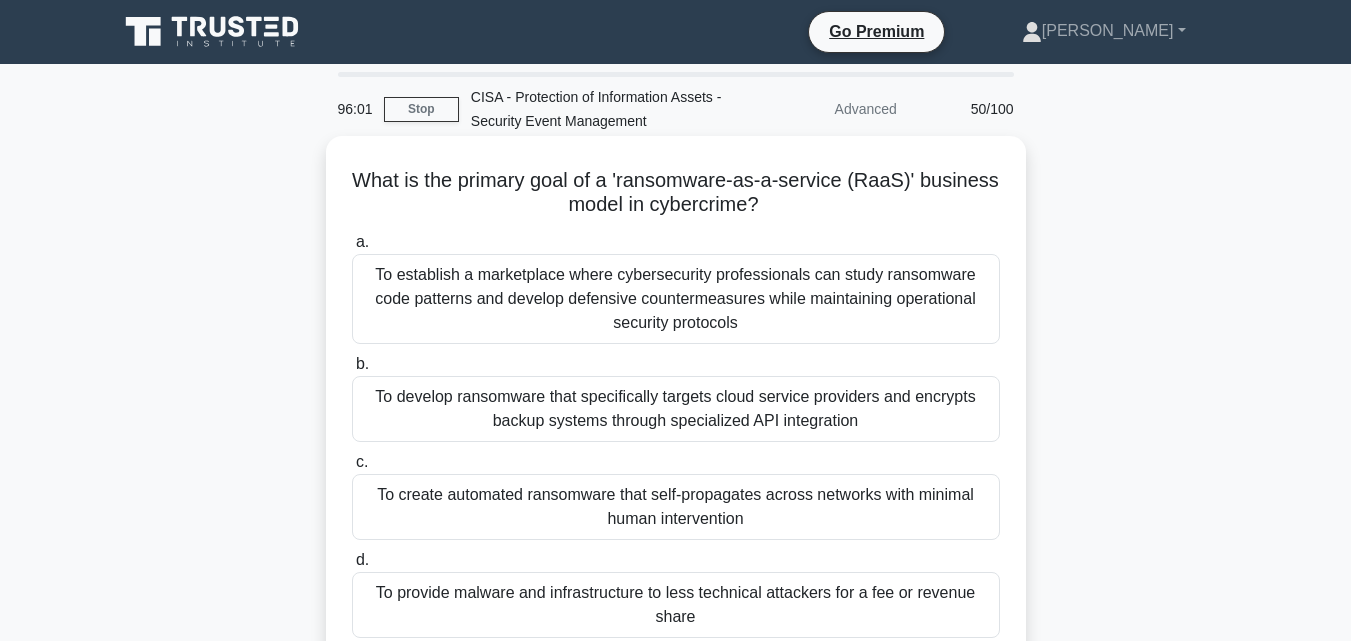 click on "To create automated ransomware that self-propagates across networks with minimal human intervention" at bounding box center (676, 507) 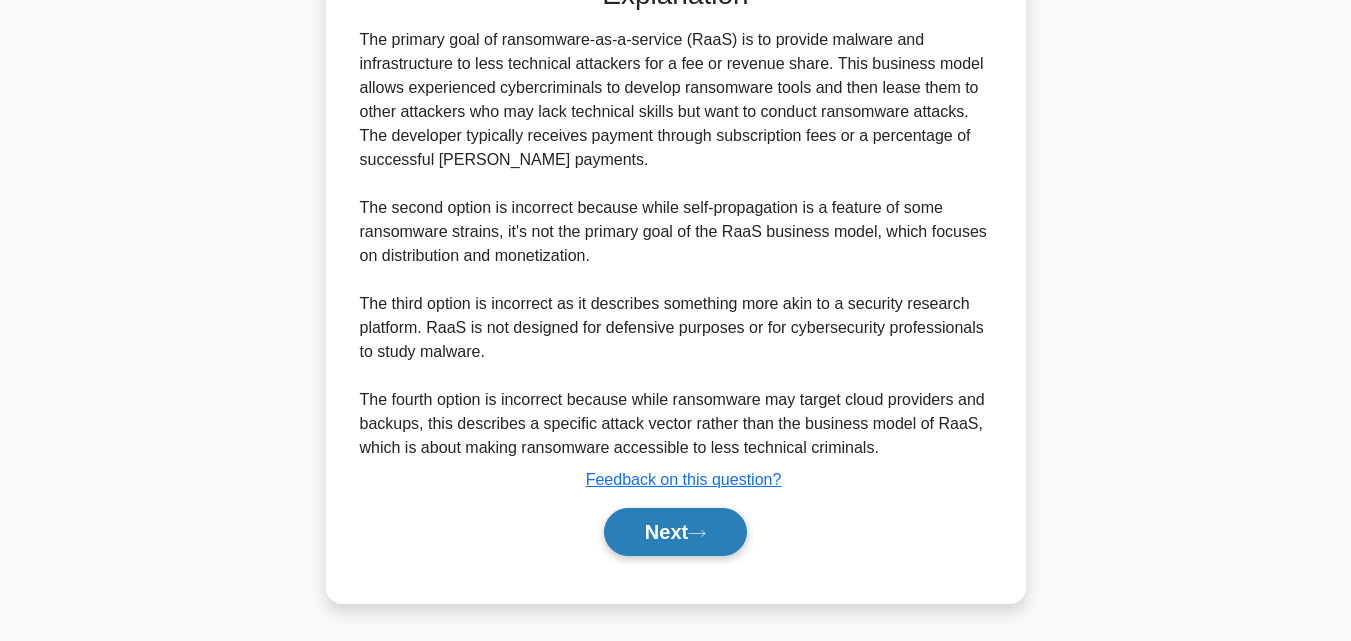 click on "Next" at bounding box center (675, 532) 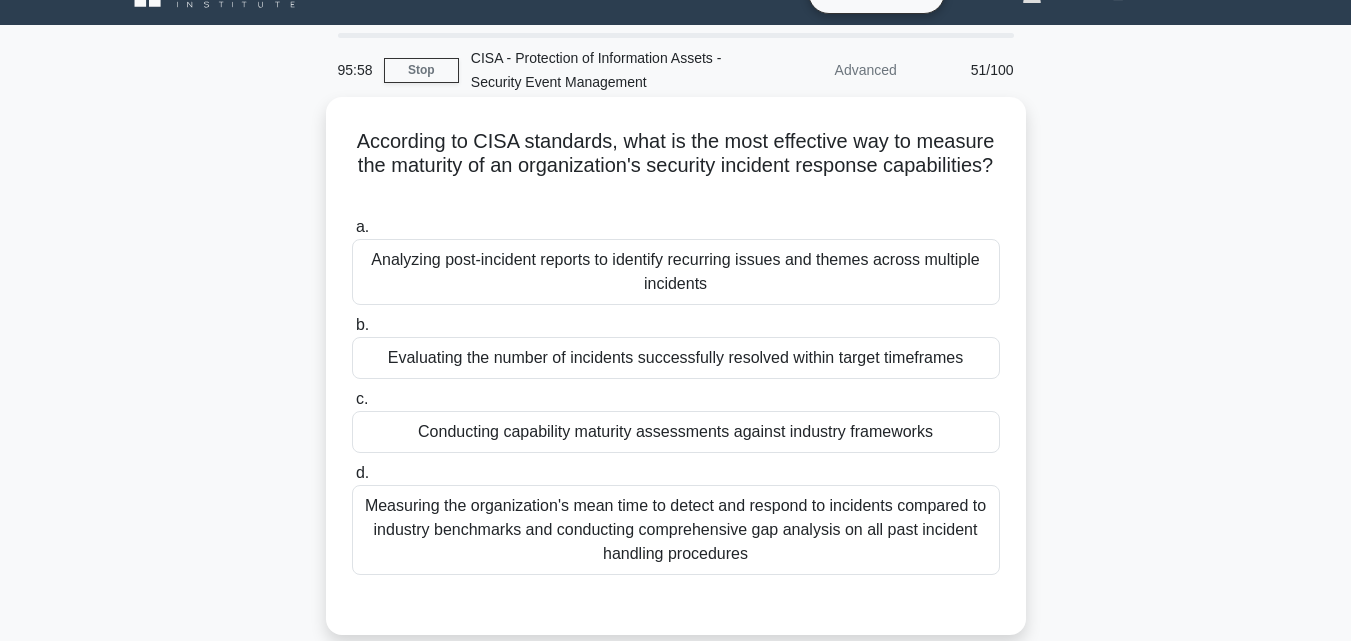 click on "a.
Analyzing post-incident reports to identify recurring issues and themes across multiple incidents
b.
Evaluating the number of incidents successfully resolved within target timeframes
c." at bounding box center [676, 395] 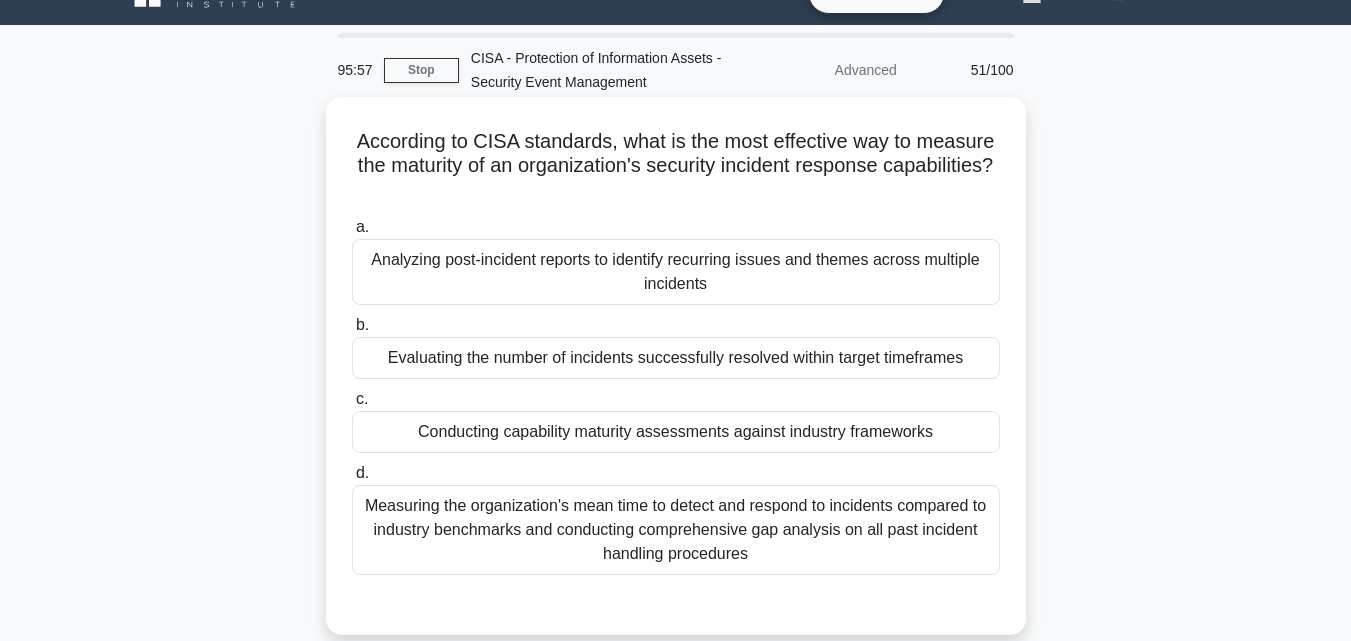 click on "Conducting capability maturity assessments against industry frameworks" at bounding box center (676, 432) 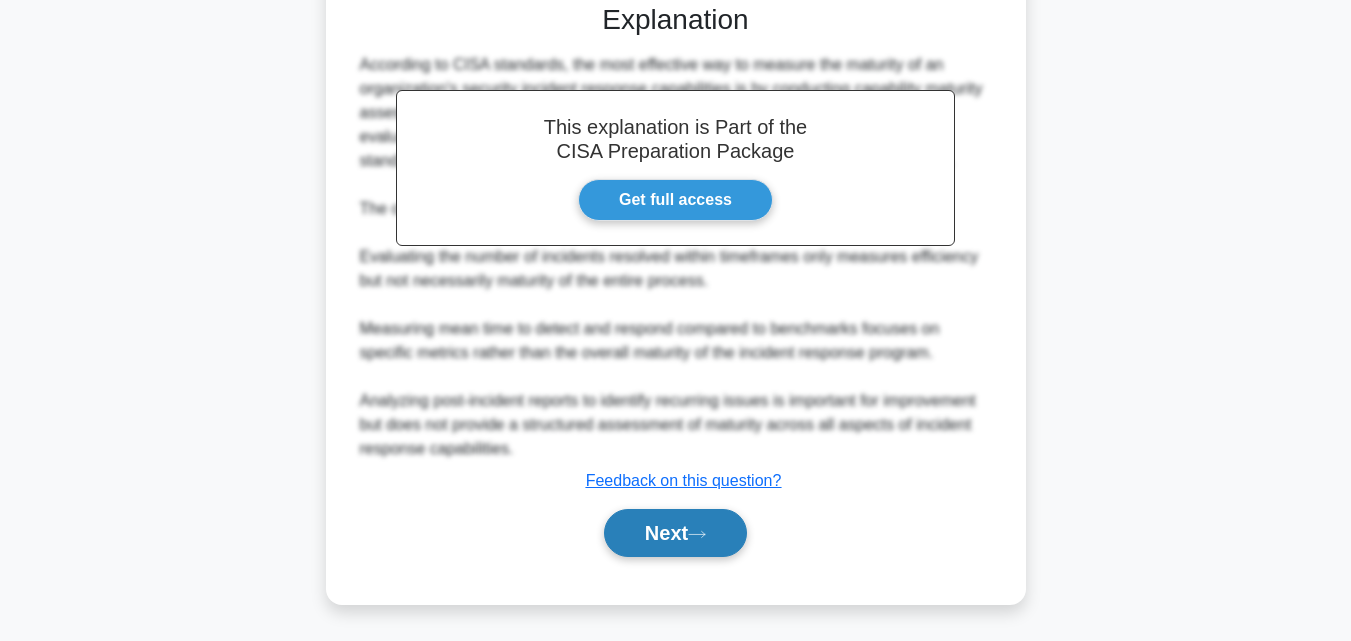 click on "Next" at bounding box center (675, 533) 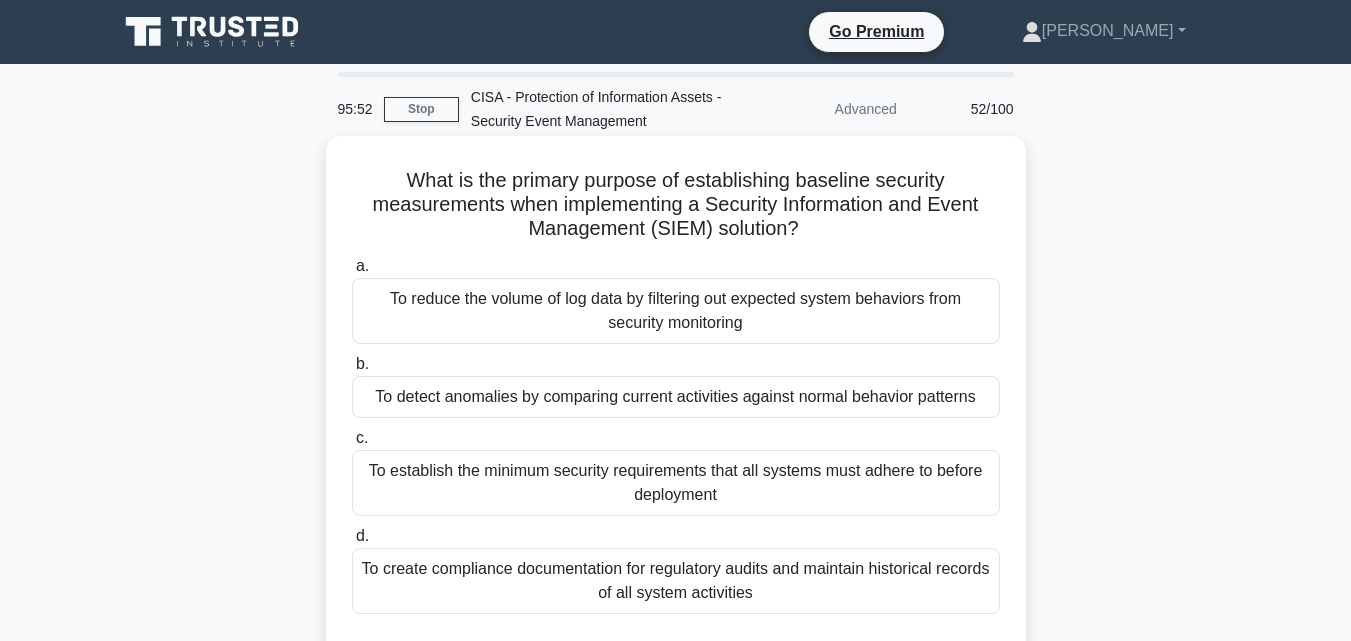 click on "To detect anomalies by comparing current activities against normal behavior patterns" at bounding box center [676, 397] 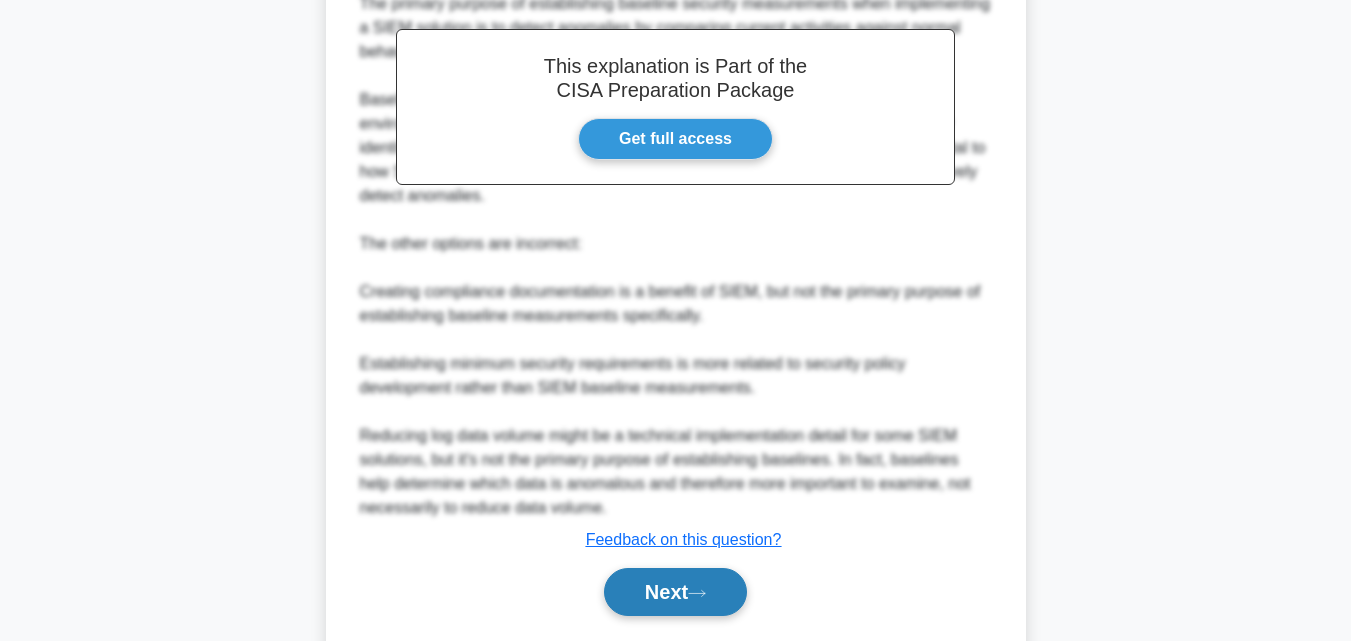 click on "Next" at bounding box center [675, 592] 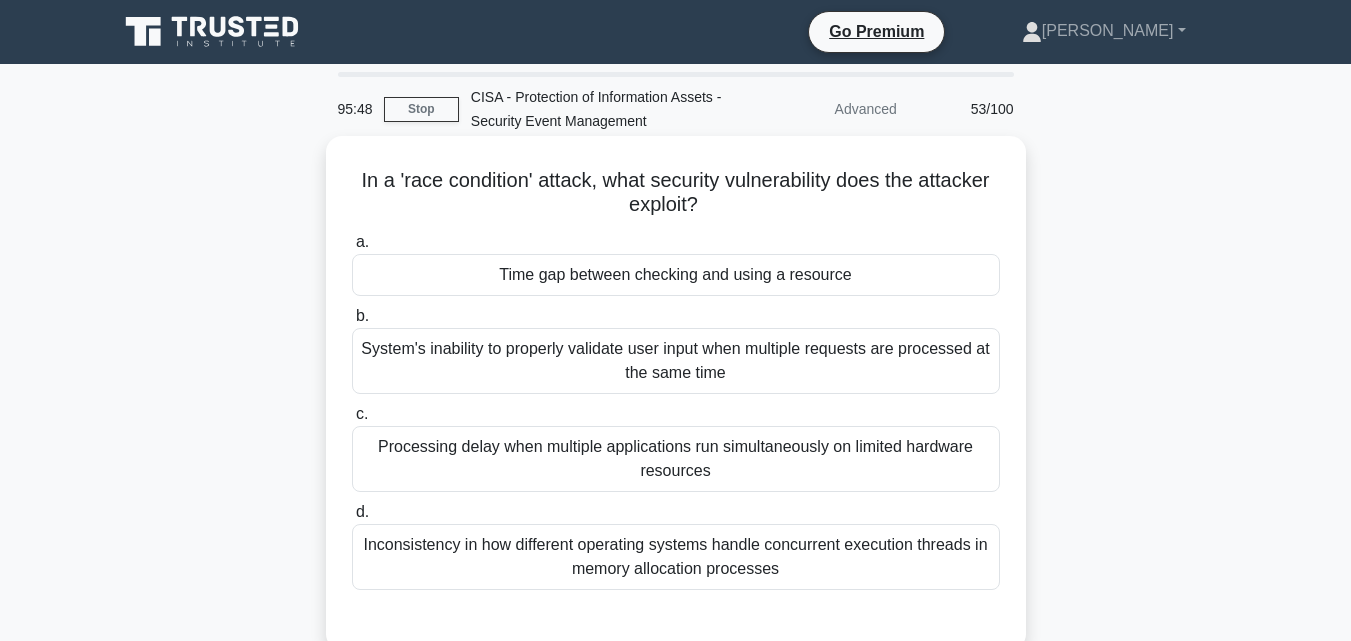 click on "Time gap between checking and using a resource" at bounding box center [676, 275] 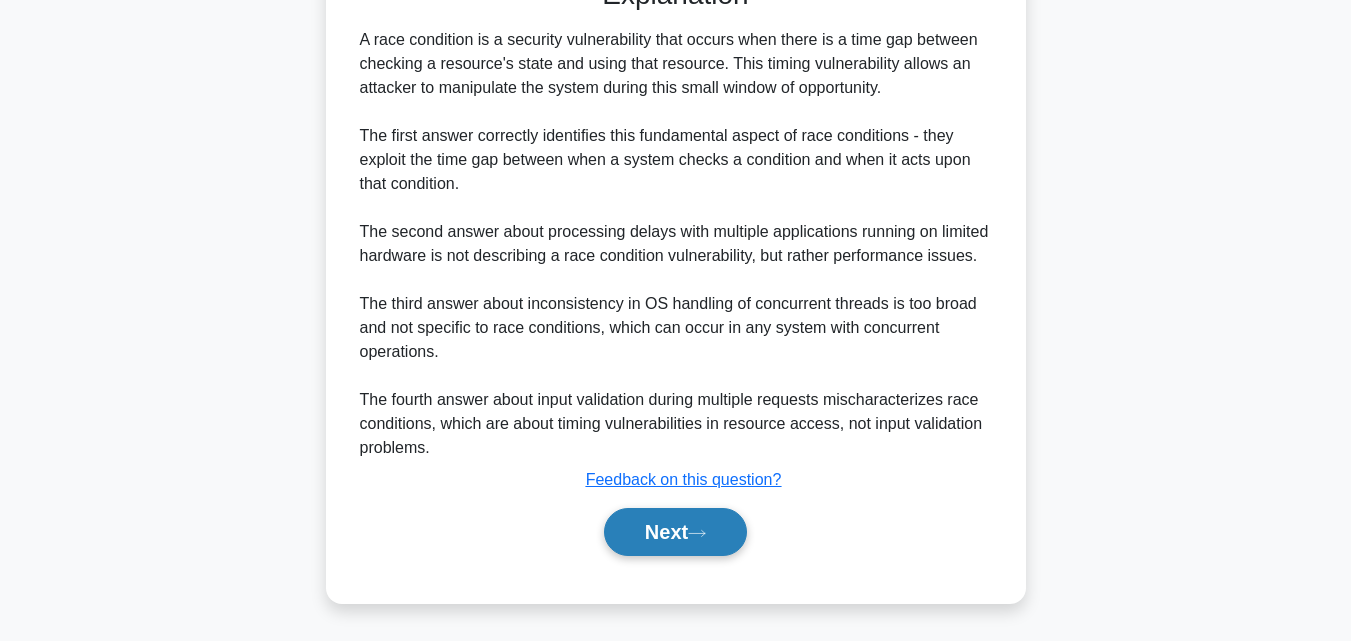 click 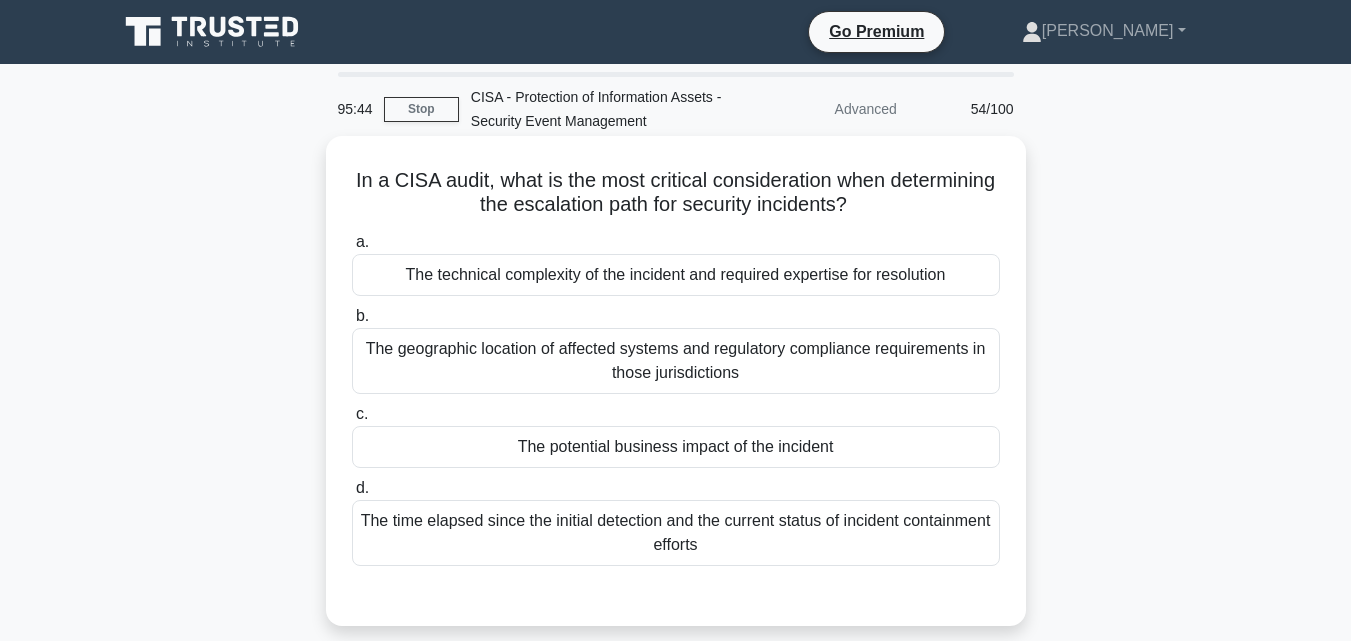 click on "The potential business impact of the incident" at bounding box center (676, 447) 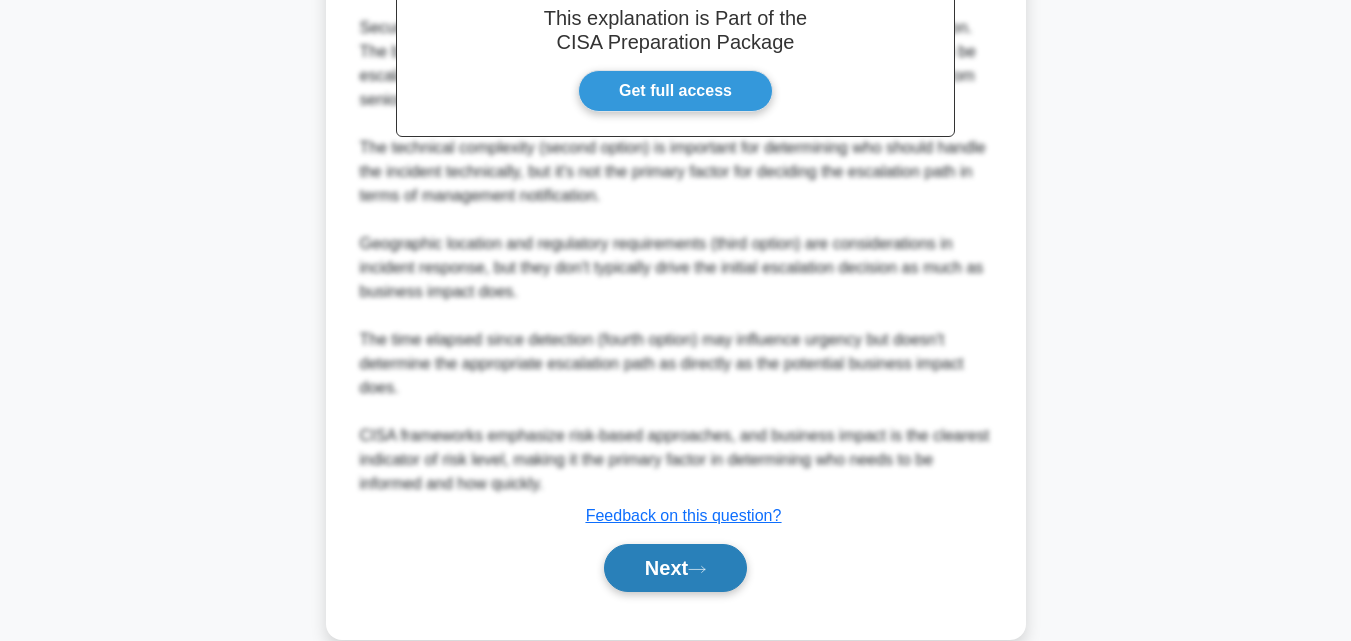 click on "Next" at bounding box center (675, 568) 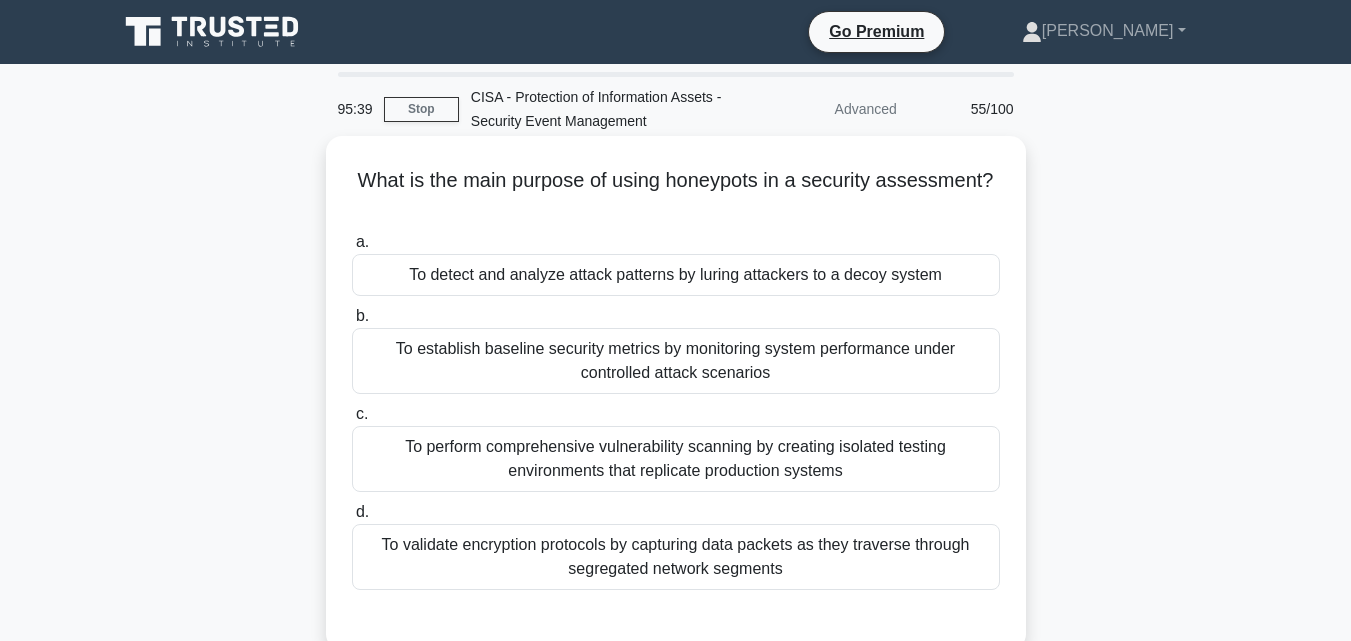 click on "To detect and analyze attack patterns by luring attackers to a decoy system" at bounding box center (676, 275) 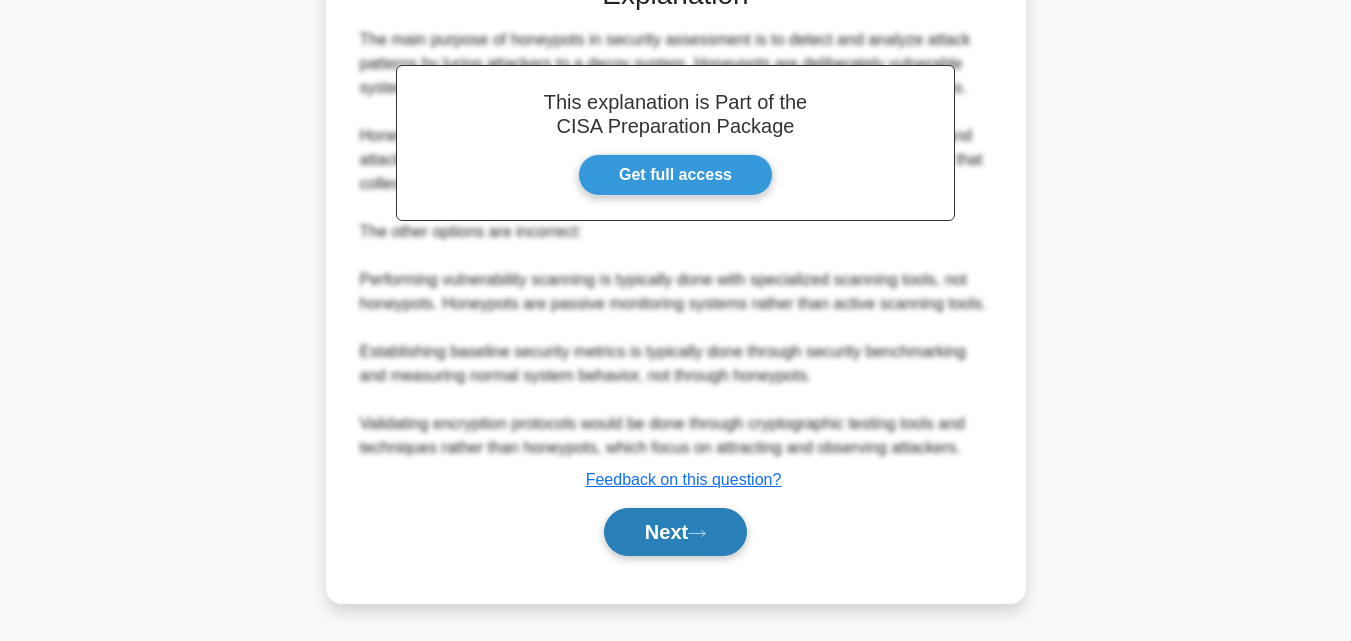 click on "Next" at bounding box center (675, 532) 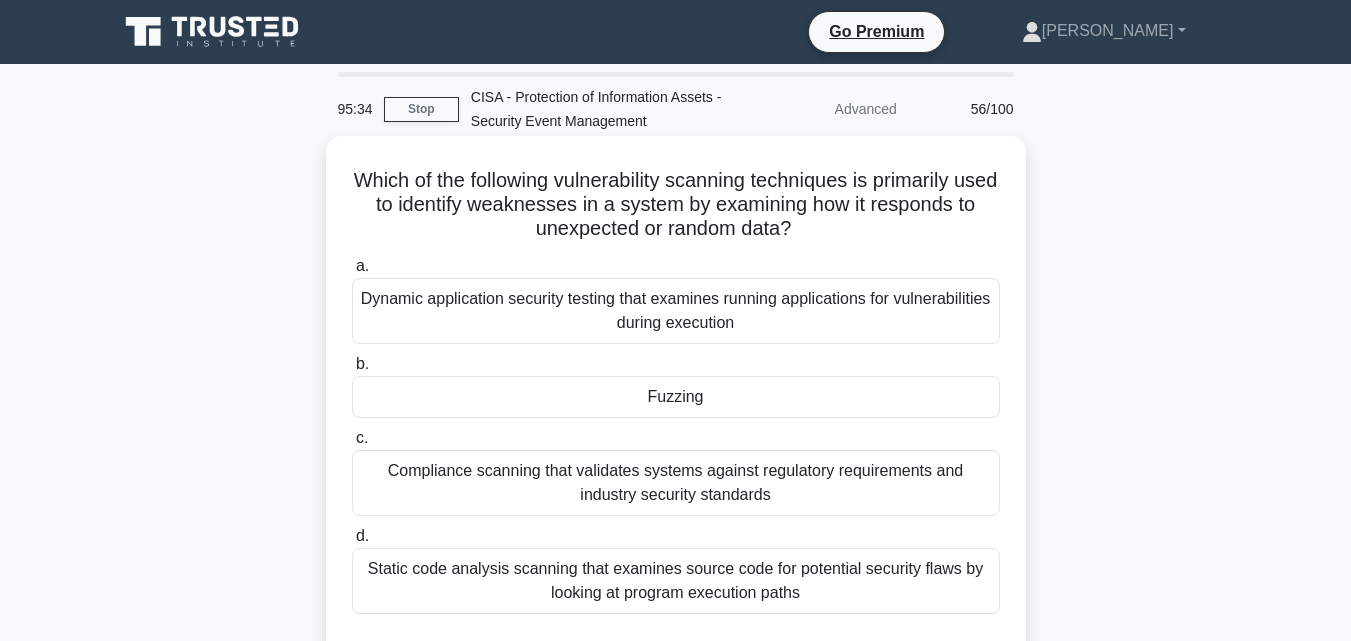 click on "Fuzzing" at bounding box center [676, 397] 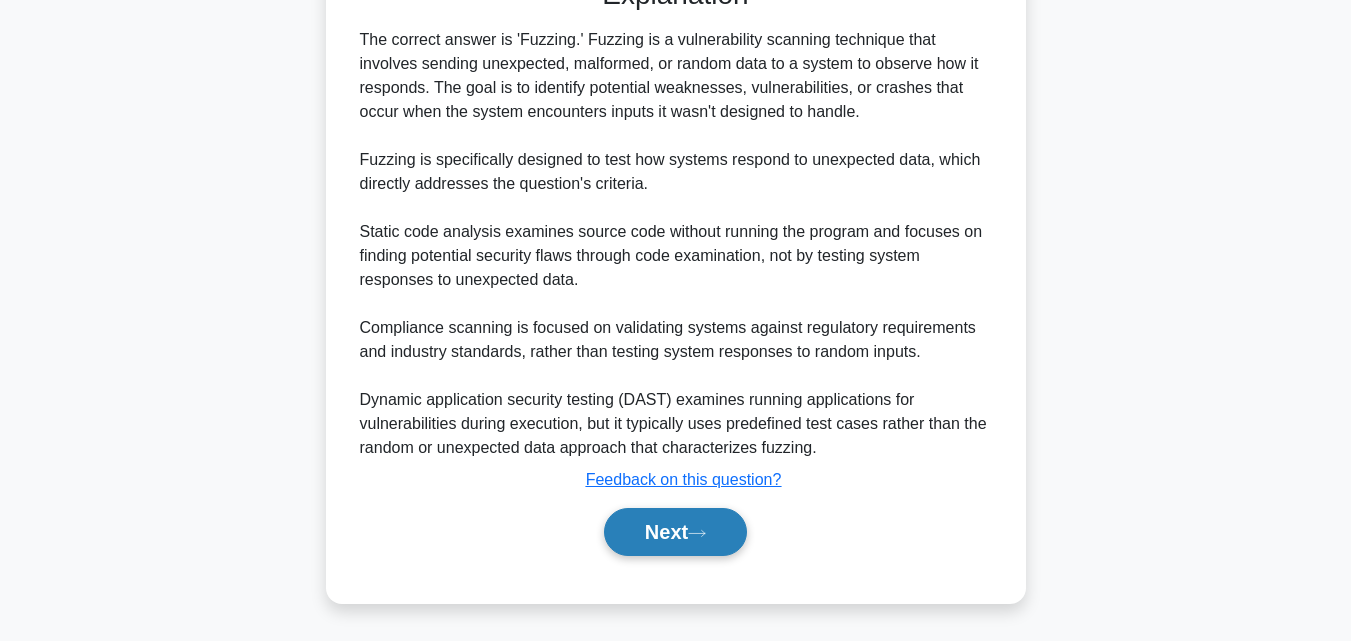 click on "Next" at bounding box center [675, 532] 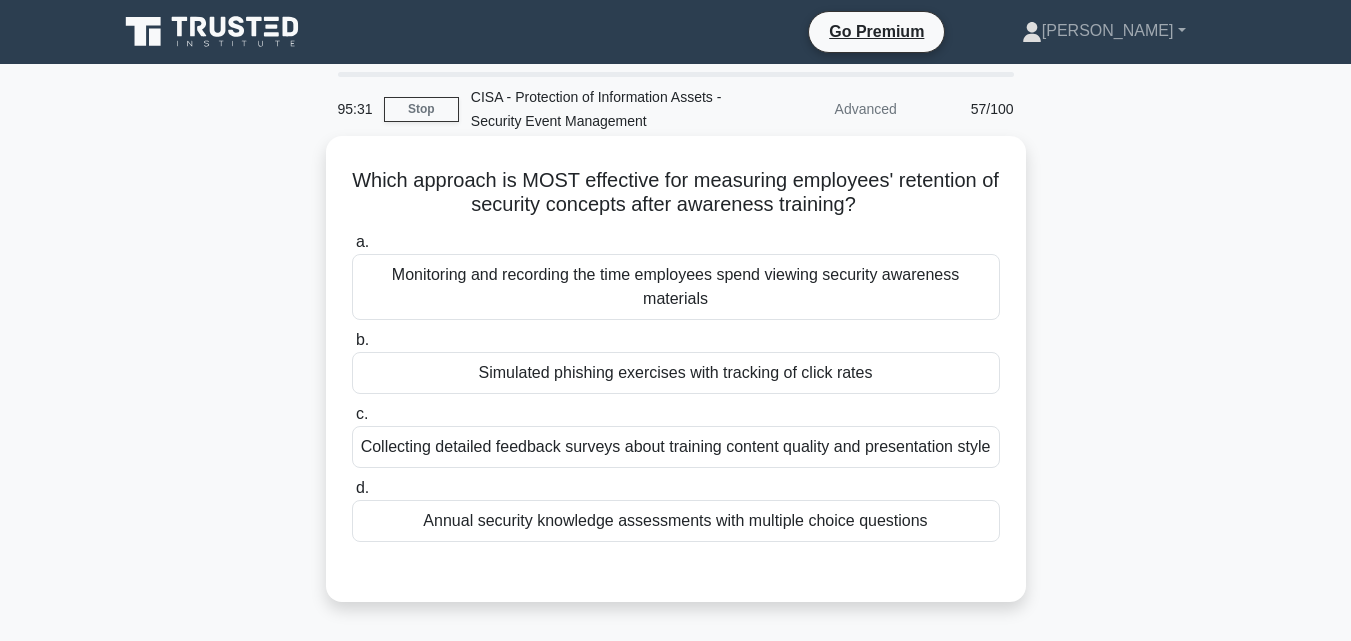 click on "Simulated phishing exercises with tracking of click rates" at bounding box center (676, 373) 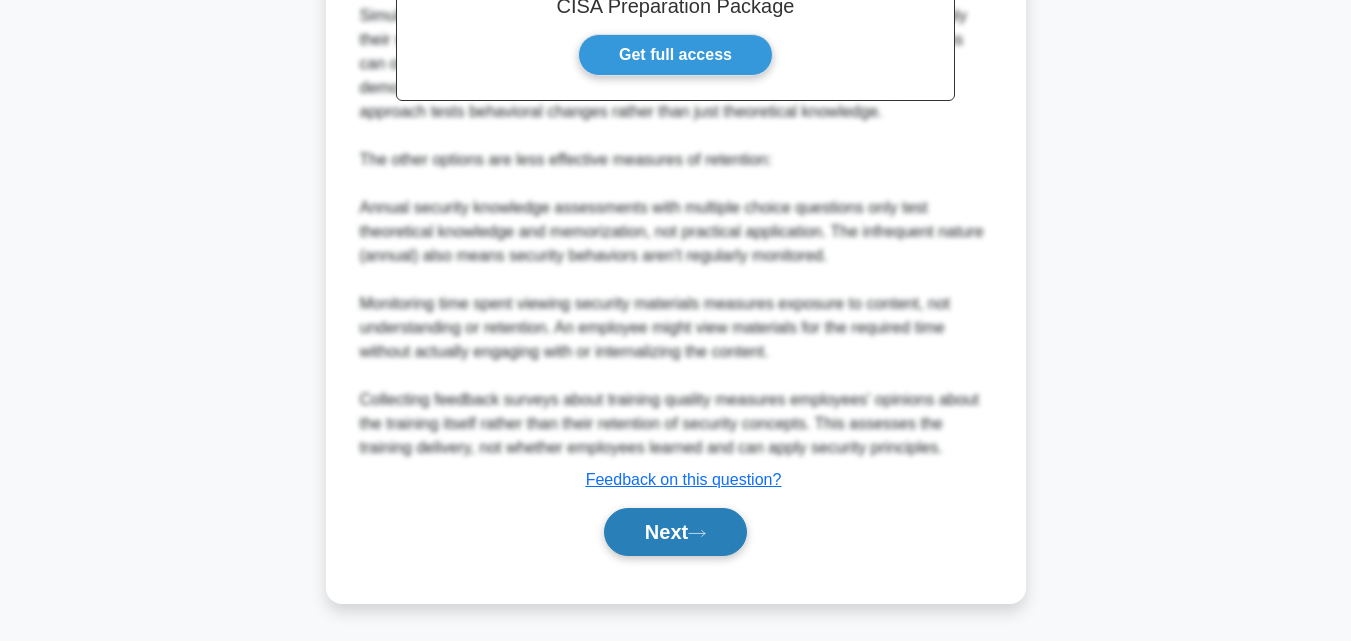 click on "Next" at bounding box center (675, 532) 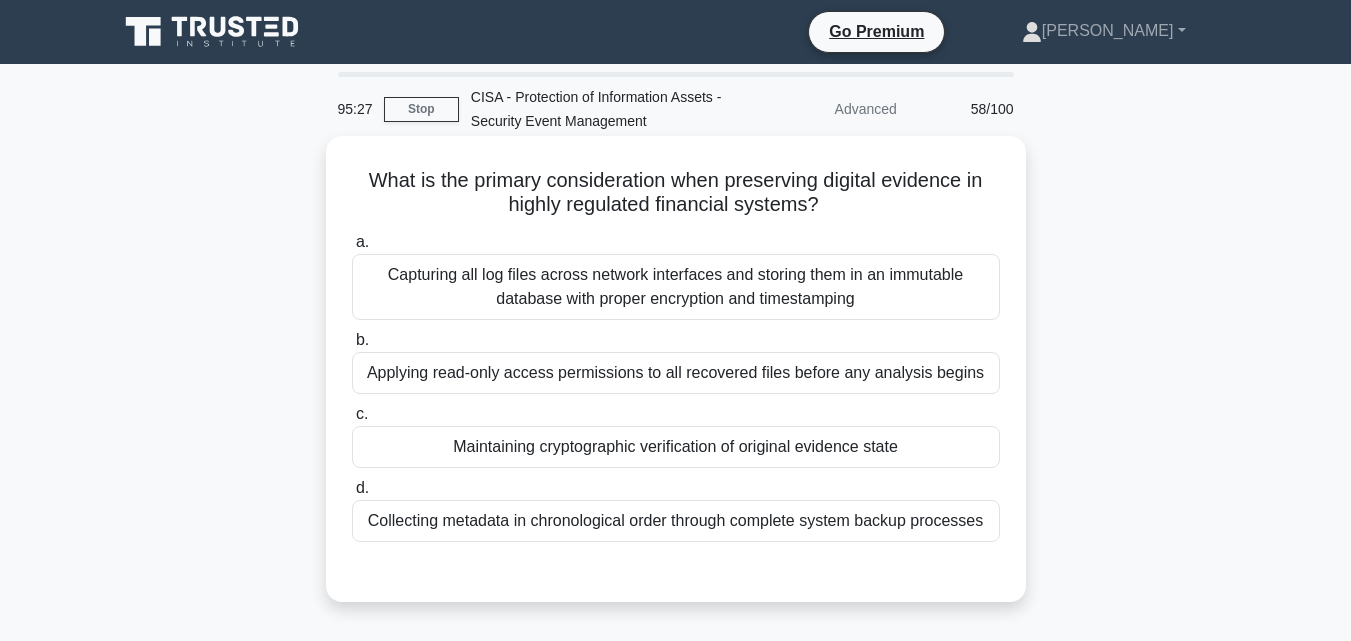 click on "Maintaining cryptographic verification of original evidence state" at bounding box center (676, 447) 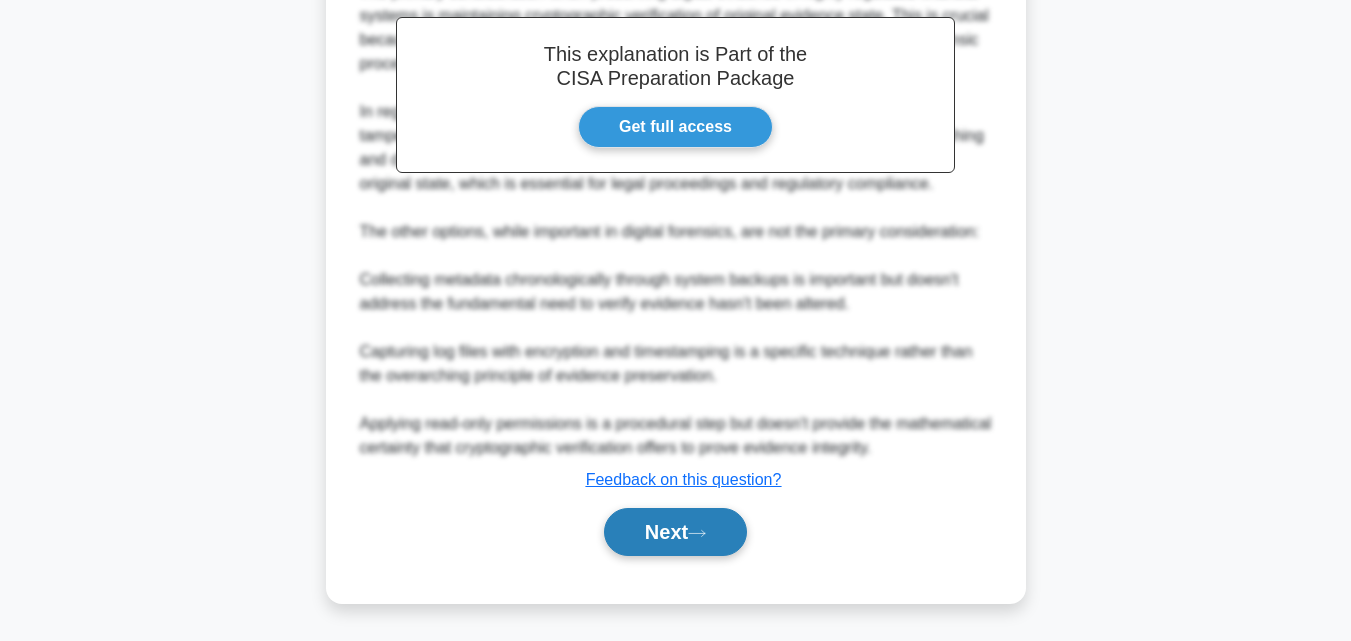click on "Next" at bounding box center (675, 532) 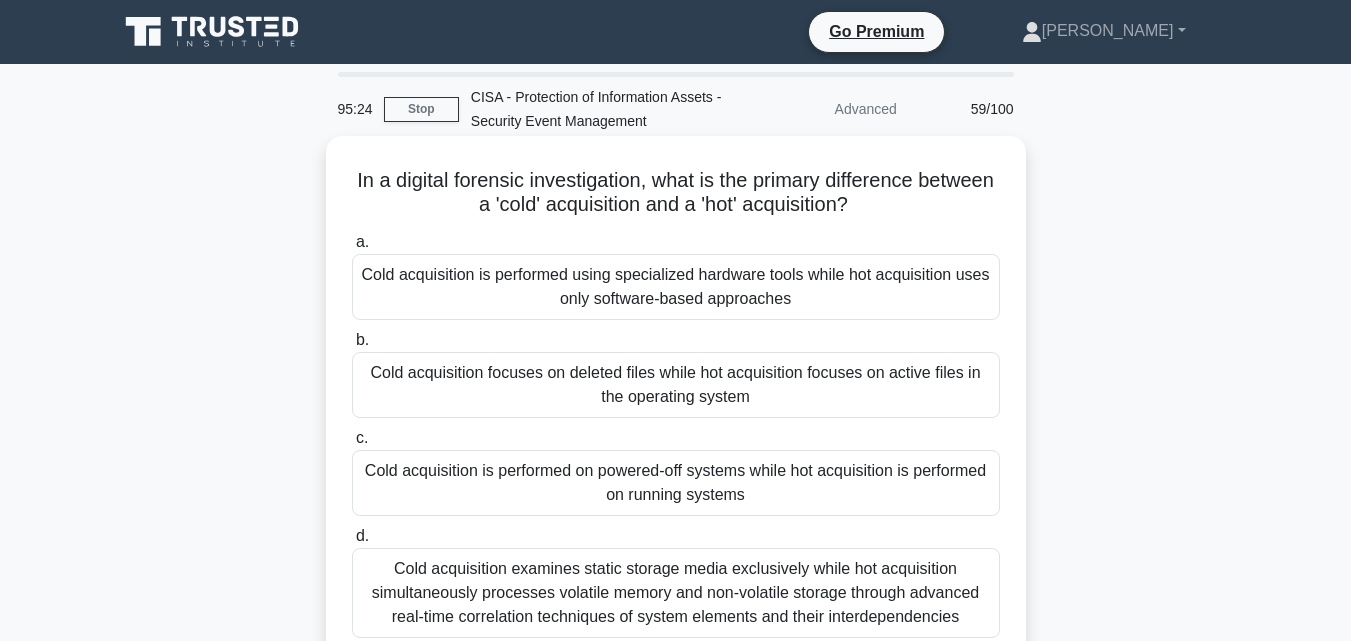 click on "Cold acquisition is performed on powered-off systems while hot acquisition is performed on running systems" at bounding box center (676, 483) 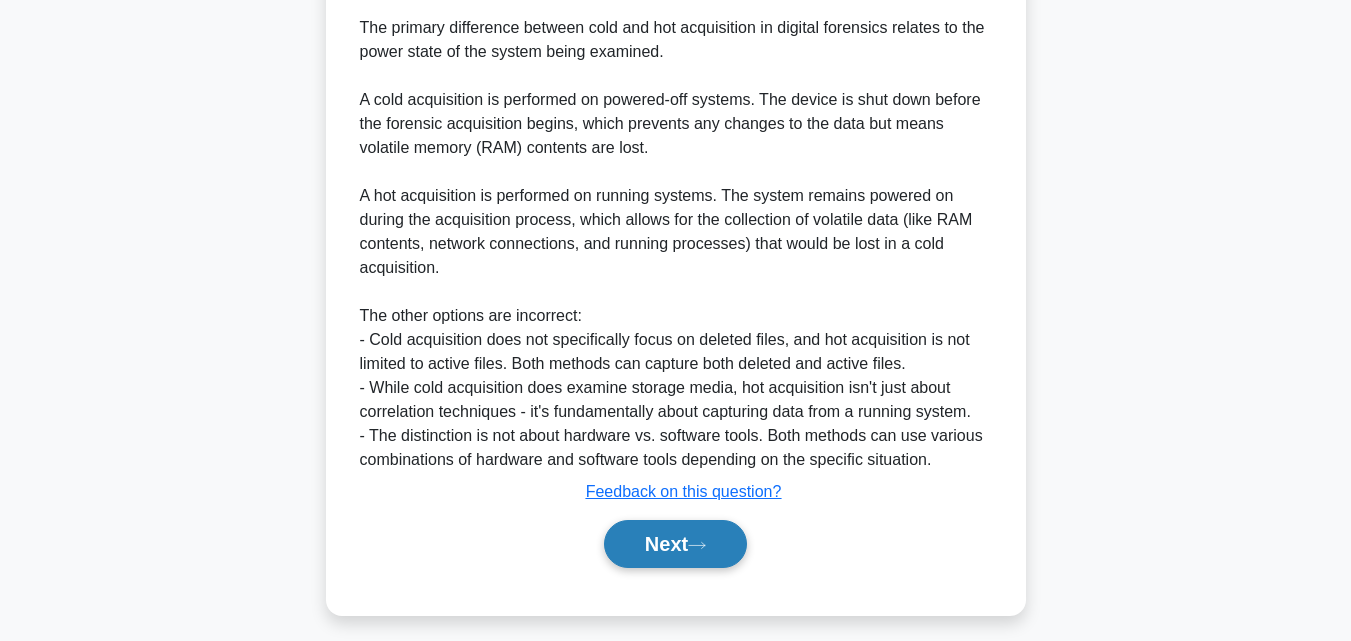 click 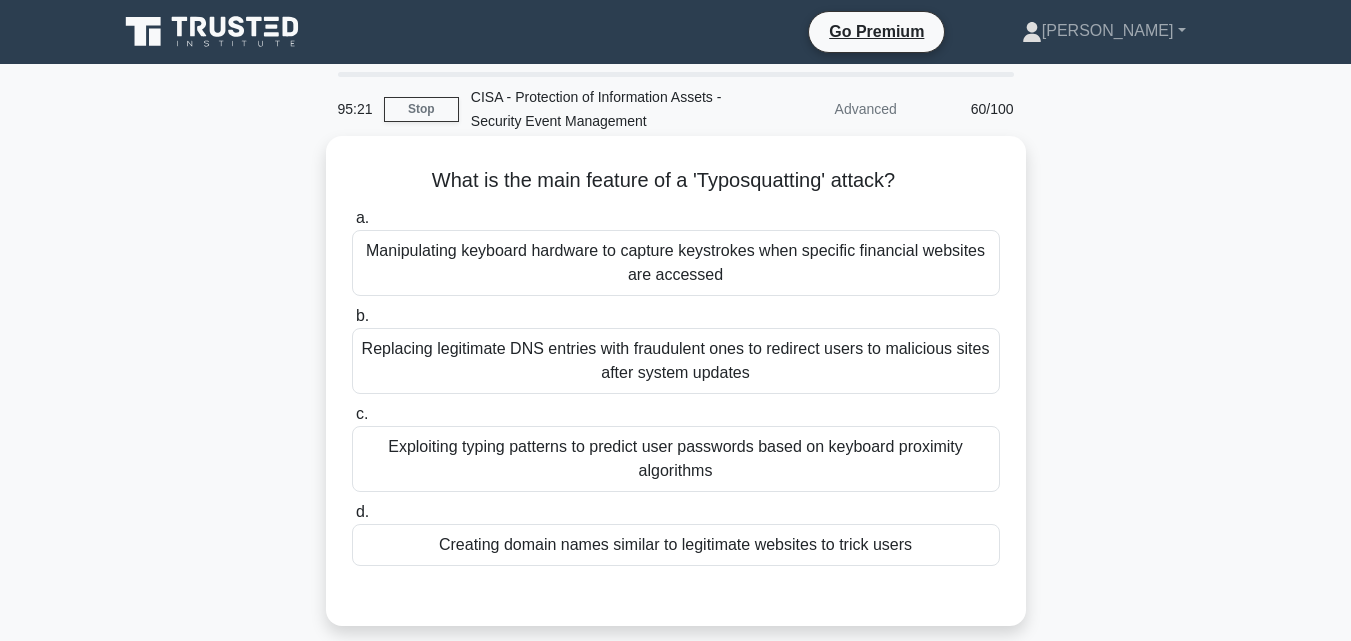 click on "Creating domain names similar to legitimate websites to trick users" at bounding box center (676, 545) 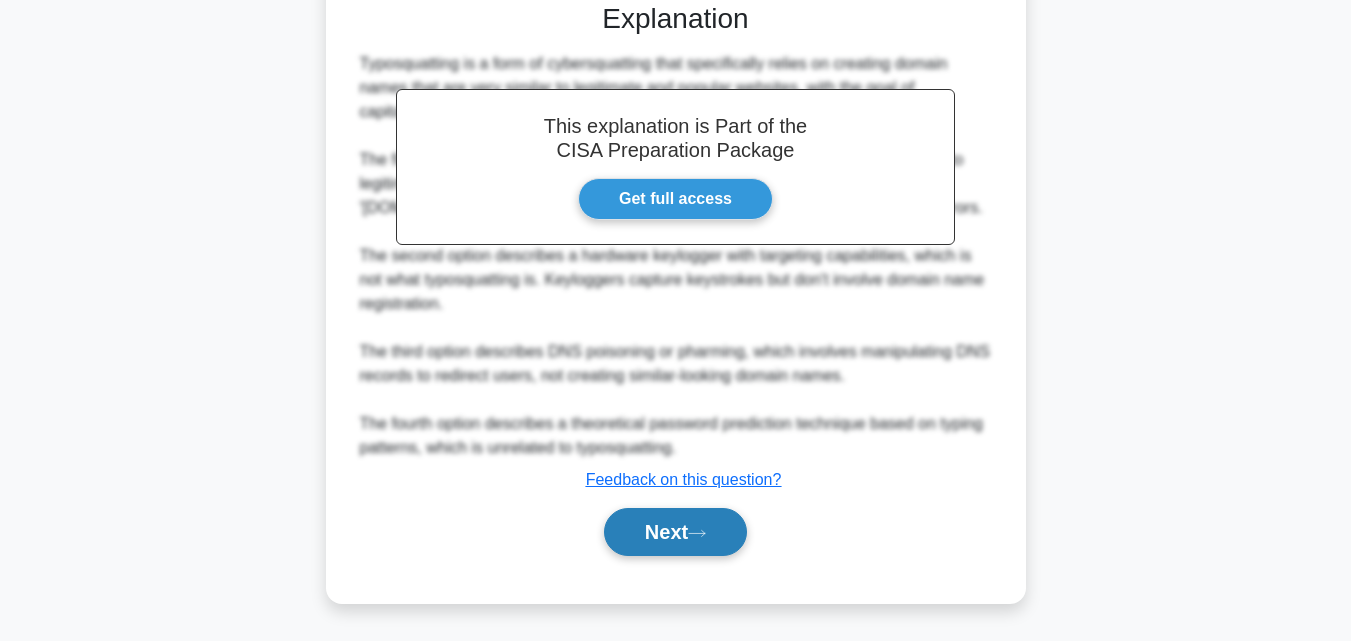 click on "Next" at bounding box center [675, 532] 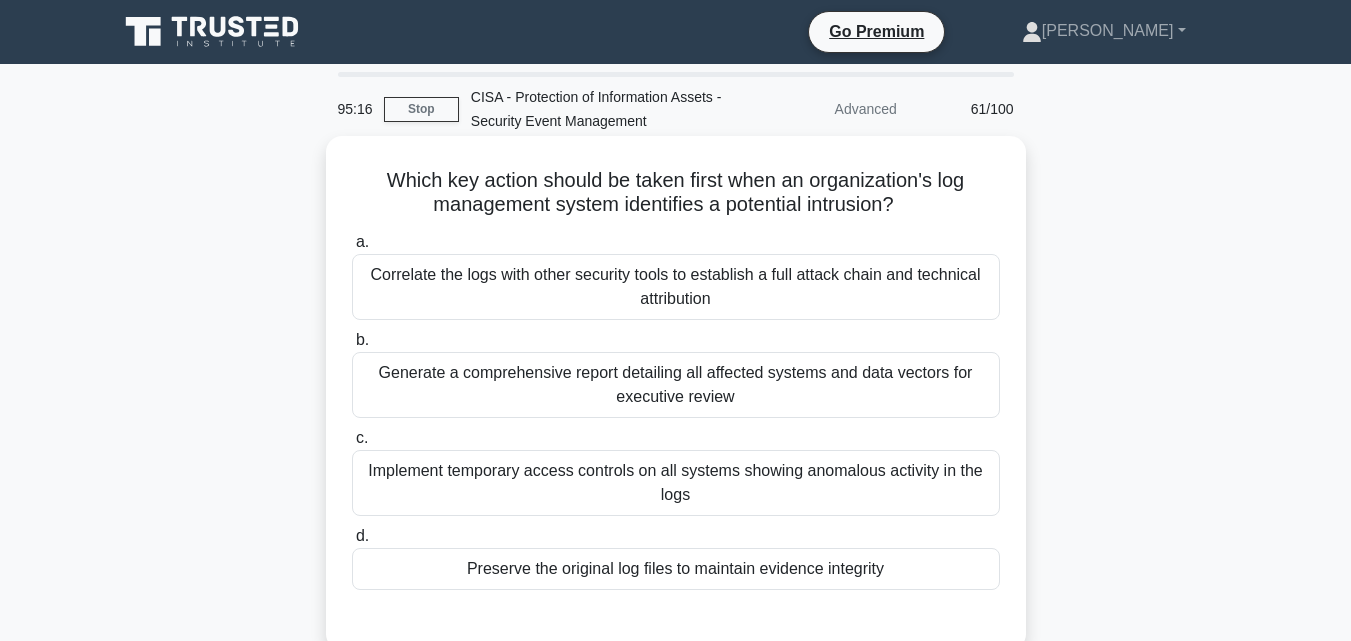 click on "Preserve the original log files to maintain evidence integrity" at bounding box center (676, 569) 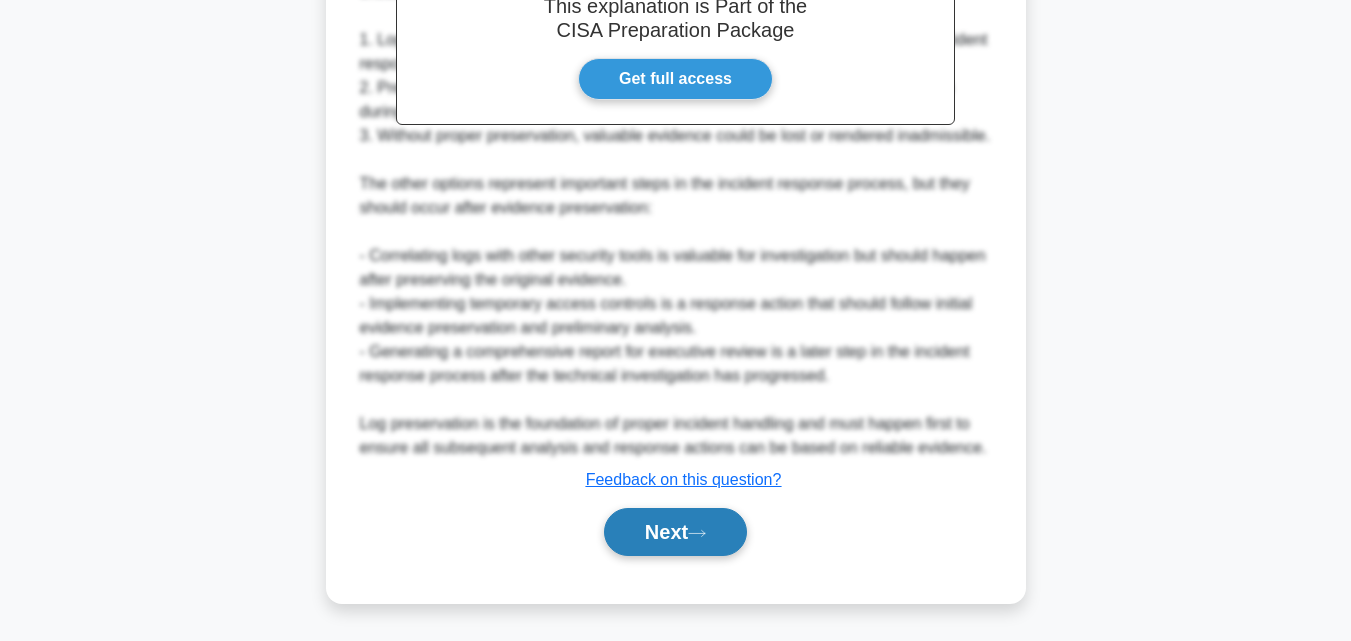 click on "Next" at bounding box center [675, 532] 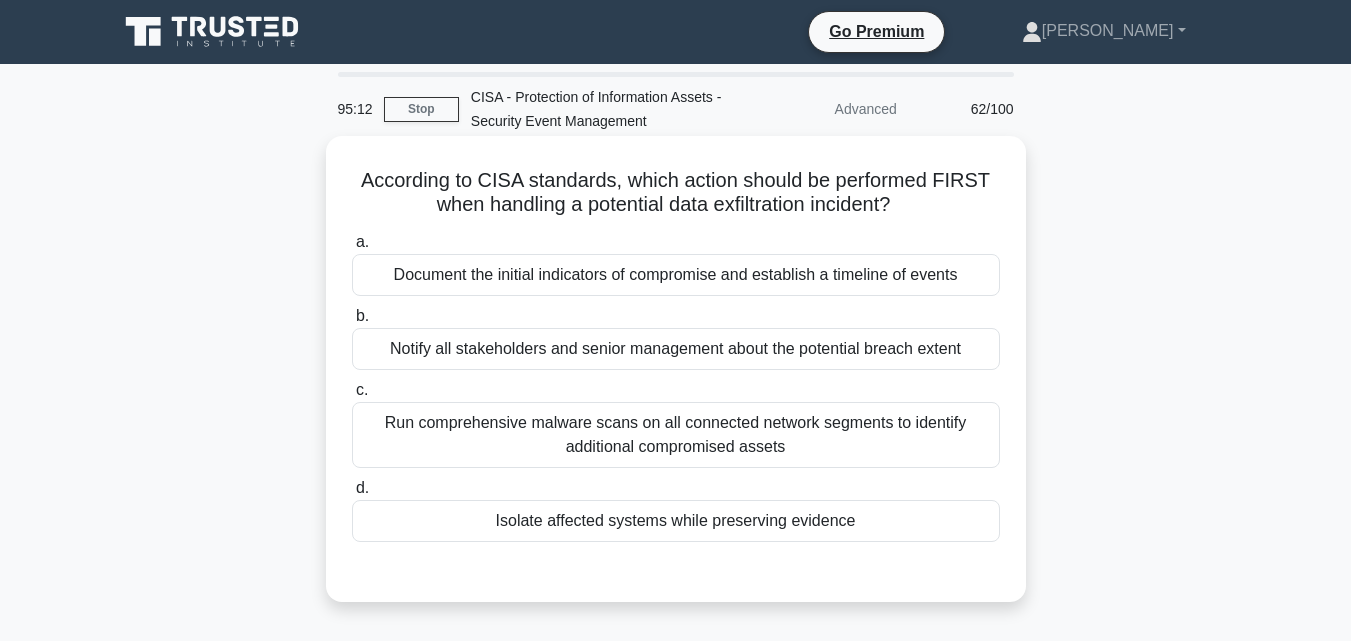 click on "Isolate affected systems while preserving evidence" at bounding box center [676, 521] 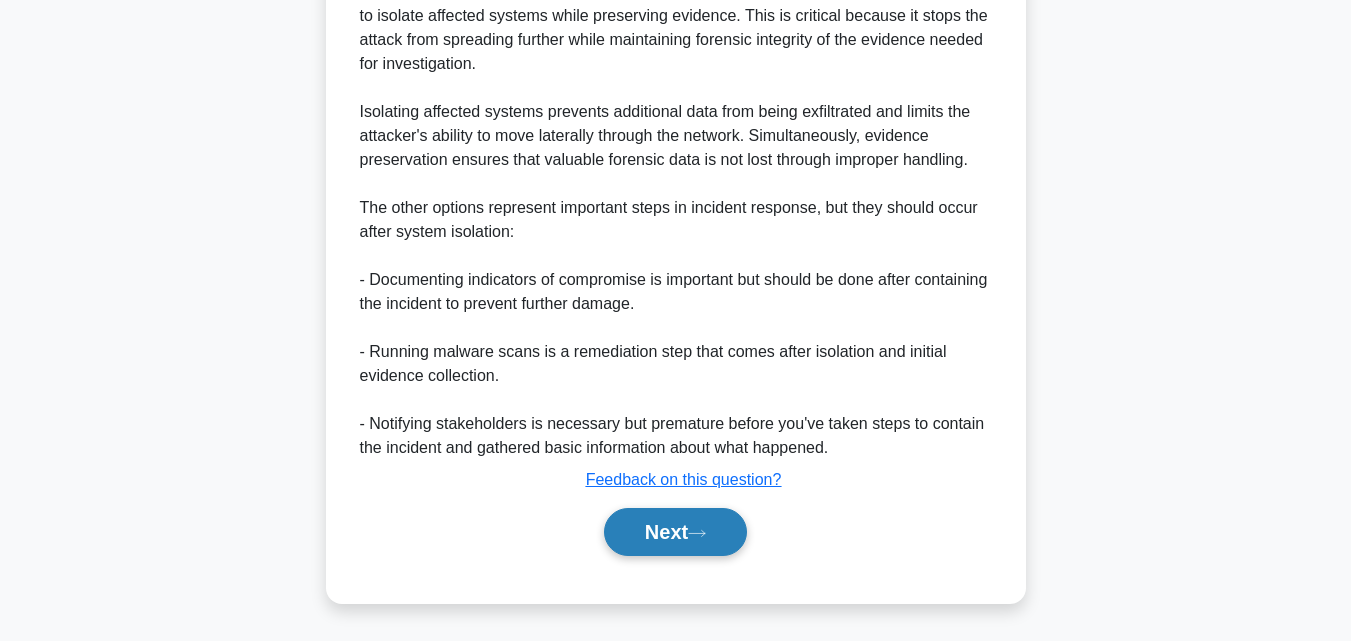 click on "Next" at bounding box center [675, 532] 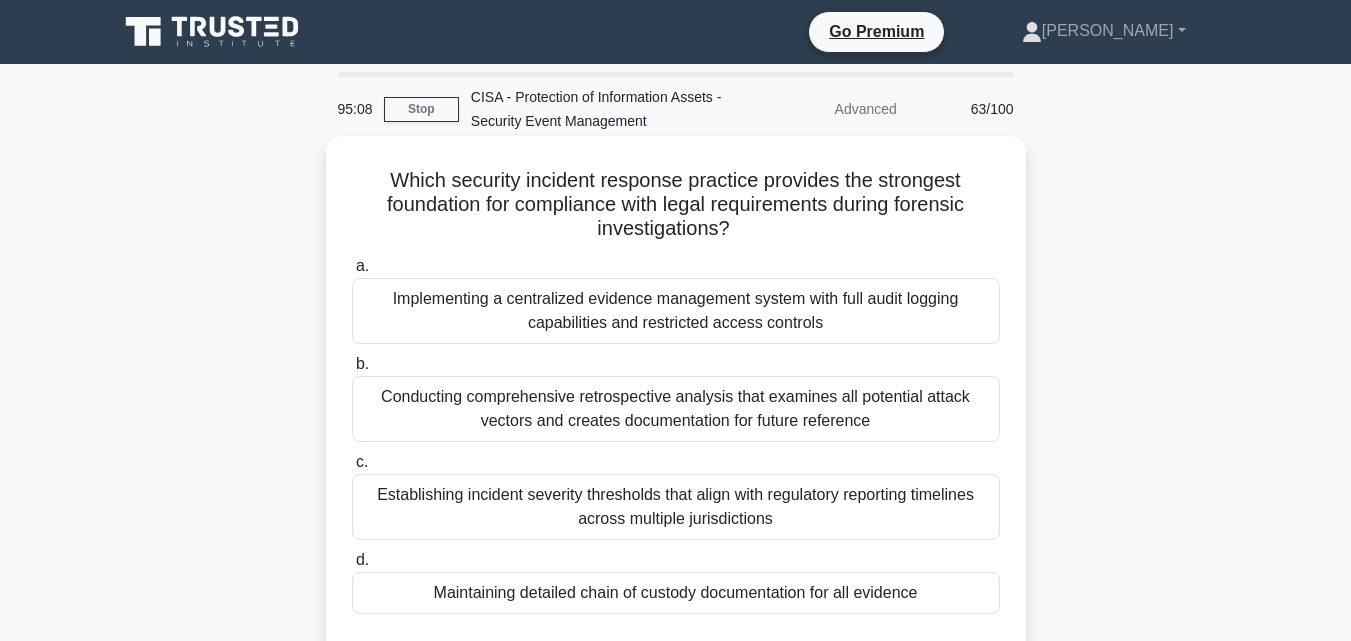 click on "Maintaining detailed chain of custody documentation for all evidence" at bounding box center [676, 593] 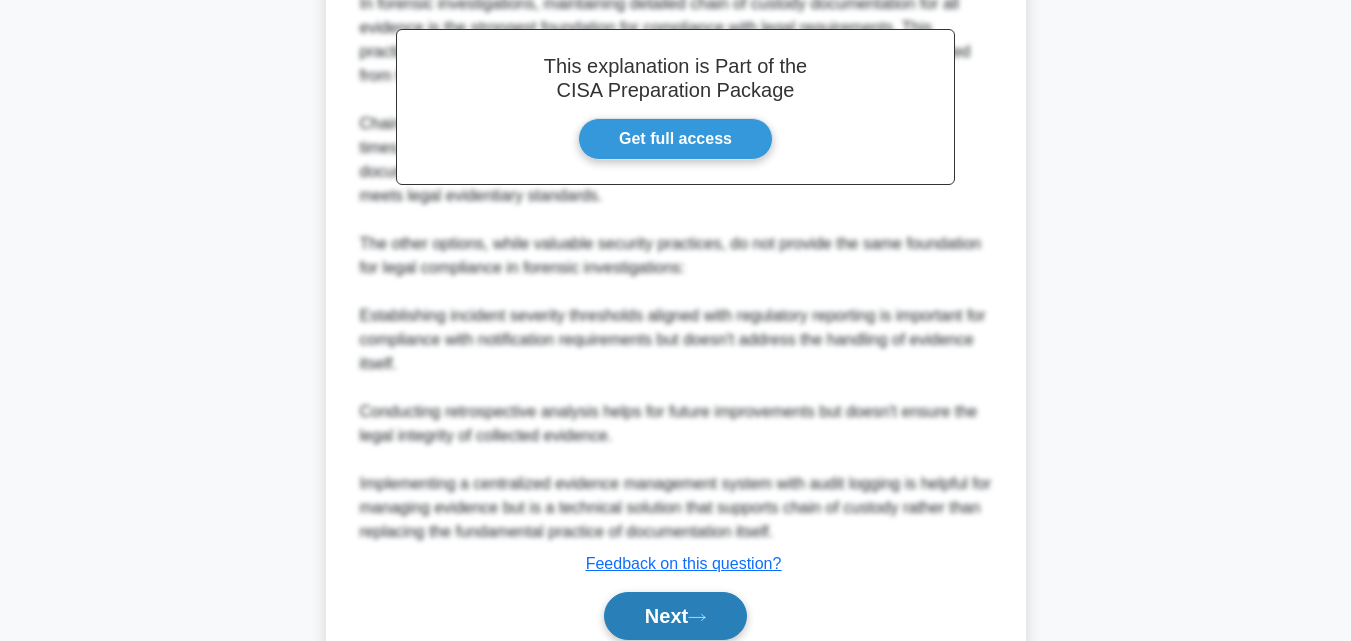 click on "Next" at bounding box center [675, 616] 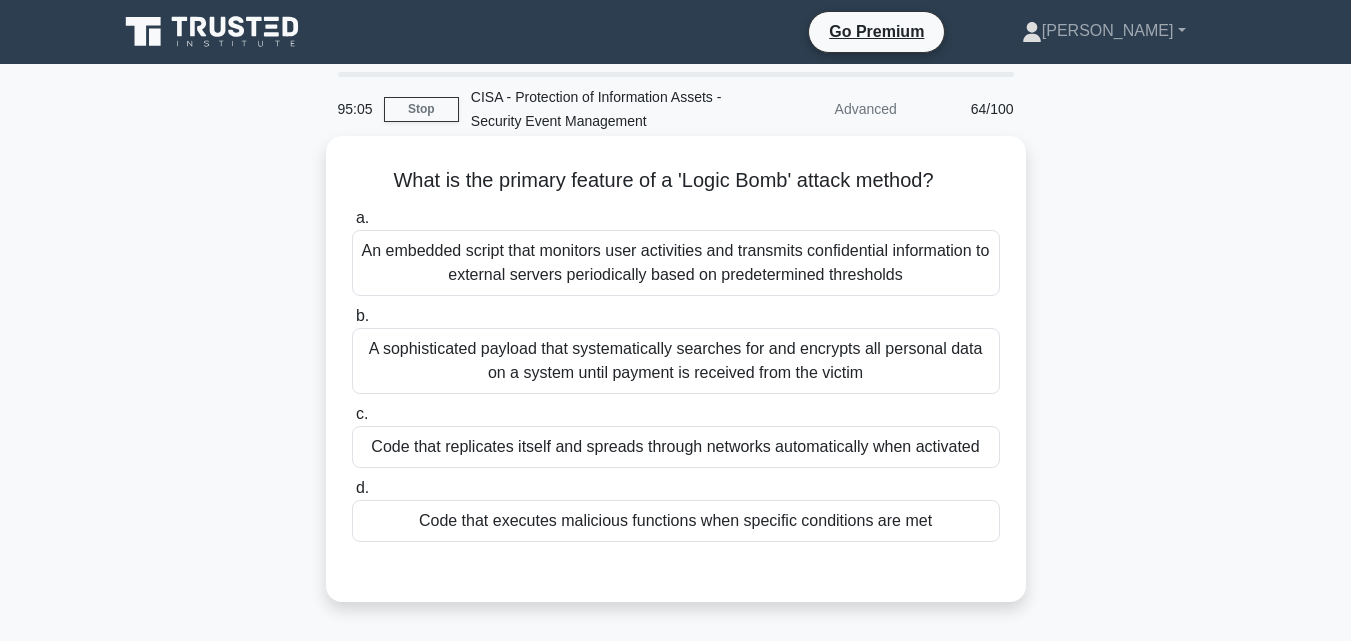 click on "Code that executes malicious functions when specific conditions are met" at bounding box center [676, 521] 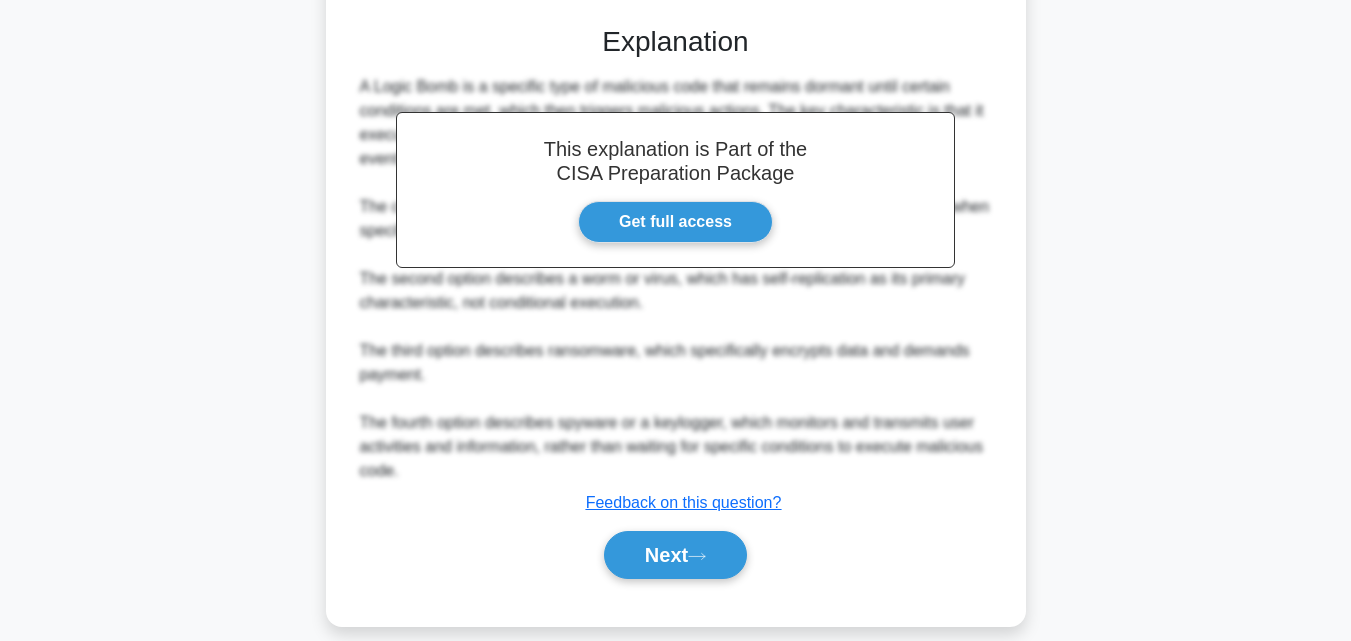 click on "Next" at bounding box center [675, 555] 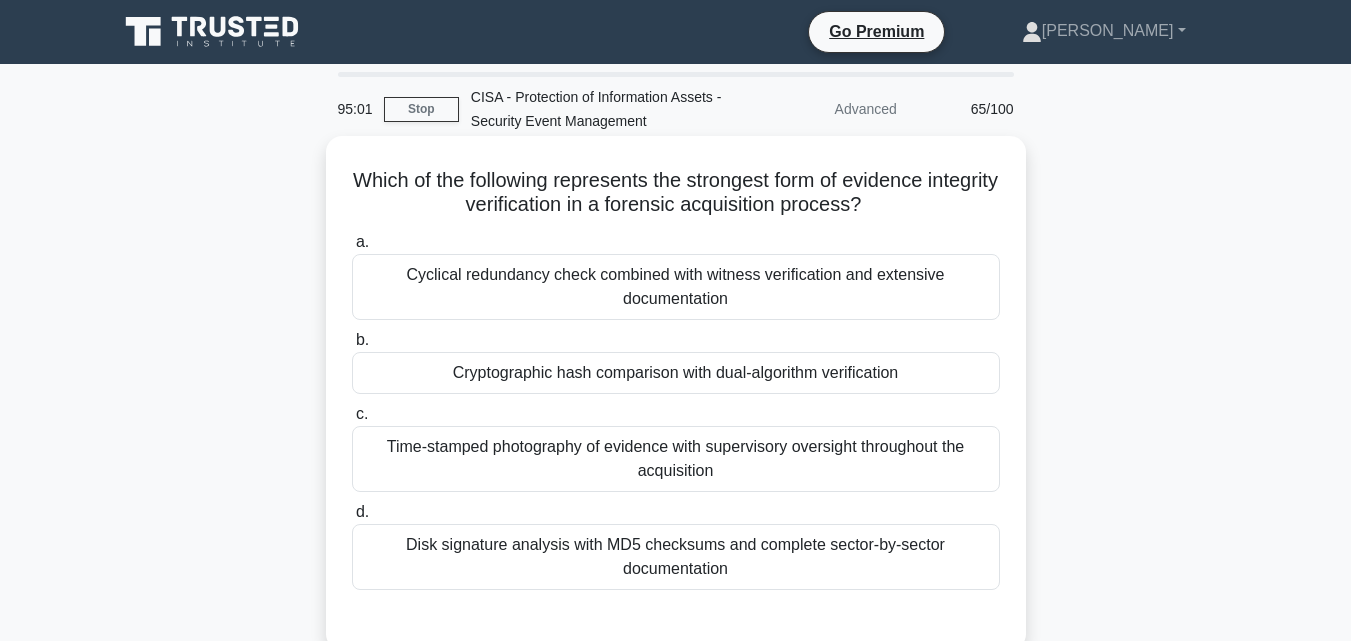 click on "Cryptographic hash comparison with dual-algorithm verification" at bounding box center (676, 373) 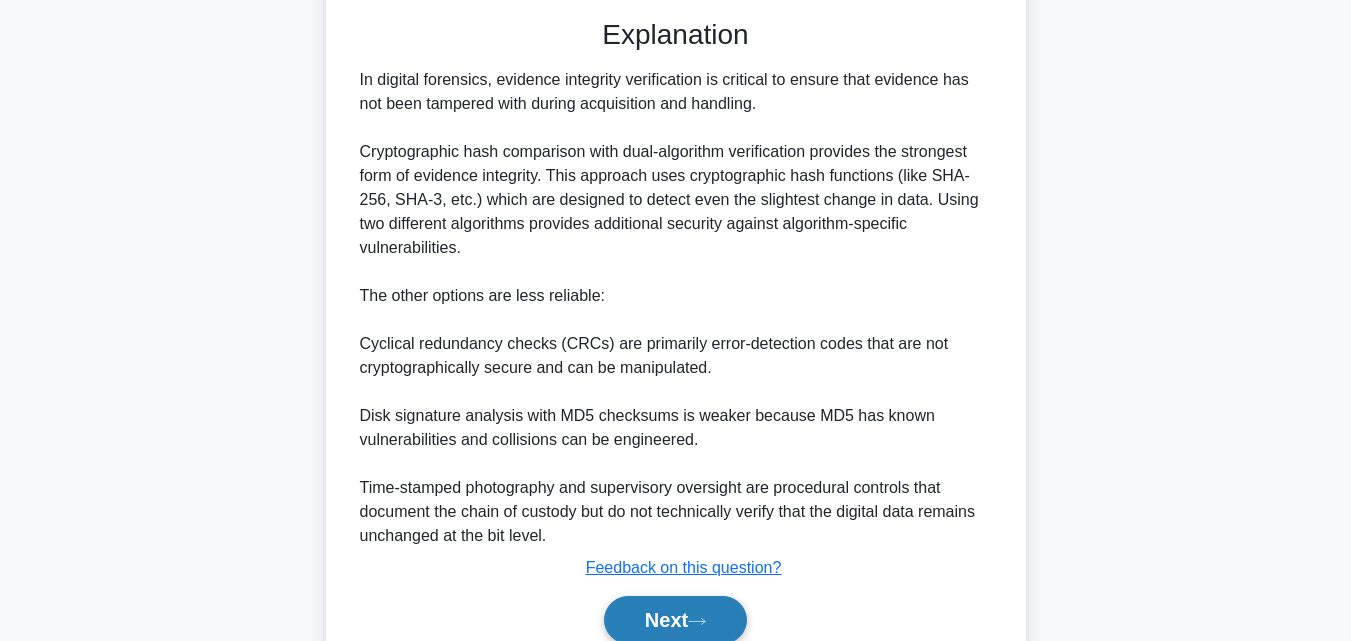click on "Next" at bounding box center [675, 620] 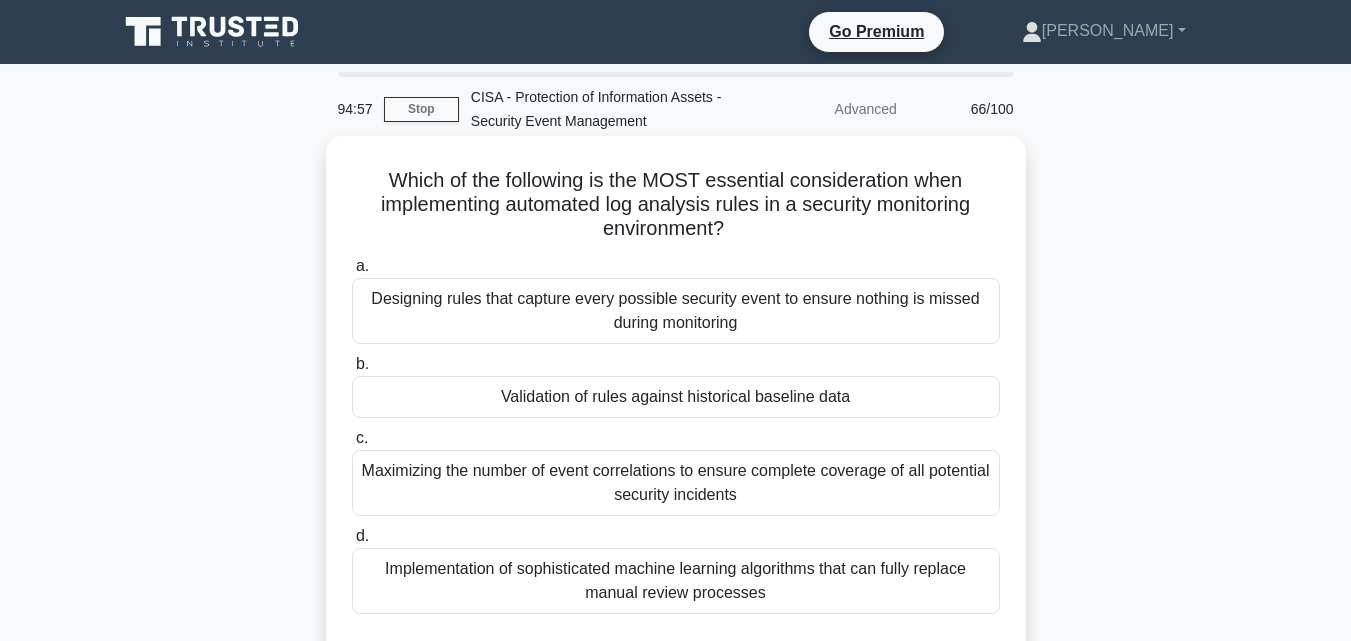 click on "Validation of rules against historical baseline data" at bounding box center (676, 397) 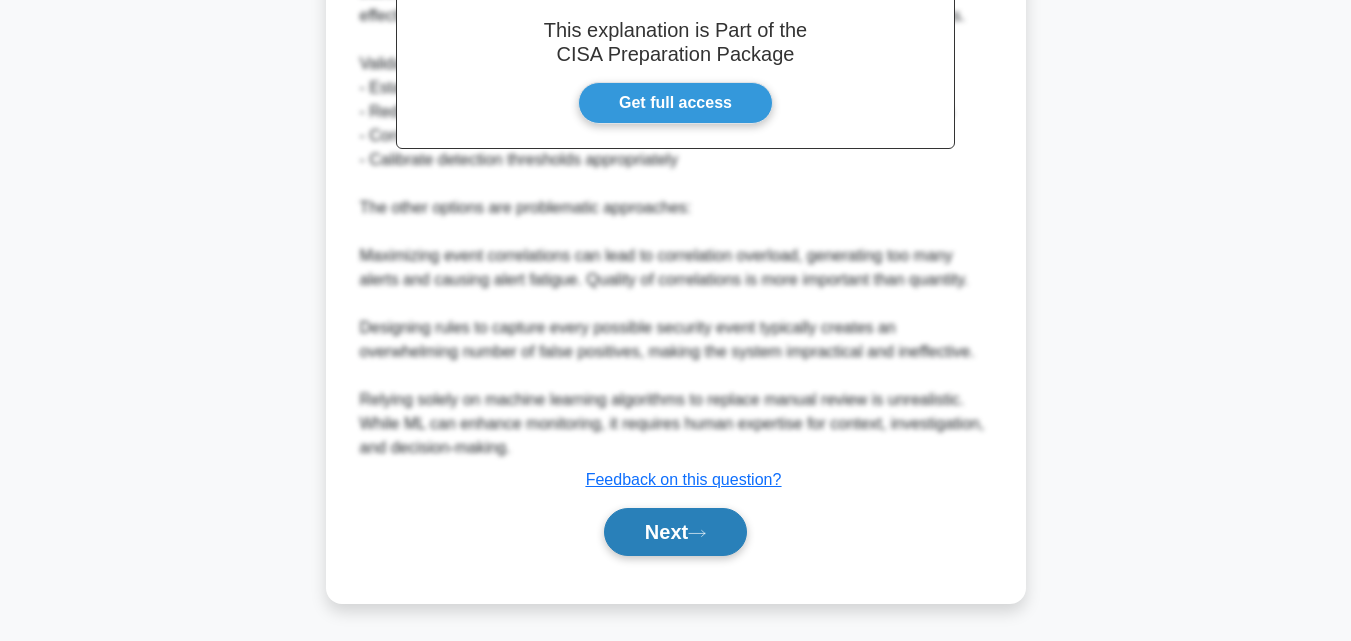 click on "Next" at bounding box center [675, 532] 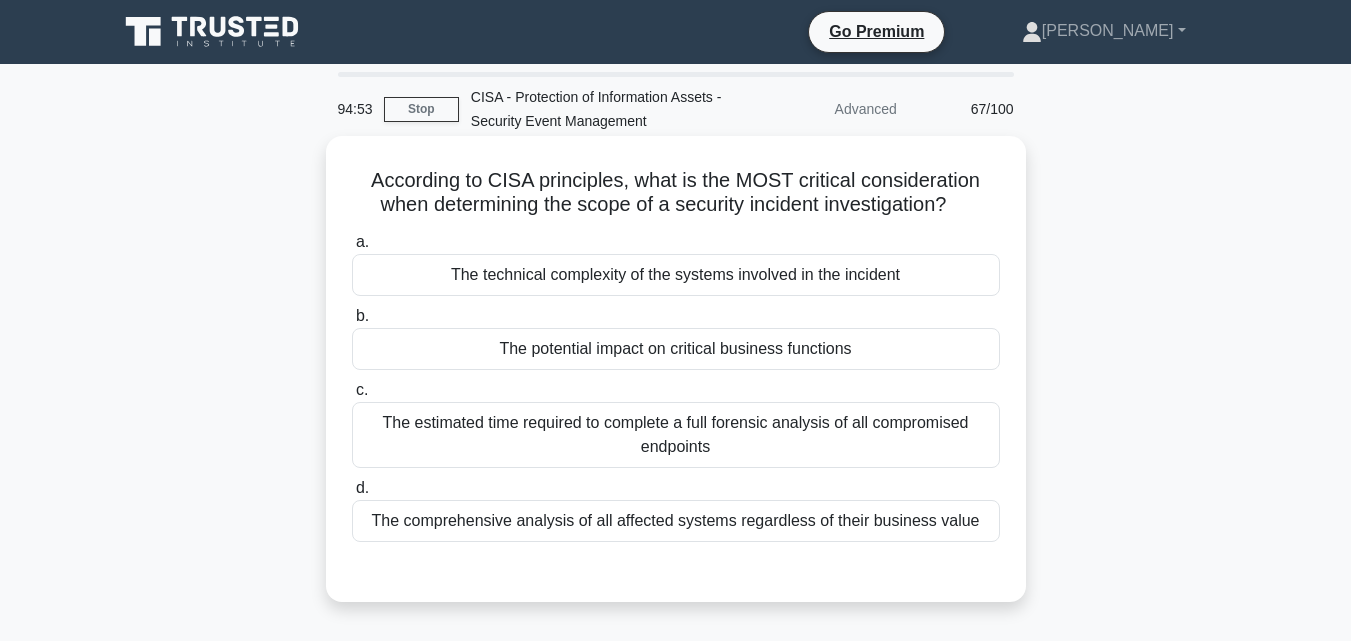 click on "The potential impact on critical business functions" at bounding box center (676, 349) 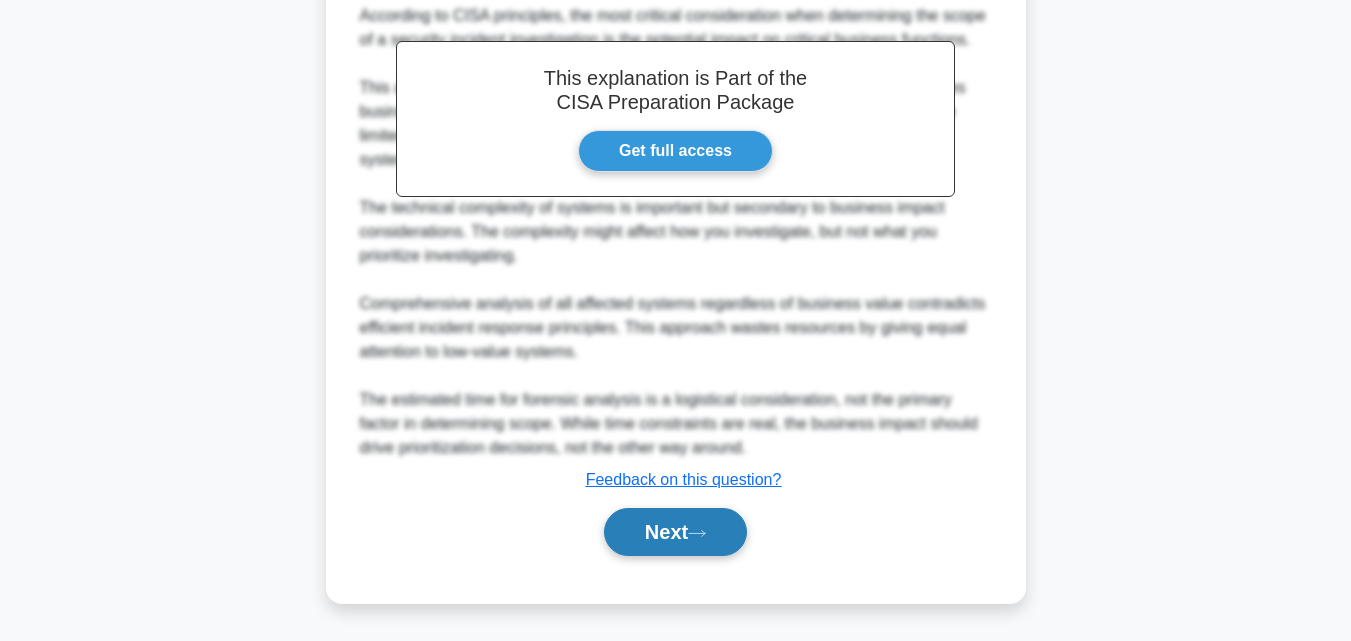 click on "Next" at bounding box center [675, 532] 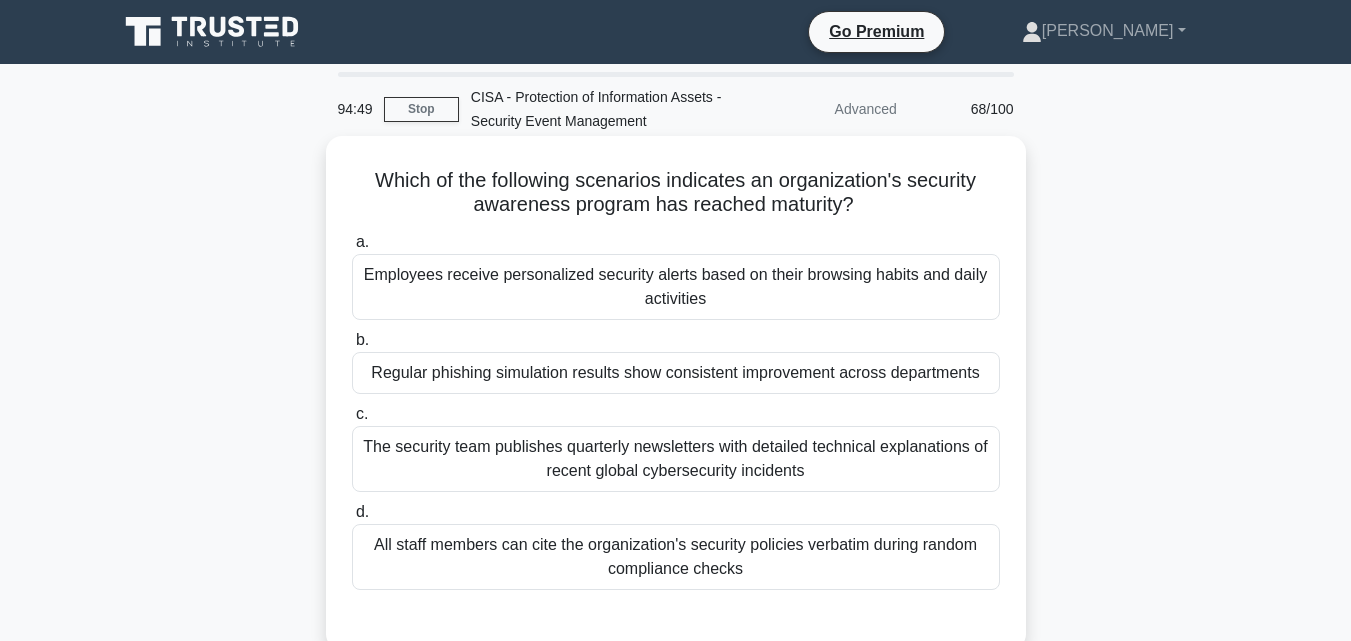click on "Regular phishing simulation results show consistent improvement across departments" at bounding box center (676, 373) 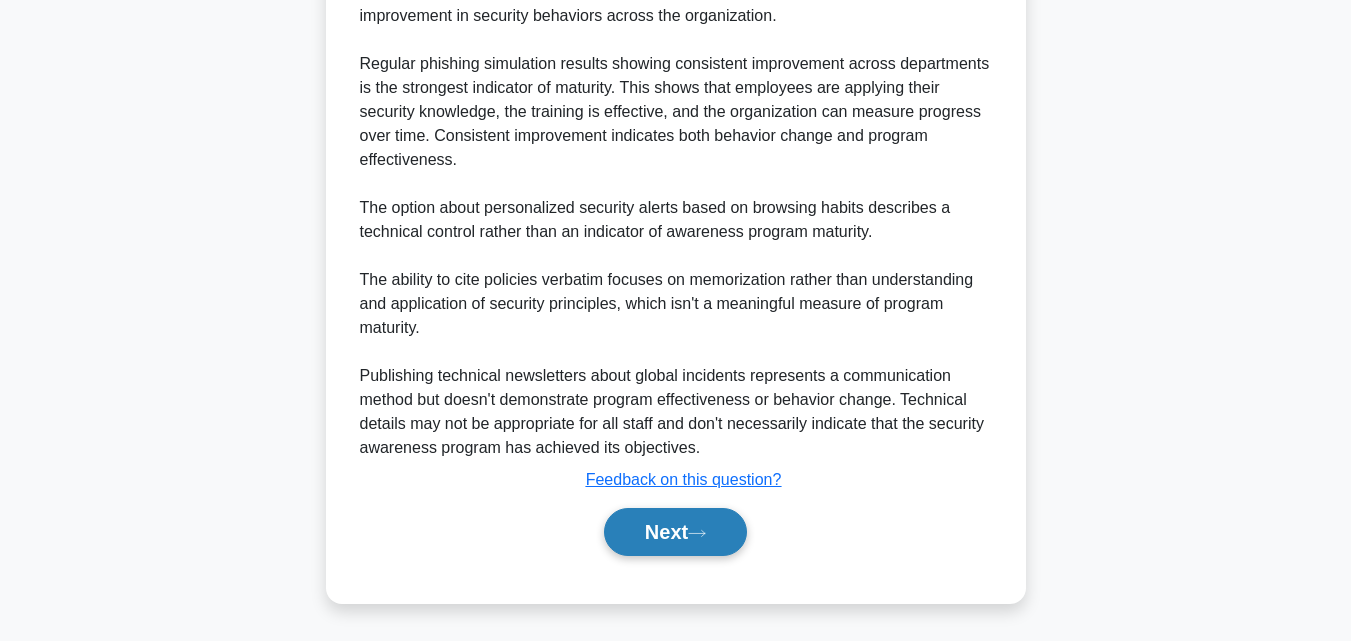 click on "Next" at bounding box center [675, 532] 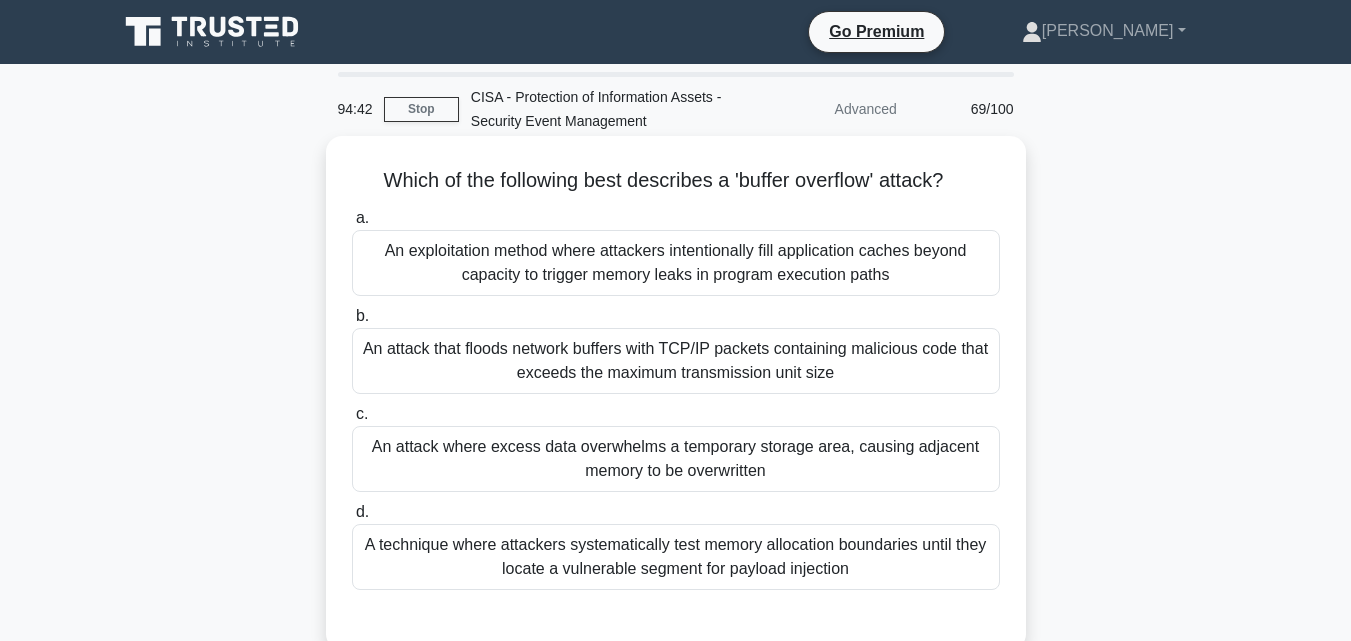 click on "An attack where excess data overwhelms a temporary storage area, causing adjacent memory to be overwritten" at bounding box center [676, 459] 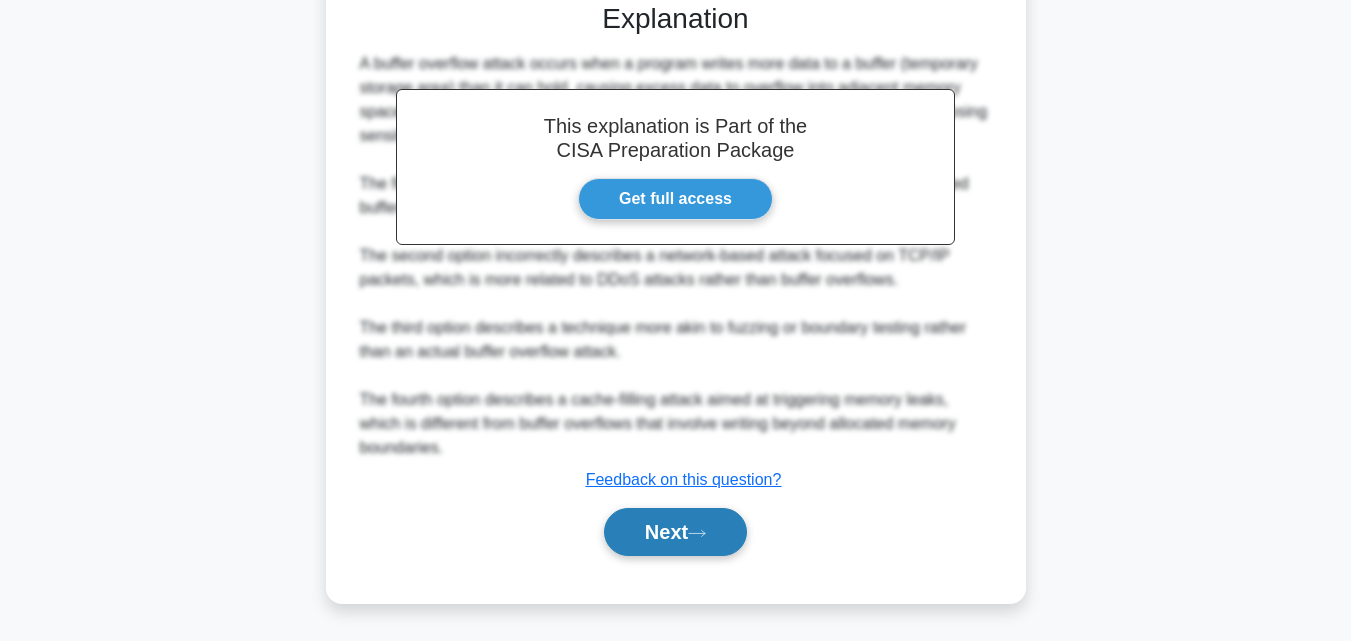 click 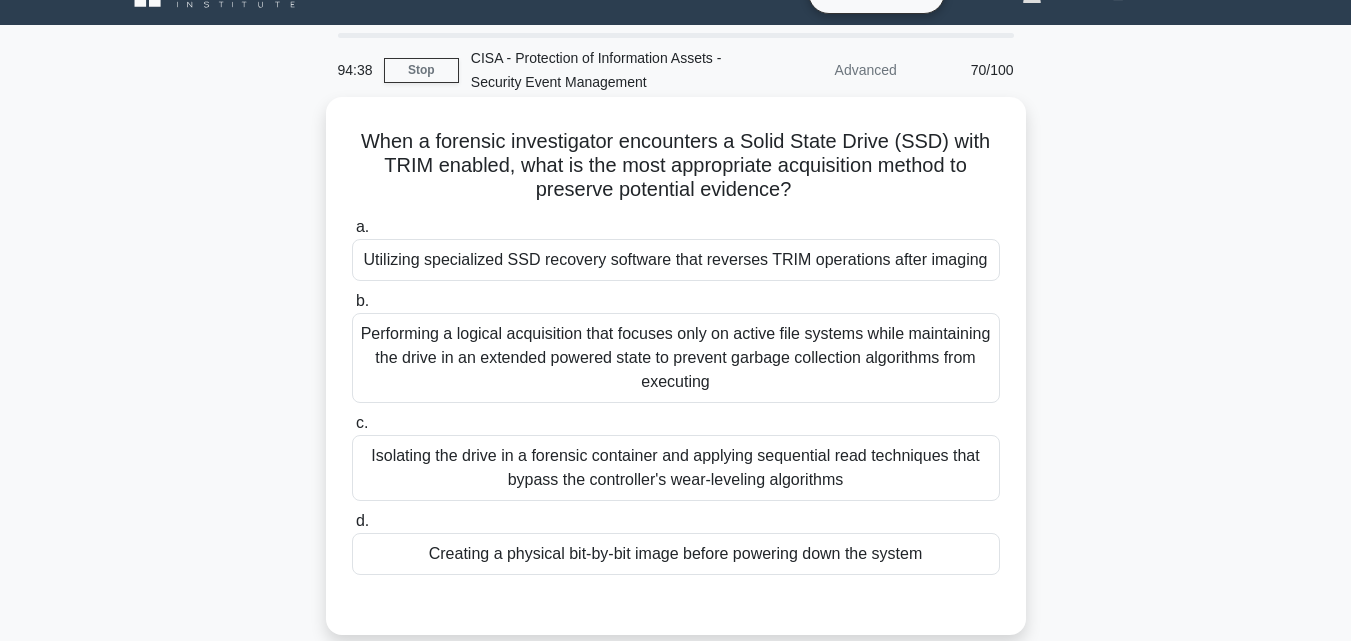 click on "Creating a physical bit-by-bit image before powering down the system" at bounding box center [676, 554] 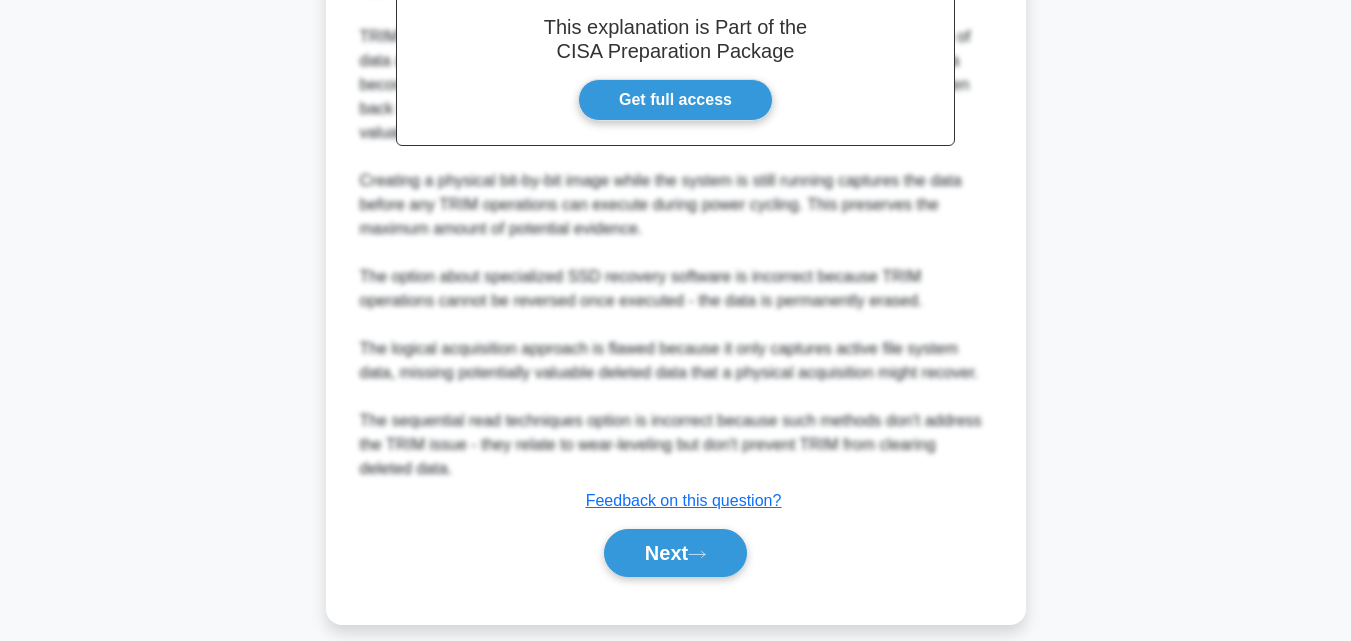 click on "Next" at bounding box center (675, 553) 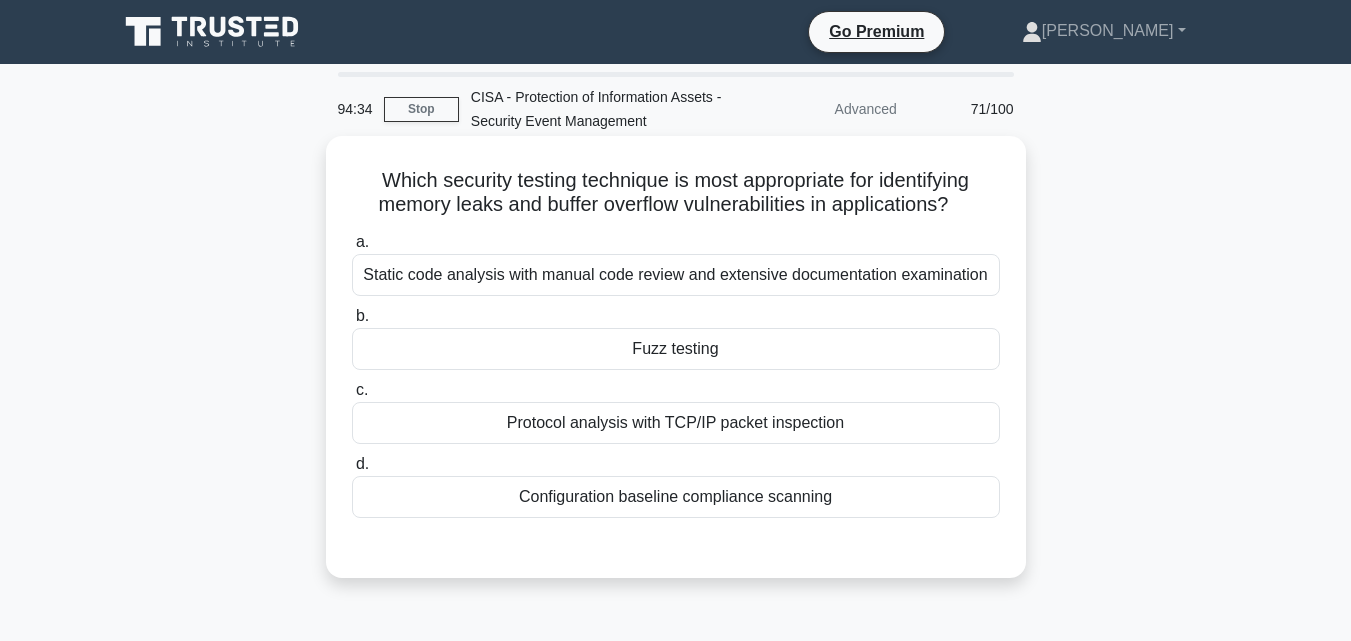 click on "Fuzz testing" at bounding box center (676, 349) 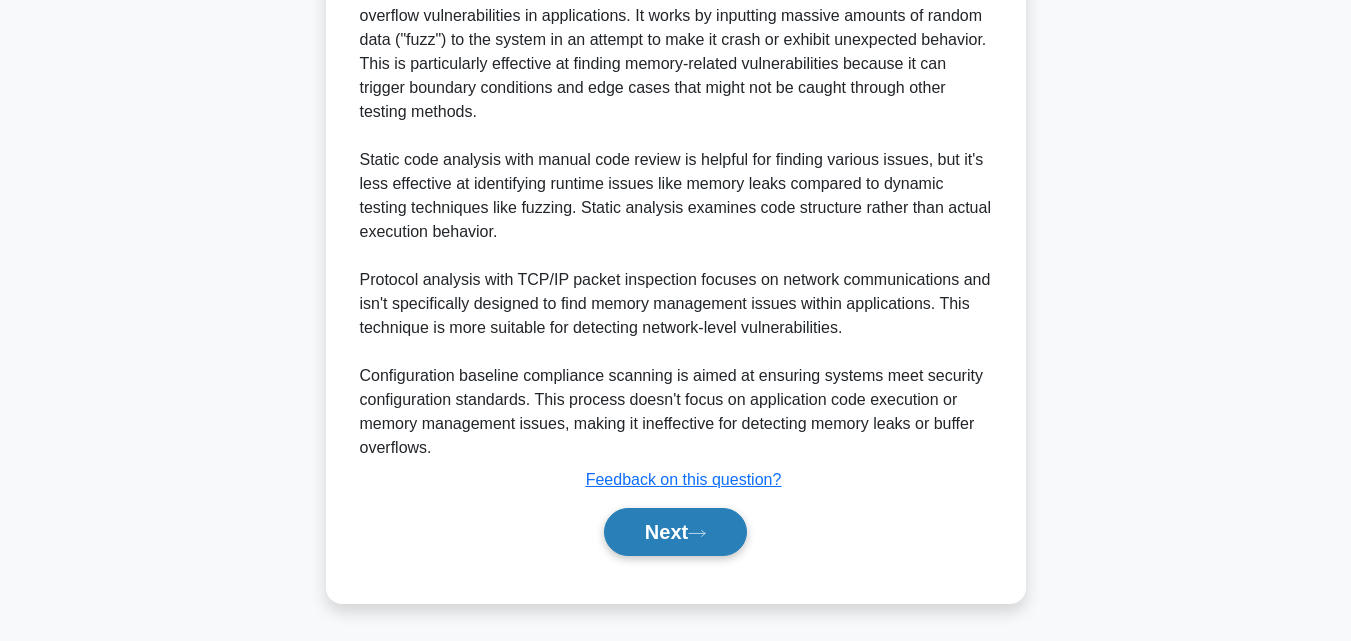 click on "Next" at bounding box center (675, 532) 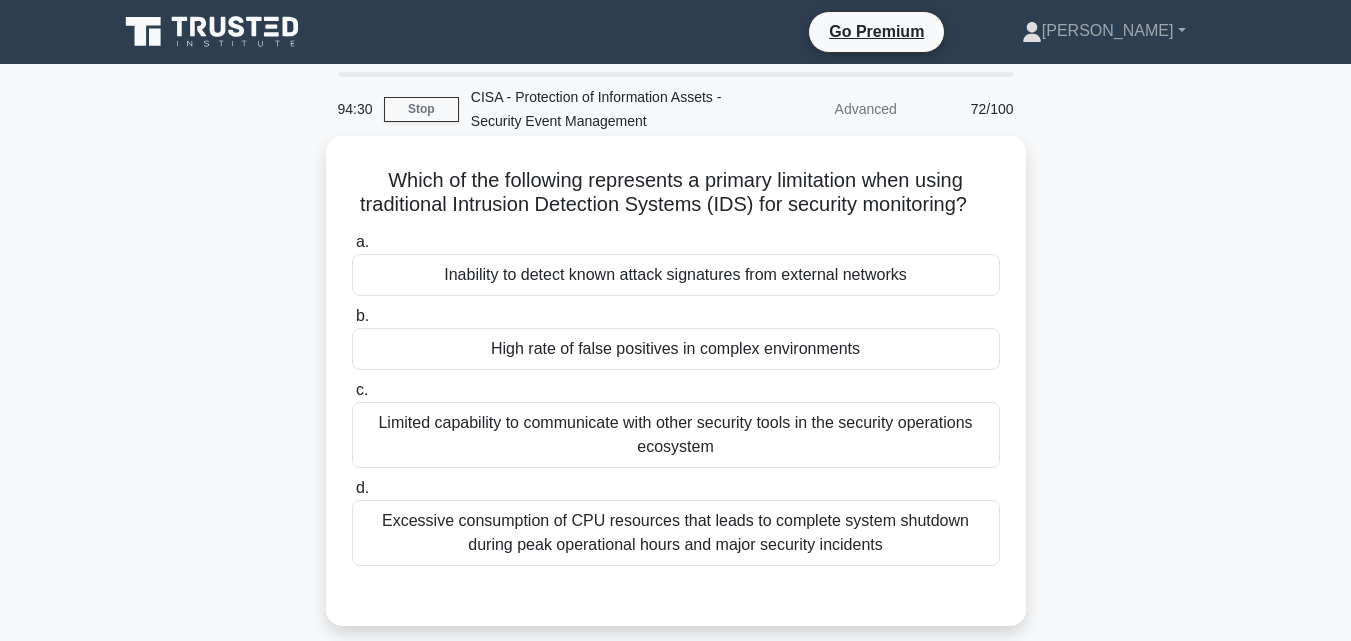 click on "High rate of false positives in complex environments" at bounding box center [676, 349] 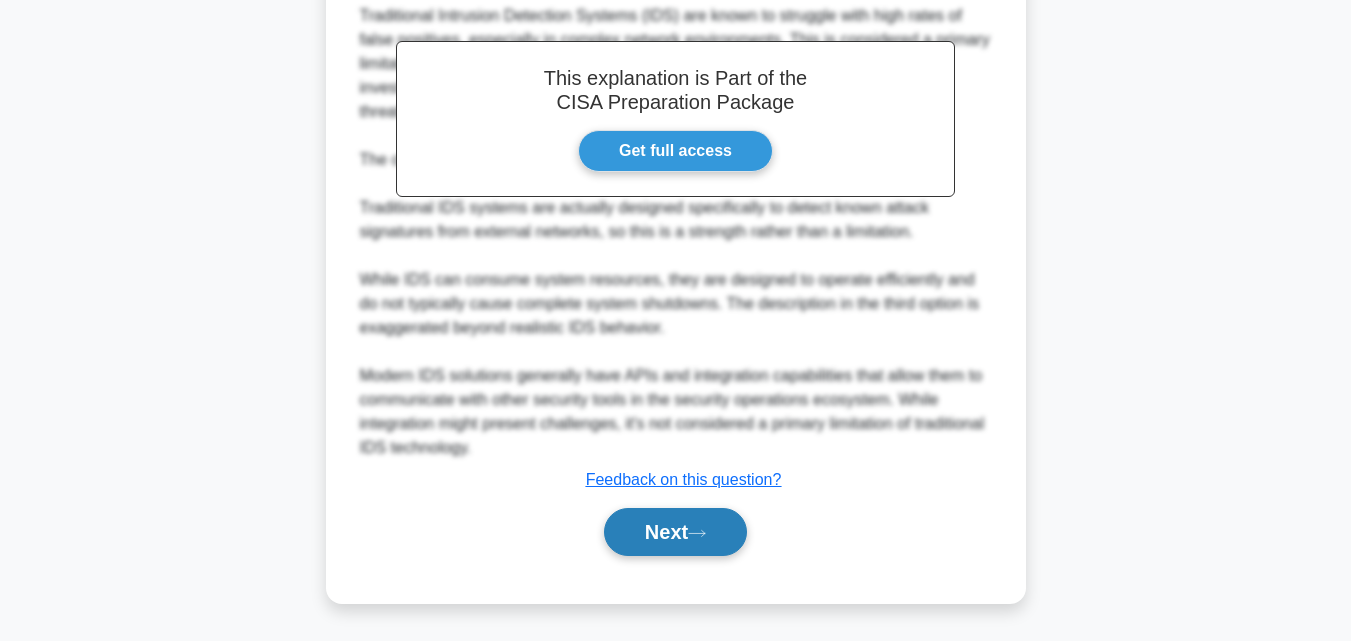 click on "Next" at bounding box center [675, 532] 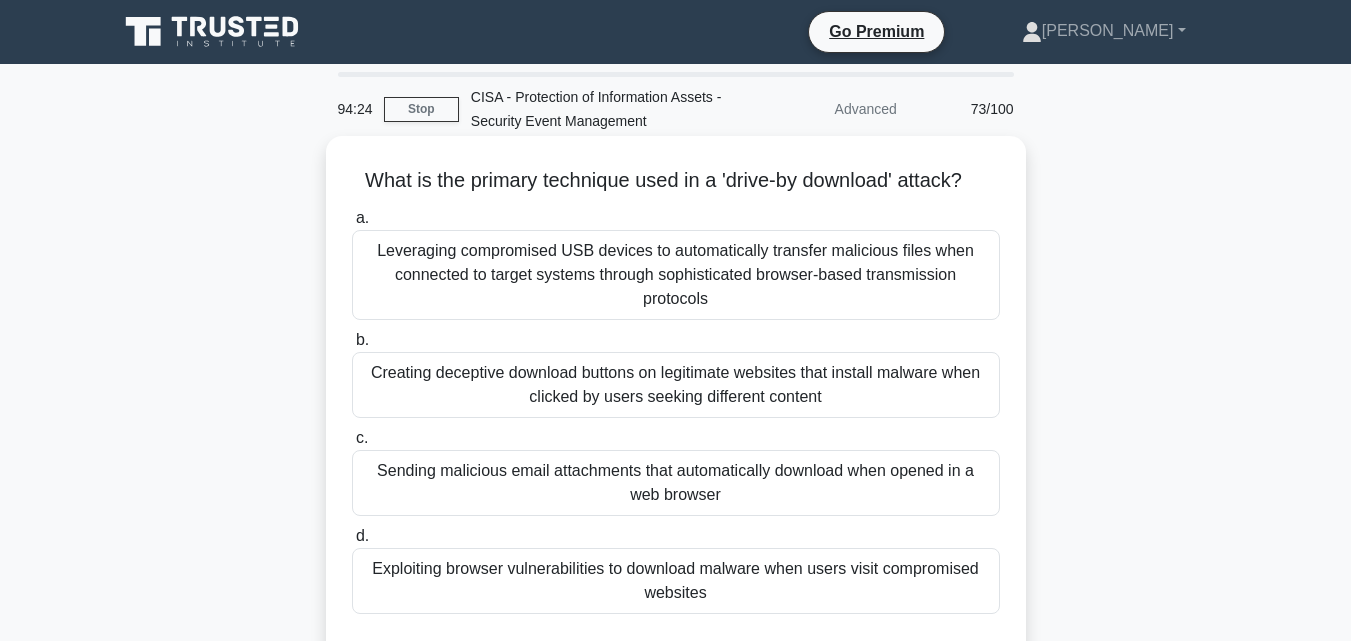 click on "Exploiting browser vulnerabilities to download malware when users visit compromised websites" at bounding box center (676, 581) 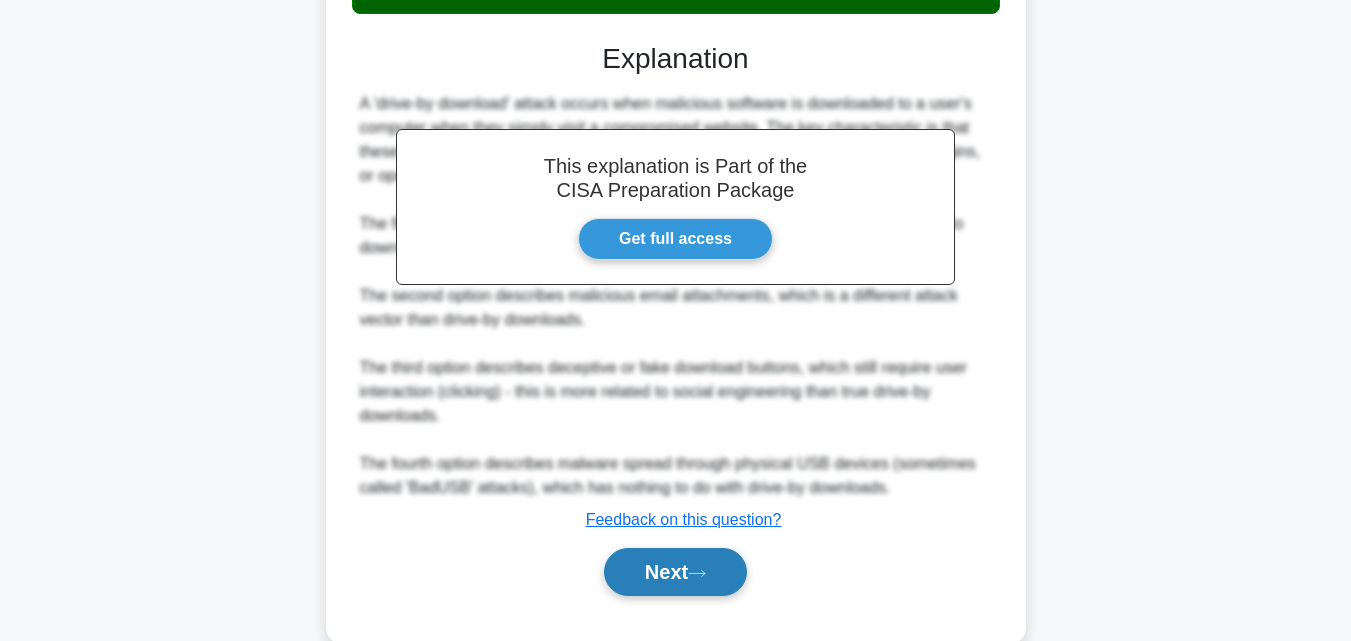click 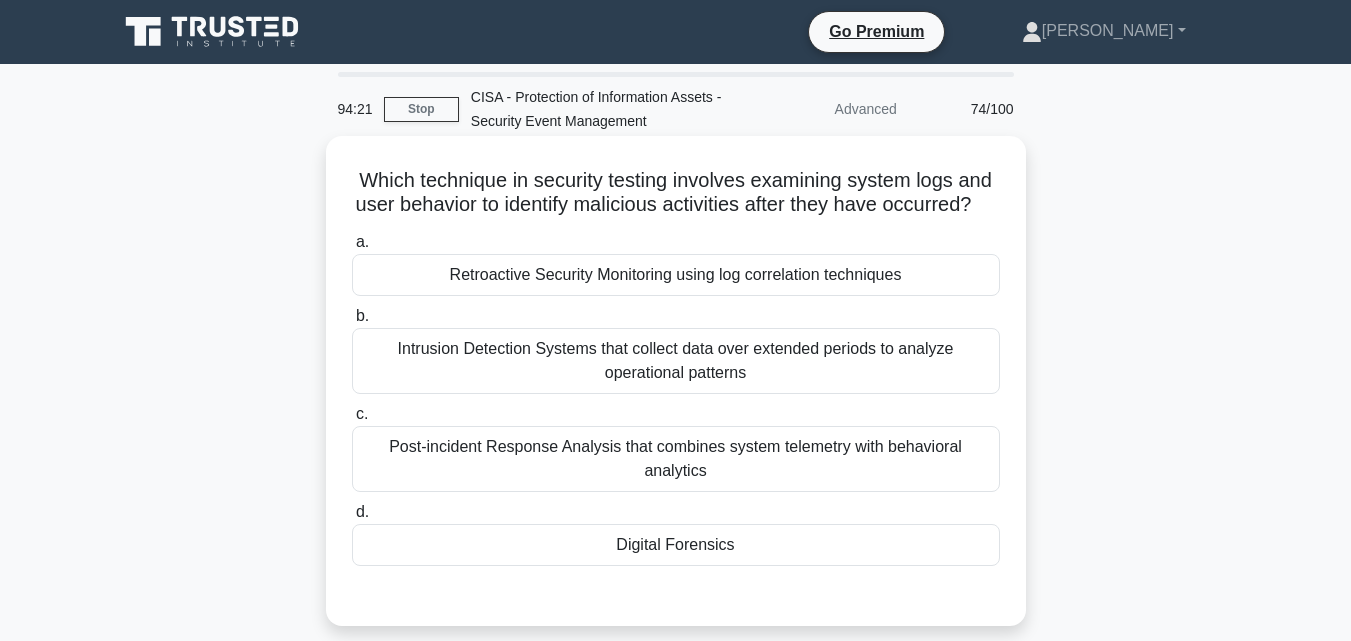click on "Digital Forensics" at bounding box center (676, 545) 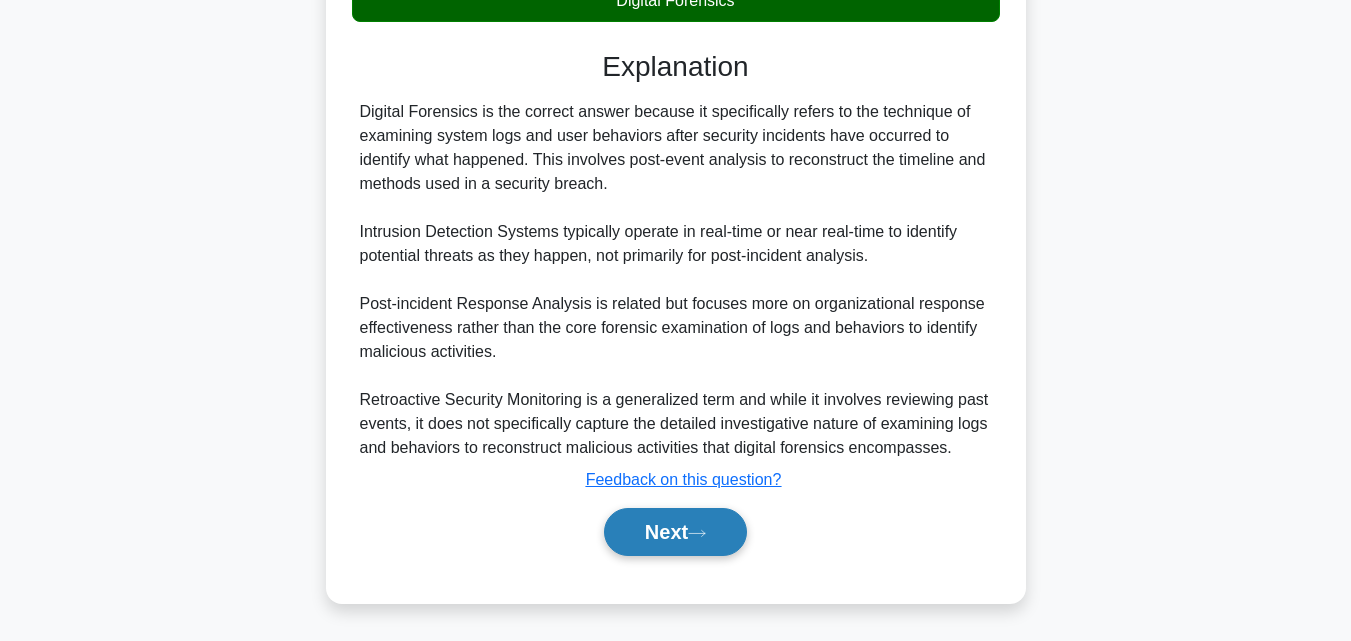 click on "Next" at bounding box center (675, 532) 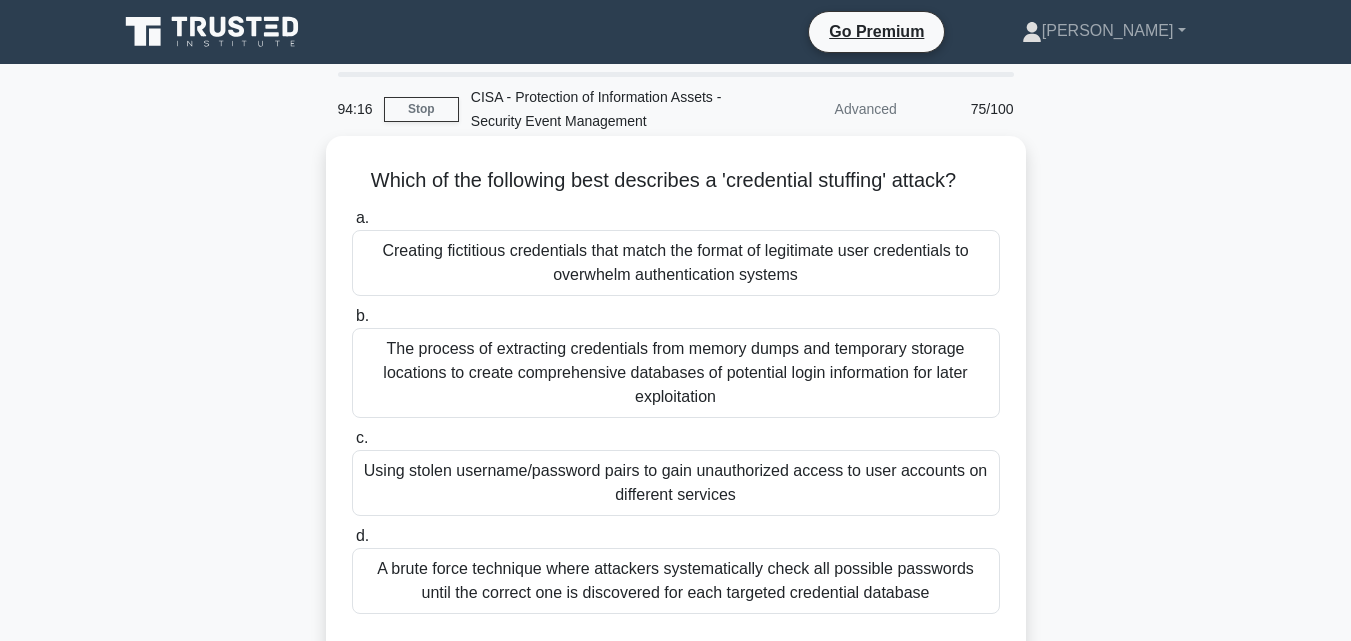 click on "Using stolen username/password pairs to gain unauthorized access to user accounts on different services" at bounding box center (676, 483) 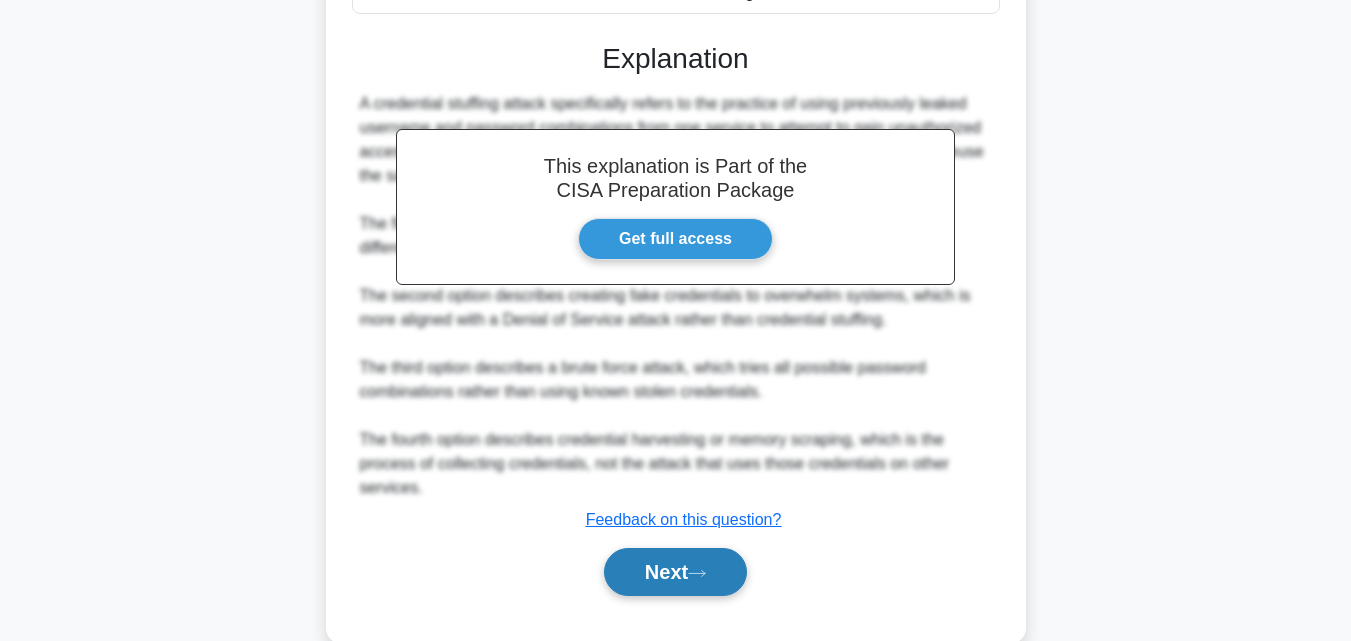 click on "Next" at bounding box center (675, 572) 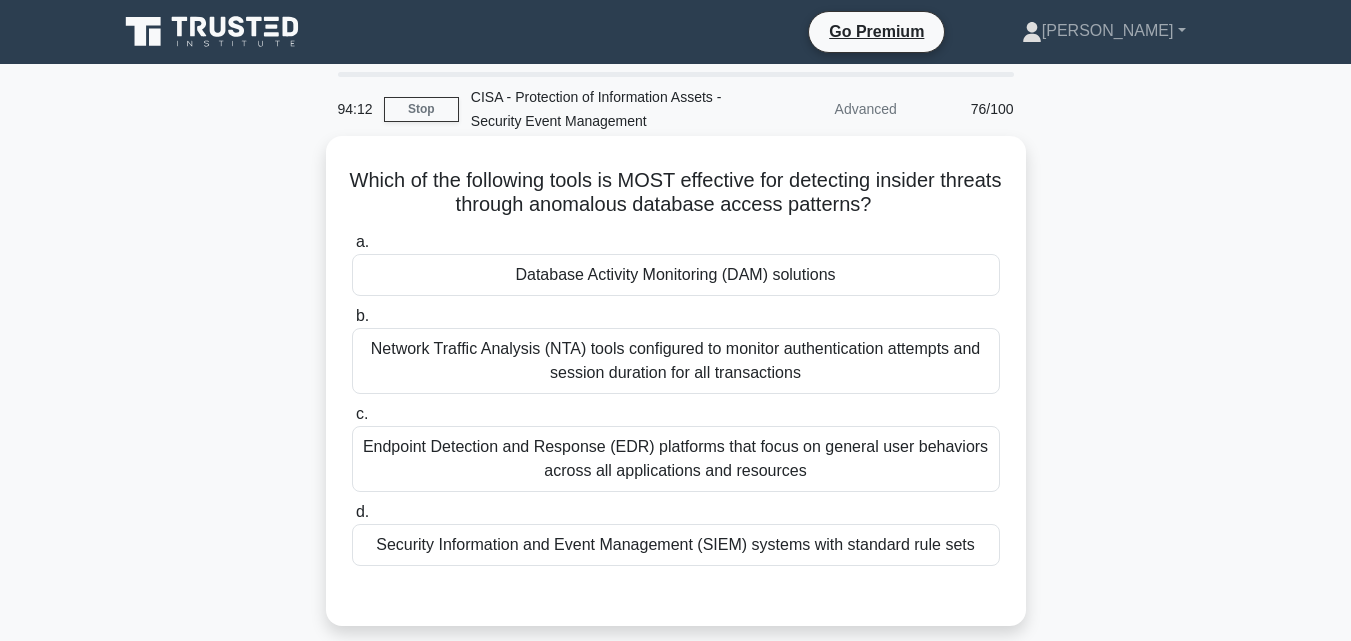 click on "Database Activity Monitoring (DAM) solutions" at bounding box center (676, 275) 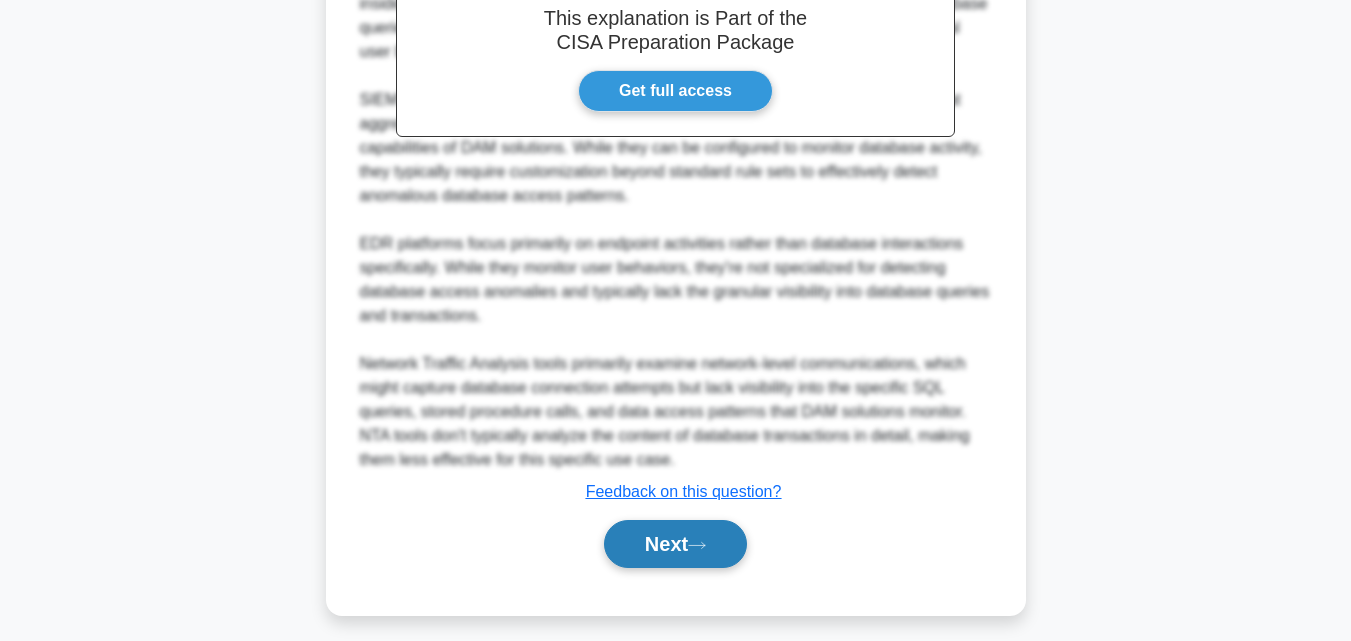 click on "Next" at bounding box center (675, 544) 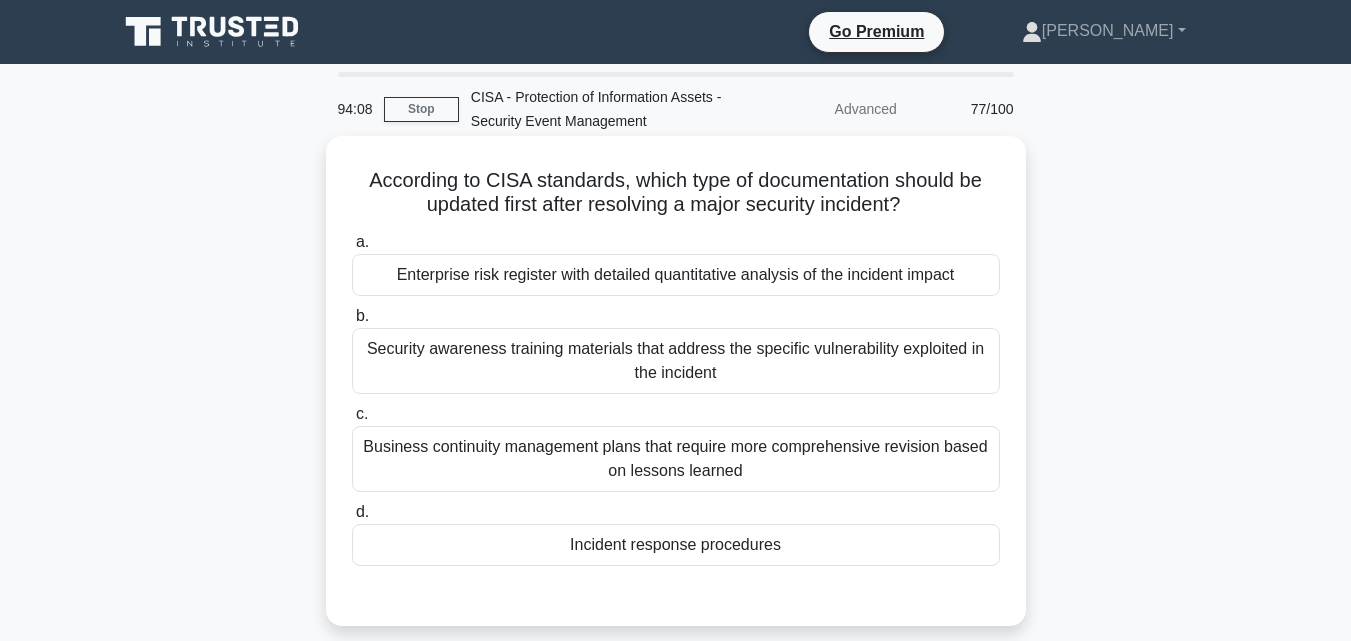 click on "Incident response procedures" at bounding box center (676, 545) 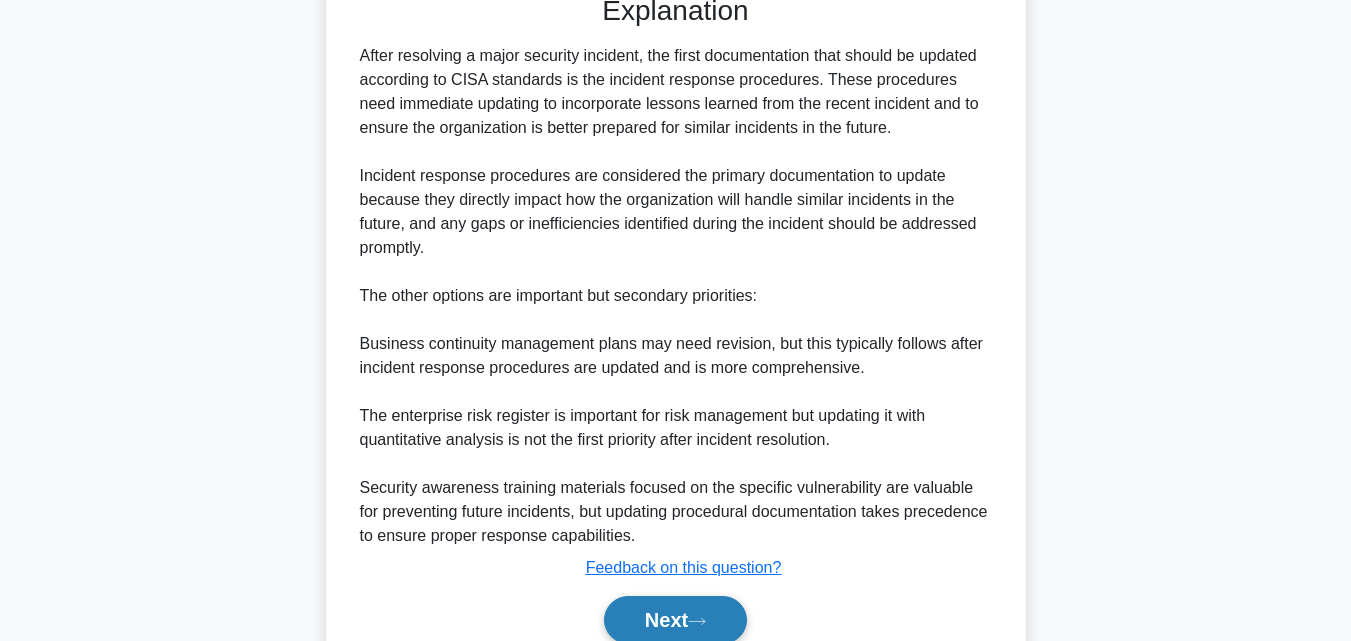 click on "Next" at bounding box center (675, 620) 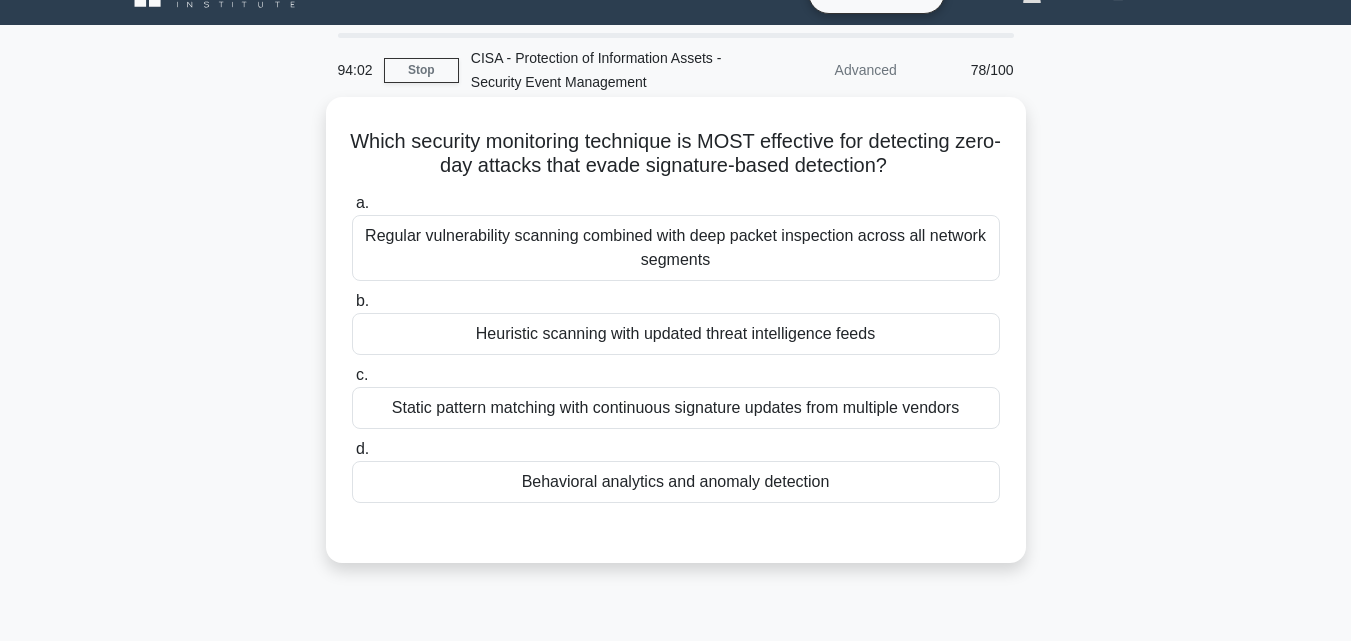 click on "Heuristic scanning with updated threat intelligence feeds" at bounding box center [676, 334] 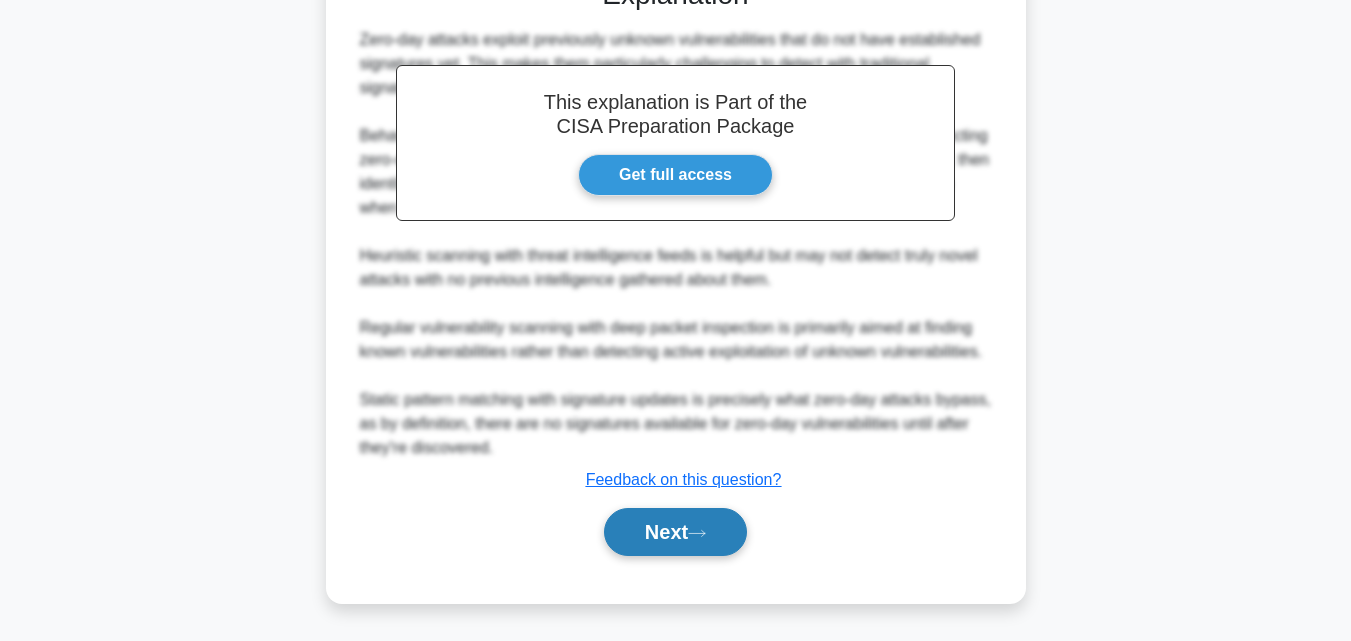 click on "Next" at bounding box center [675, 532] 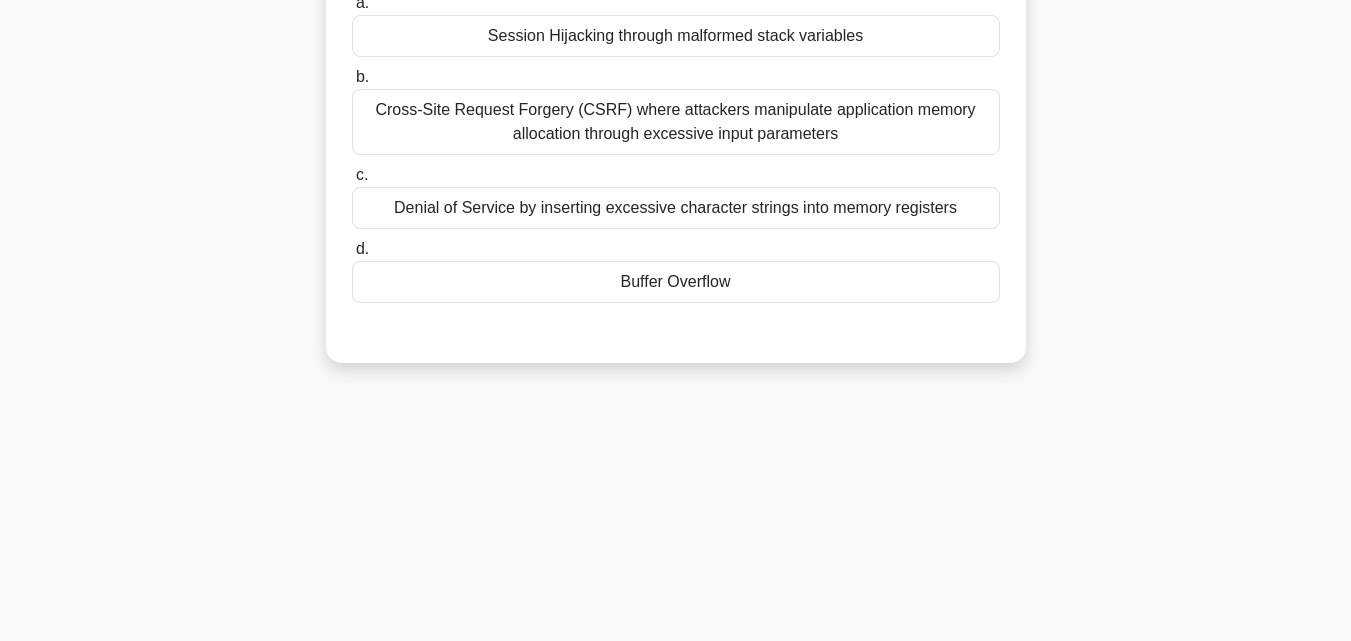 click on "Buffer Overflow" at bounding box center (676, 282) 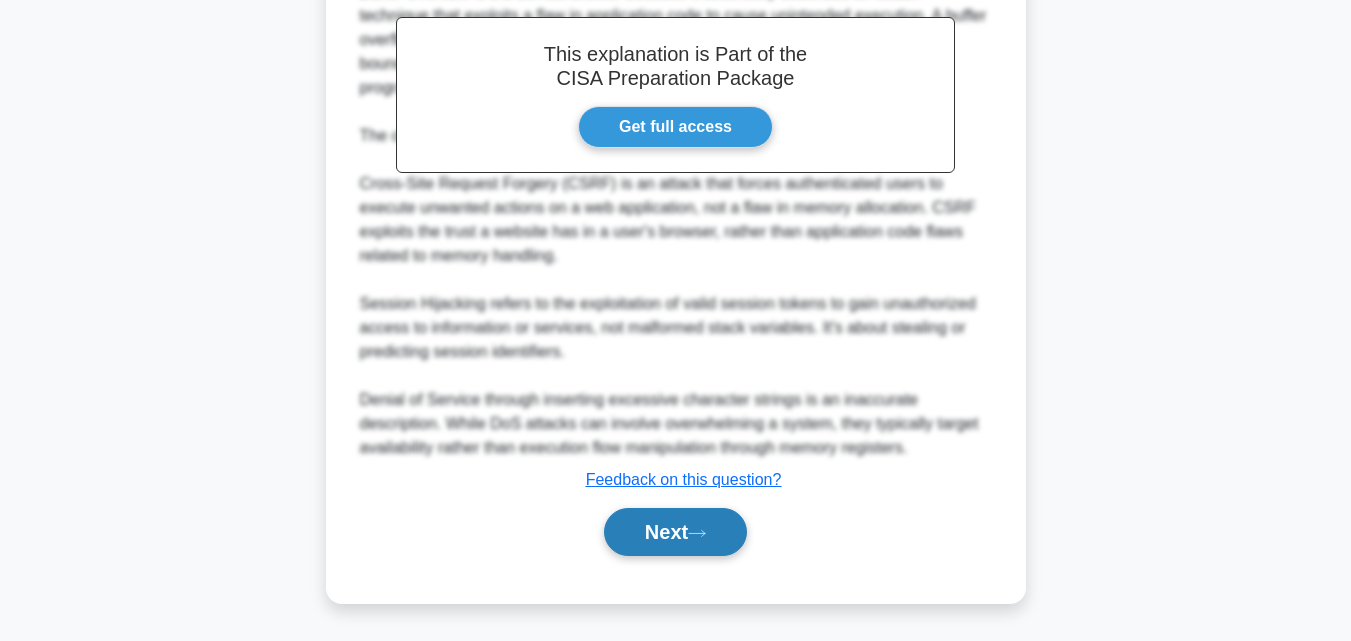 click on "Next" at bounding box center [675, 532] 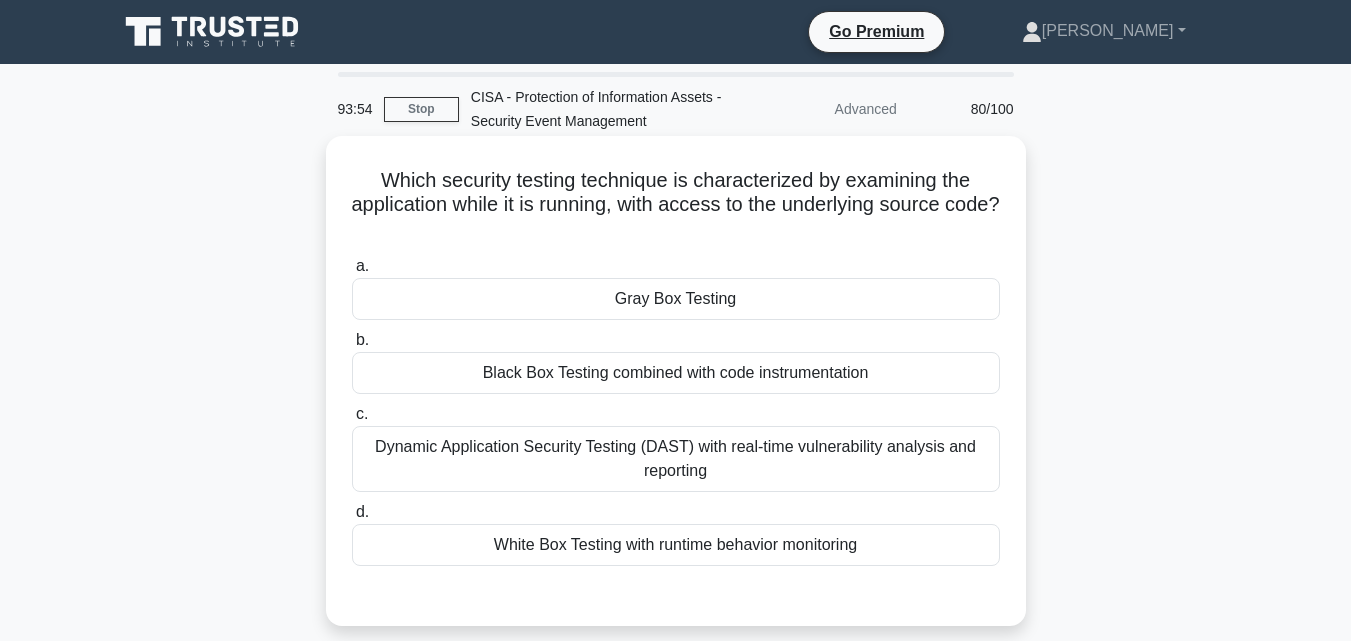click on "Gray Box Testing" at bounding box center (676, 299) 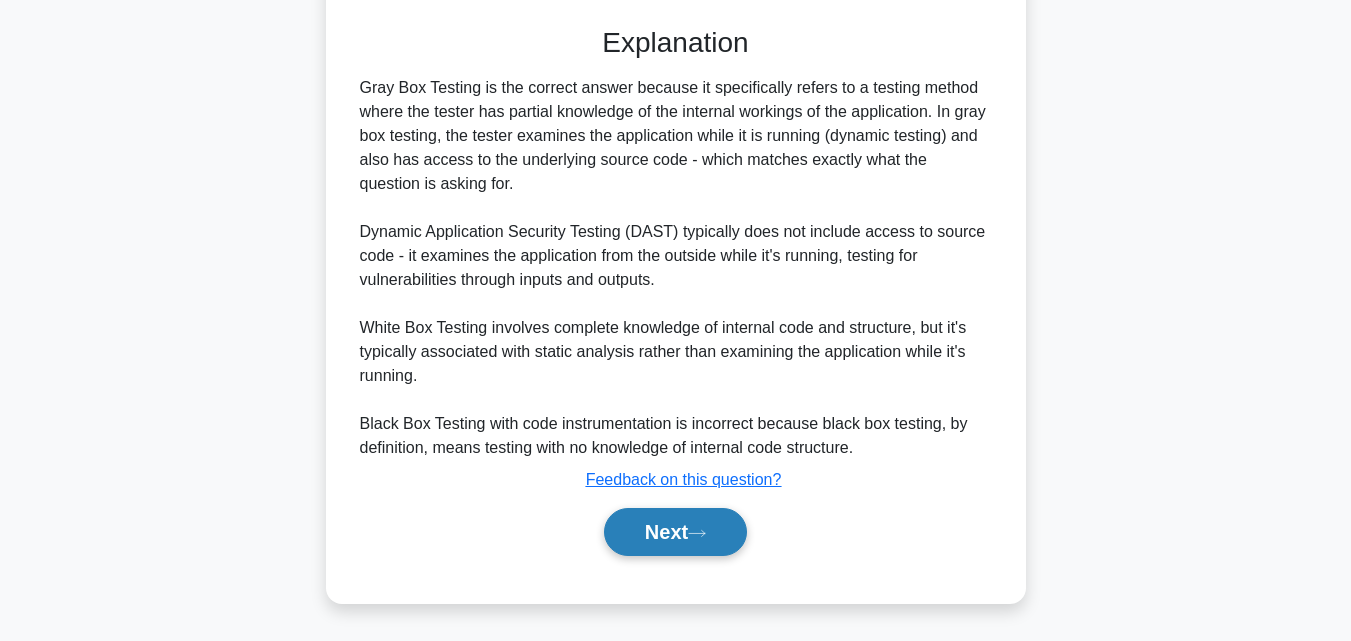 click on "Next" at bounding box center (675, 532) 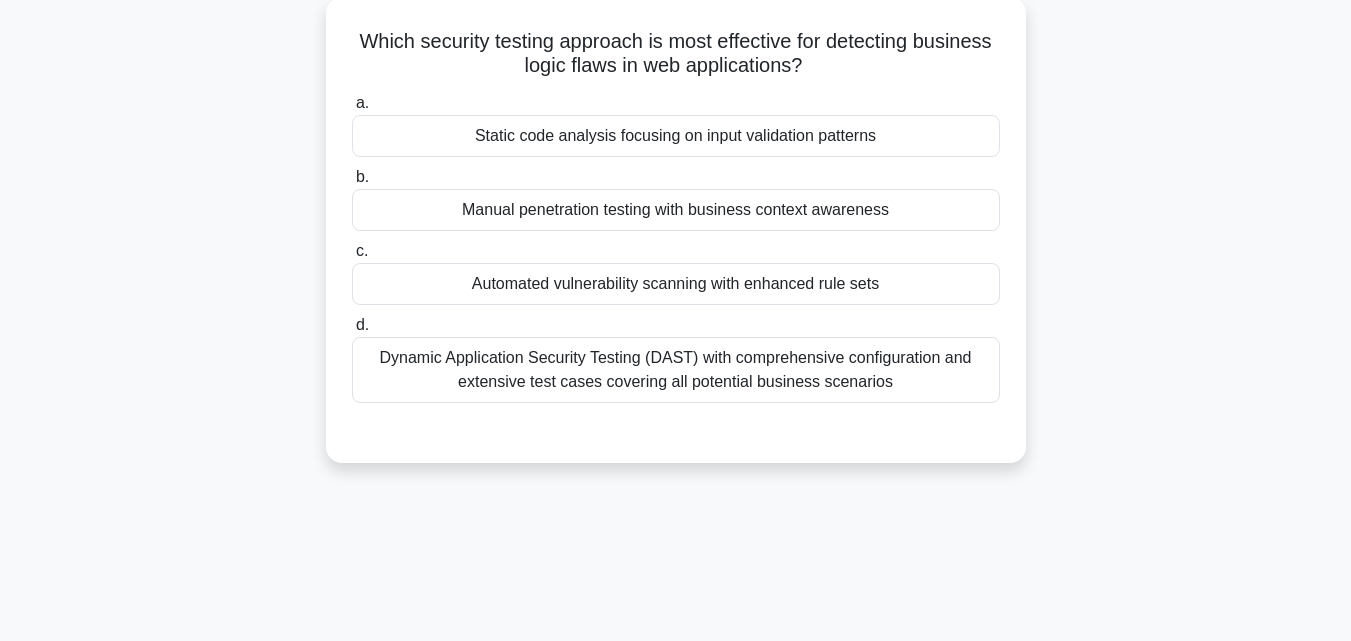 click on "Static code analysis focusing on input validation patterns" at bounding box center (676, 136) 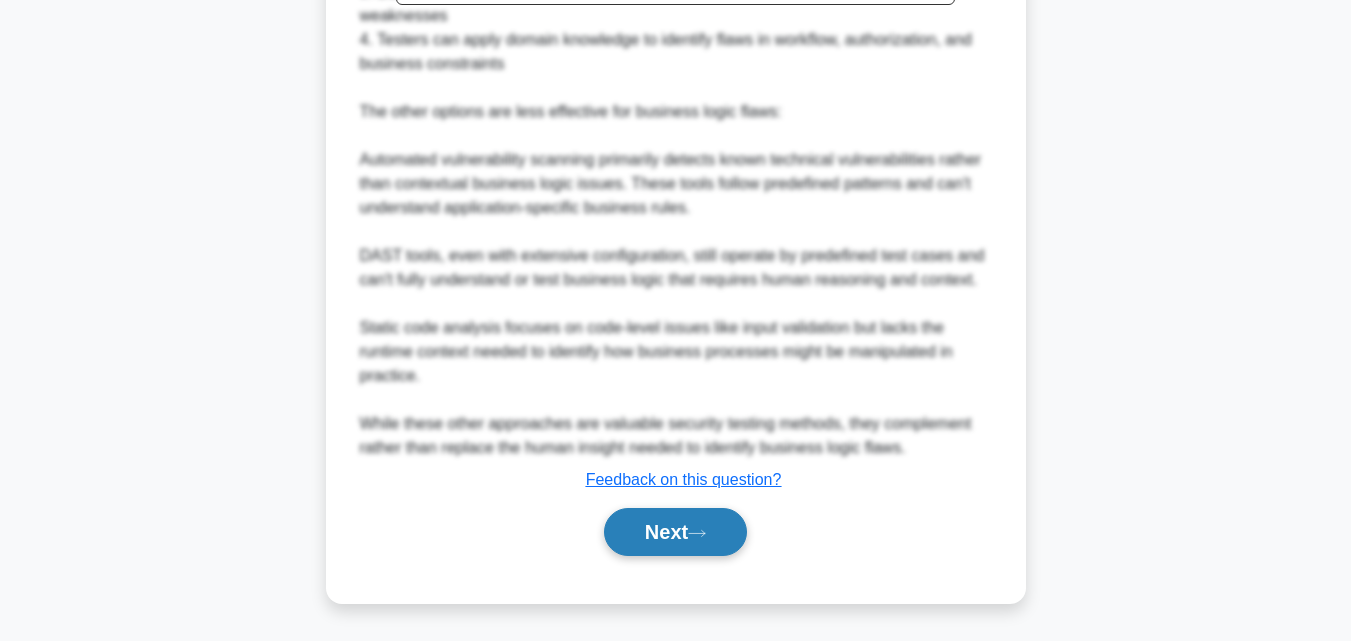 click on "Next" at bounding box center [675, 532] 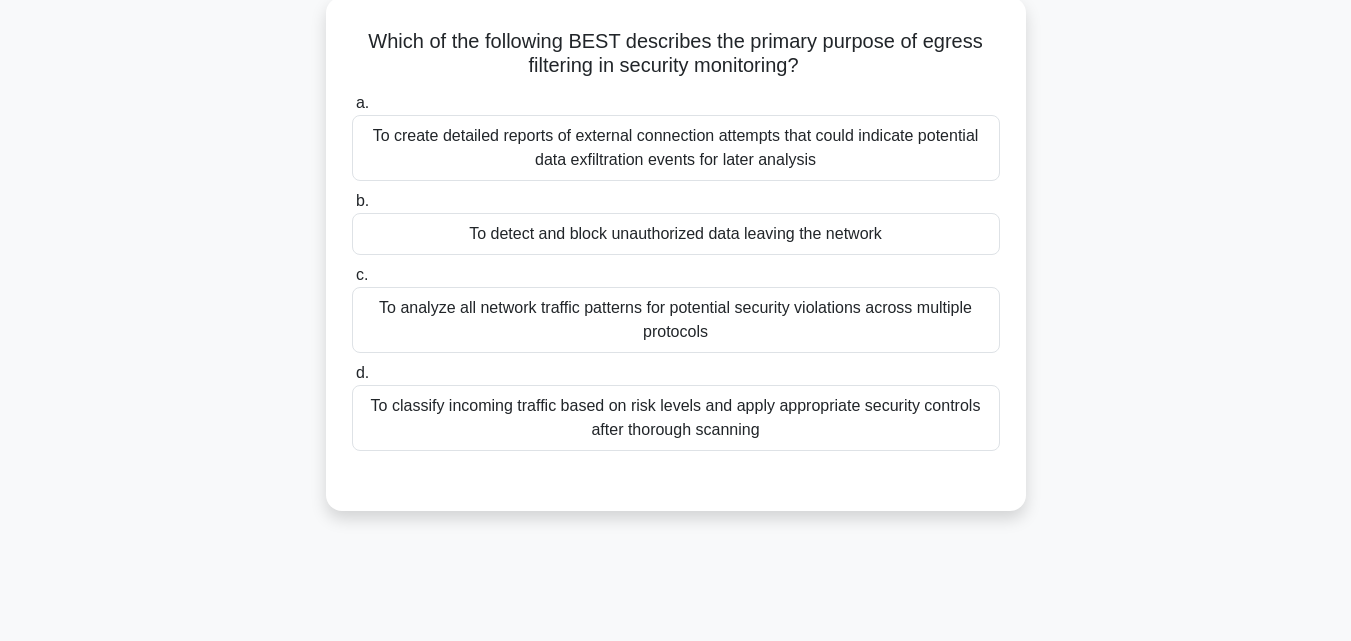 click on "To detect and block unauthorized data leaving the network" at bounding box center [676, 234] 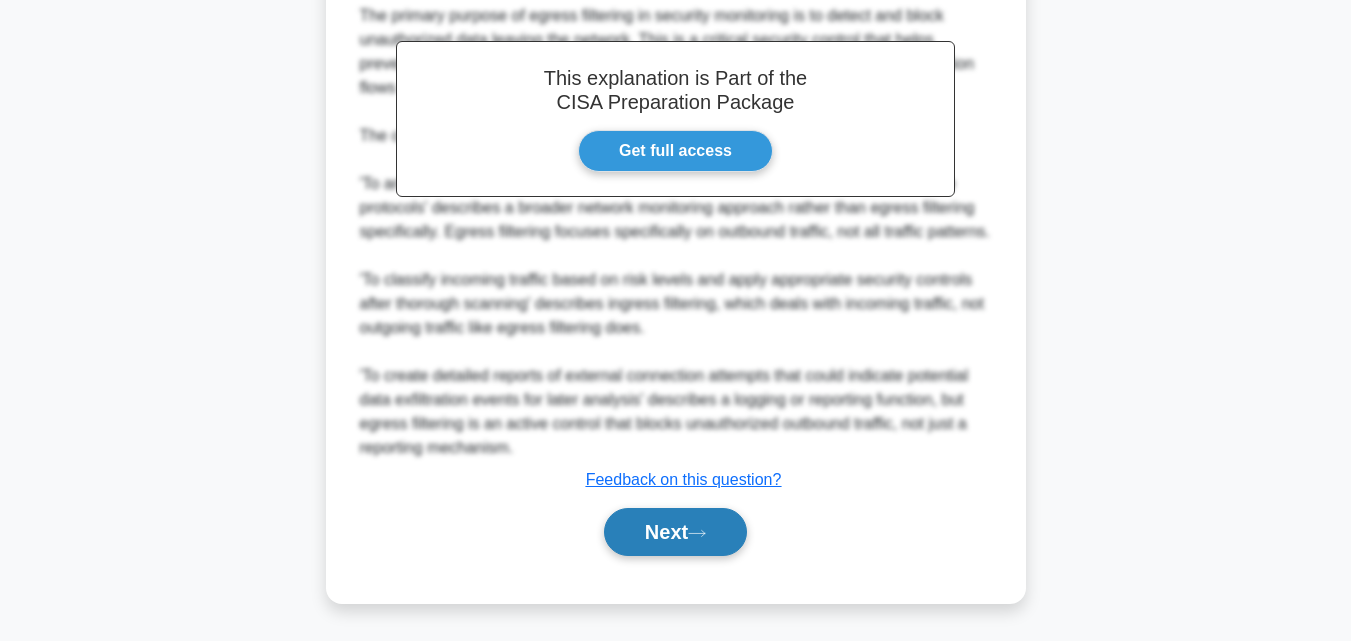 click on "Next" at bounding box center (675, 532) 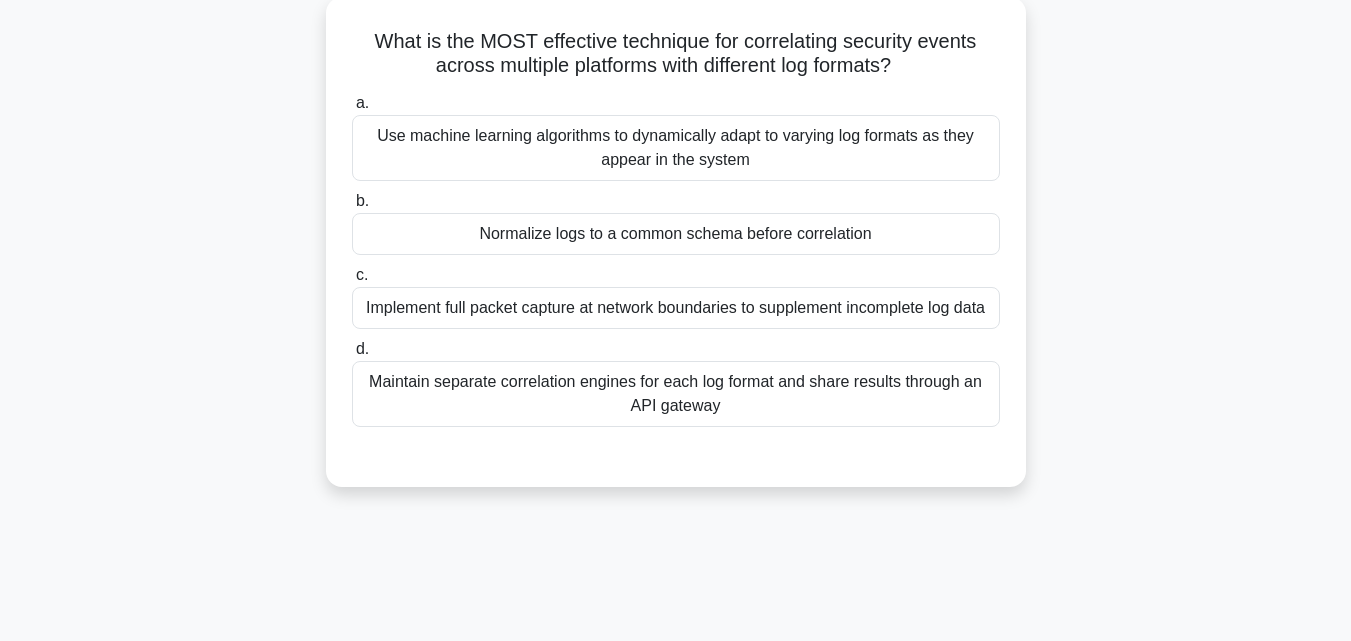 click on "Normalize logs to a common schema before correlation" at bounding box center [676, 234] 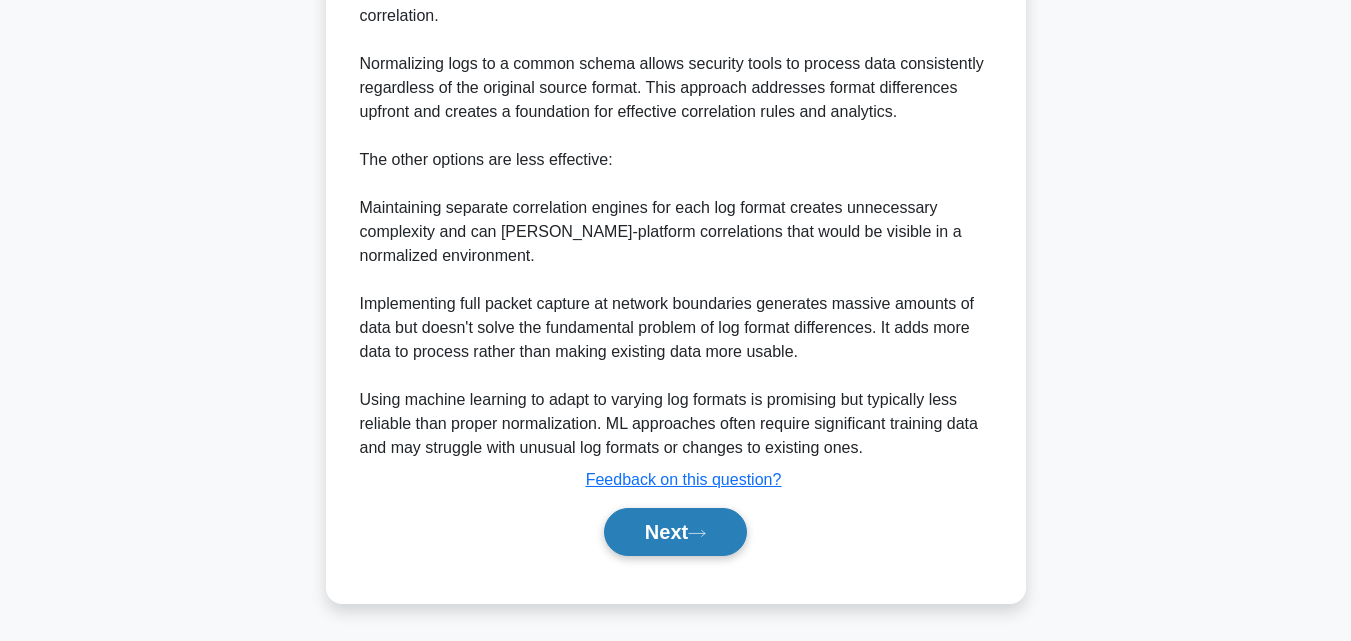 click on "Next" at bounding box center [675, 532] 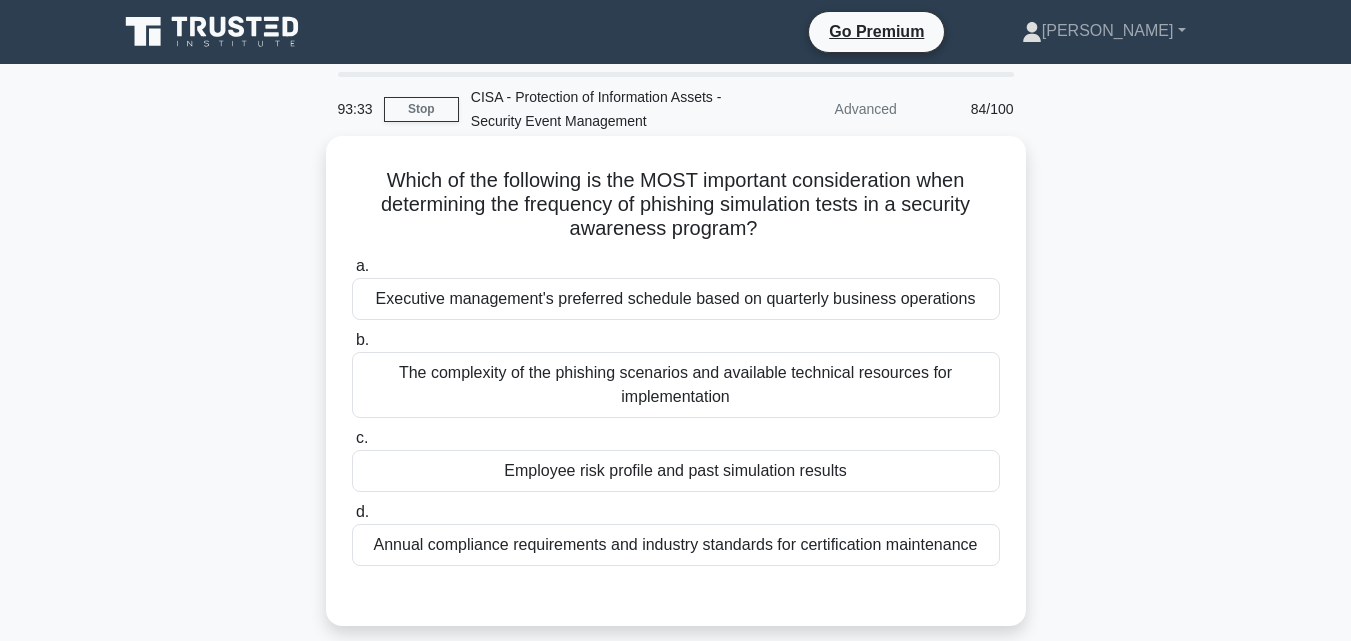 click on "Employee risk profile and past simulation results" at bounding box center [676, 471] 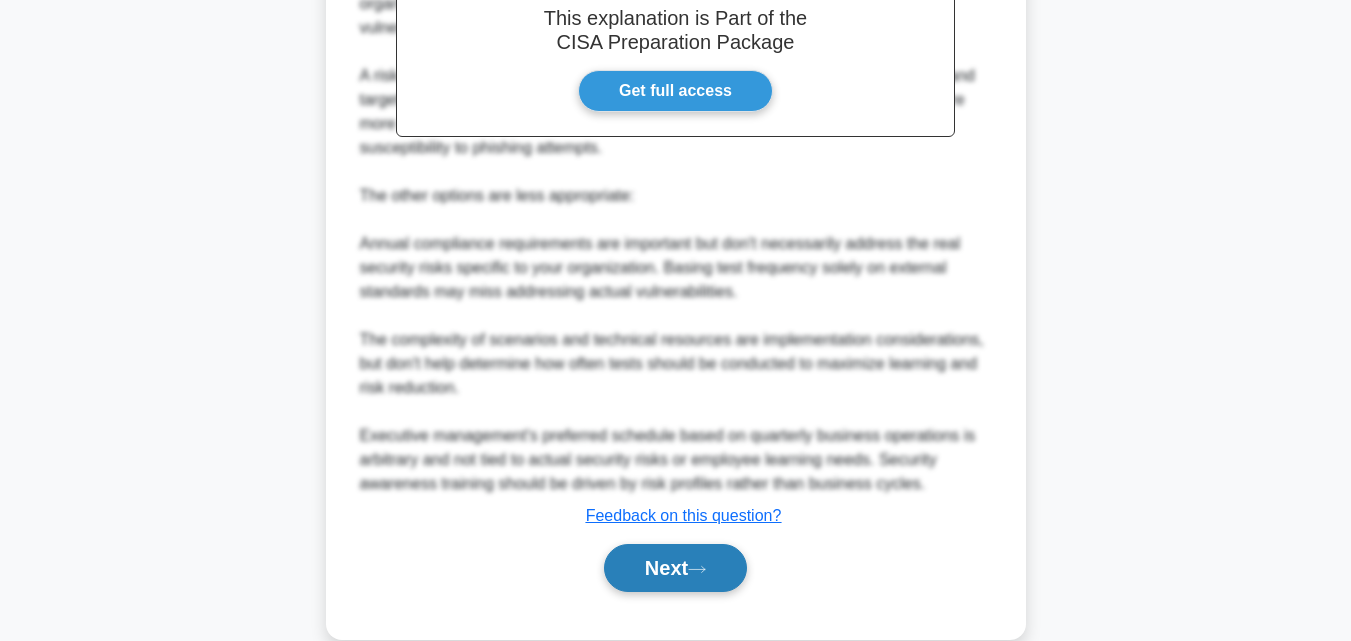 click on "Next" at bounding box center [675, 568] 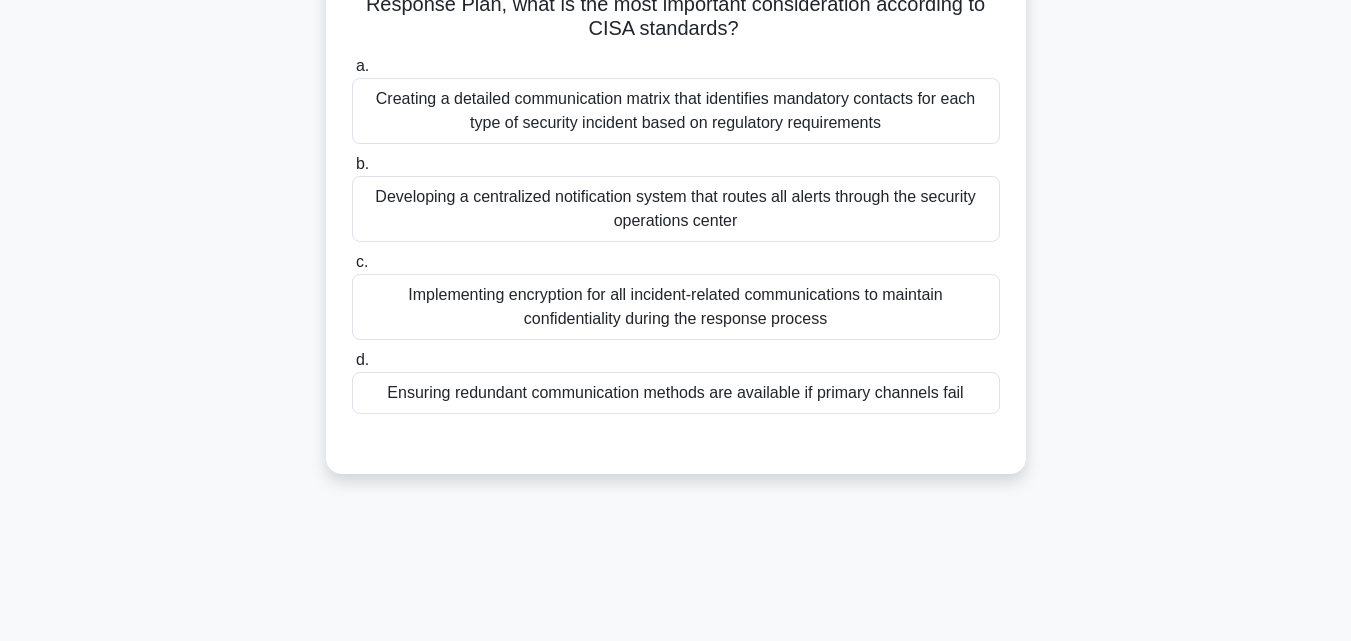 click on "Ensuring redundant communication methods are available if primary channels fail" at bounding box center [676, 393] 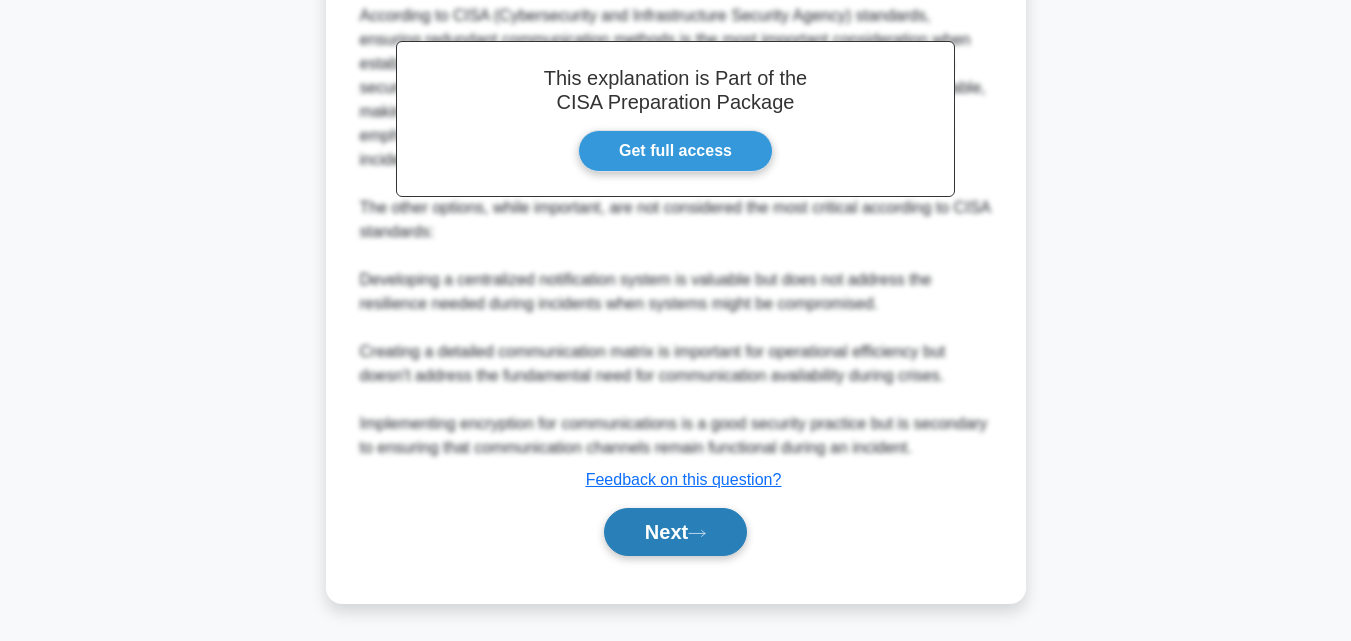 click on "Next" at bounding box center (675, 532) 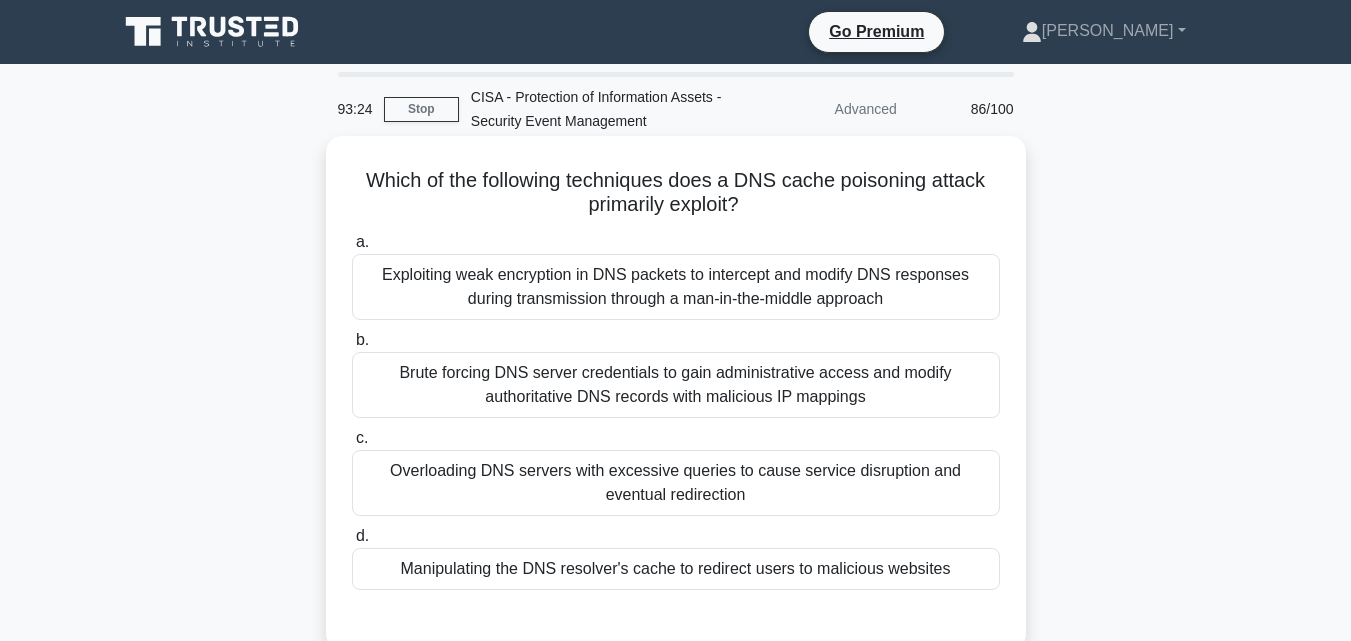 click on "Manipulating the DNS resolver's cache to redirect users to malicious websites" at bounding box center [676, 569] 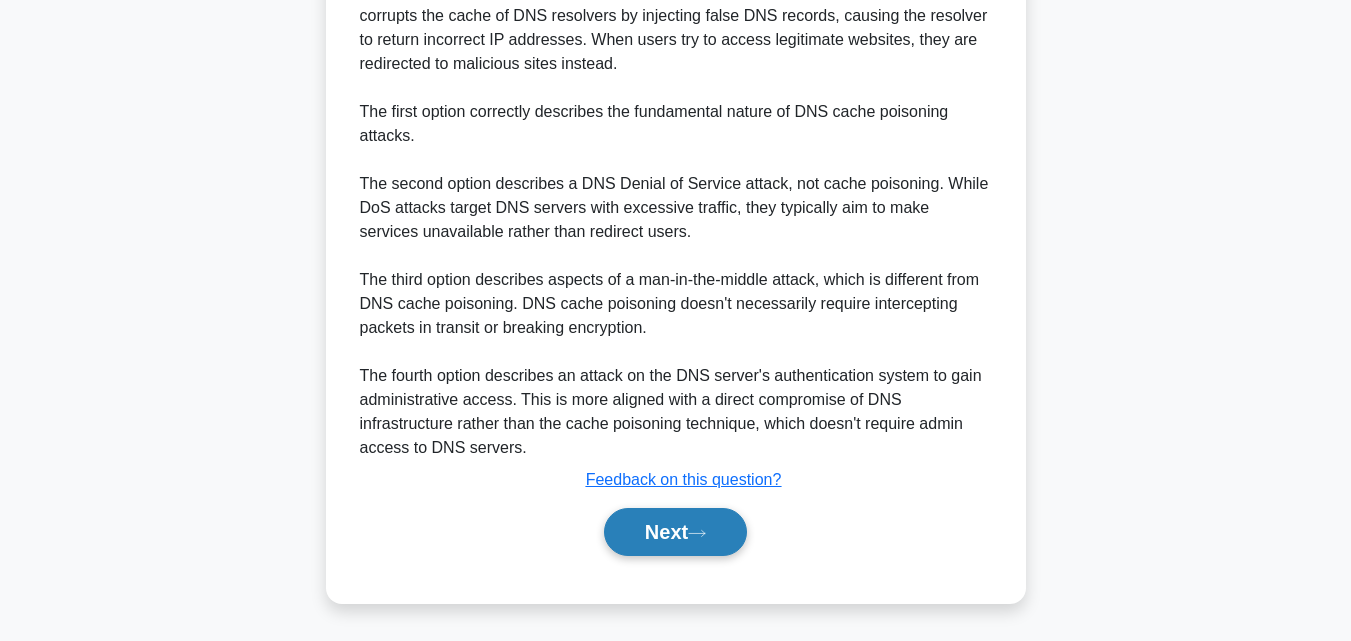 click on "Next" at bounding box center [675, 532] 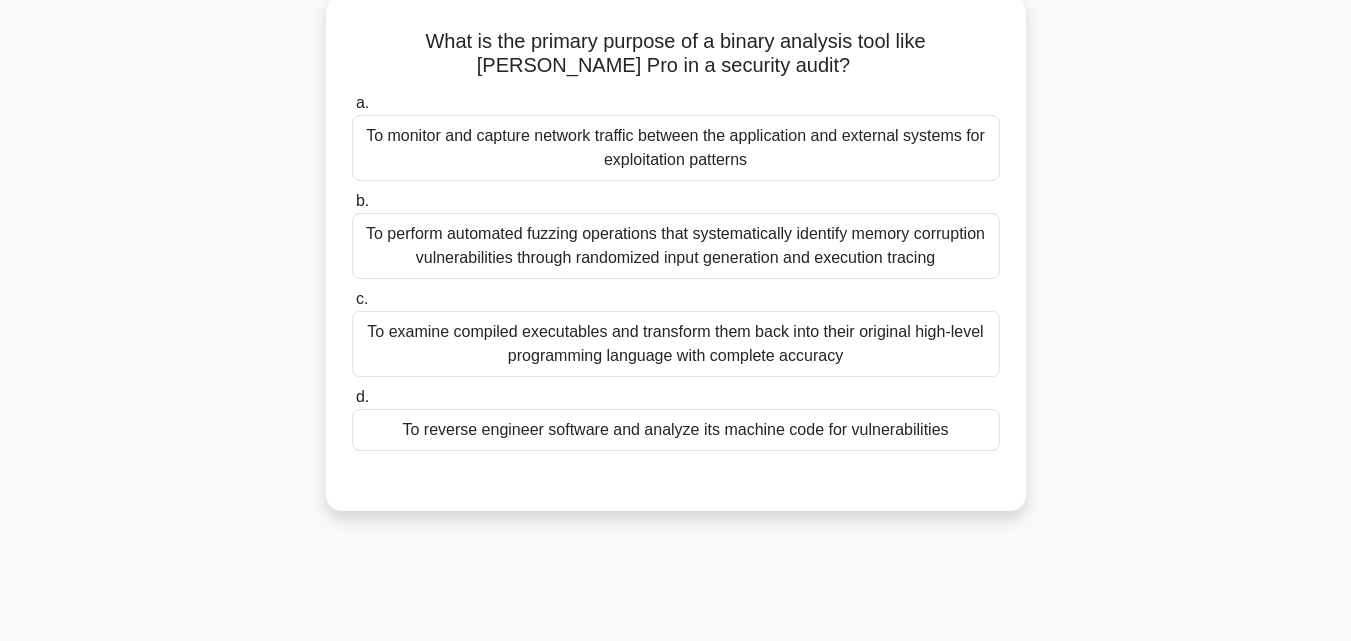 click on "To reverse engineer software and analyze its machine code for vulnerabilities" at bounding box center (676, 430) 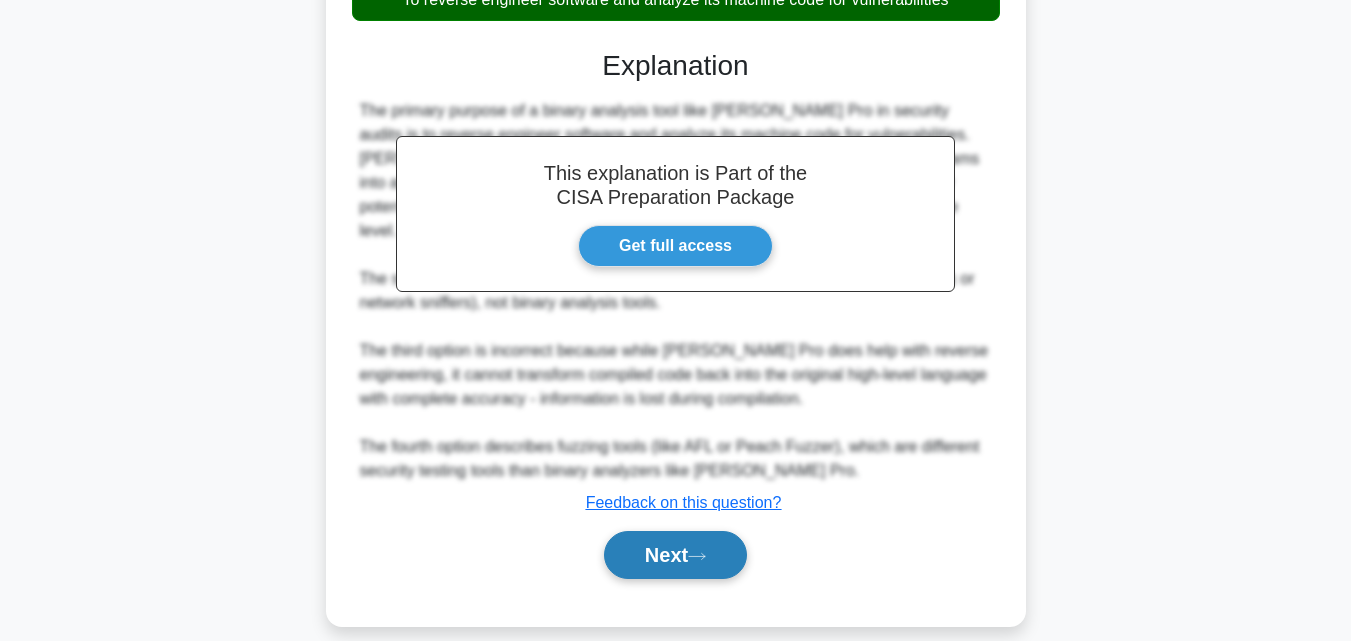click on "Next" at bounding box center (675, 555) 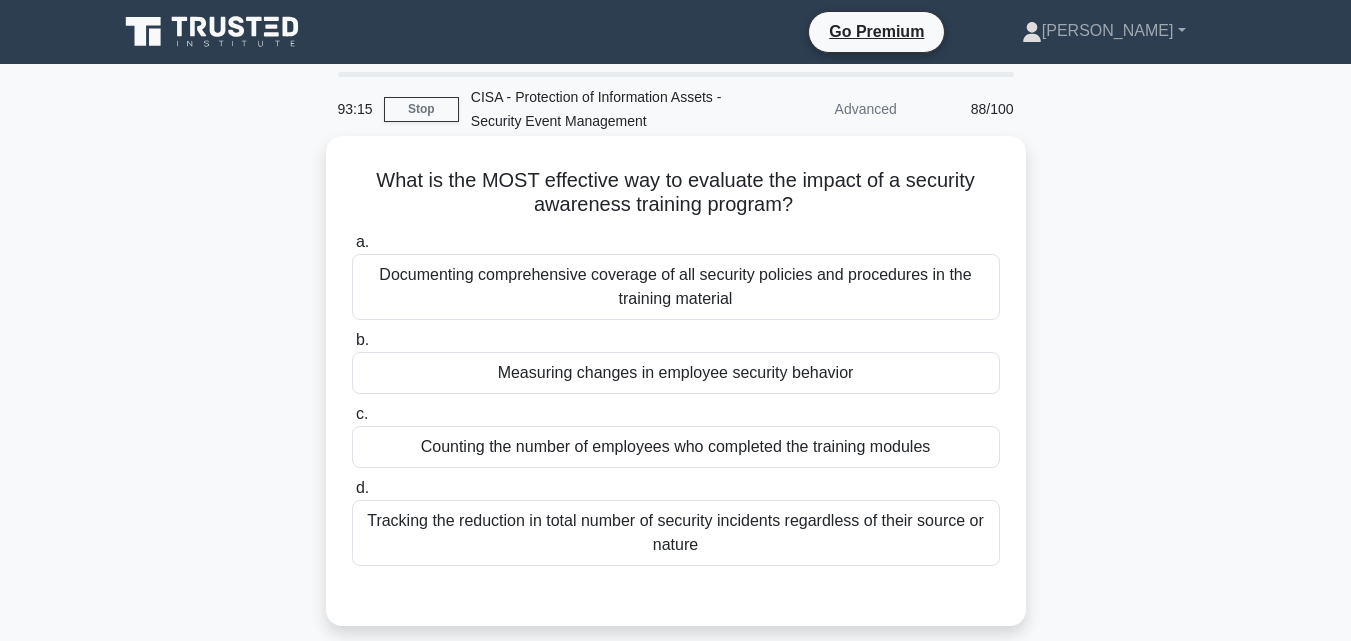 click on "Measuring changes in employee security behavior" at bounding box center (676, 373) 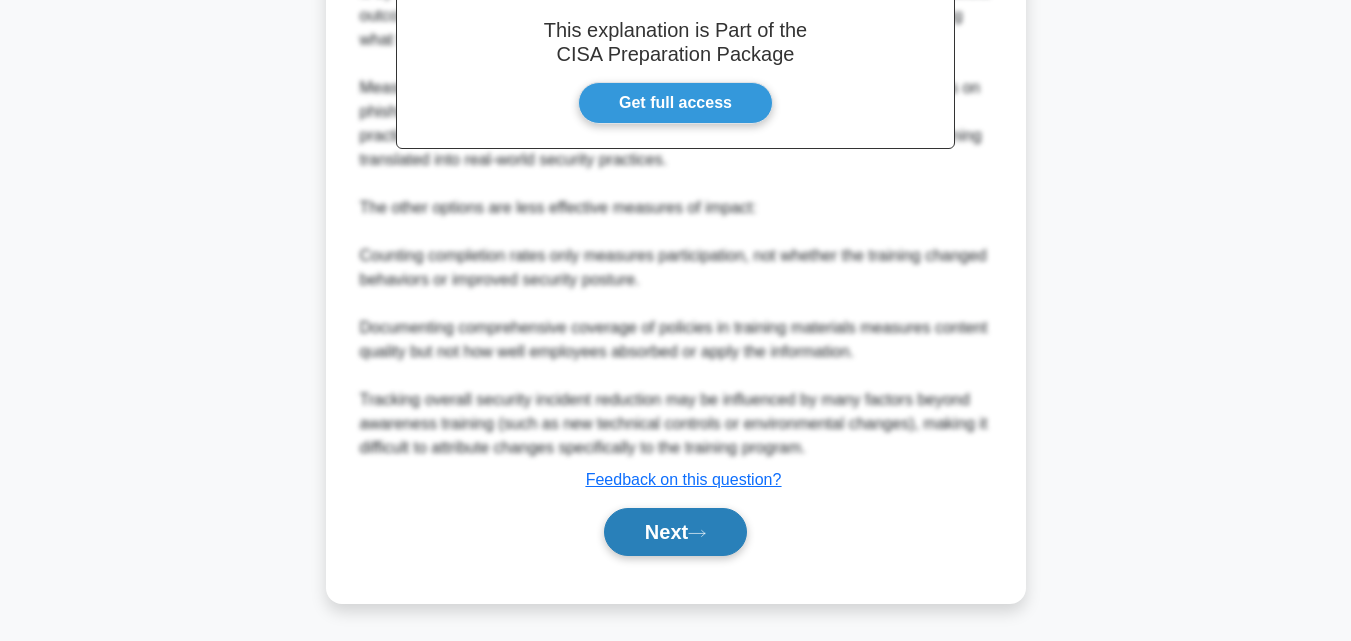 click on "Next" at bounding box center [675, 532] 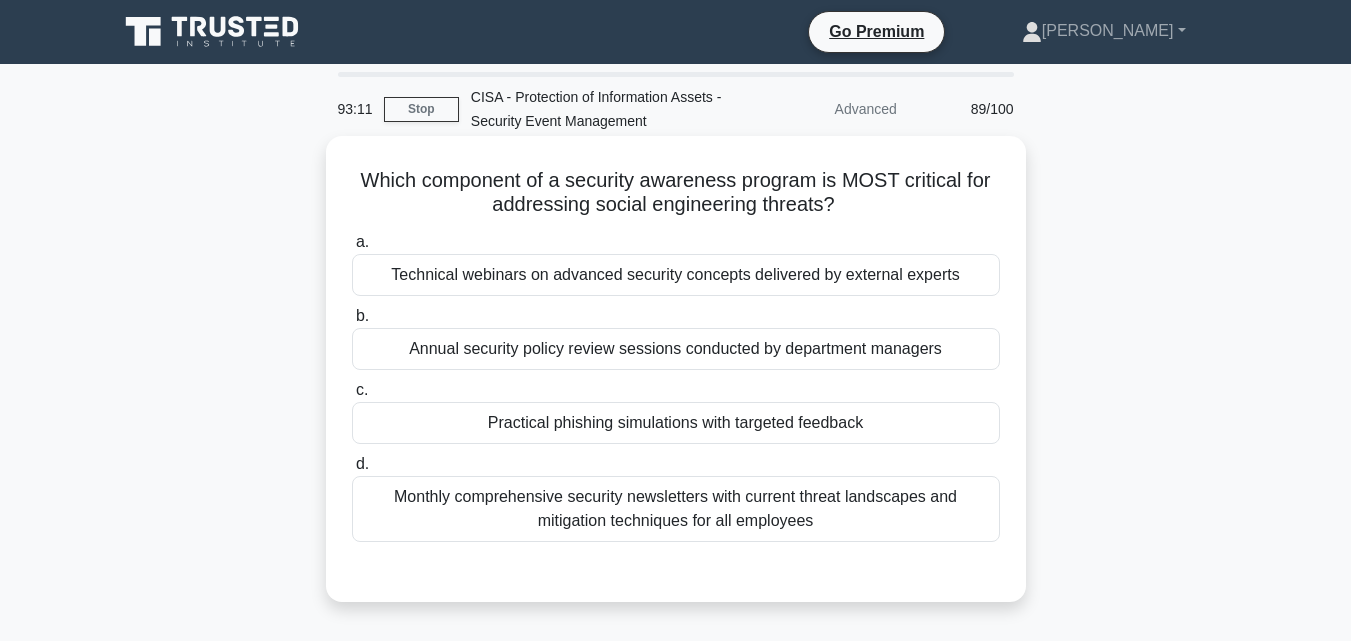 click on "Practical phishing simulations with targeted feedback" at bounding box center (676, 423) 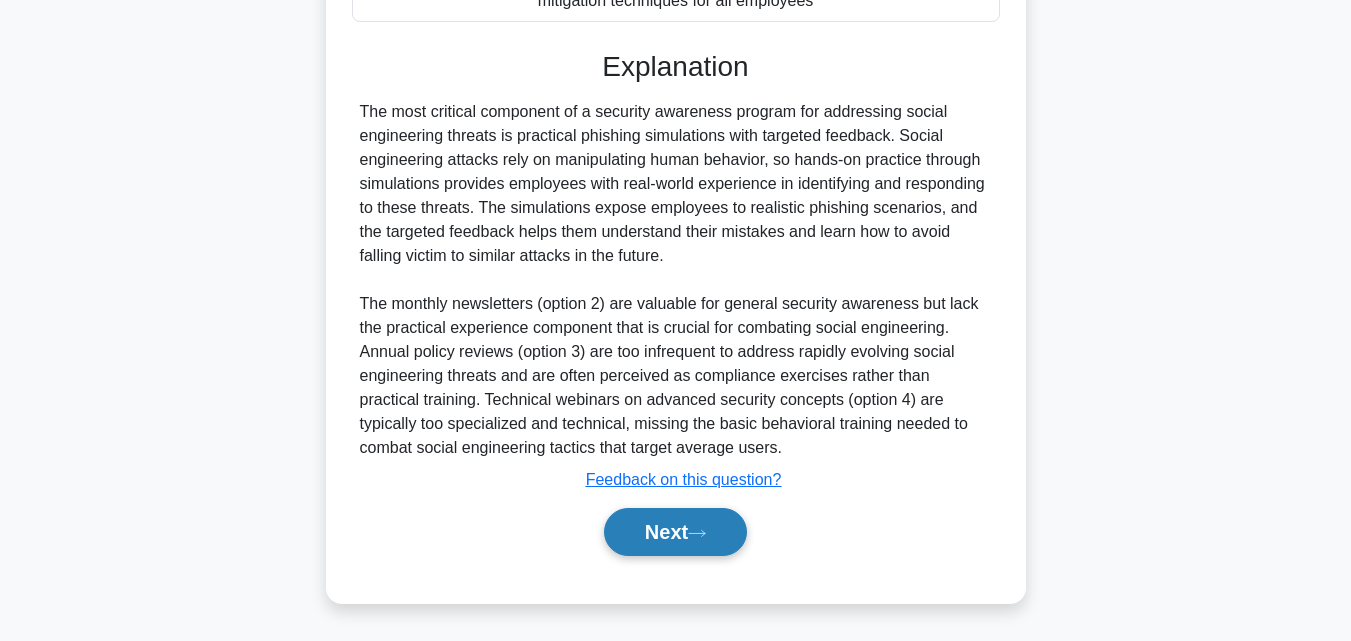 click on "Next" at bounding box center [675, 532] 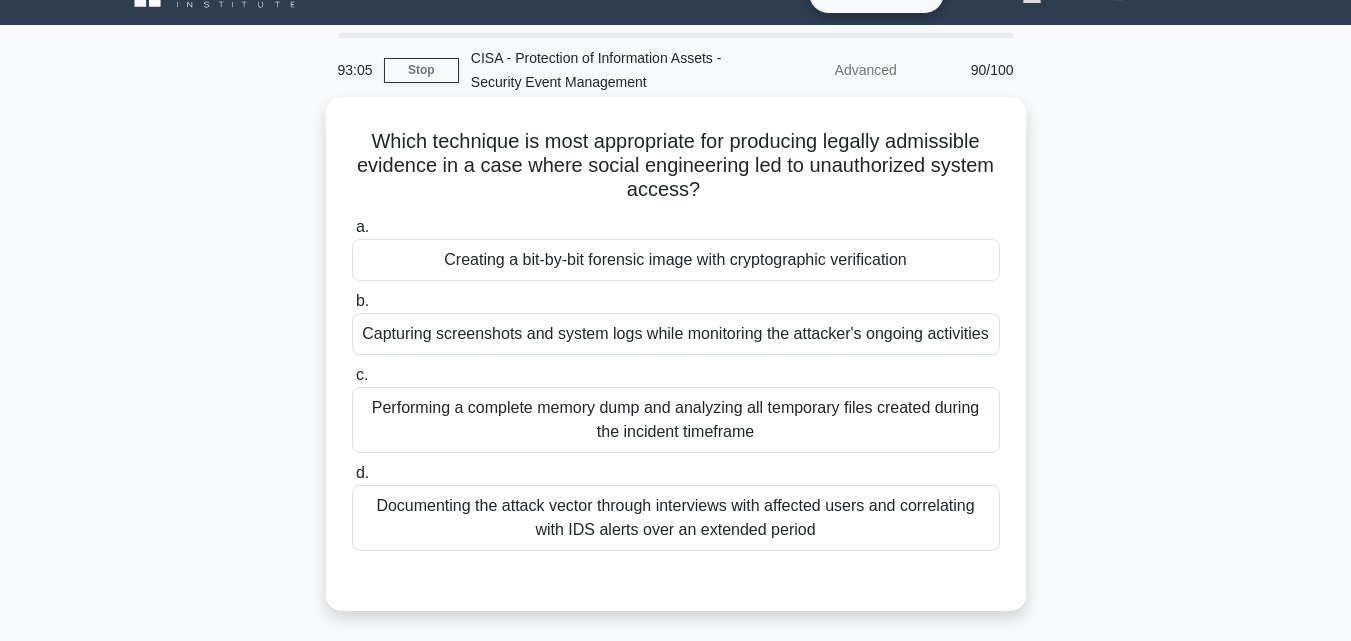 click on "Creating a bit-by-bit forensic image with cryptographic verification" at bounding box center (676, 260) 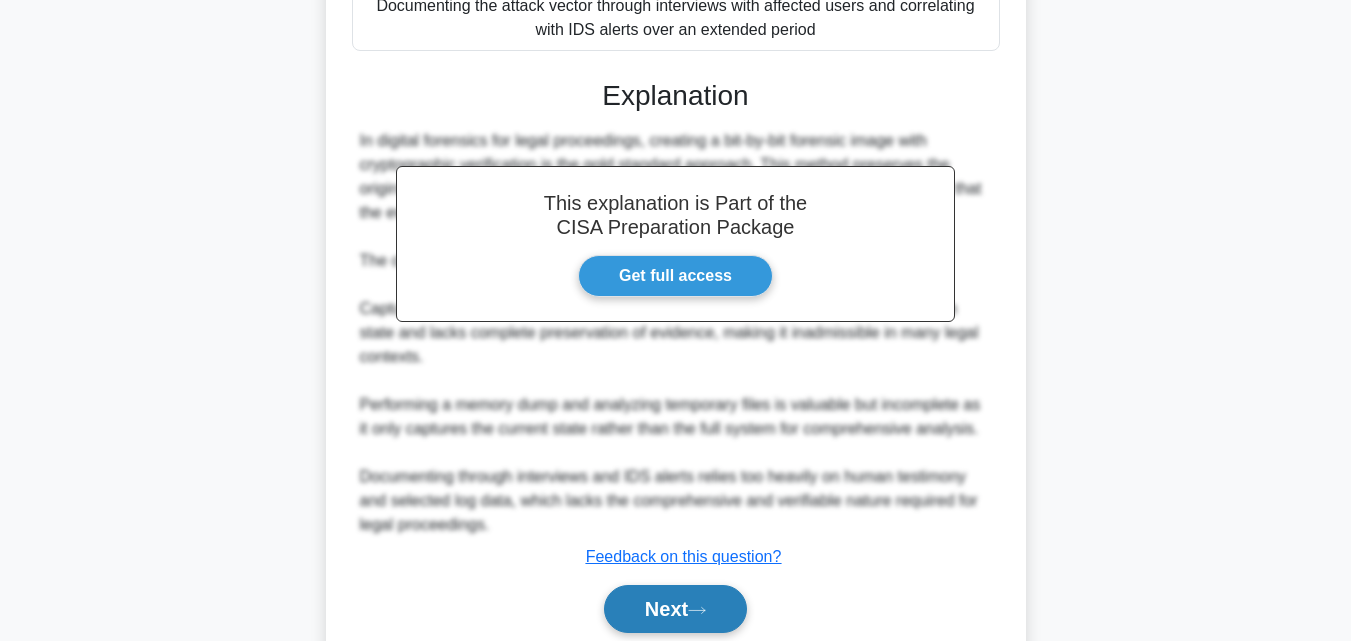 click on "Next" at bounding box center (675, 609) 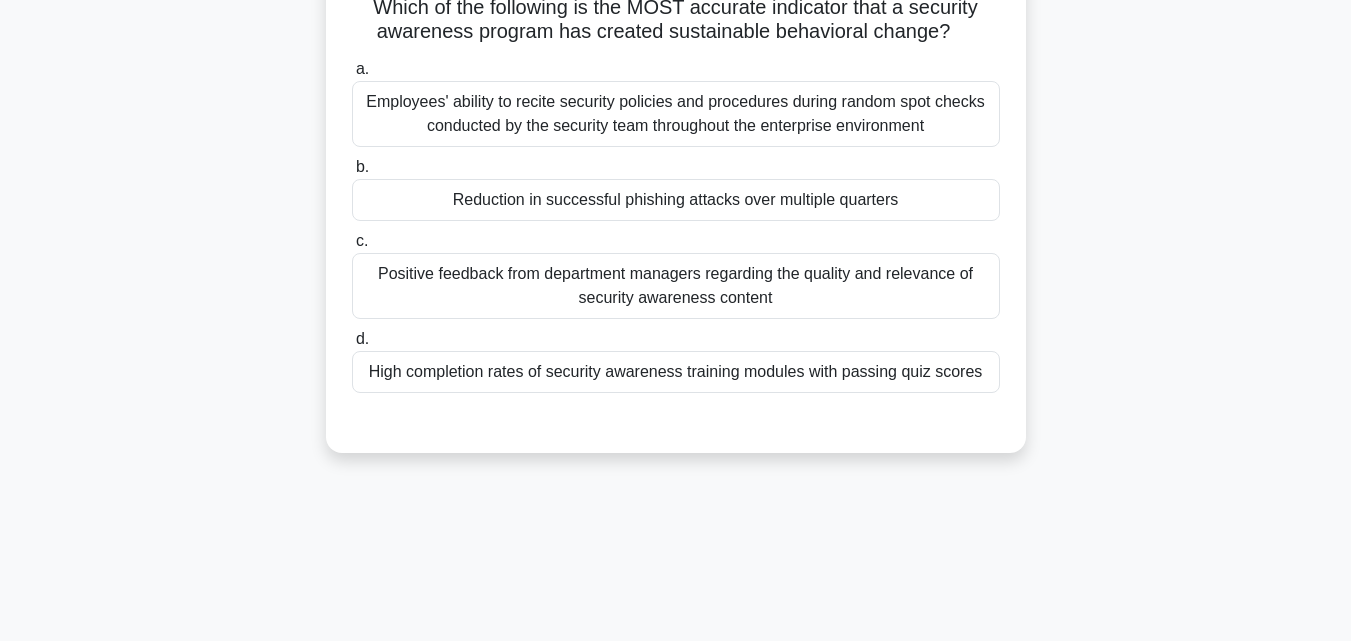 scroll, scrollTop: 139, scrollLeft: 0, axis: vertical 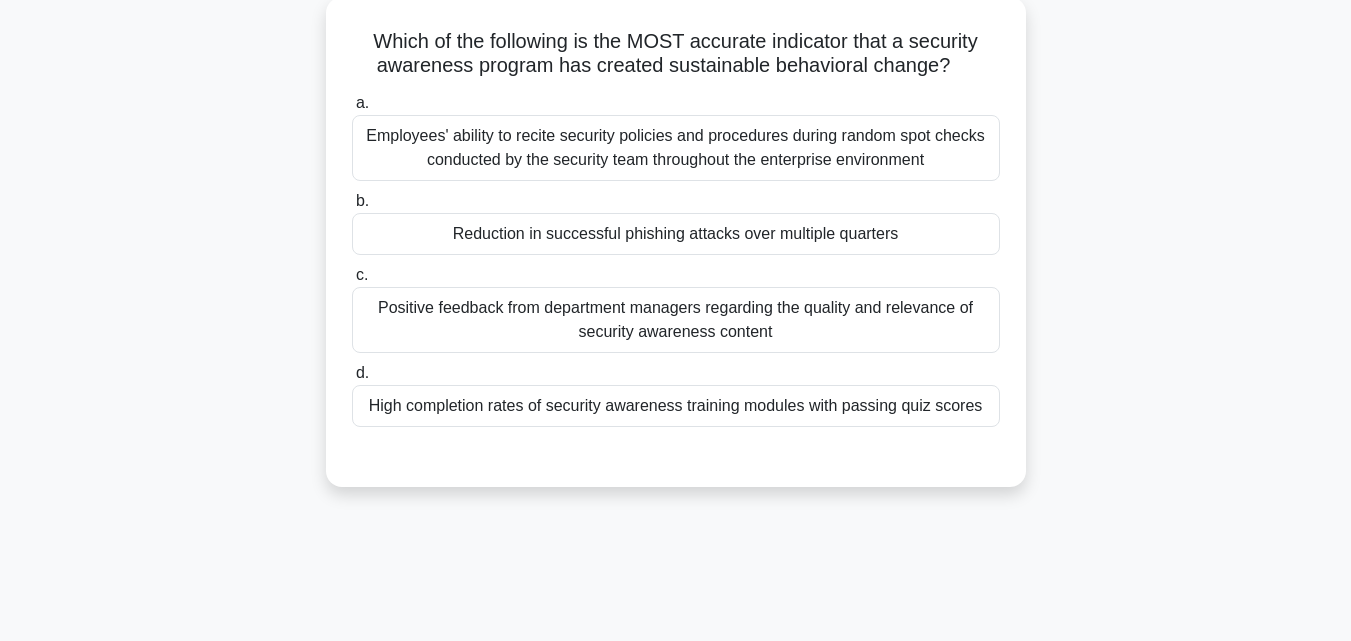 click on "Reduction in successful phishing attacks over multiple quarters" at bounding box center [676, 234] 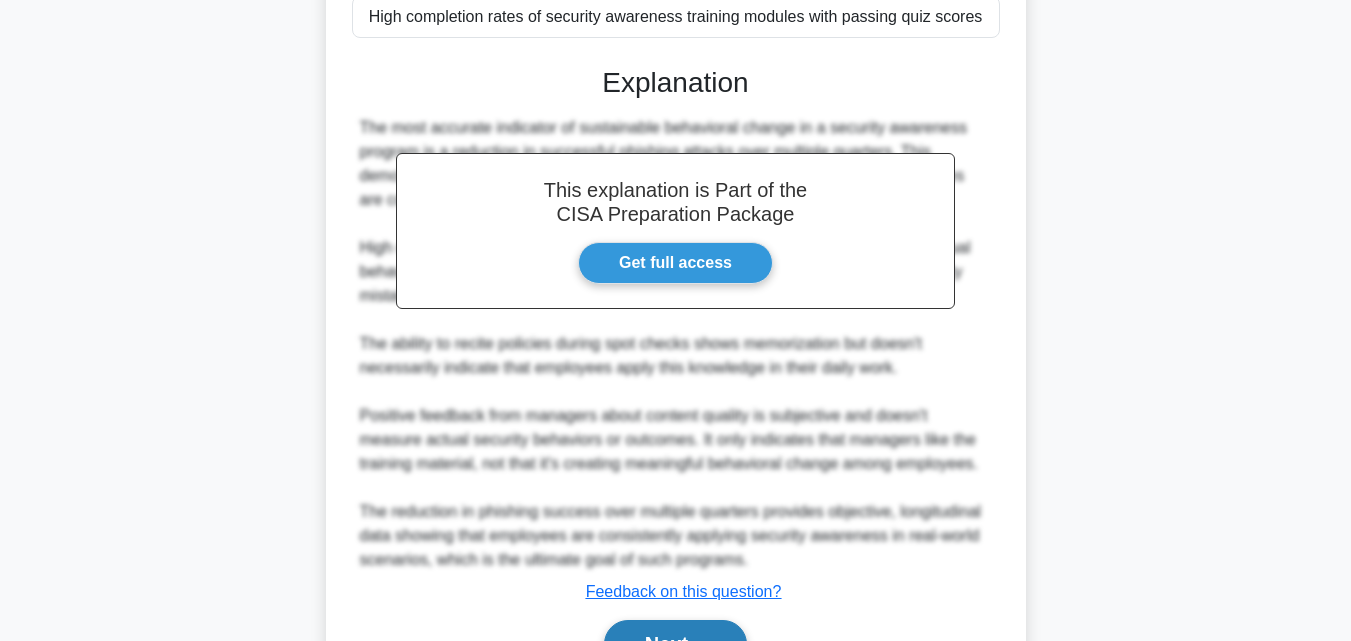 scroll, scrollTop: 641, scrollLeft: 0, axis: vertical 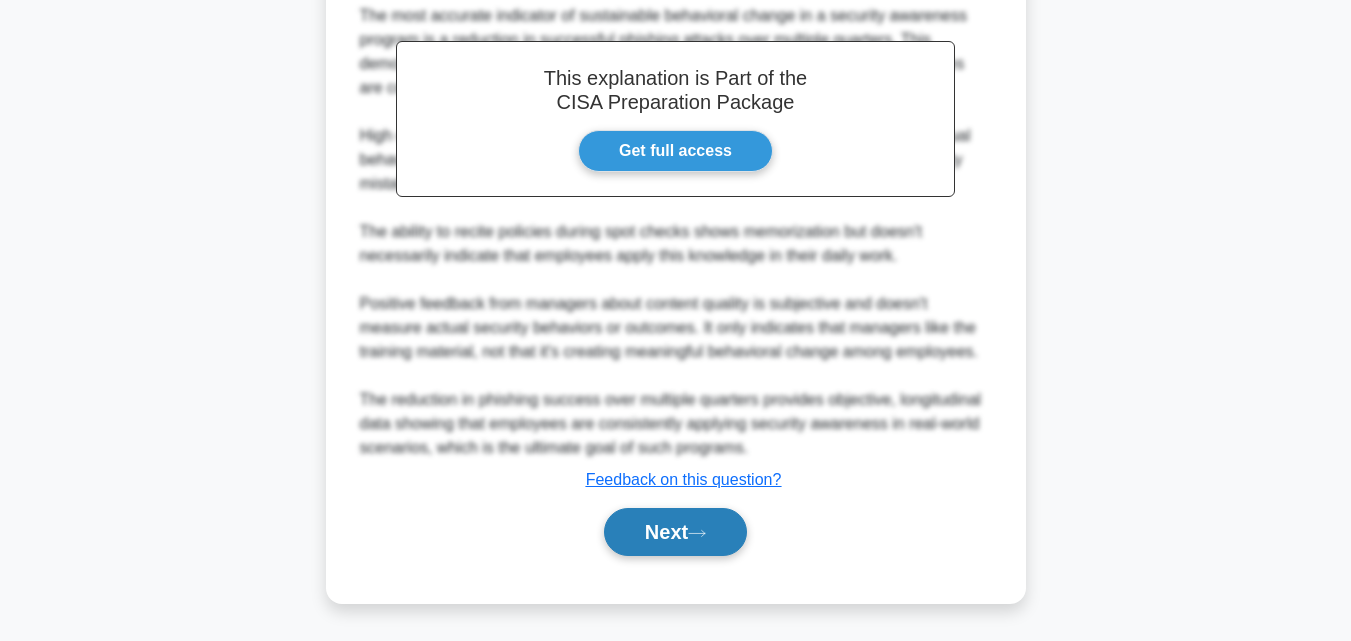 click on "Next" at bounding box center [675, 532] 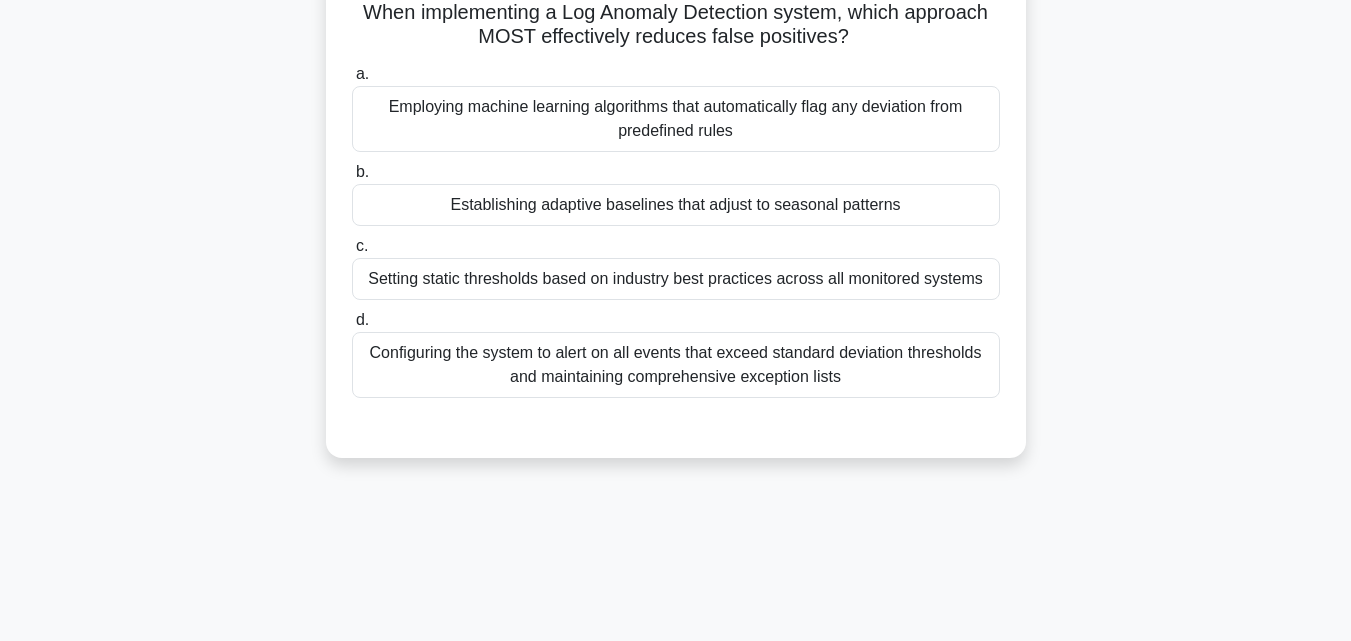 scroll, scrollTop: 139, scrollLeft: 0, axis: vertical 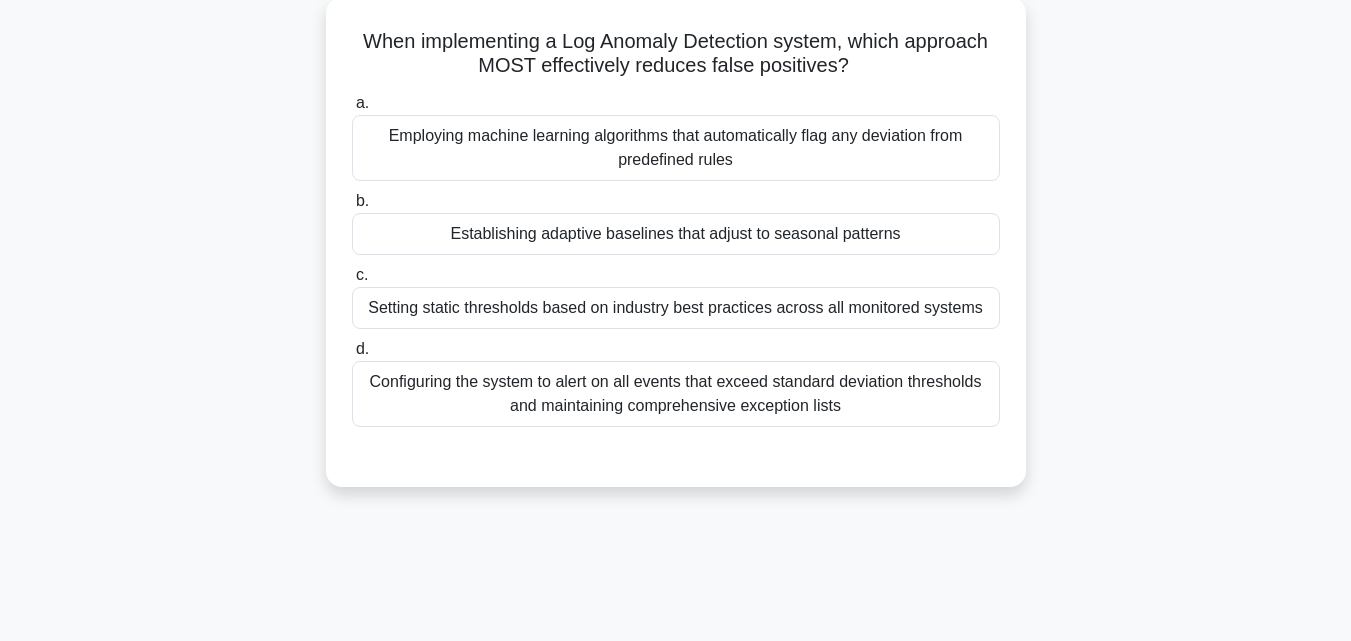 drag, startPoint x: 708, startPoint y: 240, endPoint x: 710, endPoint y: 261, distance: 21.095022 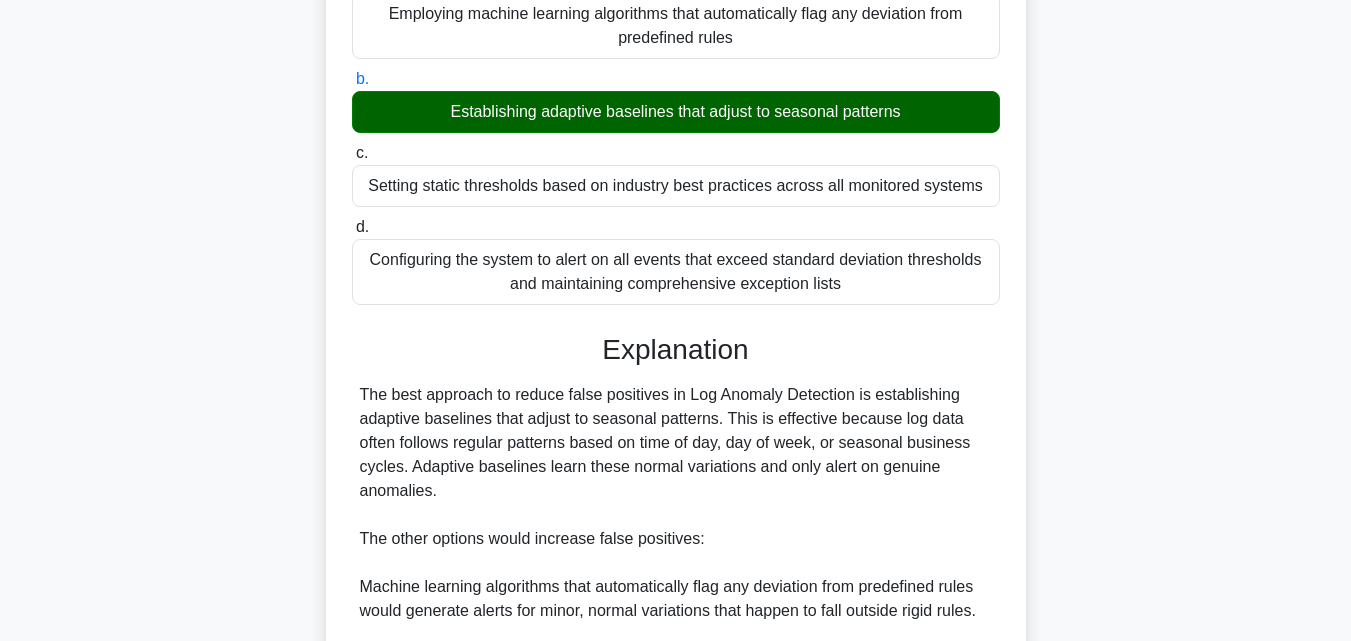 scroll, scrollTop: 617, scrollLeft: 0, axis: vertical 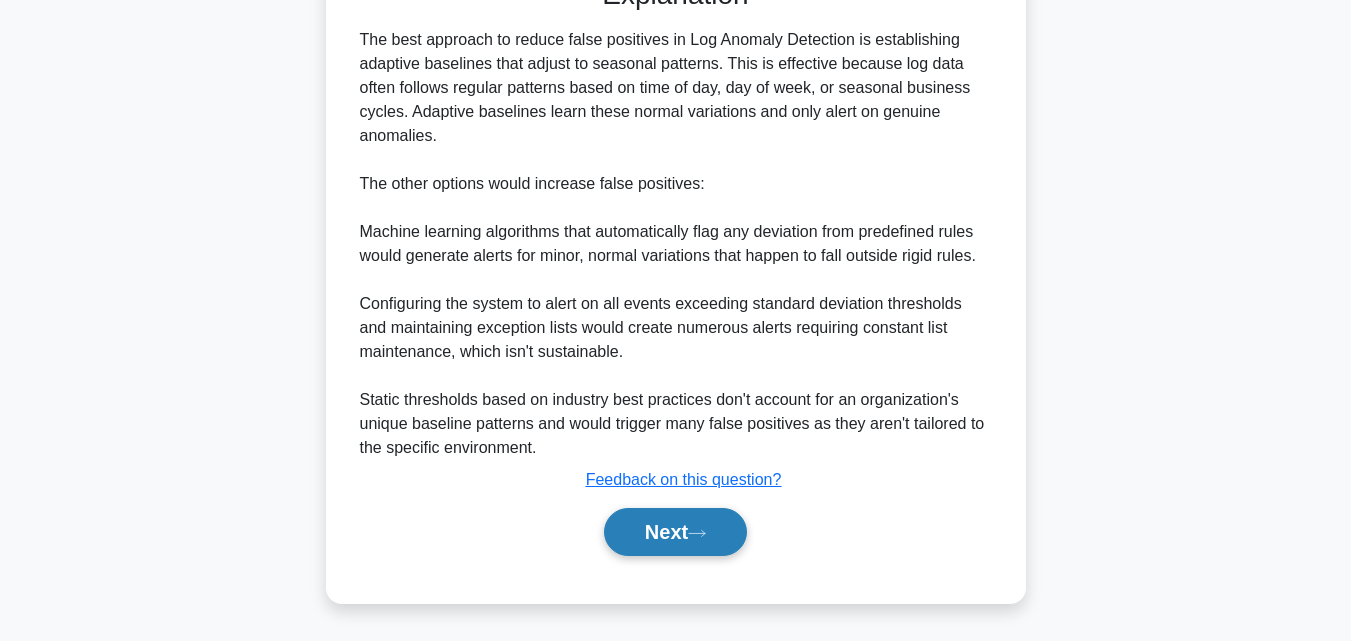 click on "Next" at bounding box center [675, 532] 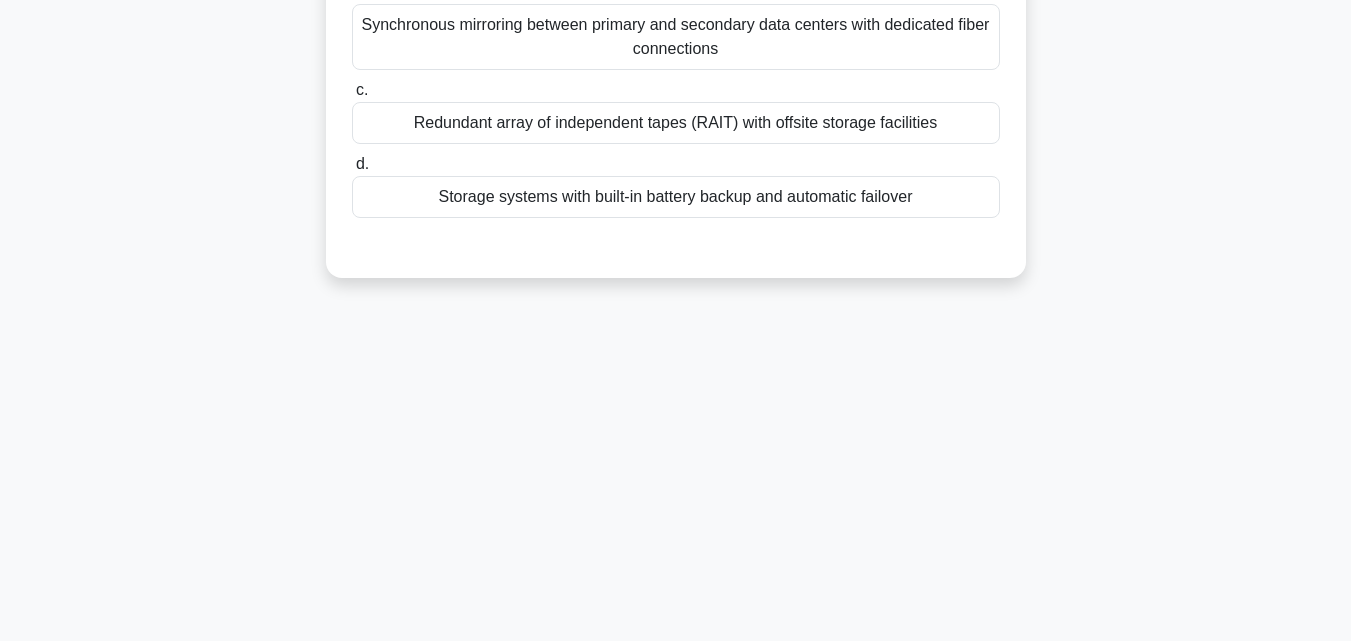 scroll, scrollTop: 239, scrollLeft: 0, axis: vertical 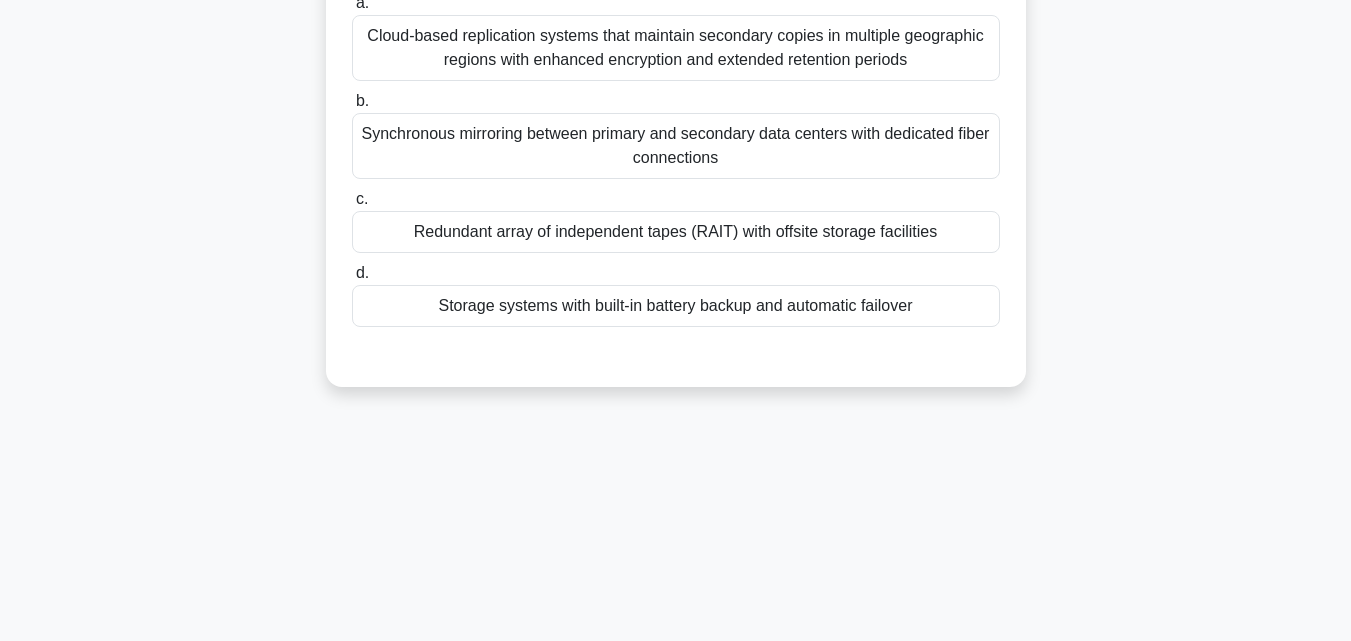 click on "Redundant array of independent tapes (RAIT) with offsite storage facilities" at bounding box center [676, 232] 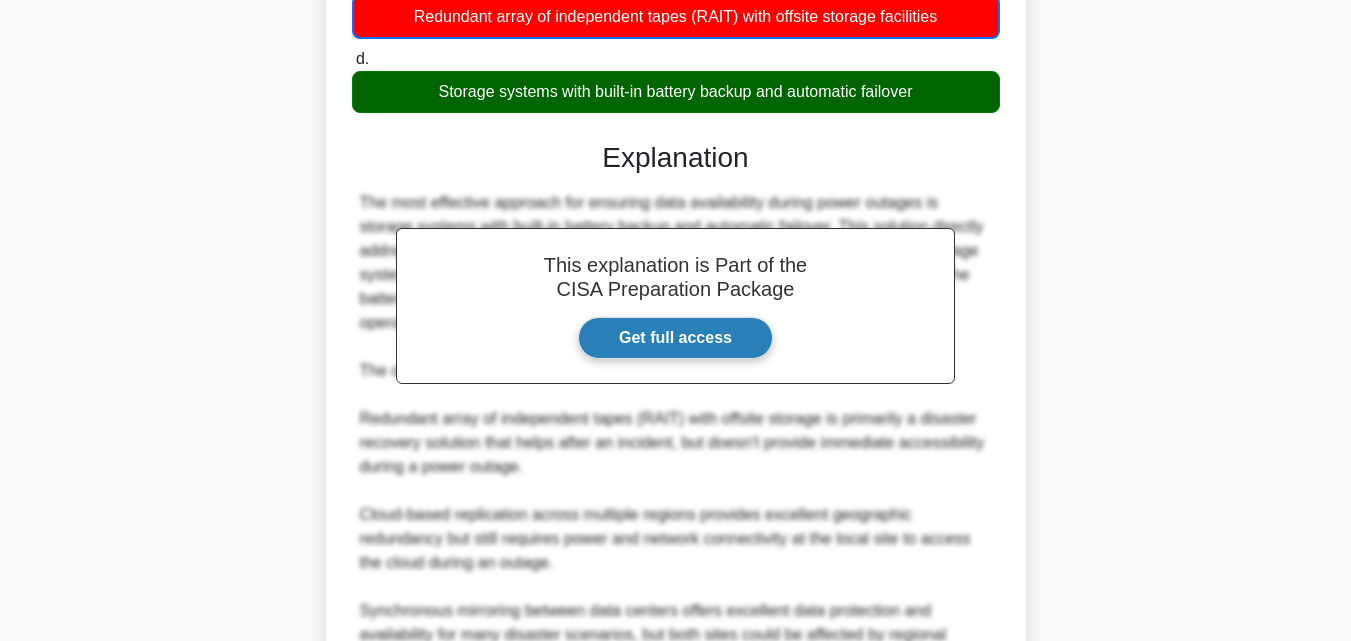 scroll, scrollTop: 691, scrollLeft: 0, axis: vertical 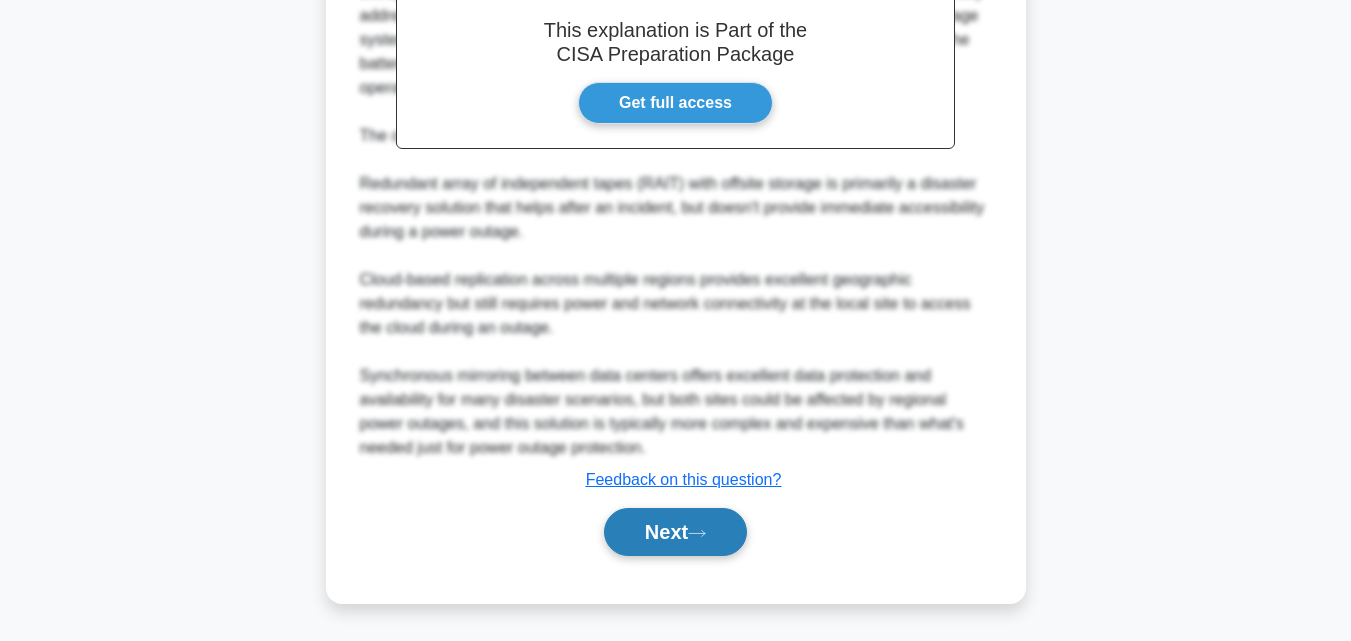 click on "Next" at bounding box center (675, 532) 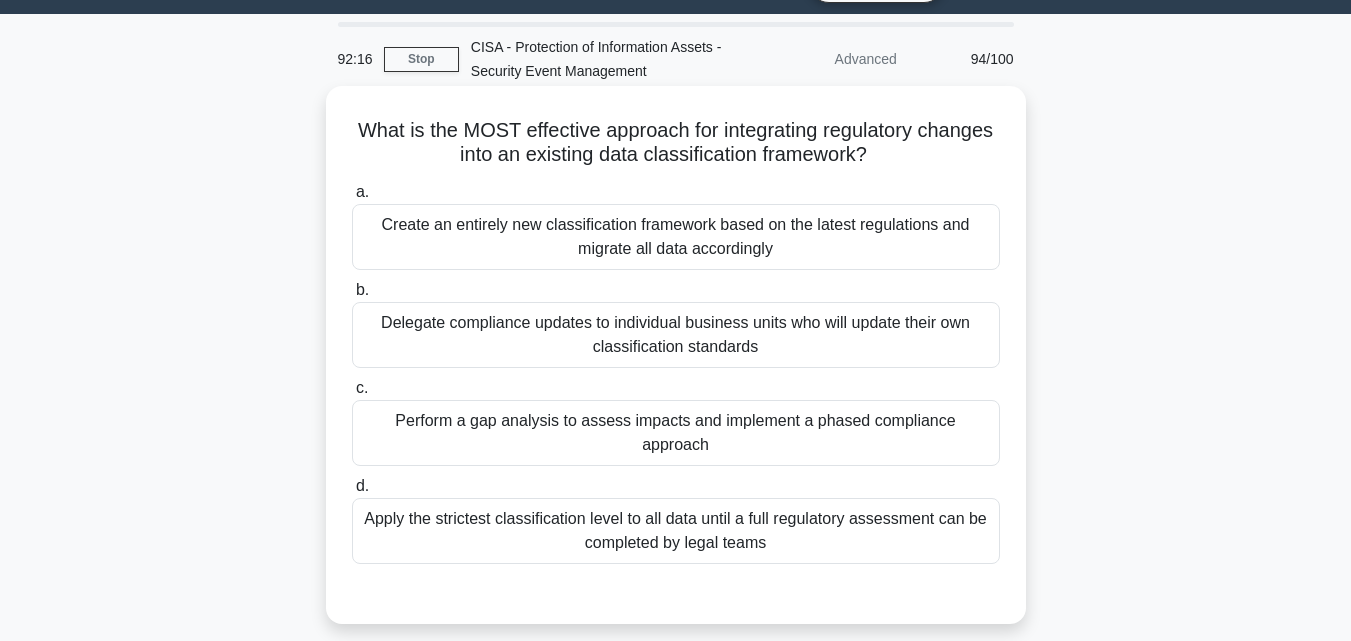 scroll, scrollTop: 39, scrollLeft: 0, axis: vertical 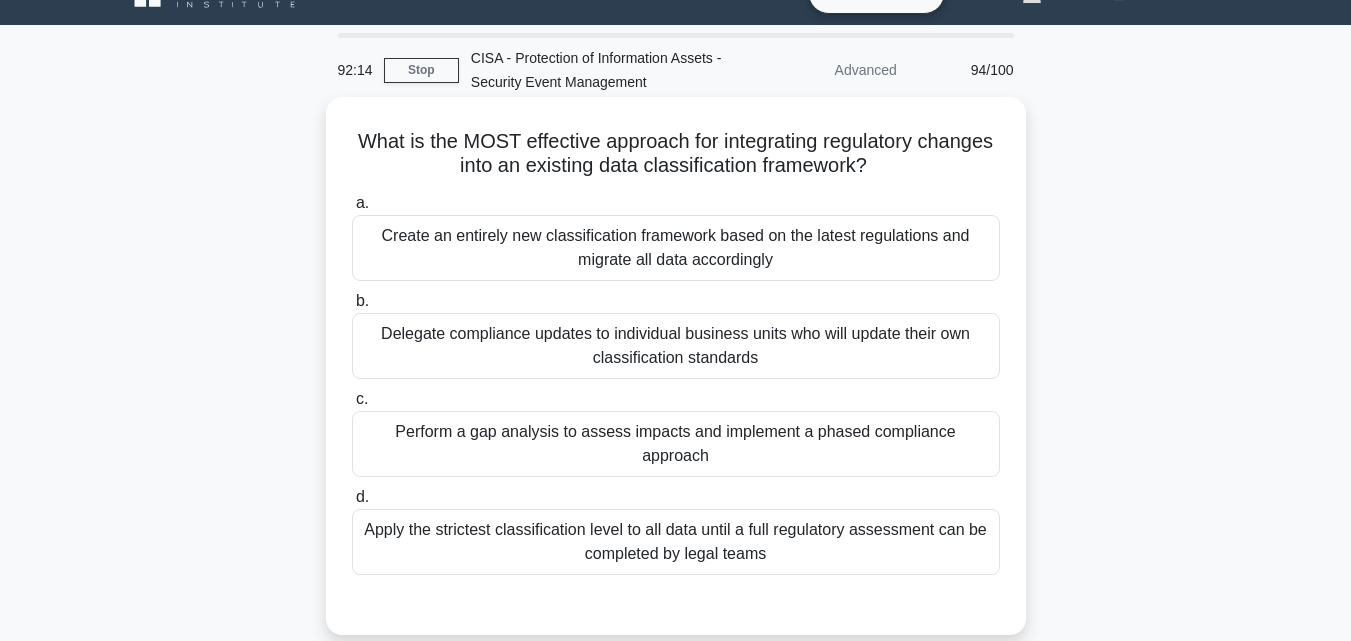 click on "Perform a gap analysis to assess impacts and implement a phased compliance approach" at bounding box center [676, 444] 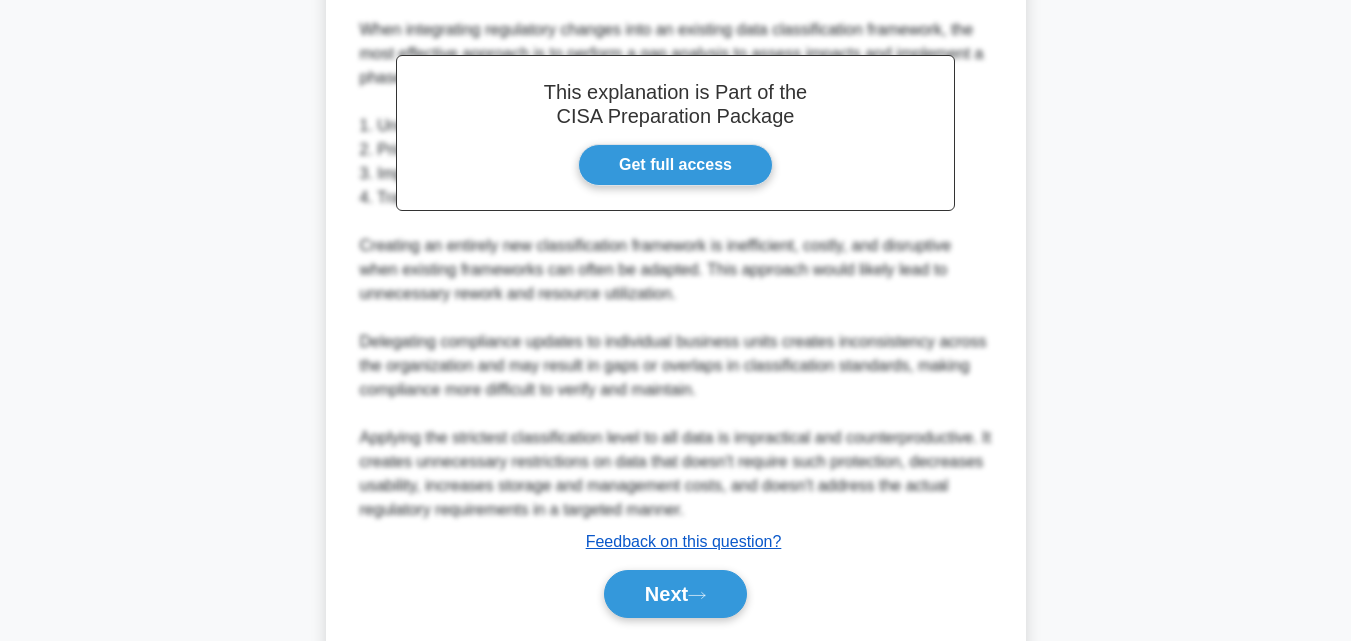 scroll, scrollTop: 737, scrollLeft: 0, axis: vertical 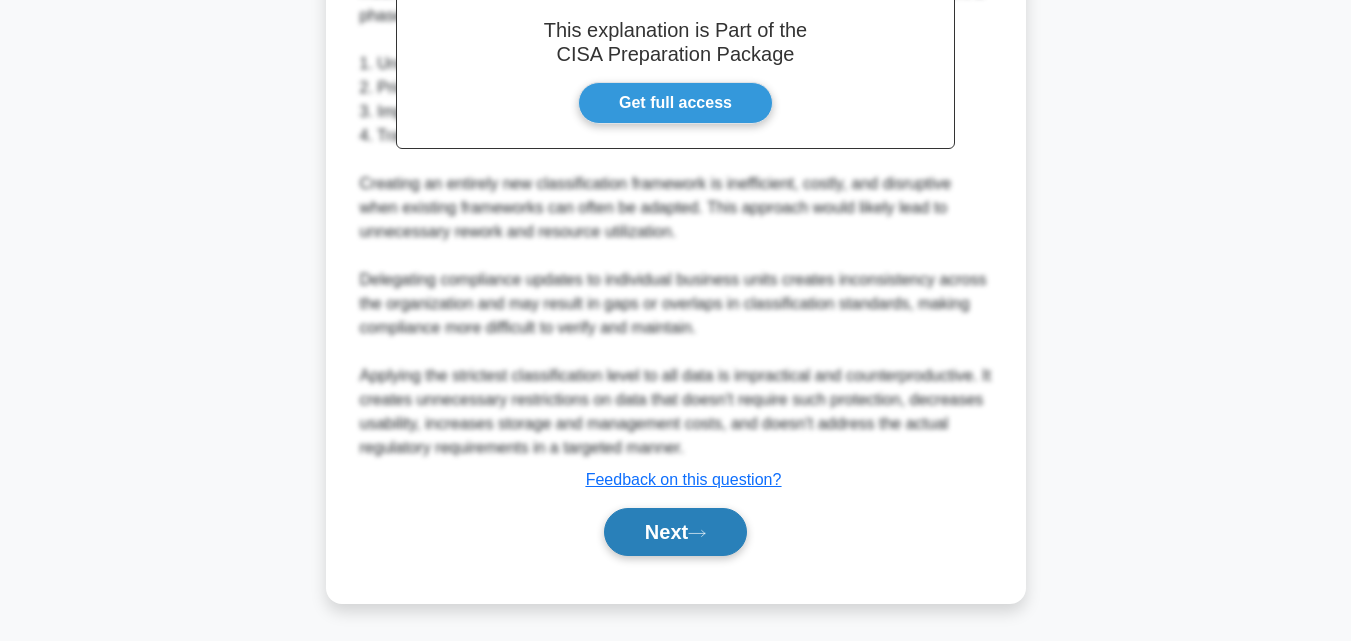 click on "Next" at bounding box center [675, 532] 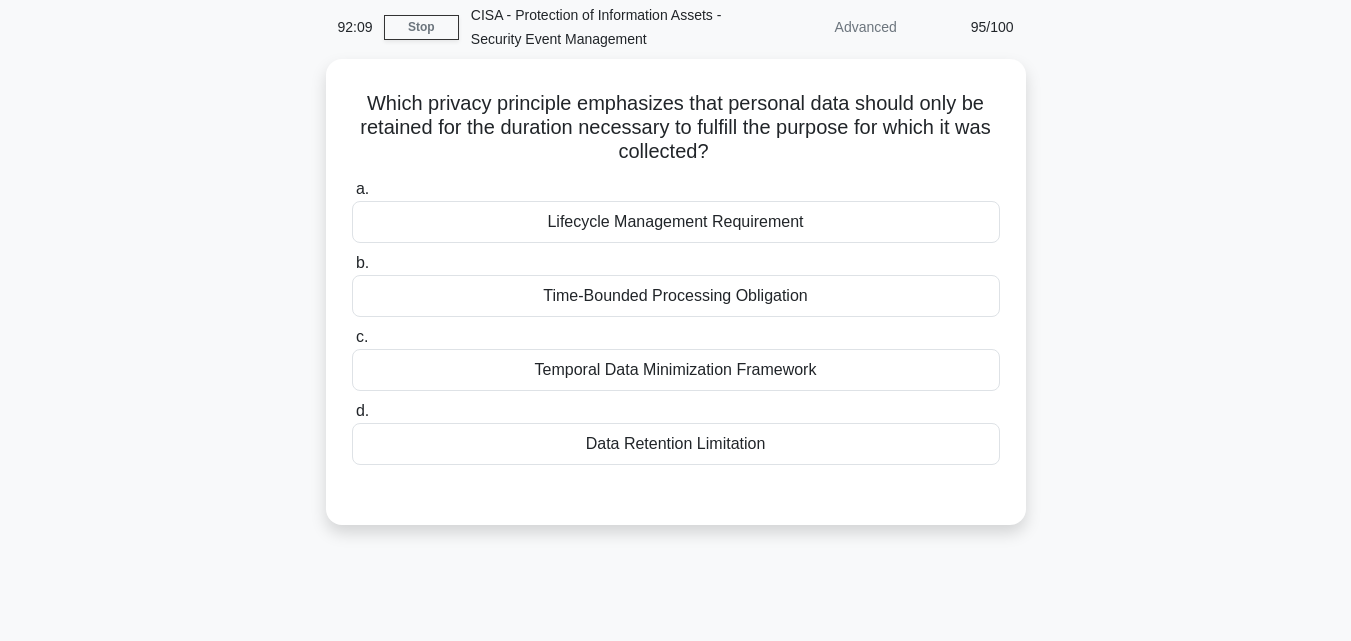 scroll, scrollTop: 0, scrollLeft: 0, axis: both 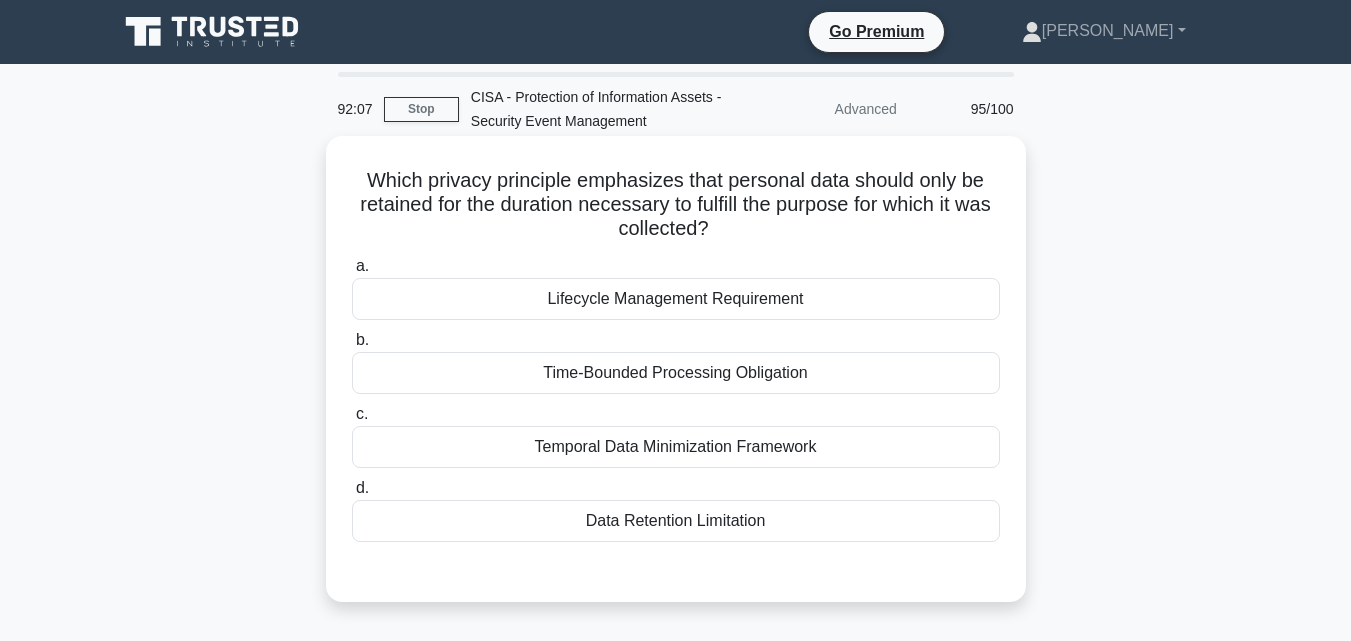 click on "Time-Bounded Processing Obligation" at bounding box center (676, 373) 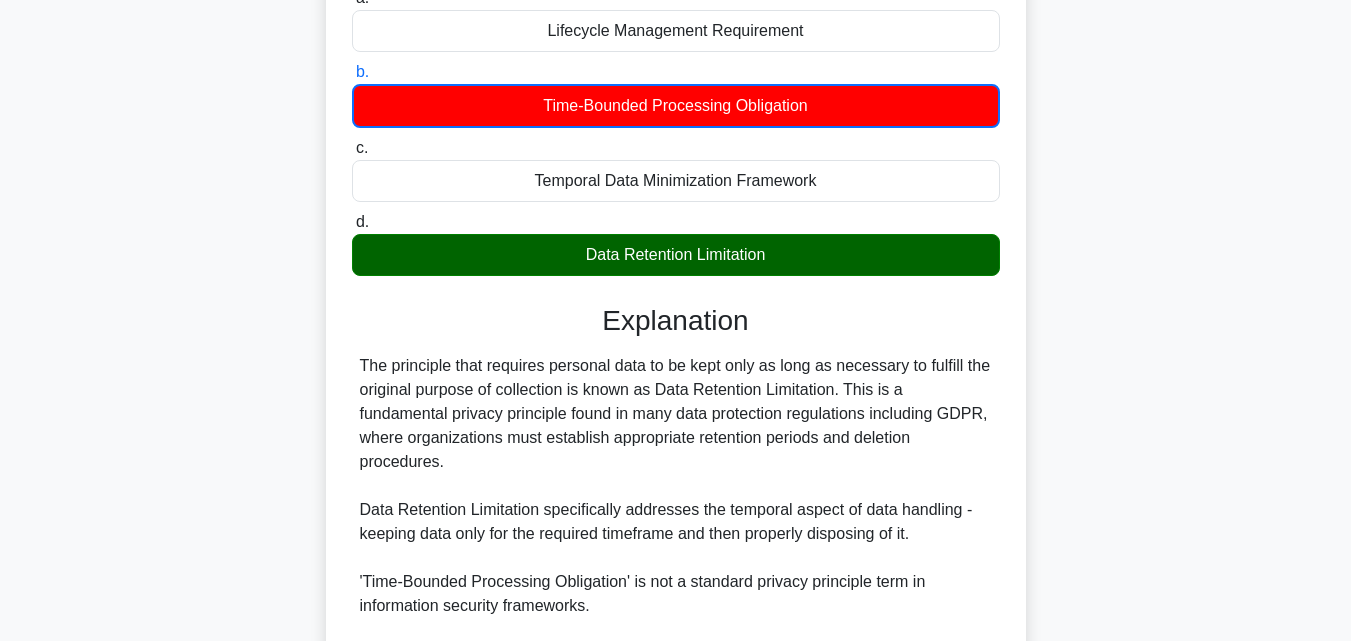 scroll, scrollTop: 595, scrollLeft: 0, axis: vertical 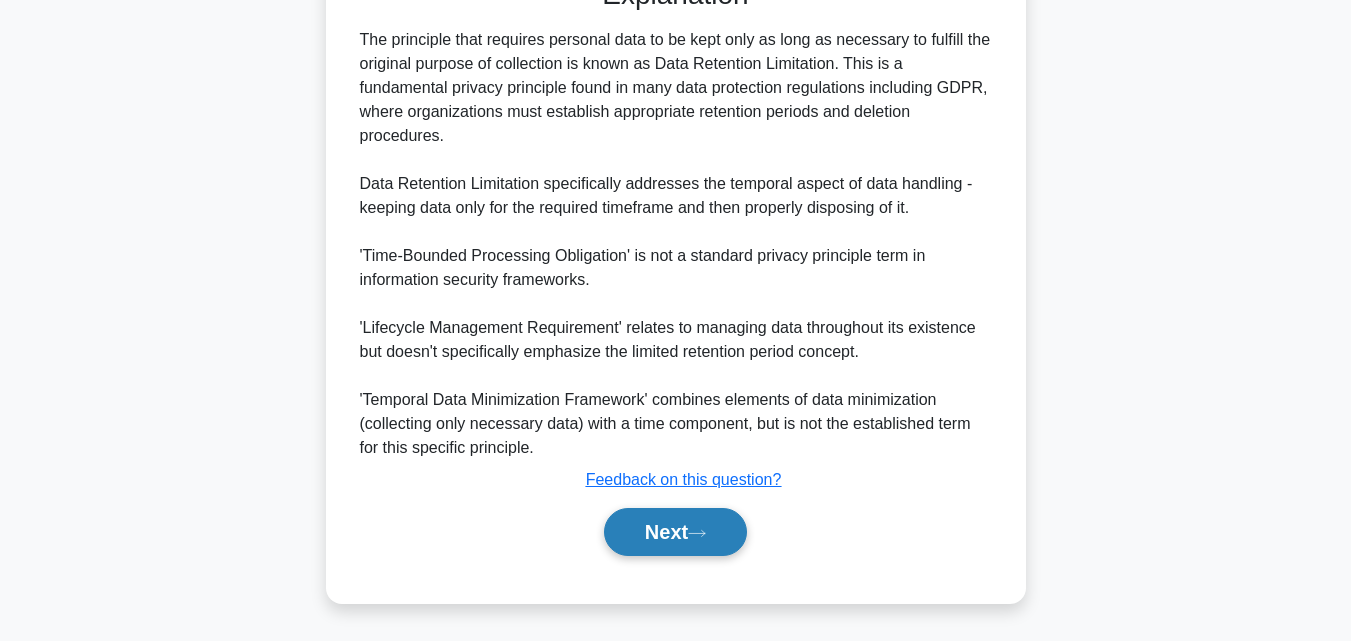 click on "Next" at bounding box center (675, 532) 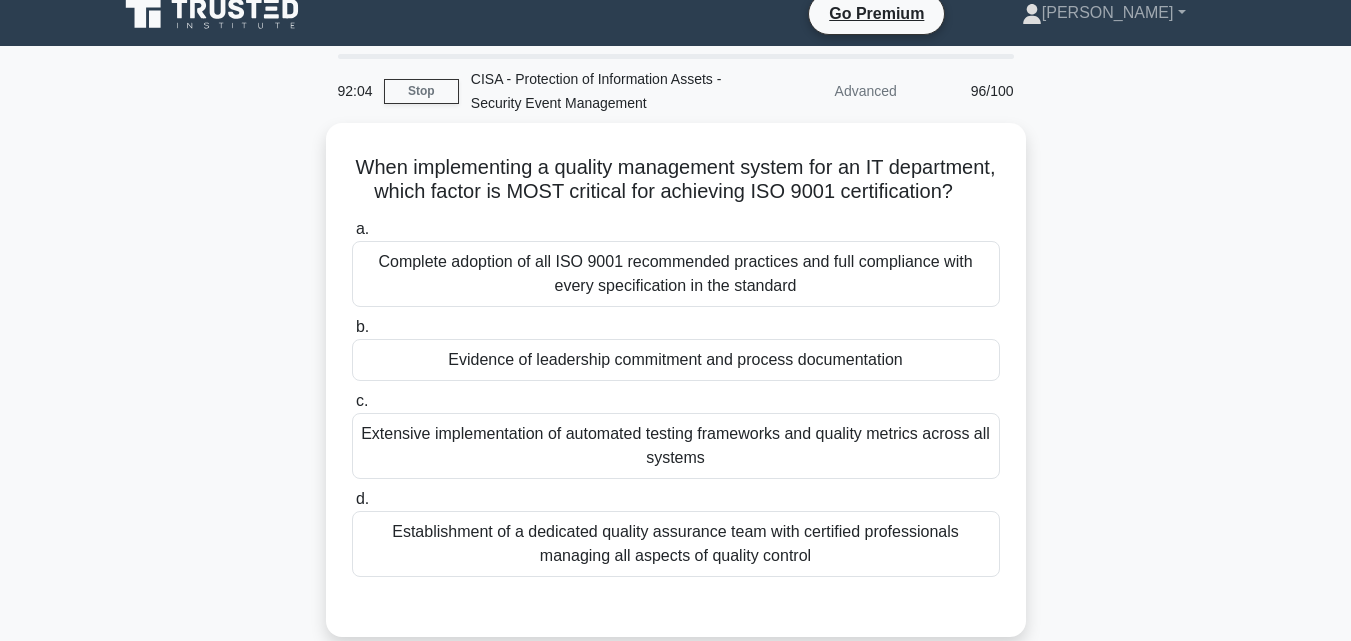 scroll, scrollTop: 0, scrollLeft: 0, axis: both 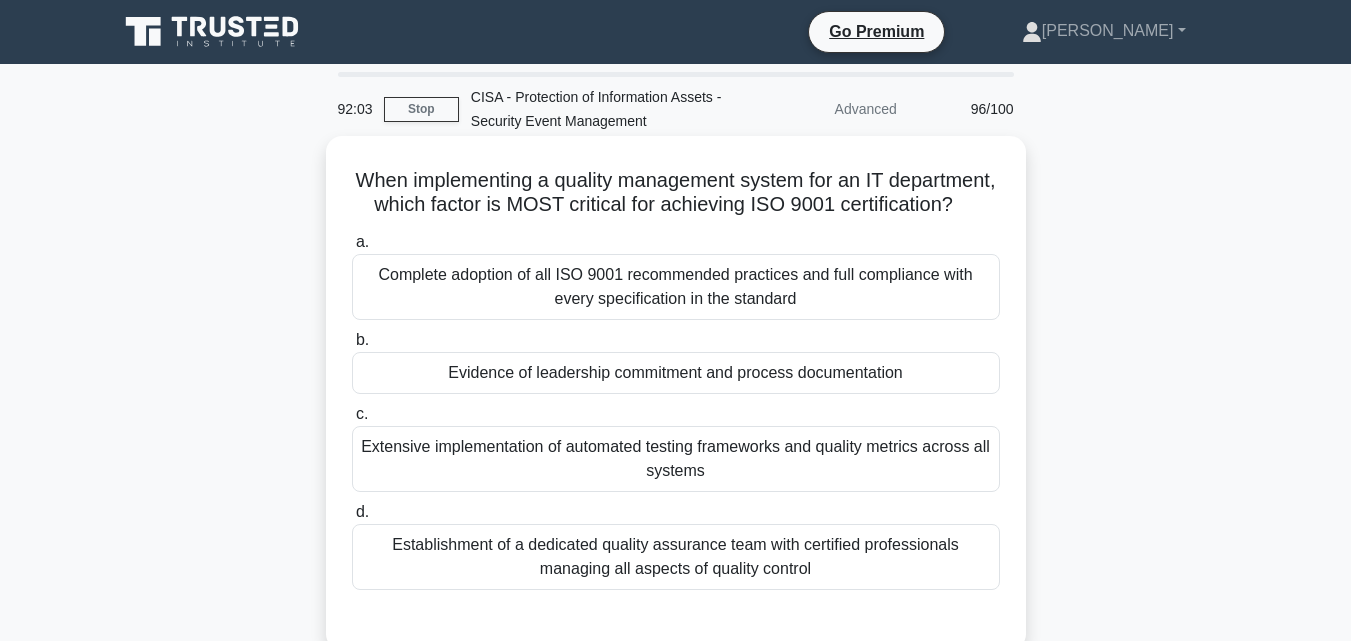 click on "Evidence of leadership commitment and process documentation" at bounding box center [676, 373] 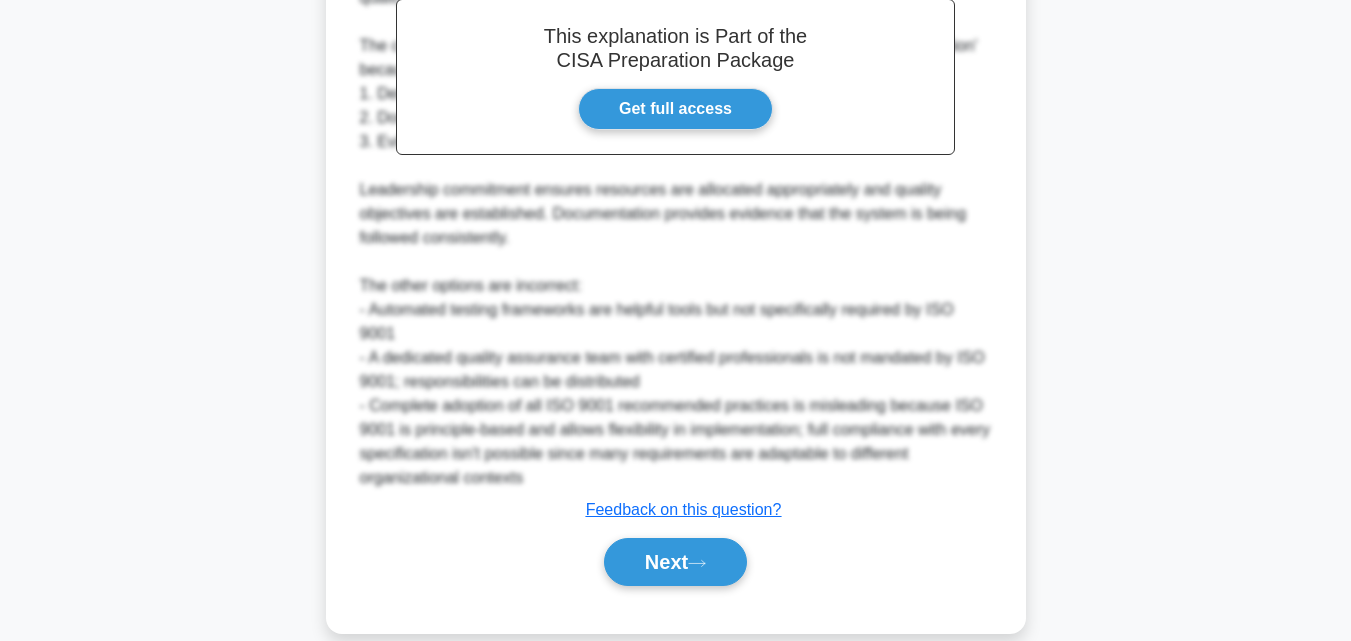 scroll, scrollTop: 761, scrollLeft: 0, axis: vertical 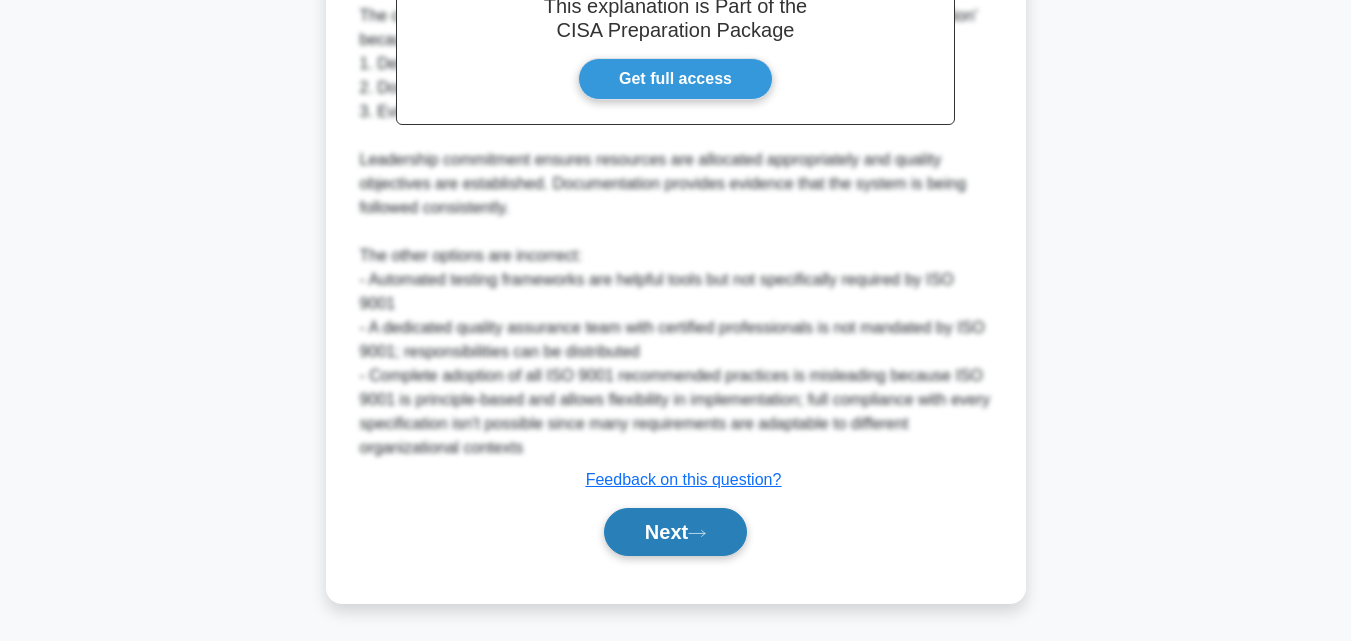 click on "Next" at bounding box center [675, 532] 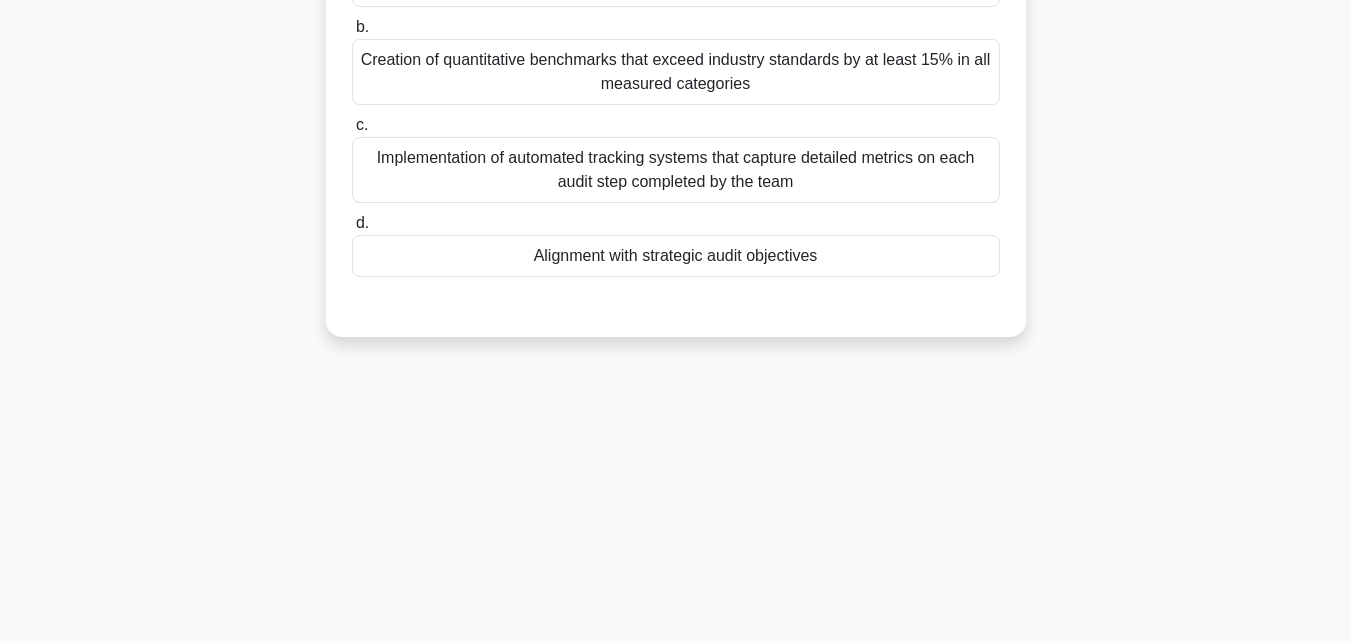 scroll, scrollTop: 39, scrollLeft: 0, axis: vertical 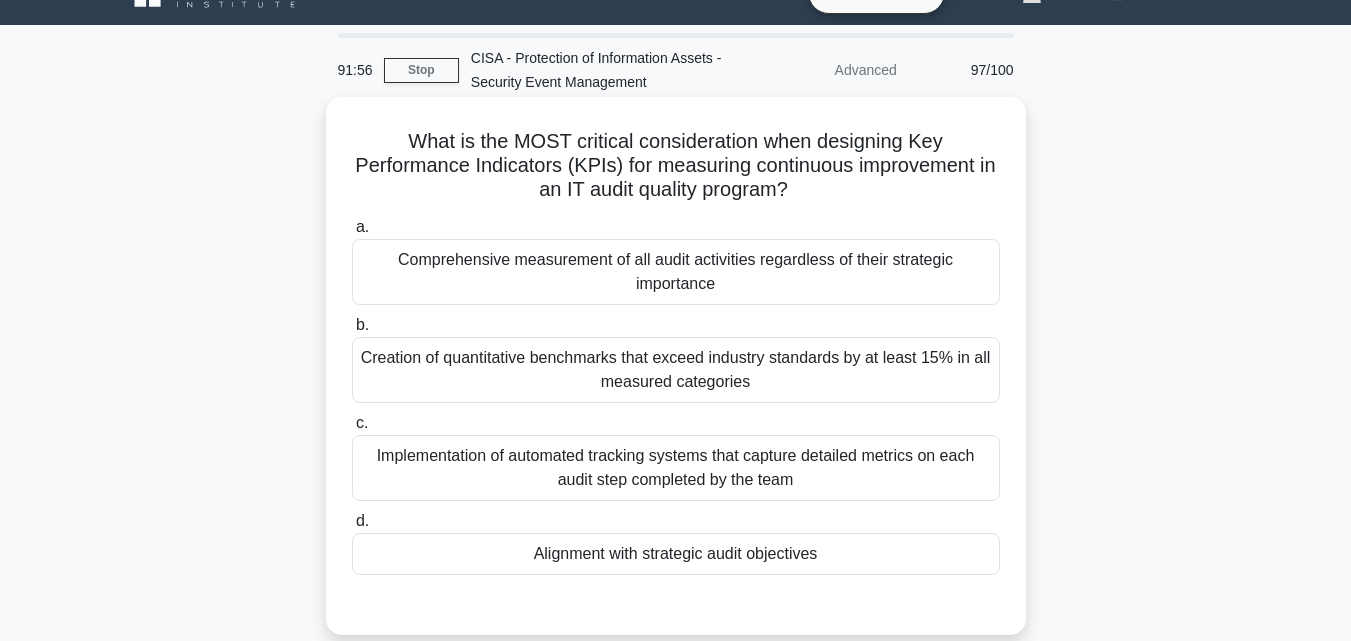 click on "Alignment with strategic audit objectives" at bounding box center (676, 554) 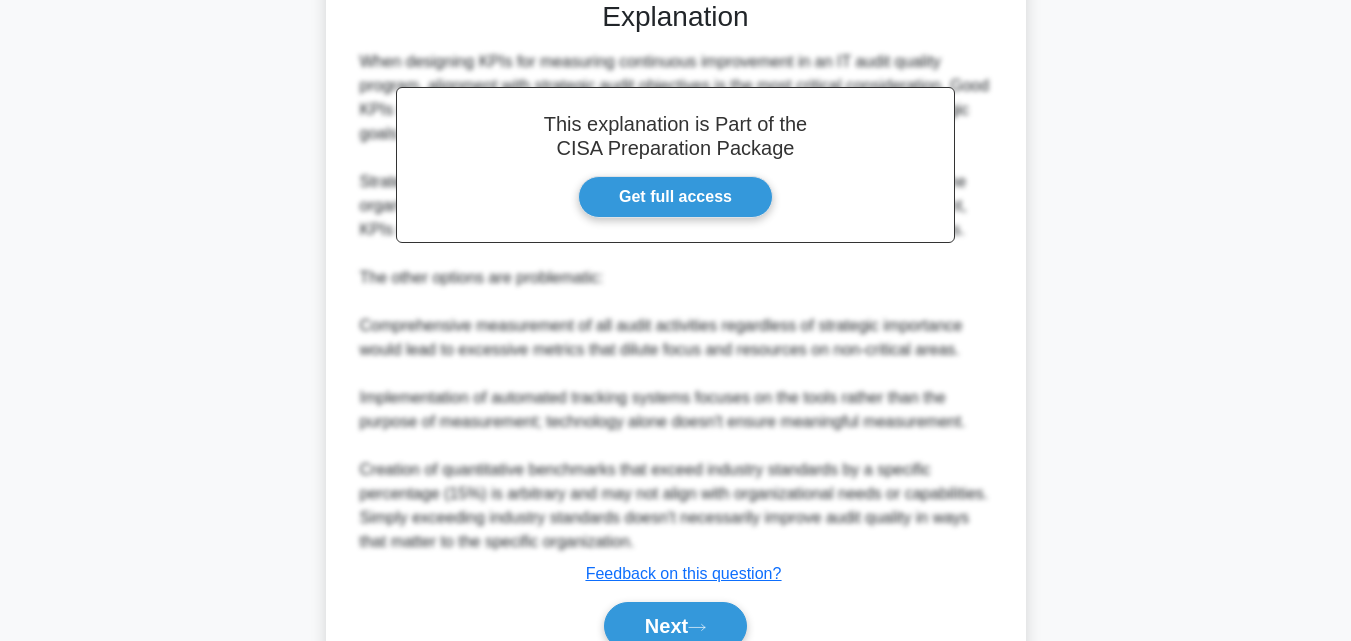 scroll, scrollTop: 737, scrollLeft: 0, axis: vertical 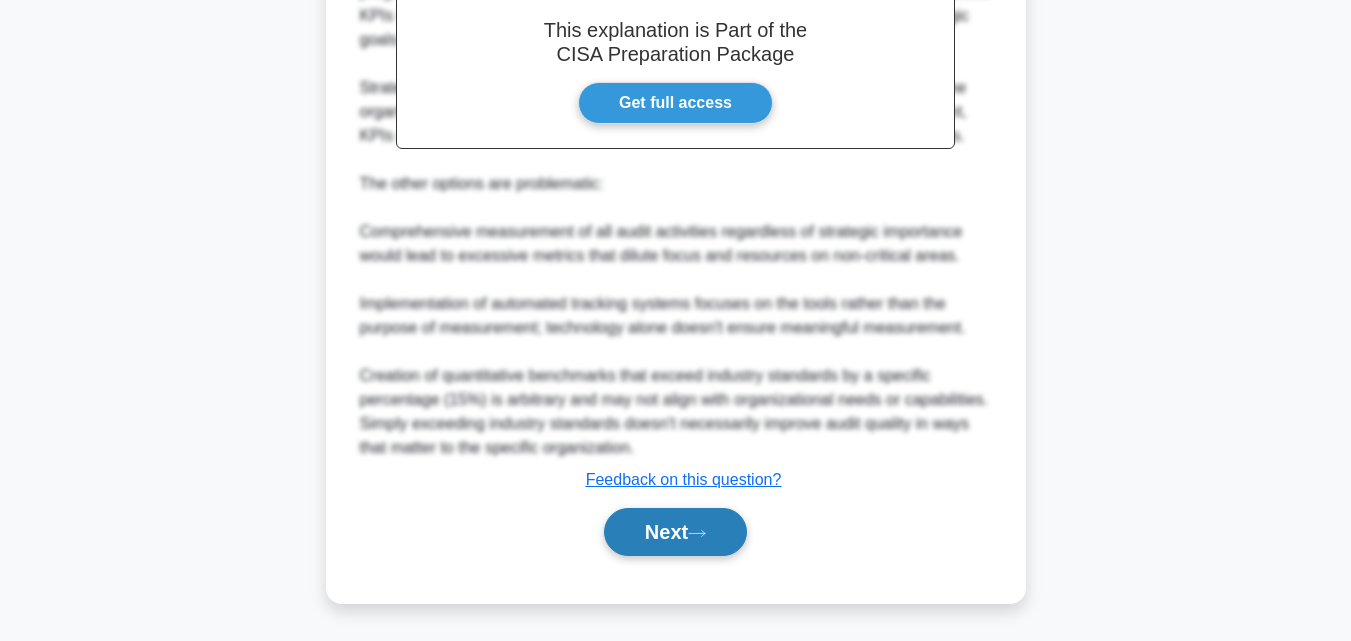 click on "Next" at bounding box center [675, 532] 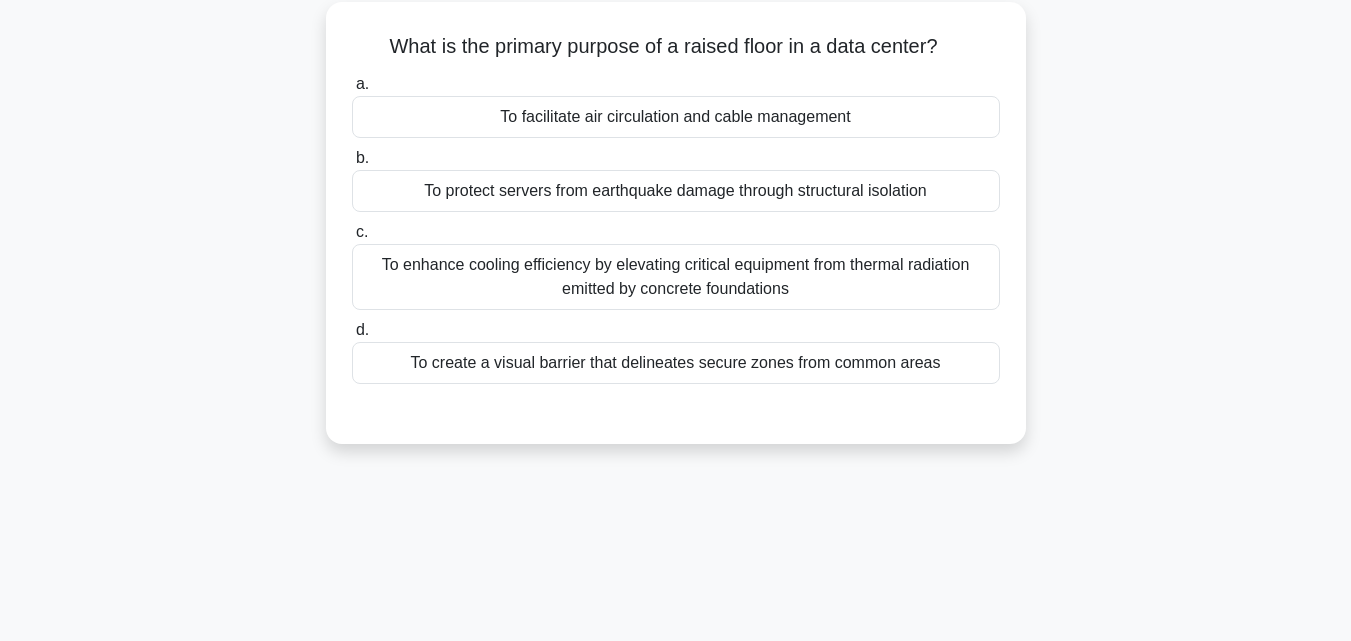 scroll, scrollTop: 39, scrollLeft: 0, axis: vertical 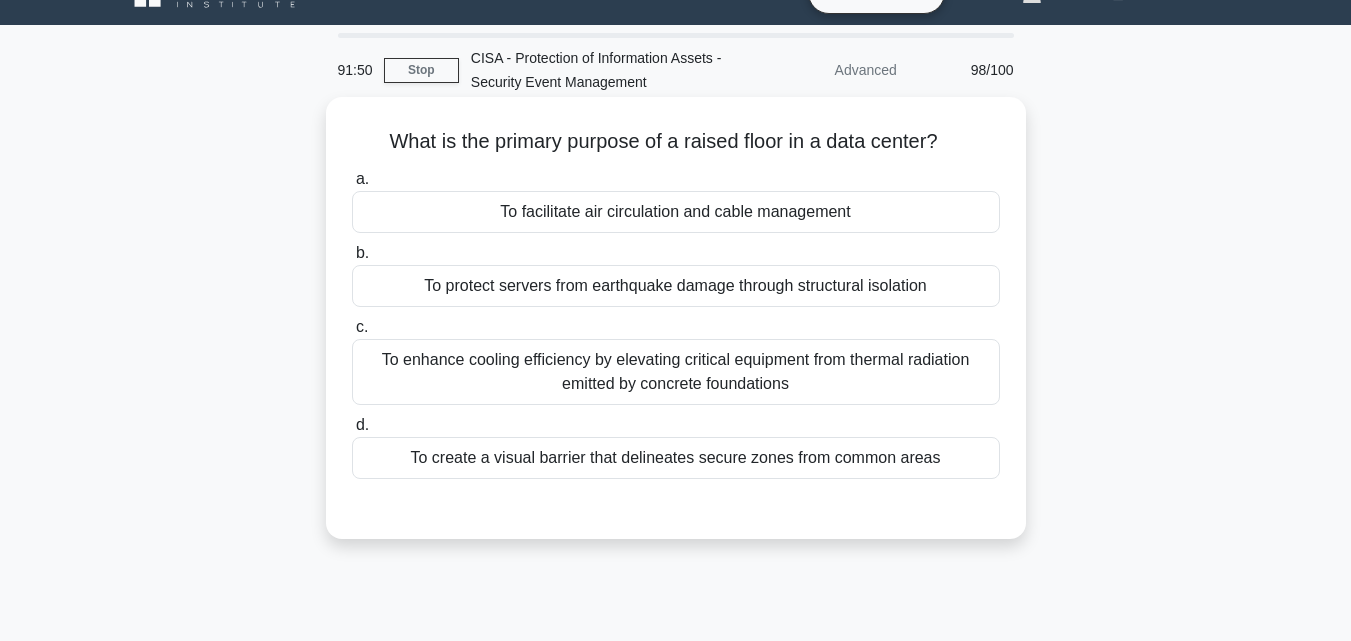 click on "To facilitate air circulation and cable management" at bounding box center [676, 212] 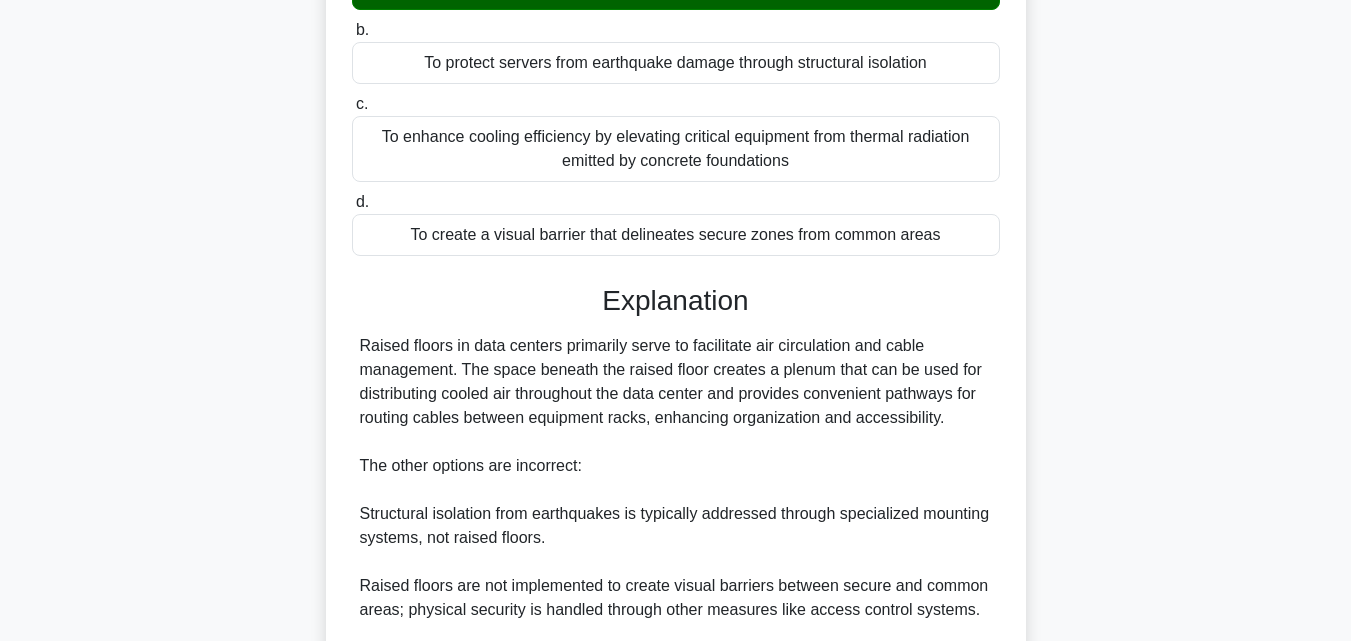 scroll, scrollTop: 521, scrollLeft: 0, axis: vertical 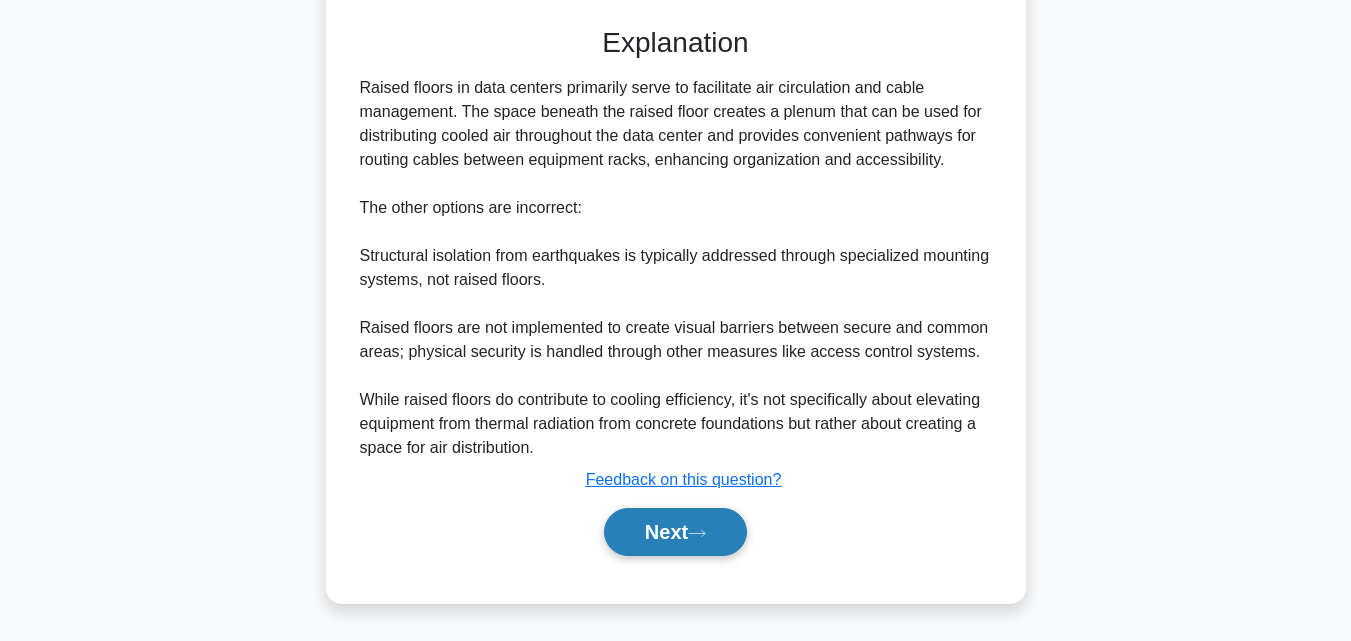 click on "Next" at bounding box center (675, 532) 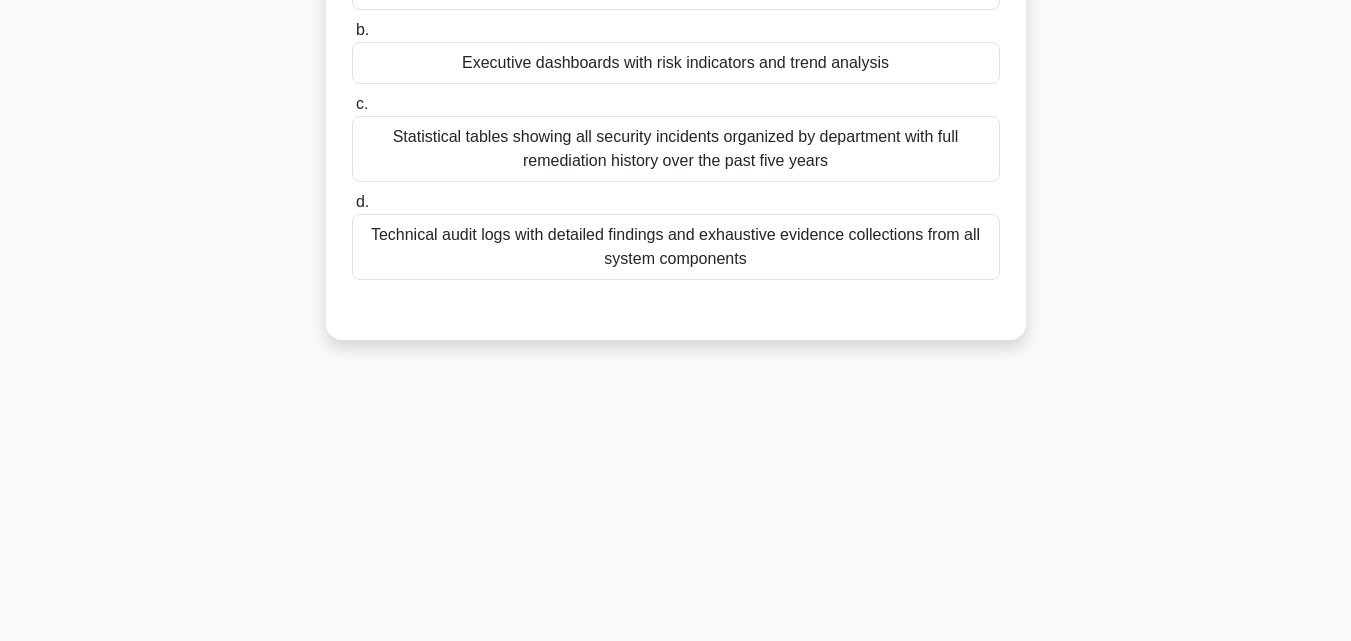 scroll, scrollTop: 139, scrollLeft: 0, axis: vertical 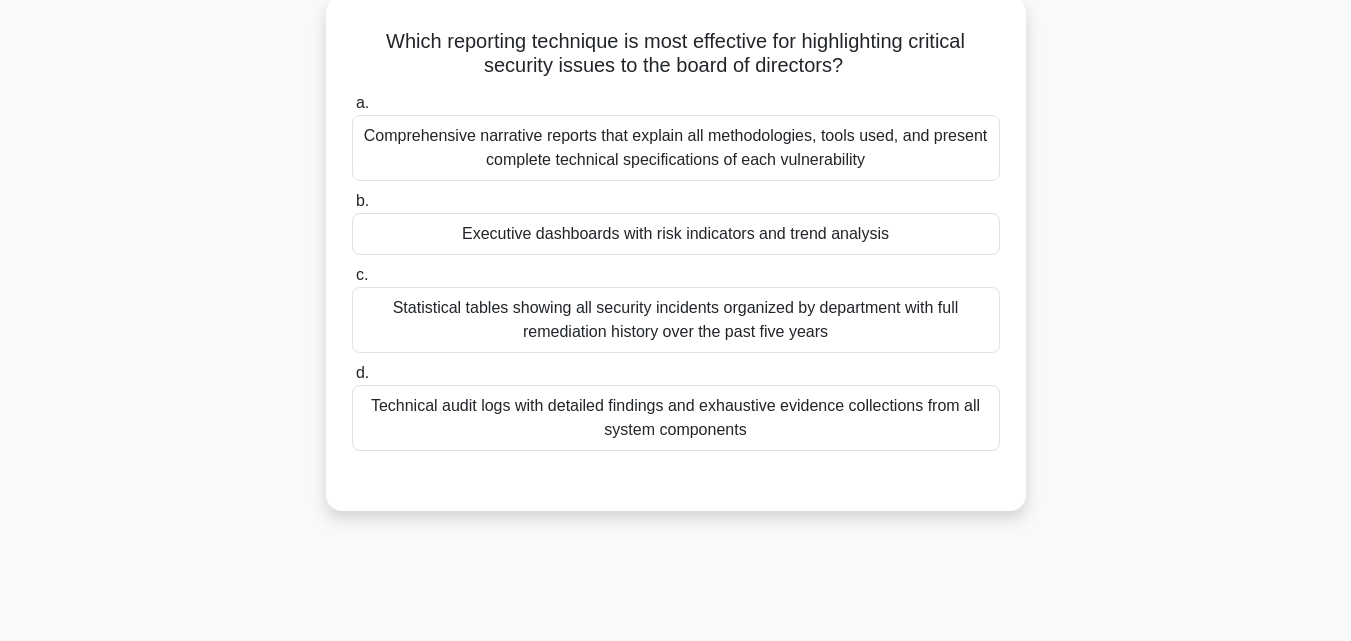 click on "Executive dashboards with risk indicators and trend analysis" at bounding box center [676, 234] 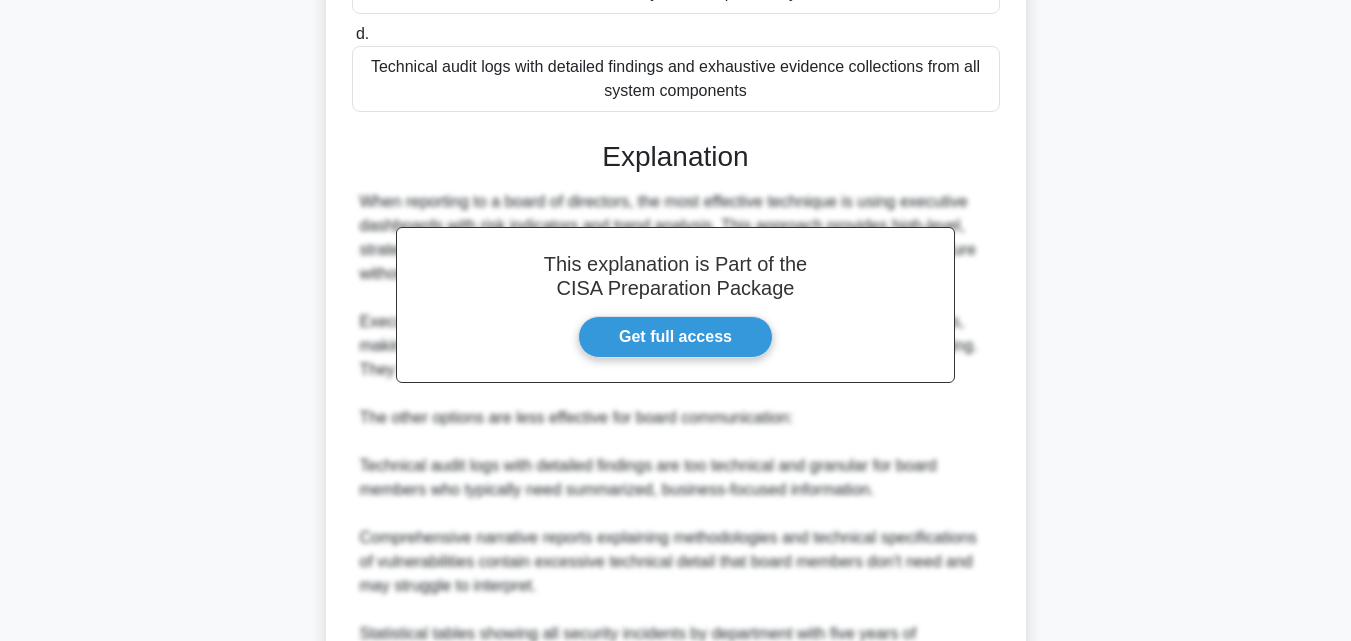 scroll, scrollTop: 713, scrollLeft: 0, axis: vertical 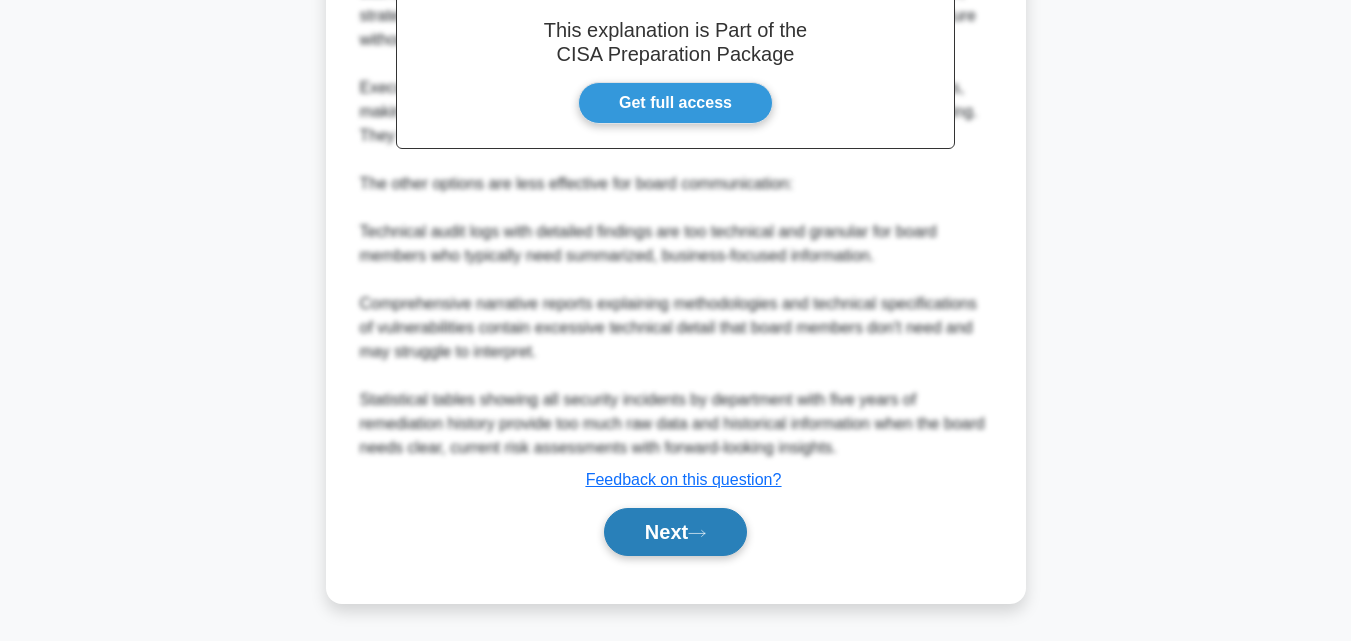 click on "Next" at bounding box center [675, 532] 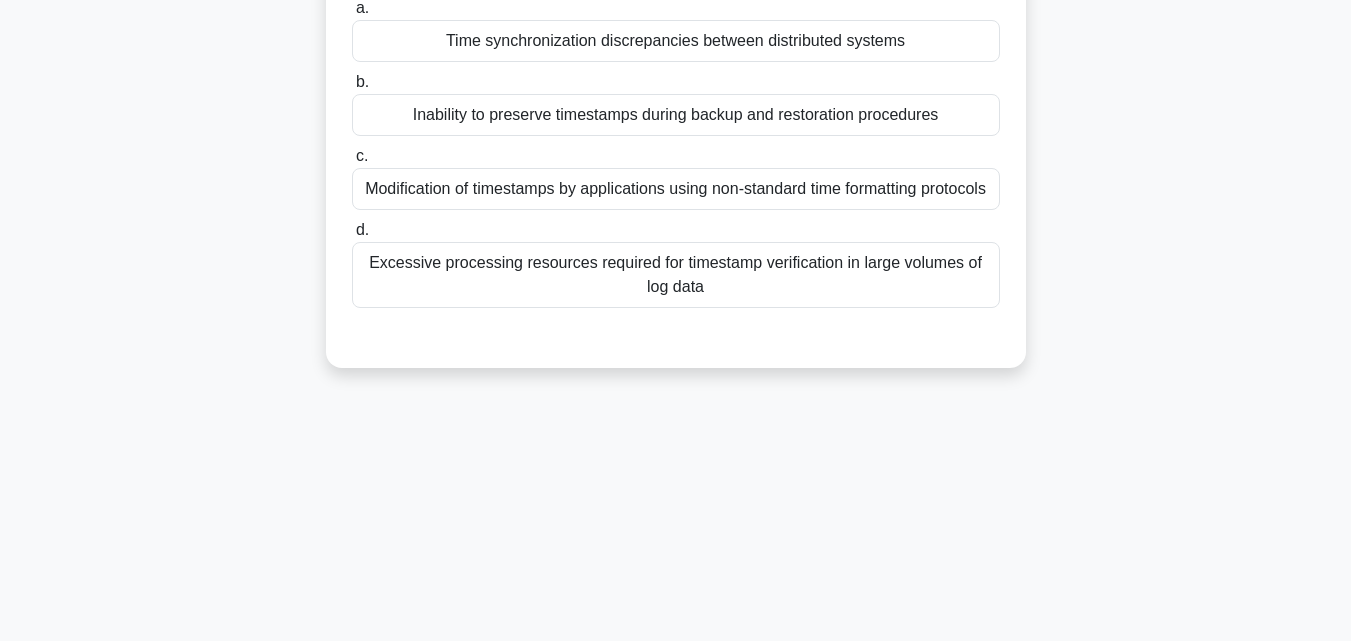 scroll, scrollTop: 39, scrollLeft: 0, axis: vertical 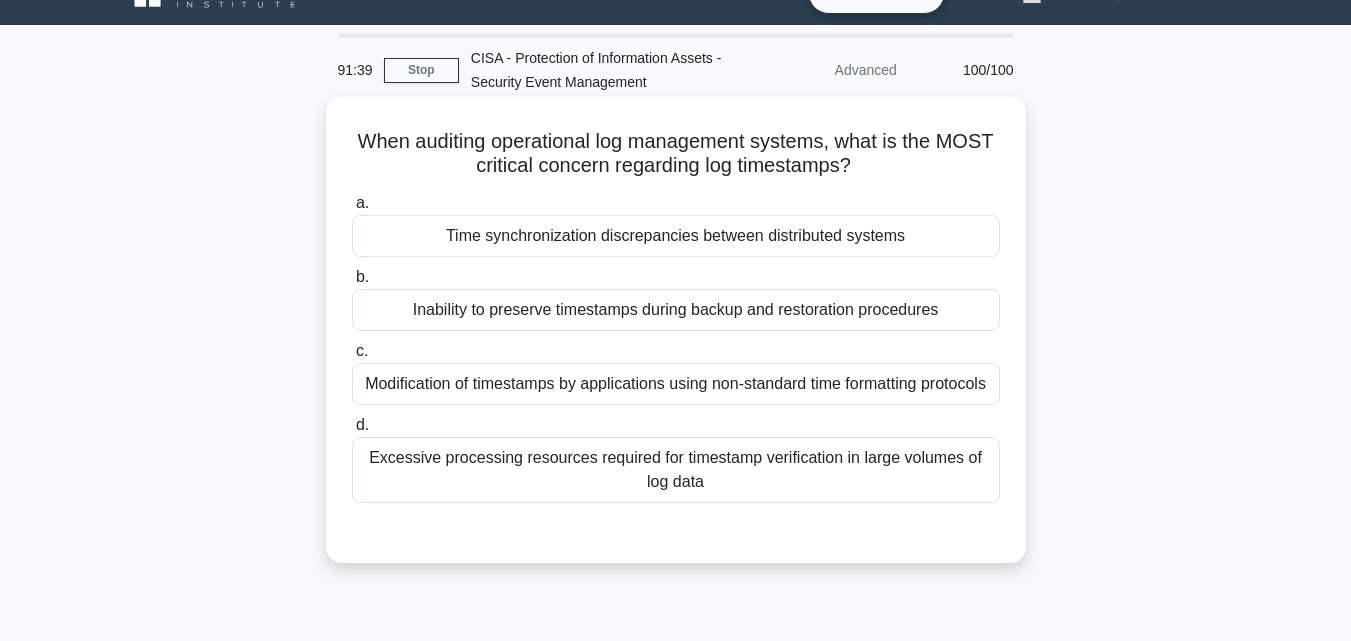 click on "Time synchronization discrepancies between distributed systems" at bounding box center (676, 236) 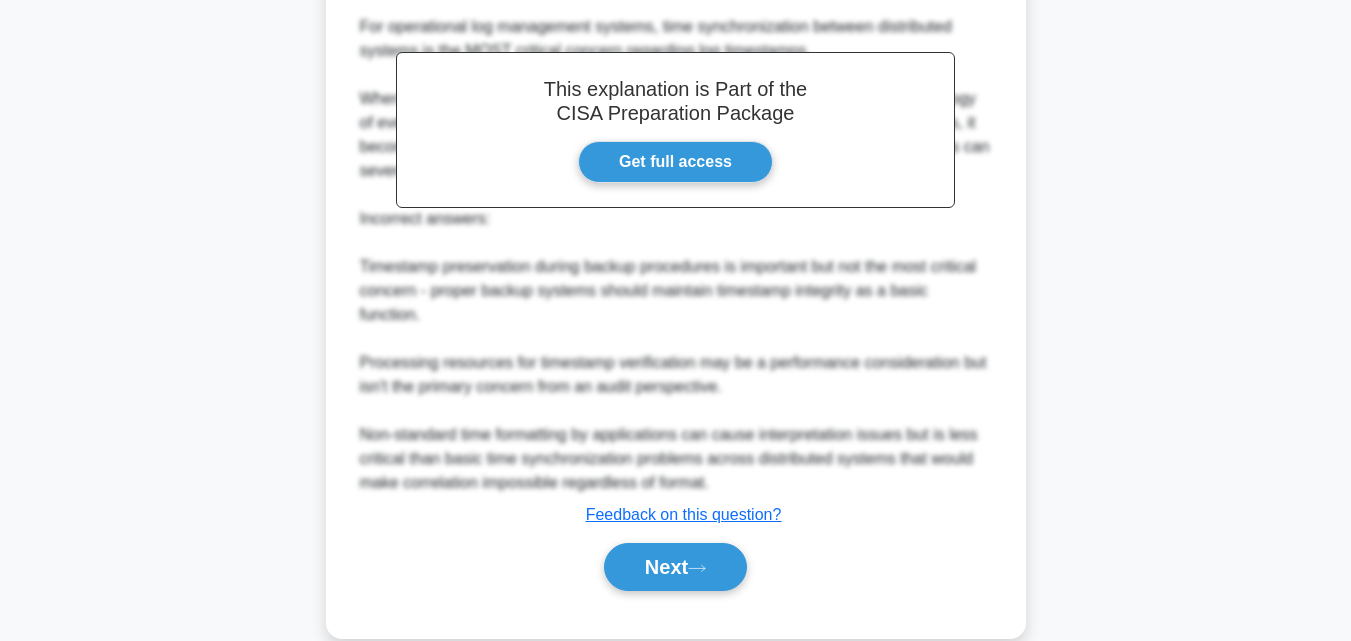scroll, scrollTop: 665, scrollLeft: 0, axis: vertical 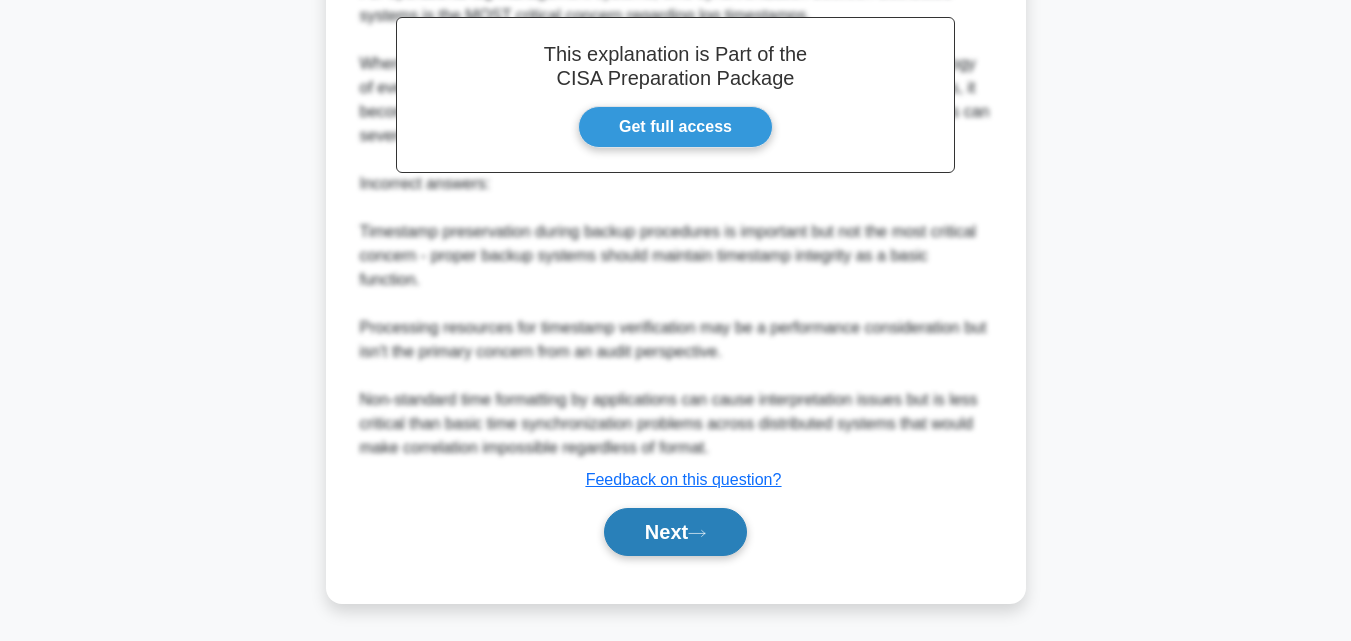 click on "Next" at bounding box center (675, 532) 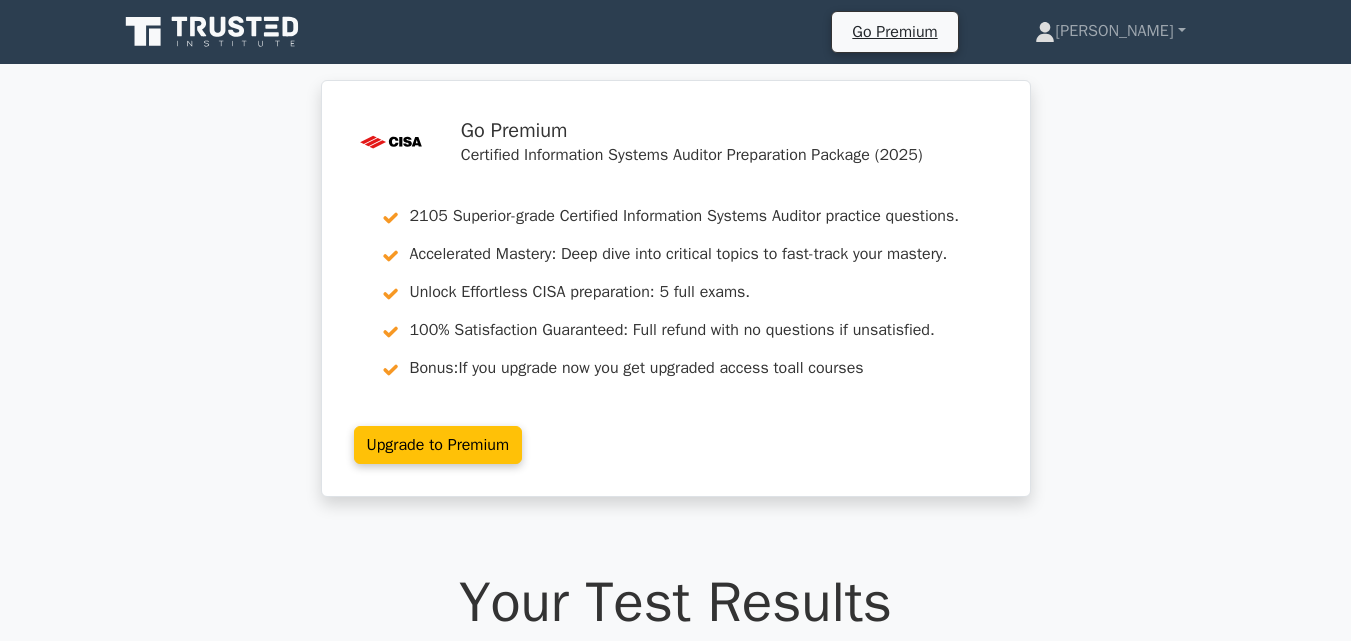 scroll, scrollTop: 0, scrollLeft: 0, axis: both 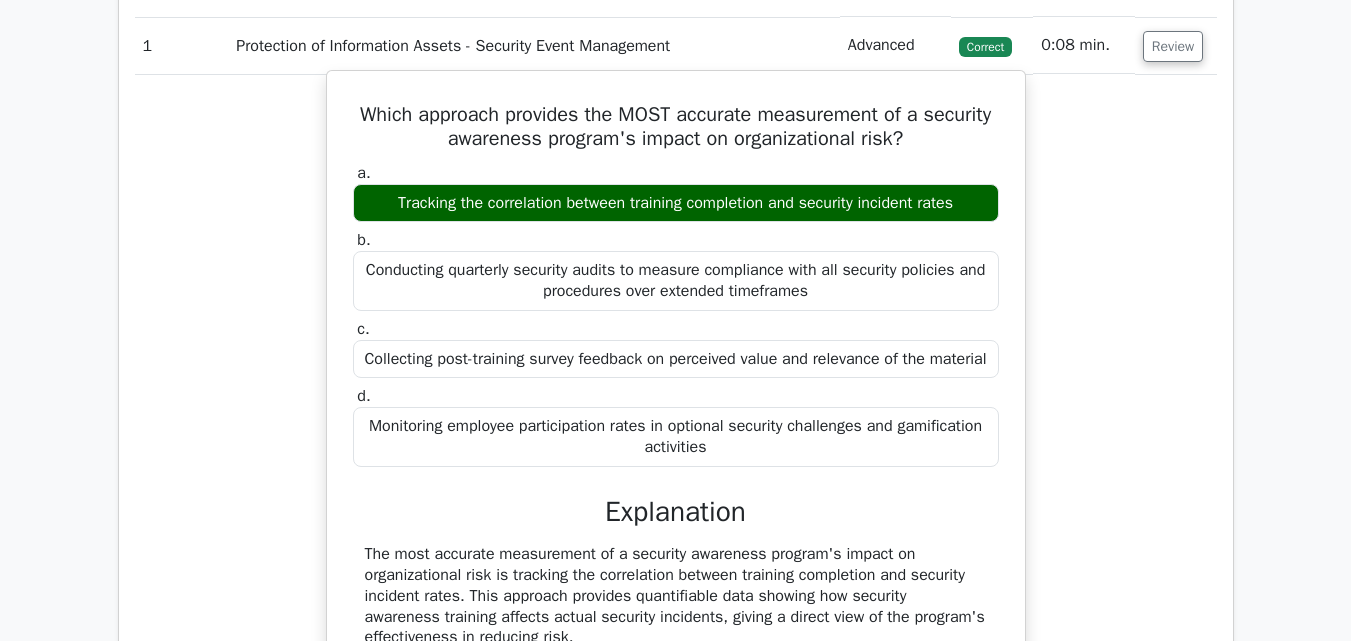drag, startPoint x: 456, startPoint y: 165, endPoint x: 987, endPoint y: 201, distance: 532.21893 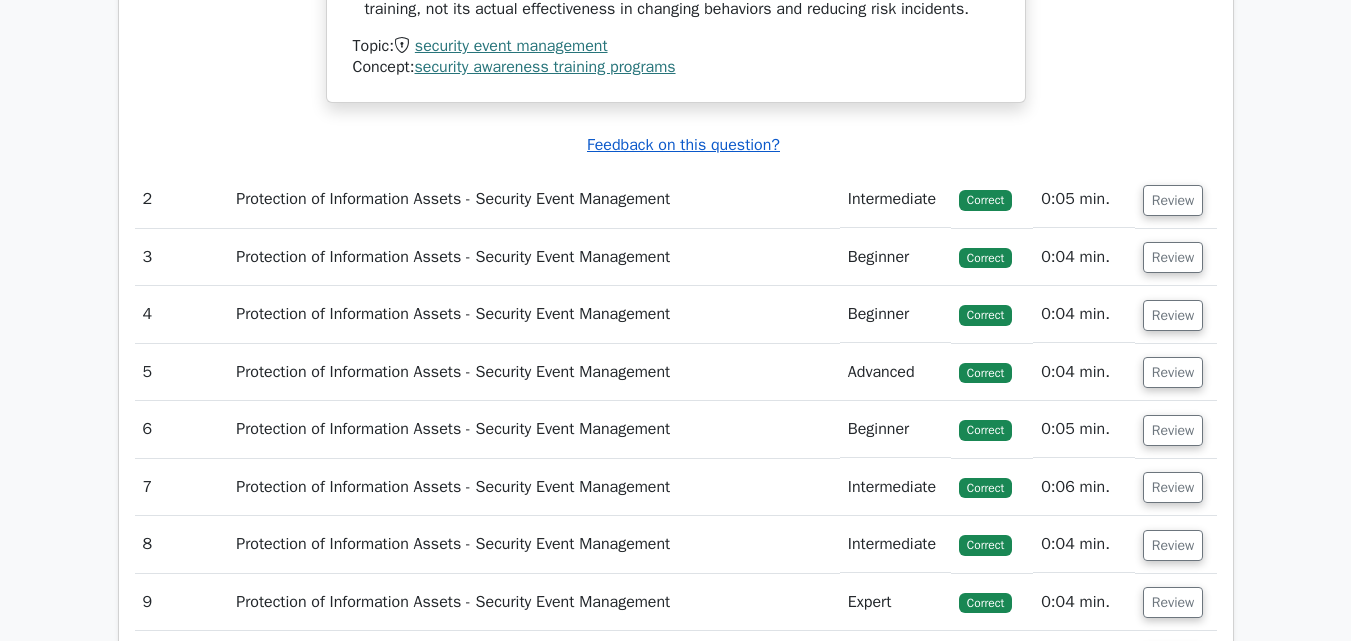 scroll, scrollTop: 2600, scrollLeft: 0, axis: vertical 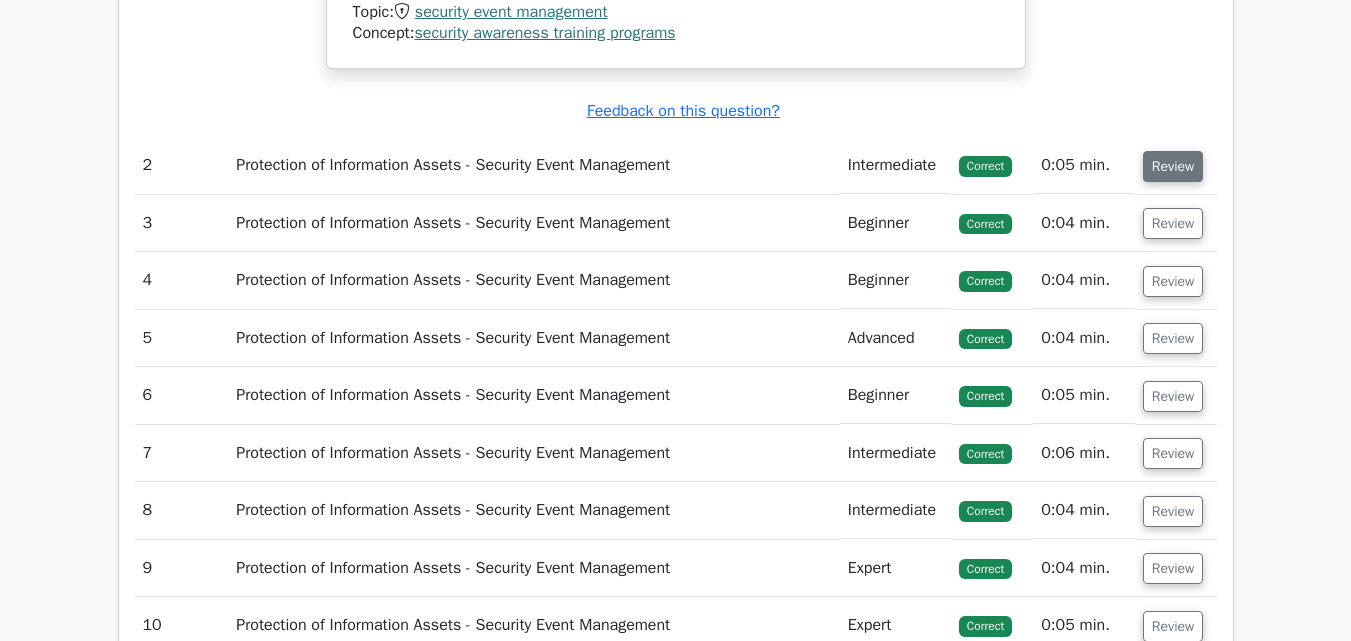 click on "Review" at bounding box center [1173, 166] 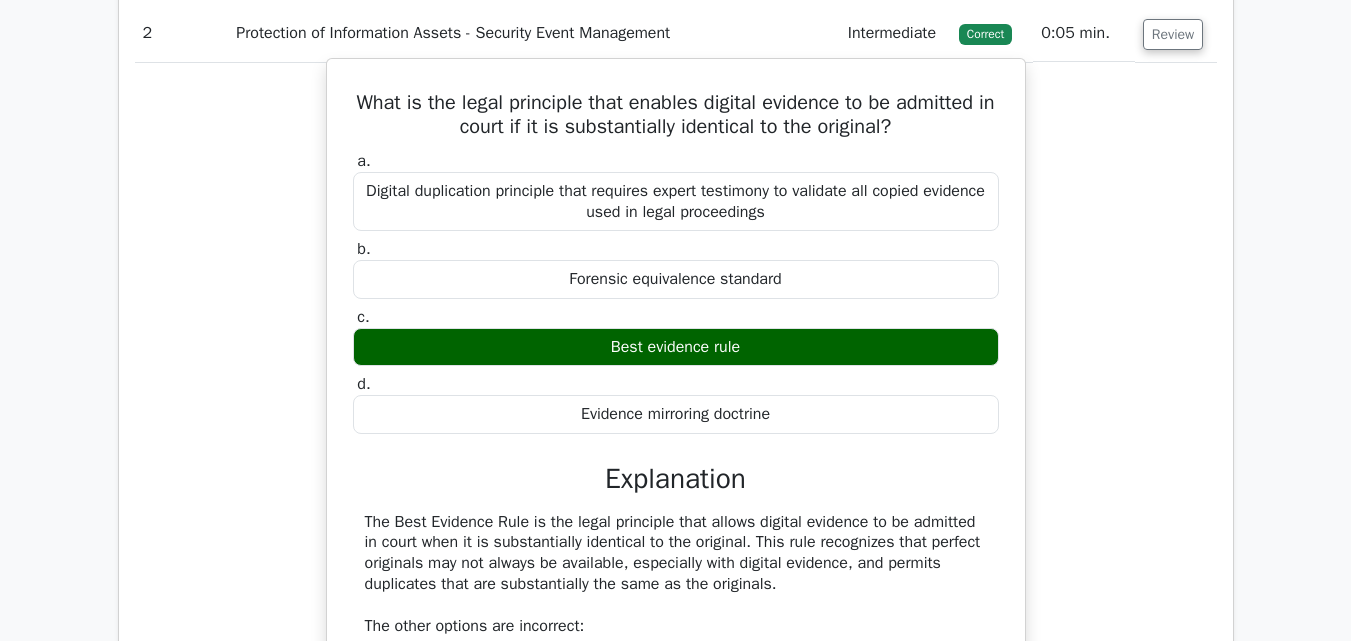 scroll, scrollTop: 2700, scrollLeft: 0, axis: vertical 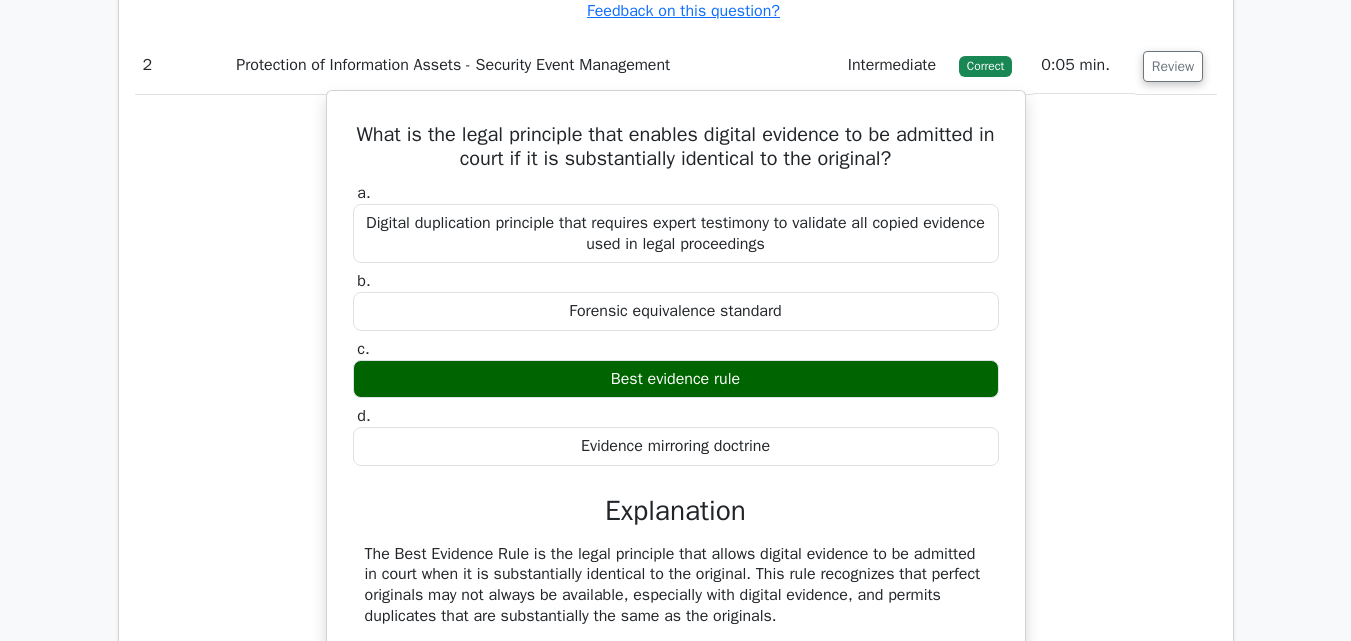 drag, startPoint x: 360, startPoint y: 157, endPoint x: 775, endPoint y: 400, distance: 480.90955 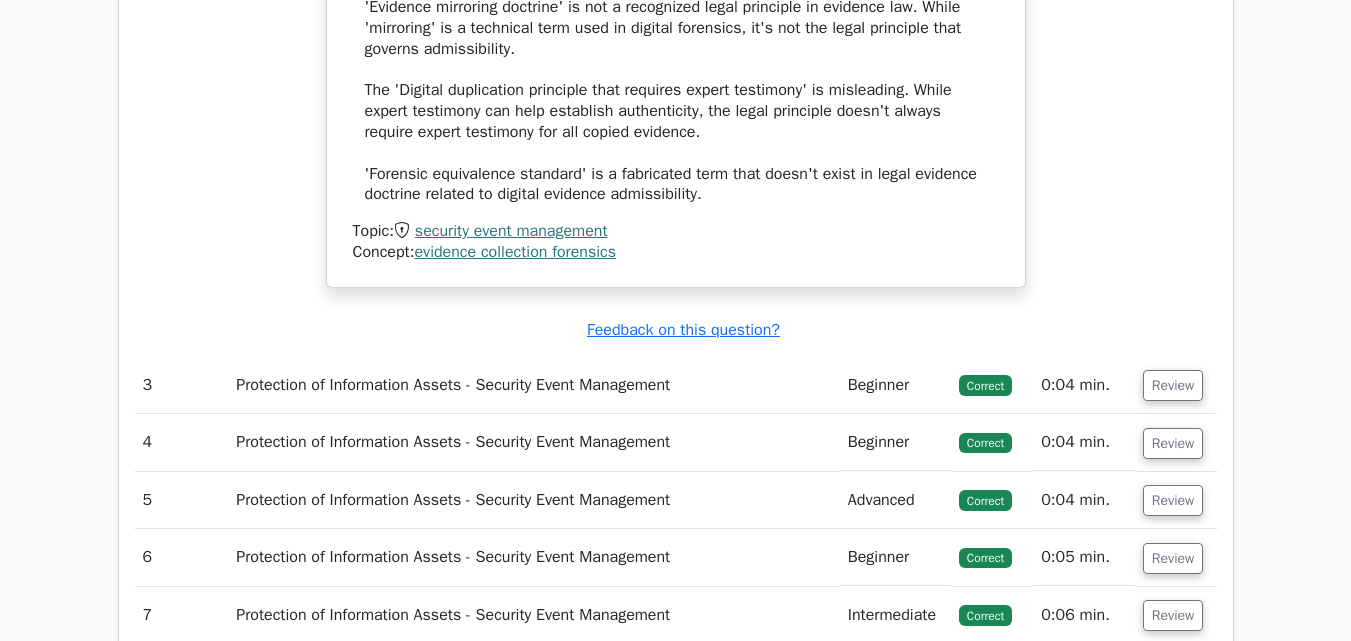 scroll, scrollTop: 3500, scrollLeft: 0, axis: vertical 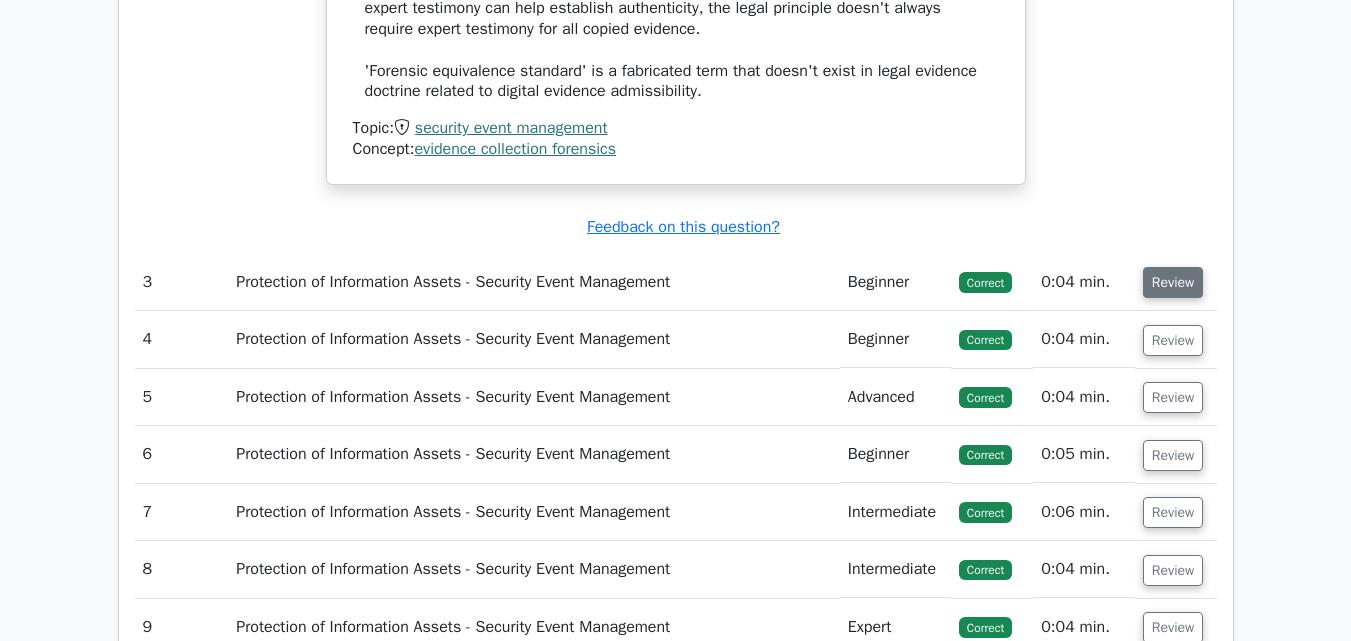 click on "Review" at bounding box center (1173, 282) 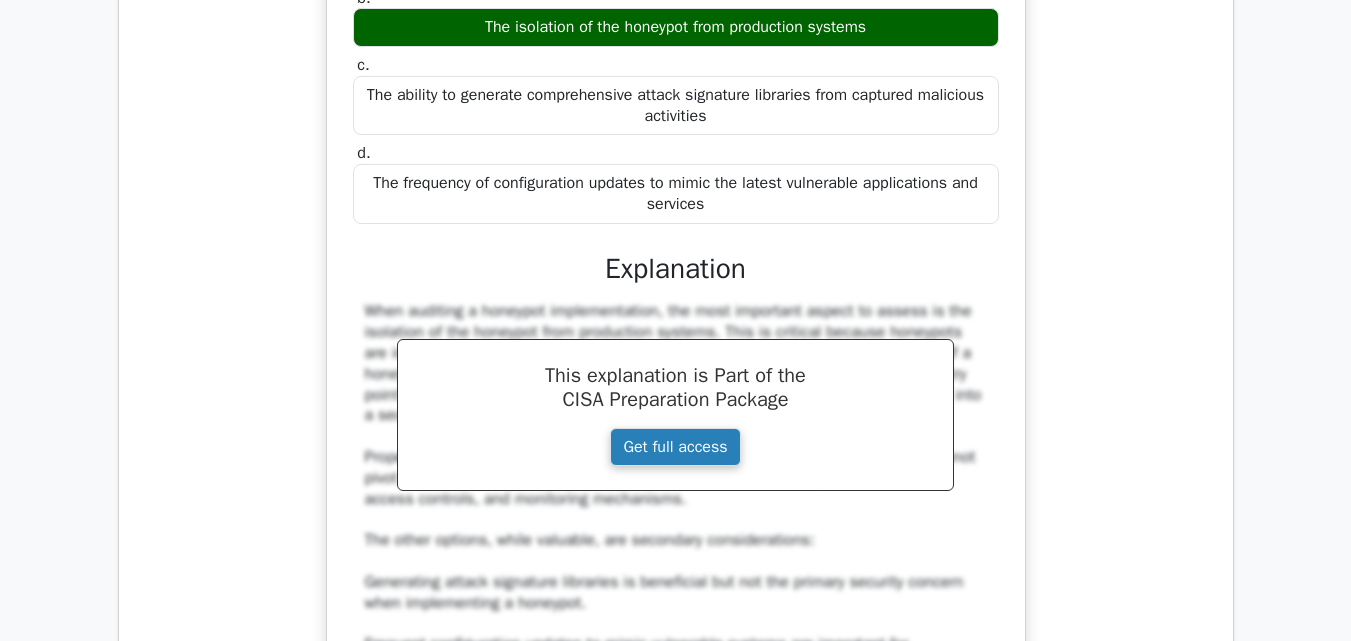 scroll, scrollTop: 3700, scrollLeft: 0, axis: vertical 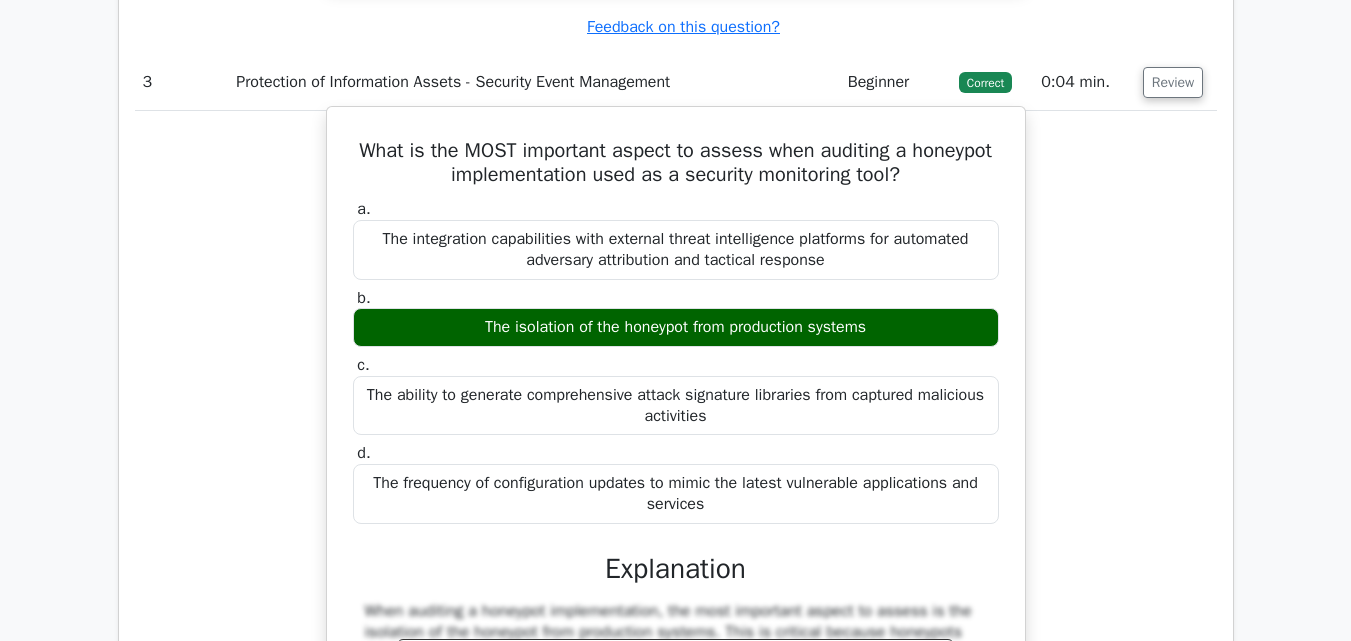 drag, startPoint x: 396, startPoint y: 168, endPoint x: 903, endPoint y: 351, distance: 539.01575 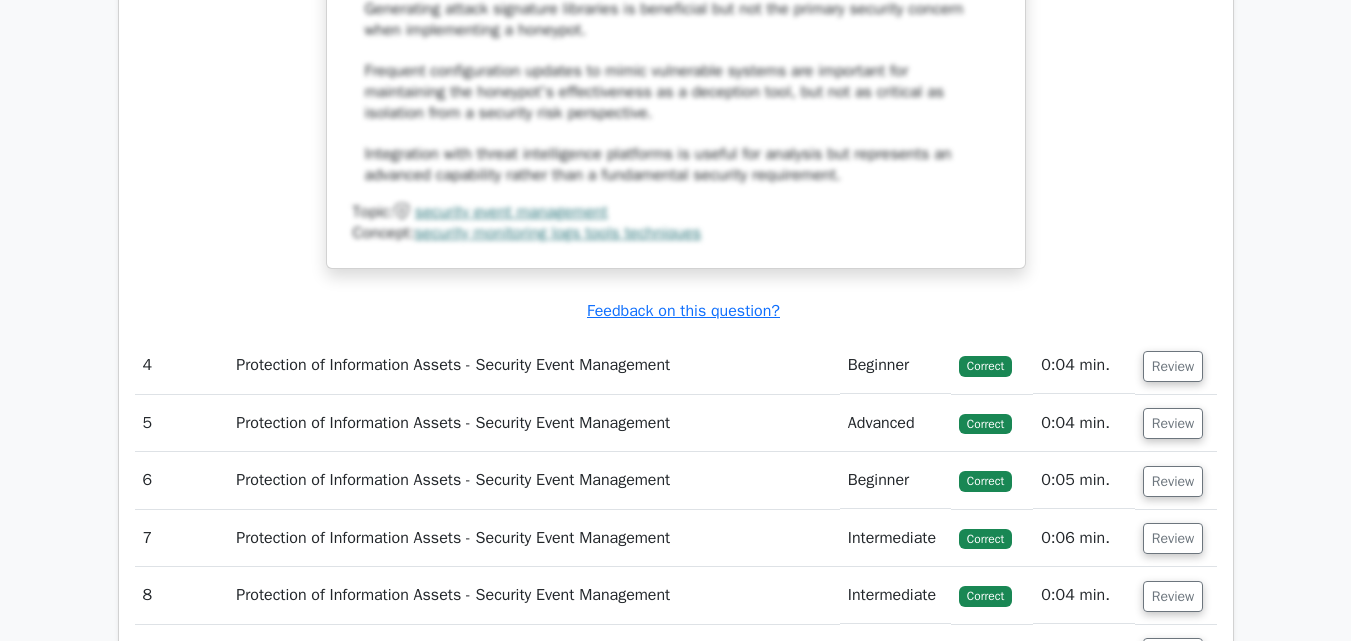 scroll, scrollTop: 4700, scrollLeft: 0, axis: vertical 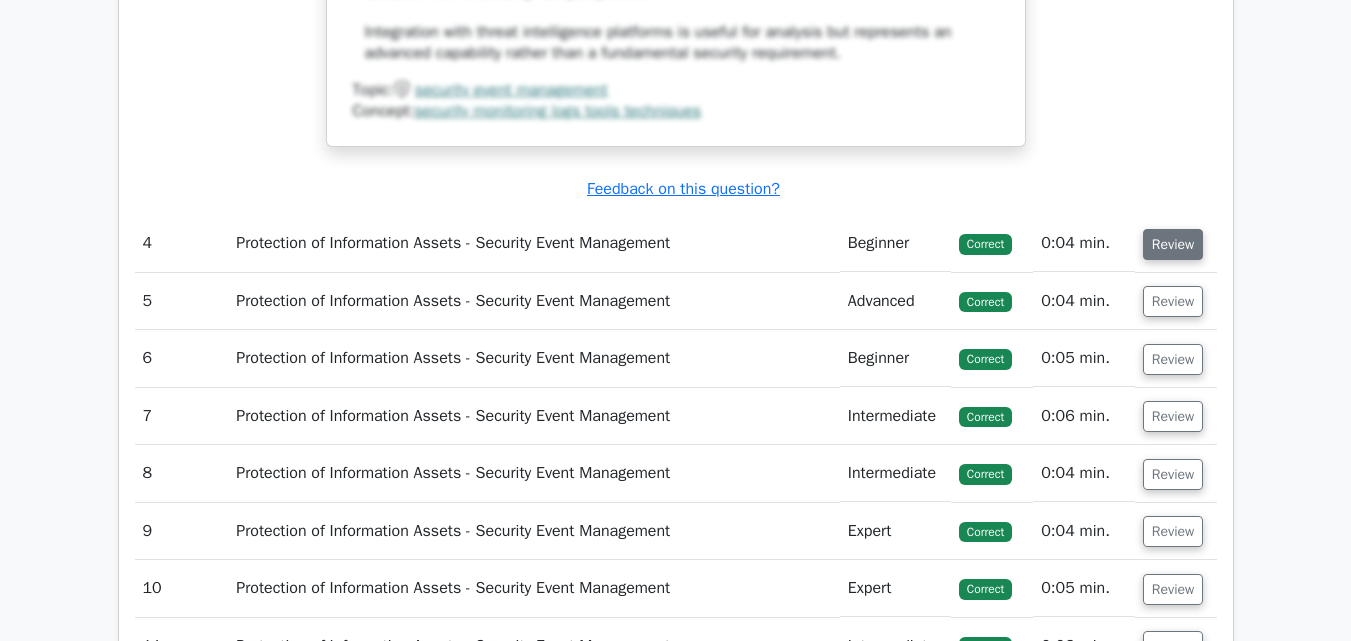 click on "Review" at bounding box center [1173, 244] 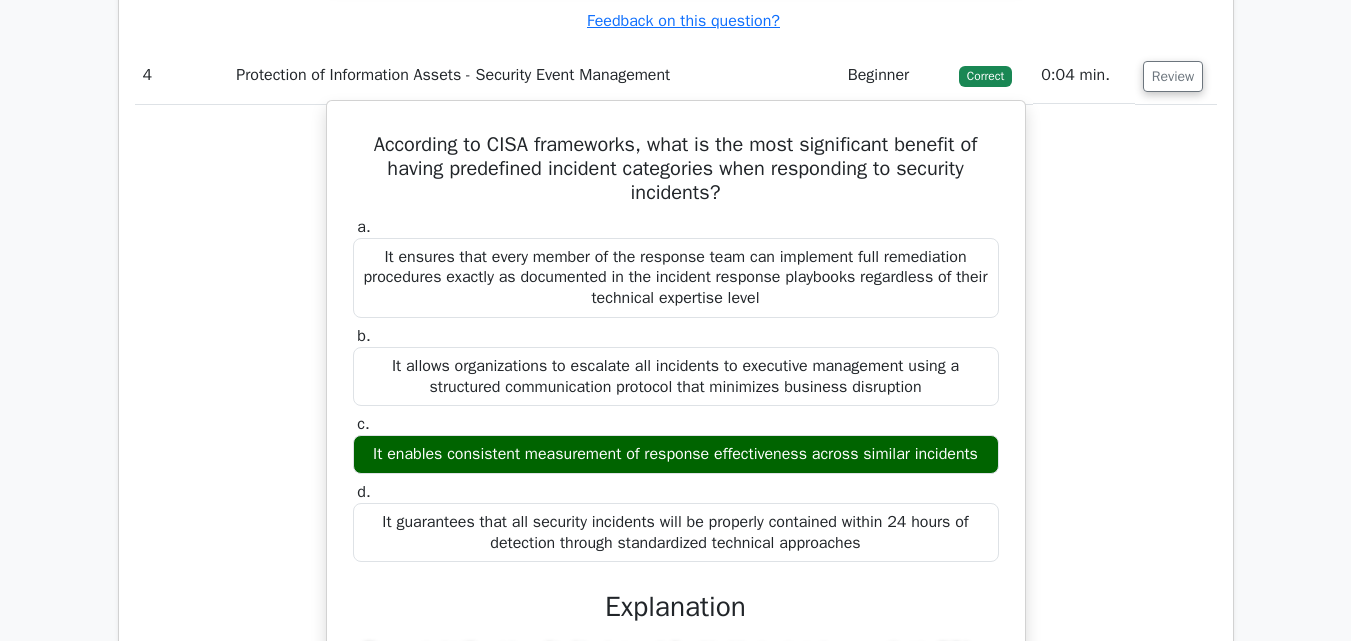 scroll, scrollTop: 4900, scrollLeft: 0, axis: vertical 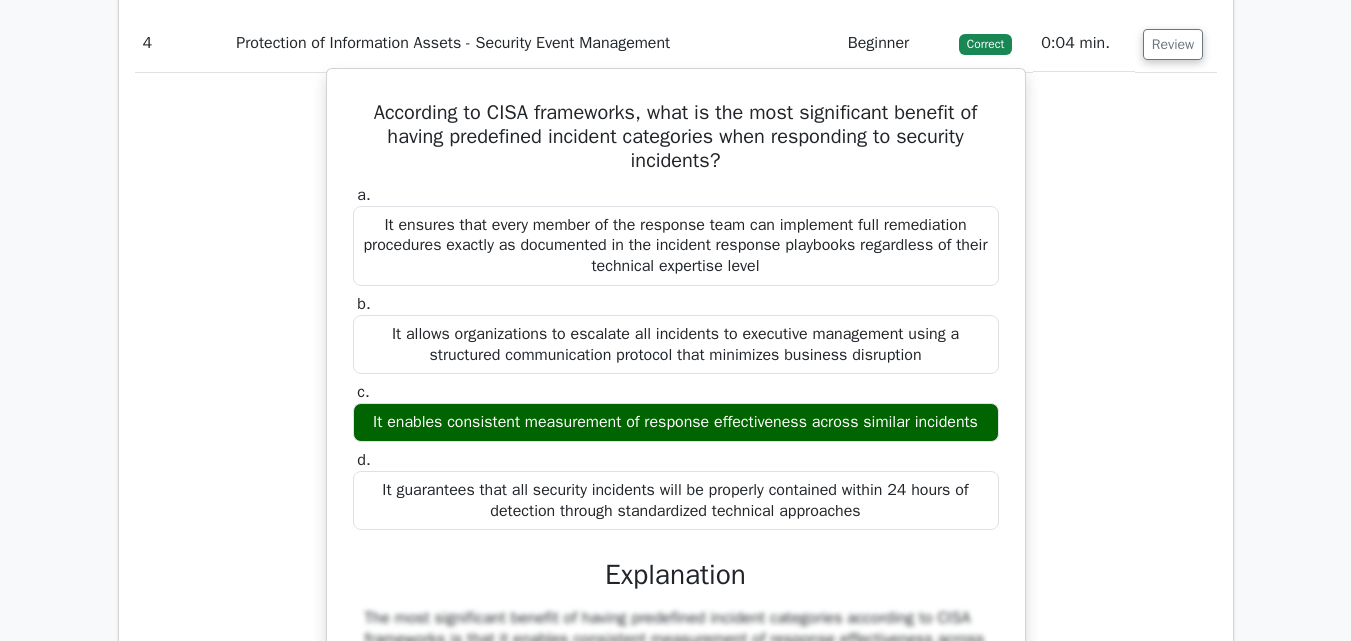 drag, startPoint x: 365, startPoint y: 132, endPoint x: 1015, endPoint y: 453, distance: 724.9421 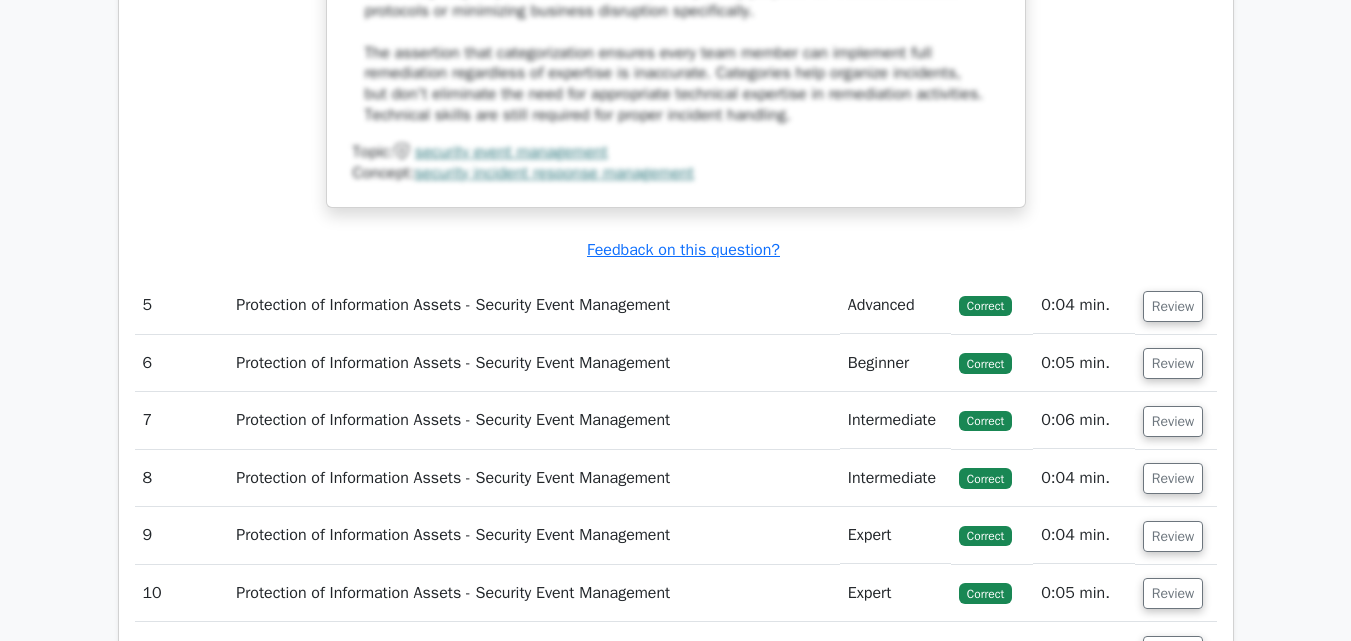 scroll, scrollTop: 5900, scrollLeft: 0, axis: vertical 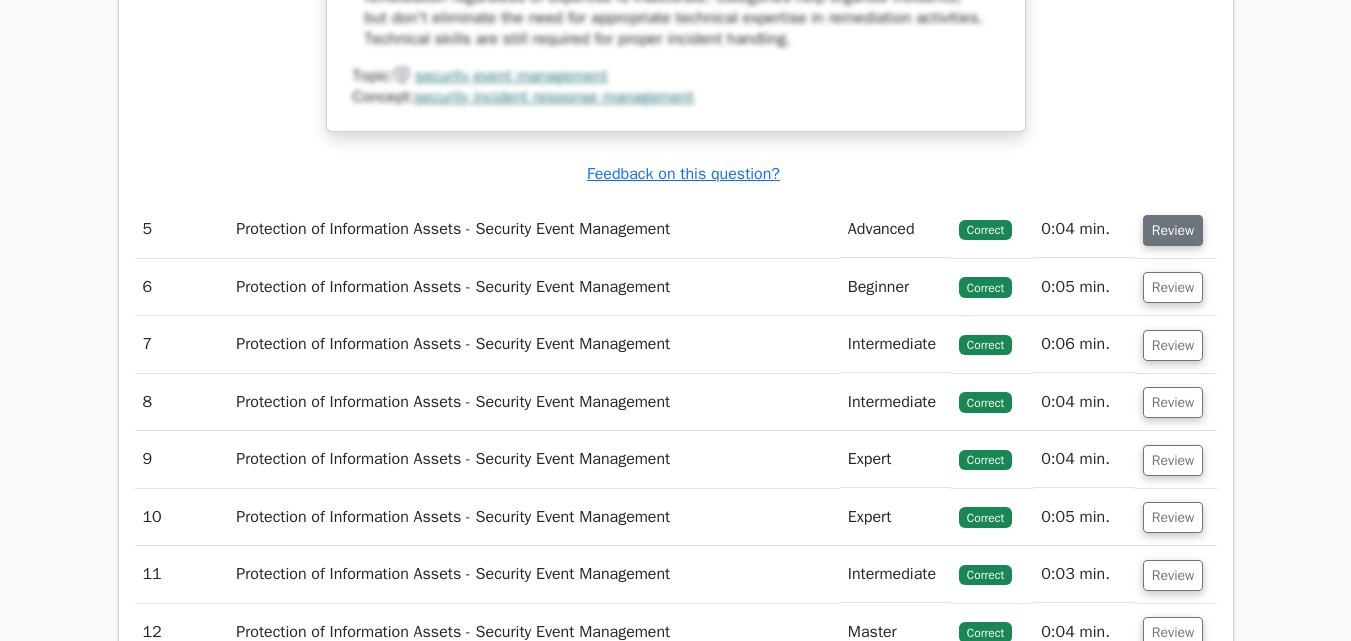 click on "Review" at bounding box center [1173, 230] 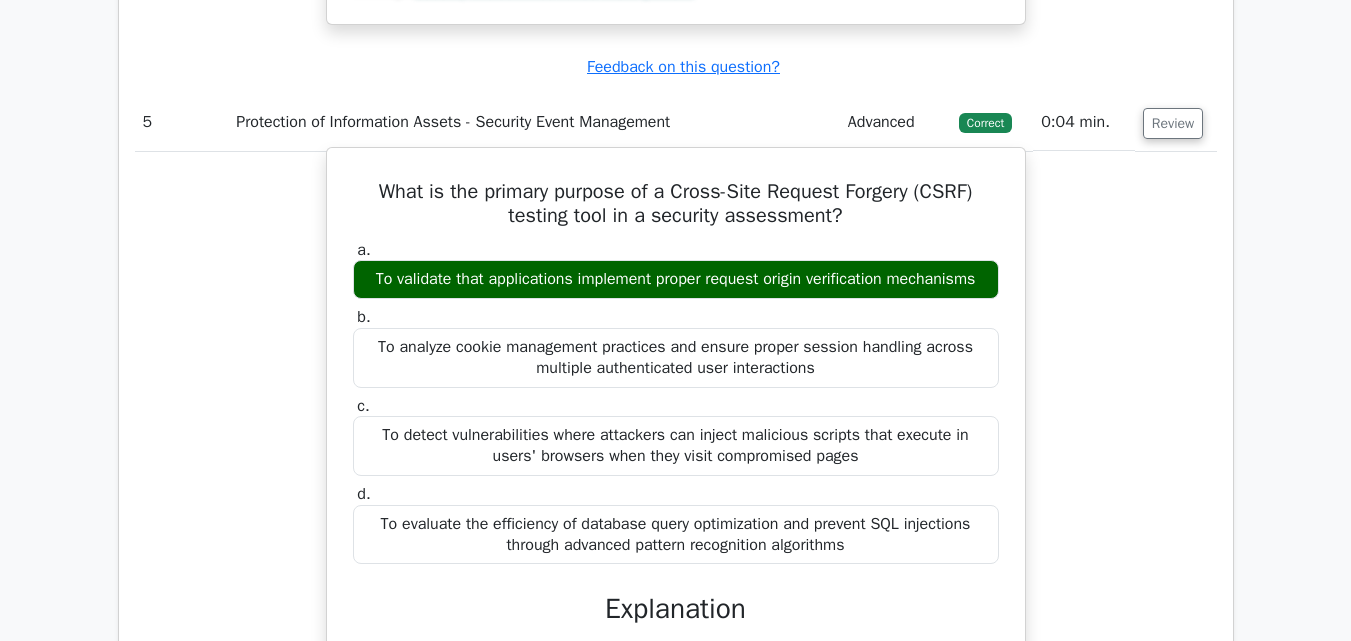 scroll, scrollTop: 6000, scrollLeft: 0, axis: vertical 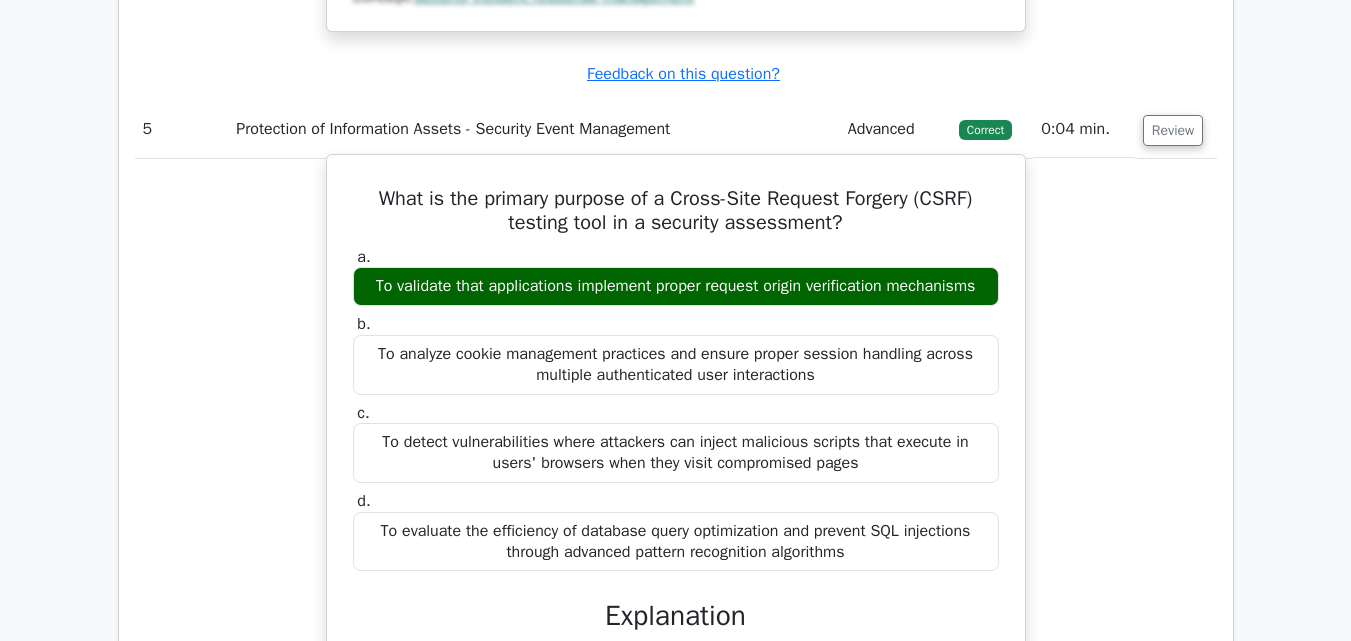 drag, startPoint x: 369, startPoint y: 217, endPoint x: 998, endPoint y: 313, distance: 636.28375 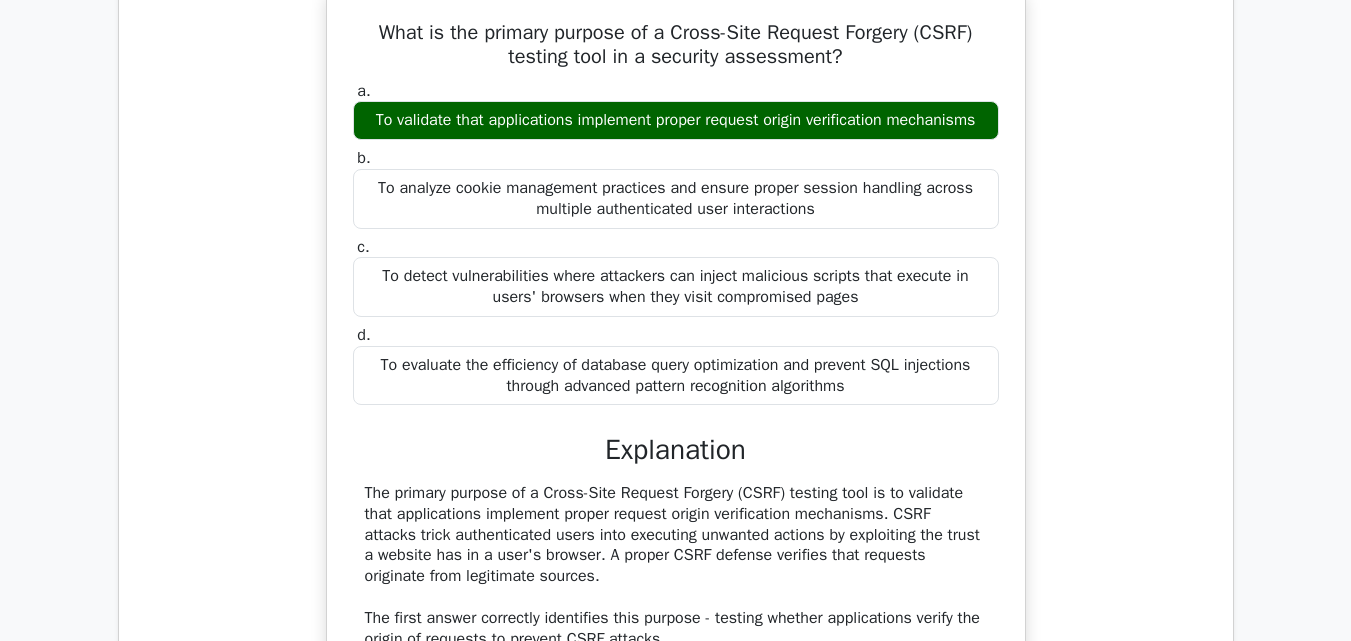 scroll, scrollTop: 6400, scrollLeft: 0, axis: vertical 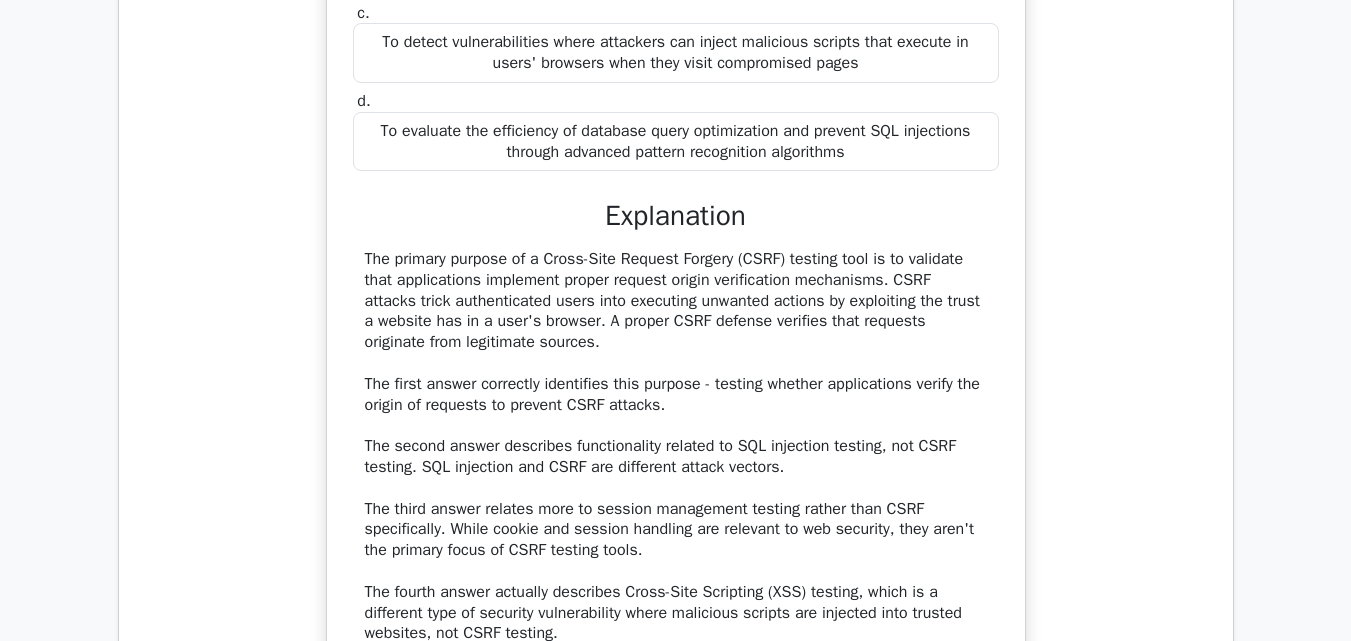 drag, startPoint x: 365, startPoint y: 285, endPoint x: 650, endPoint y: 360, distance: 294.70325 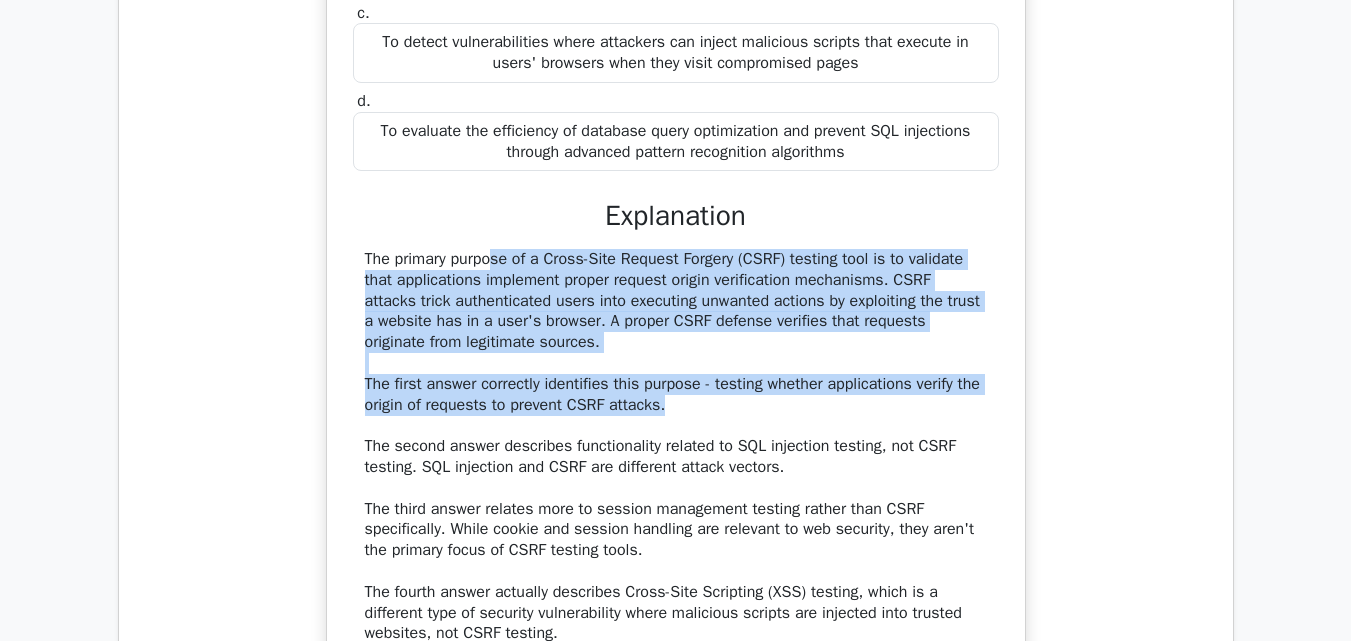 drag, startPoint x: 368, startPoint y: 281, endPoint x: 695, endPoint y: 418, distance: 354.53912 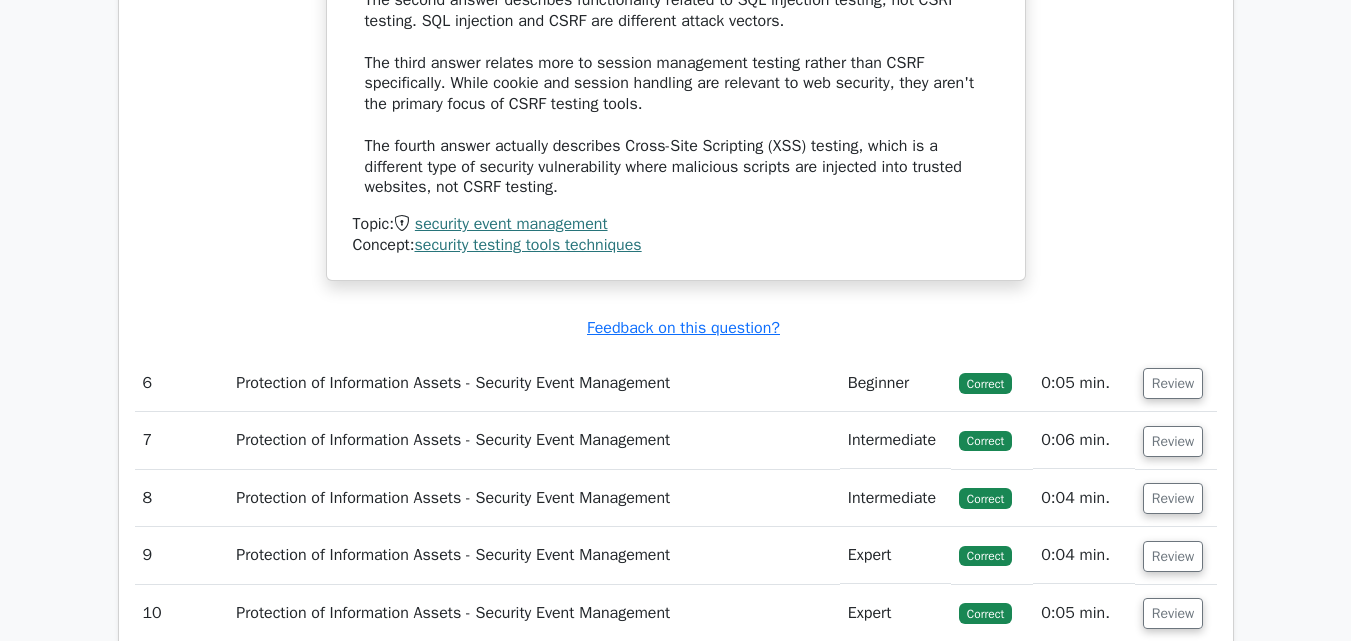 scroll, scrollTop: 6900, scrollLeft: 0, axis: vertical 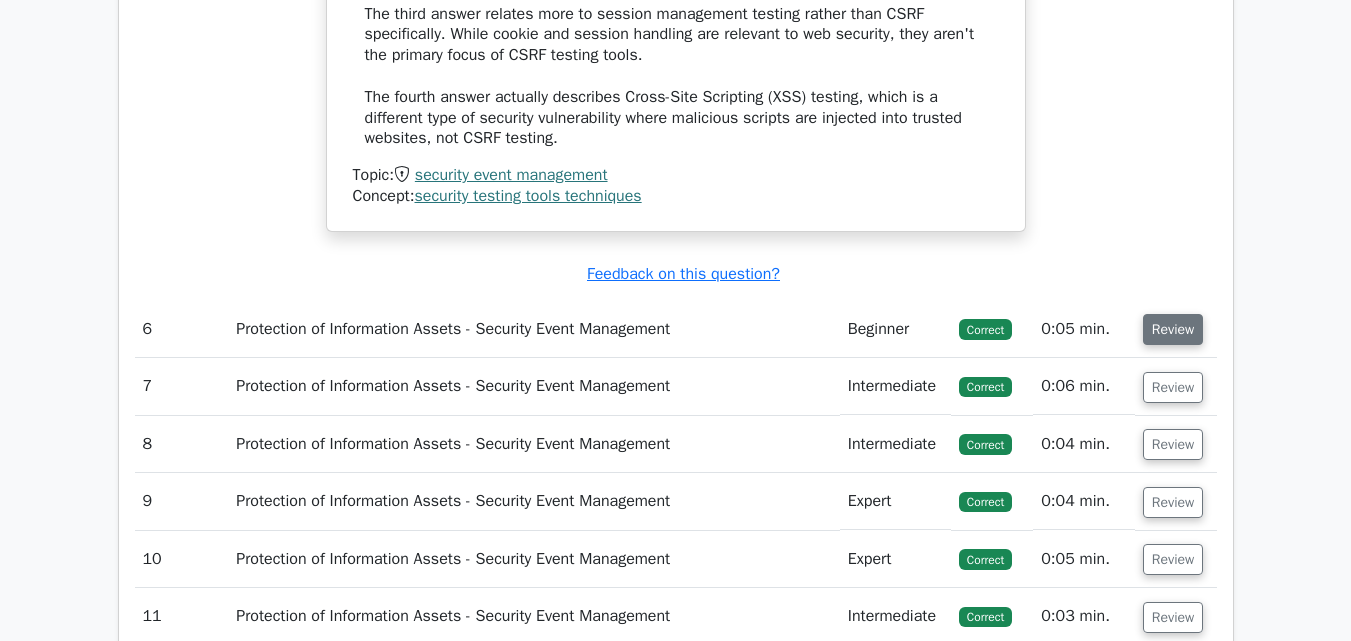 click on "Review" at bounding box center [1173, 329] 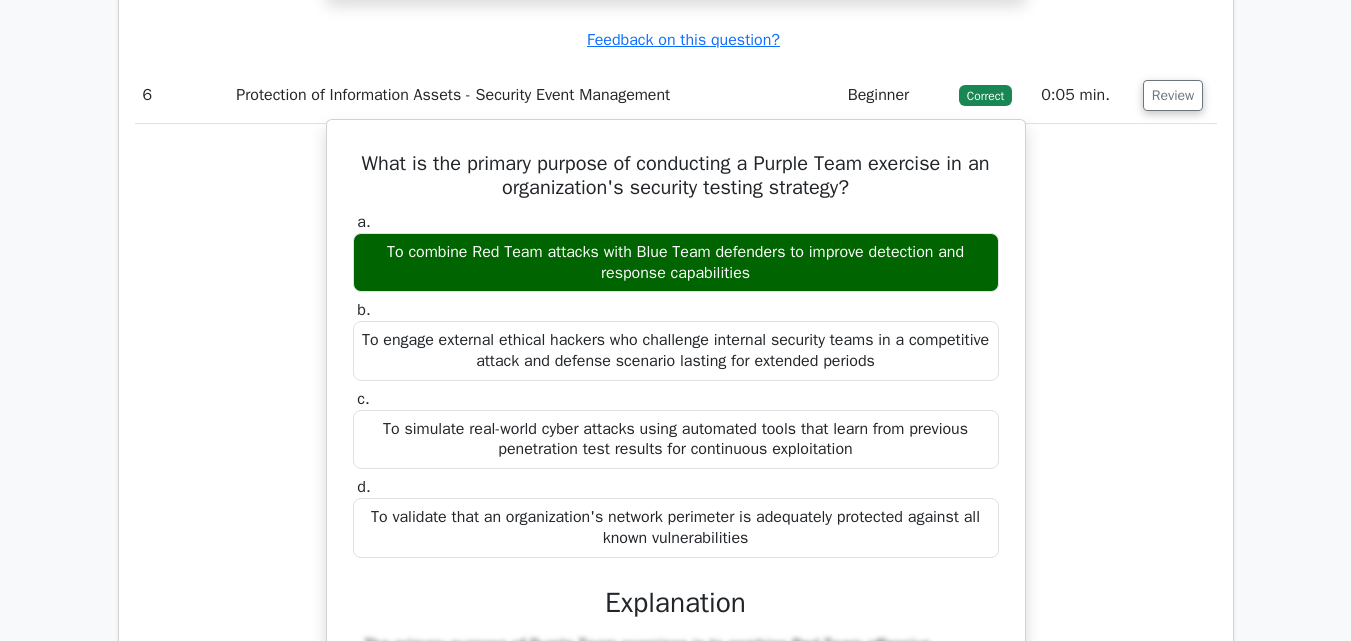 scroll, scrollTop: 7100, scrollLeft: 0, axis: vertical 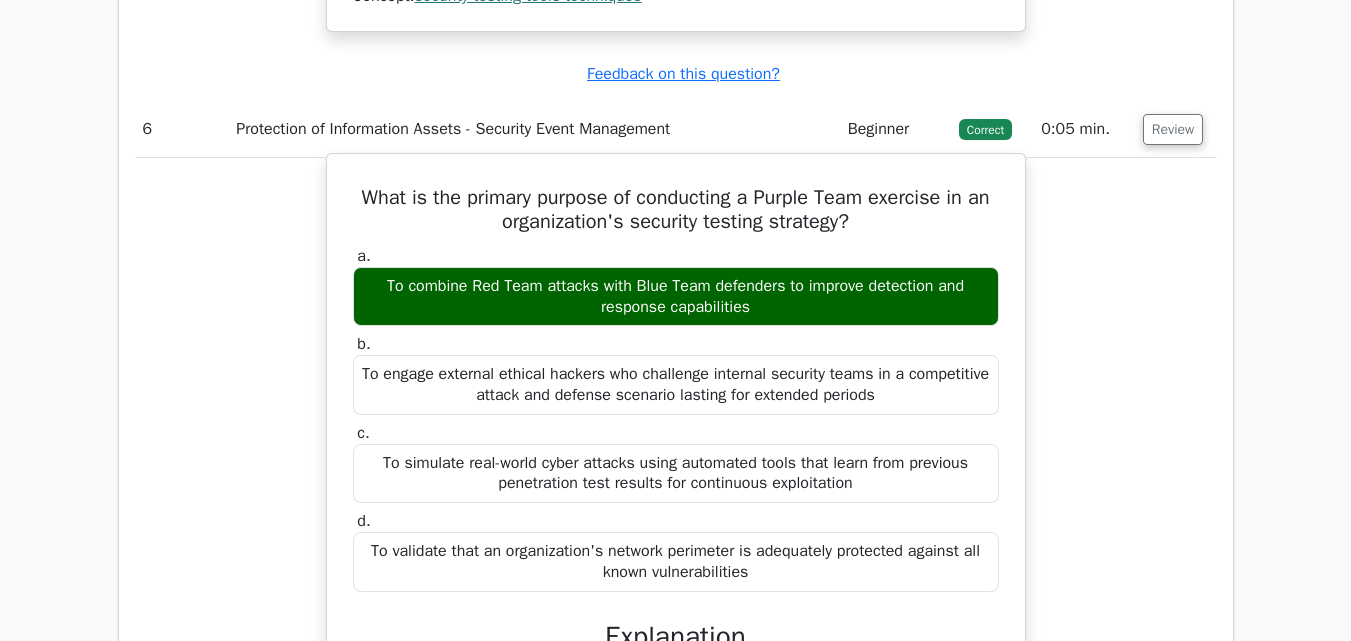 drag, startPoint x: 369, startPoint y: 213, endPoint x: 761, endPoint y: 317, distance: 405.56134 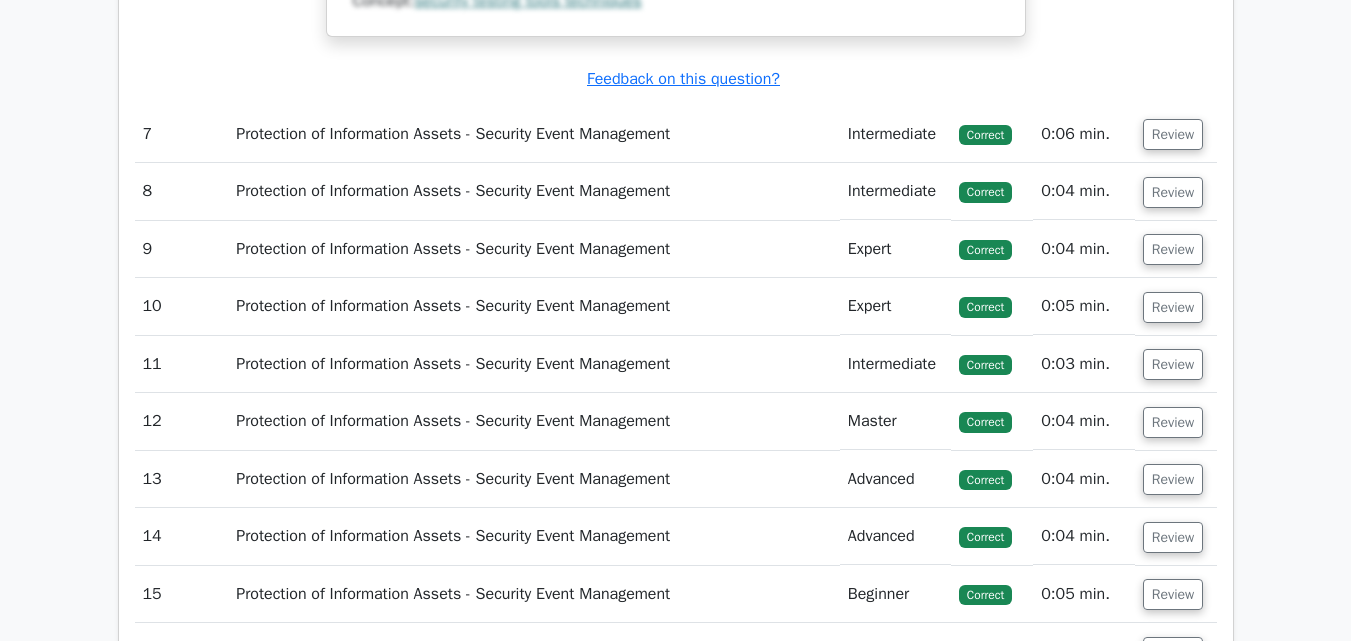 scroll, scrollTop: 8300, scrollLeft: 0, axis: vertical 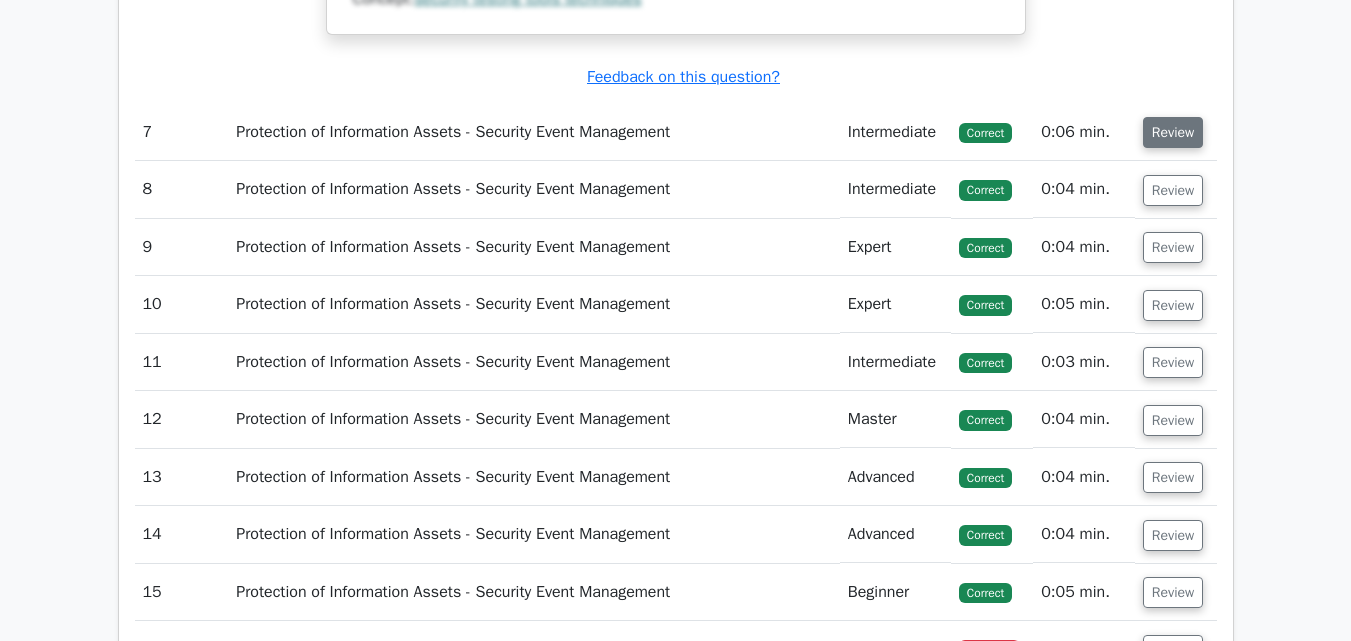 click on "Review" at bounding box center (1173, 132) 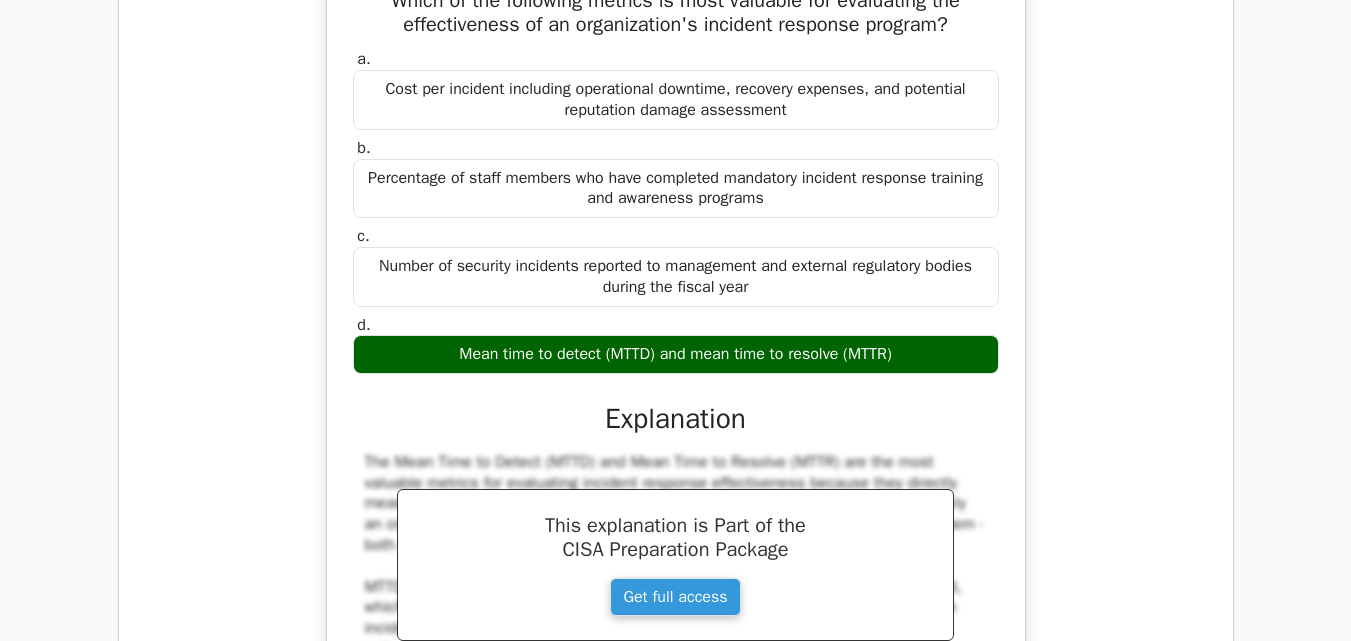 scroll, scrollTop: 8400, scrollLeft: 0, axis: vertical 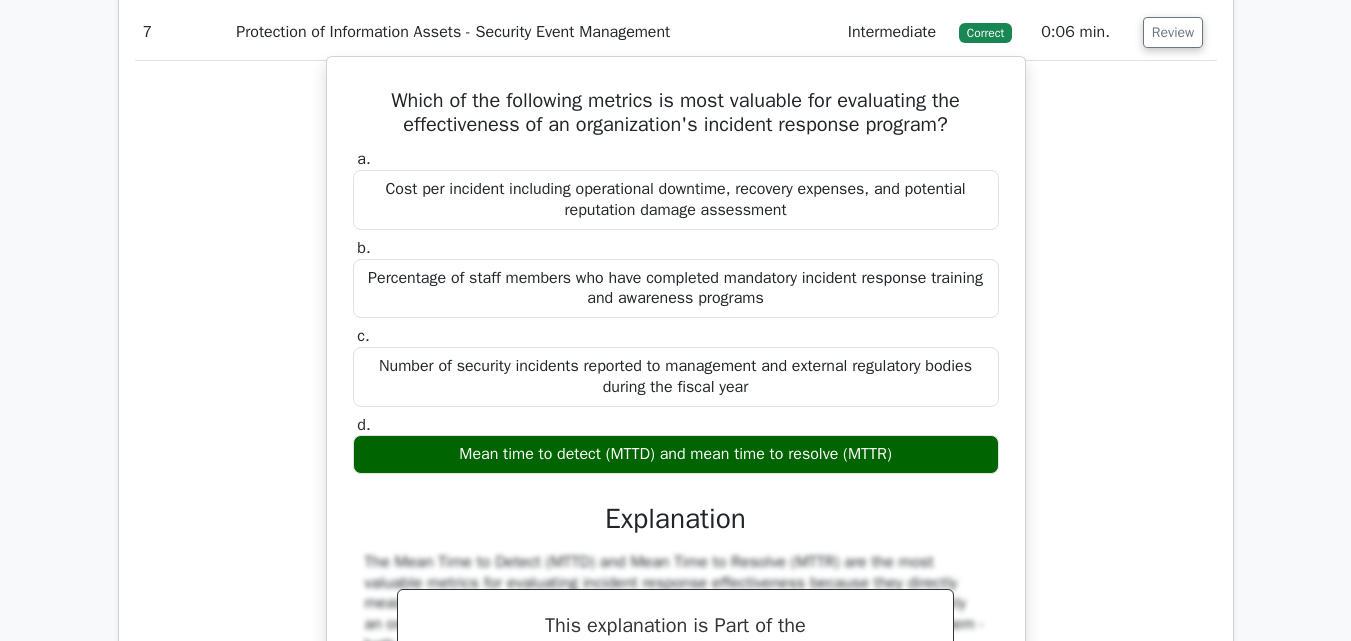 drag, startPoint x: 380, startPoint y: 121, endPoint x: 953, endPoint y: 475, distance: 673.53174 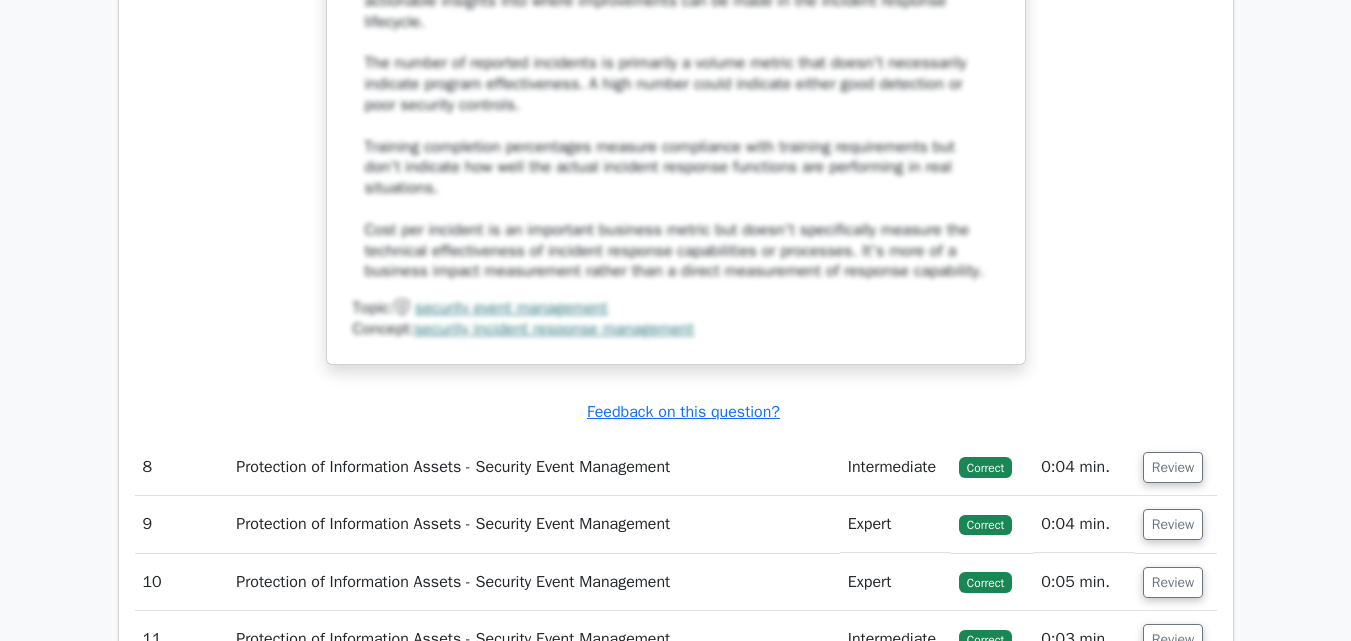 scroll, scrollTop: 9400, scrollLeft: 0, axis: vertical 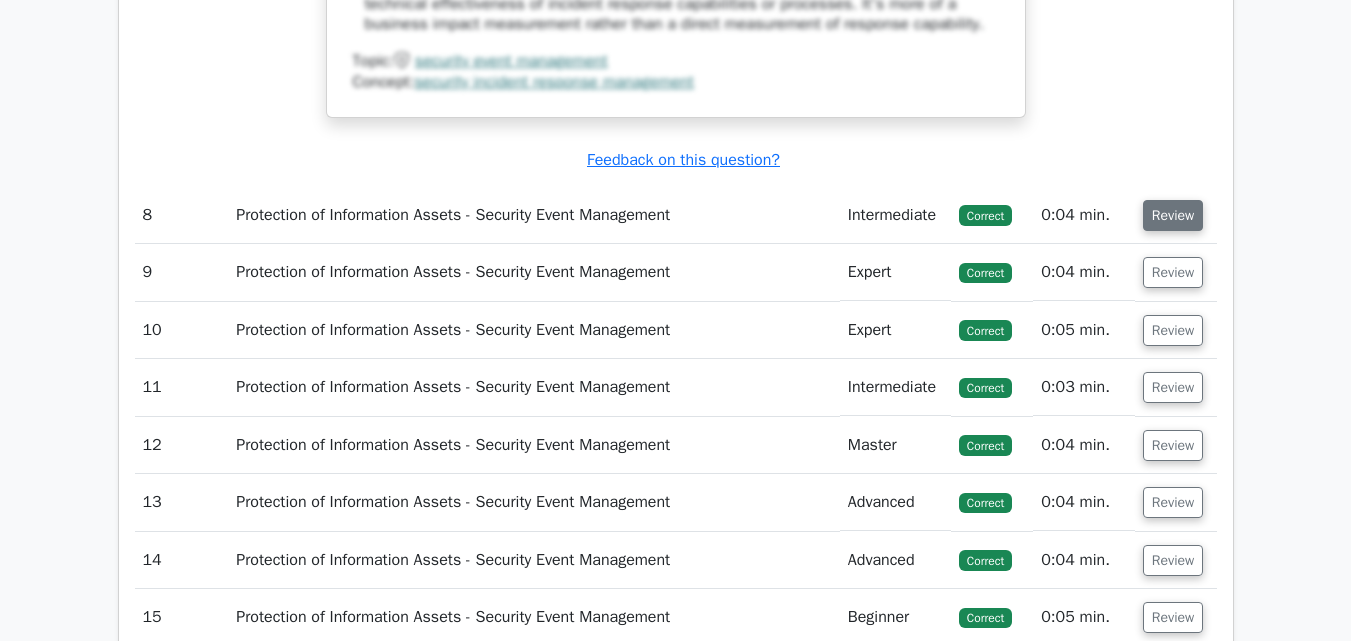 click on "Review" at bounding box center [1173, 215] 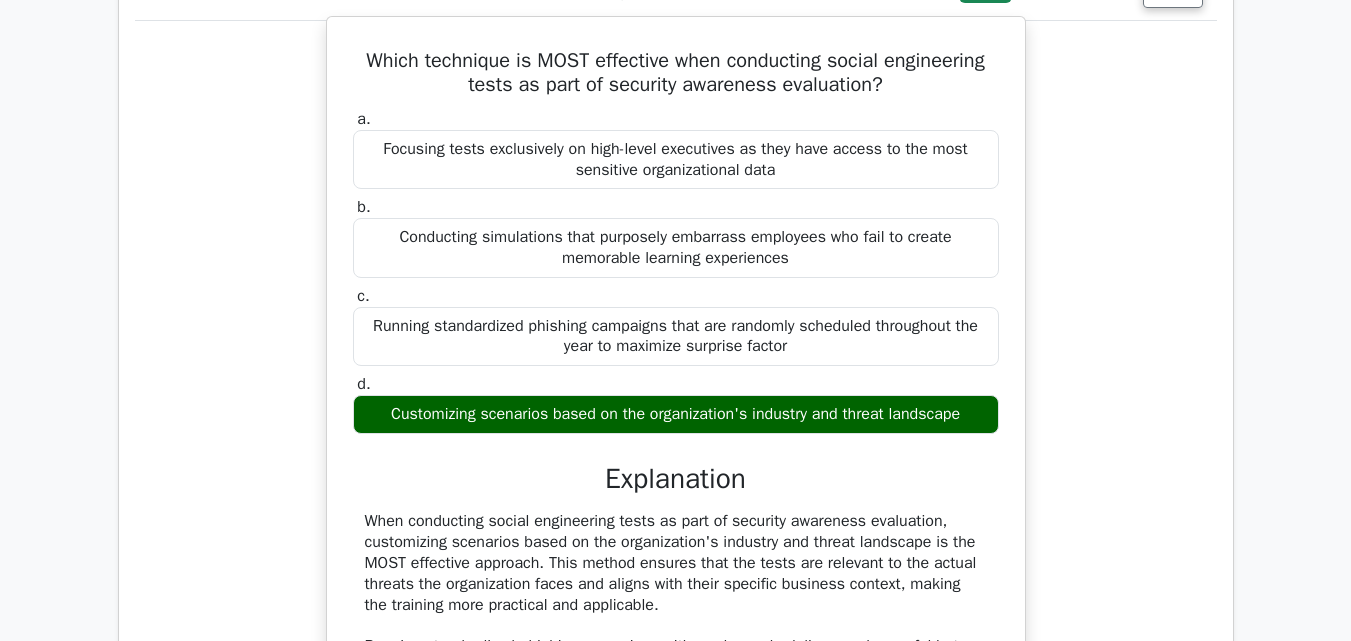 scroll, scrollTop: 9600, scrollLeft: 0, axis: vertical 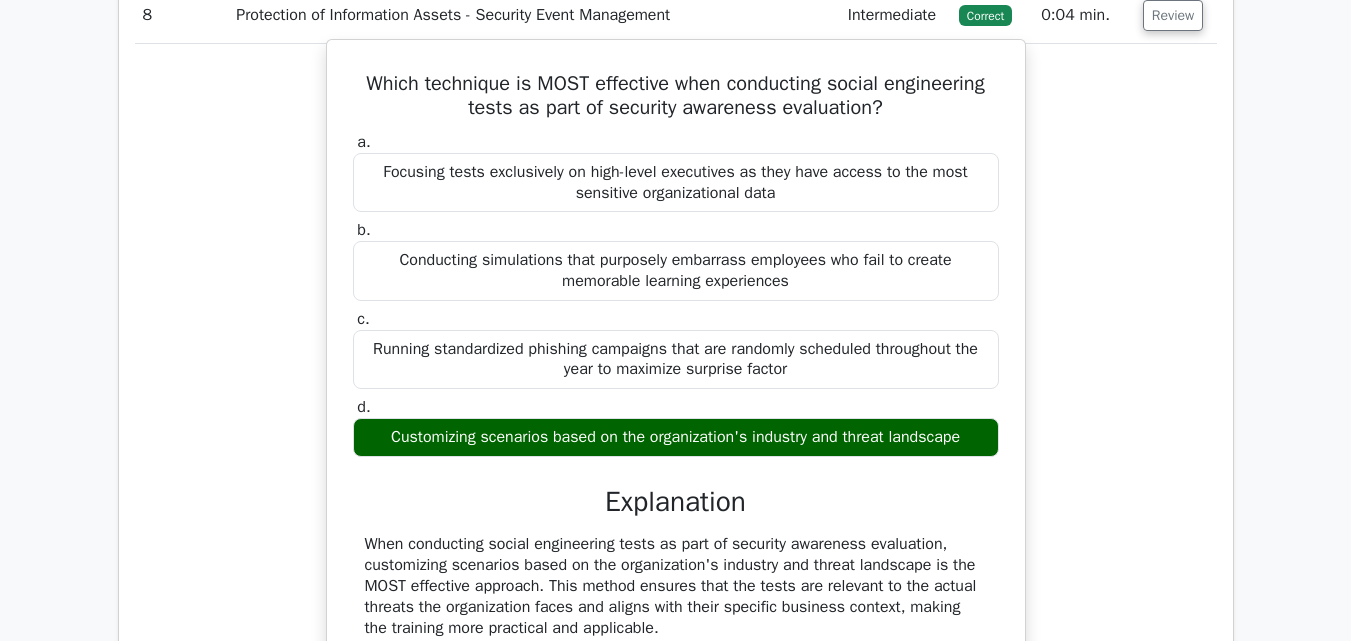 drag, startPoint x: 352, startPoint y: 103, endPoint x: 975, endPoint y: 460, distance: 718.0376 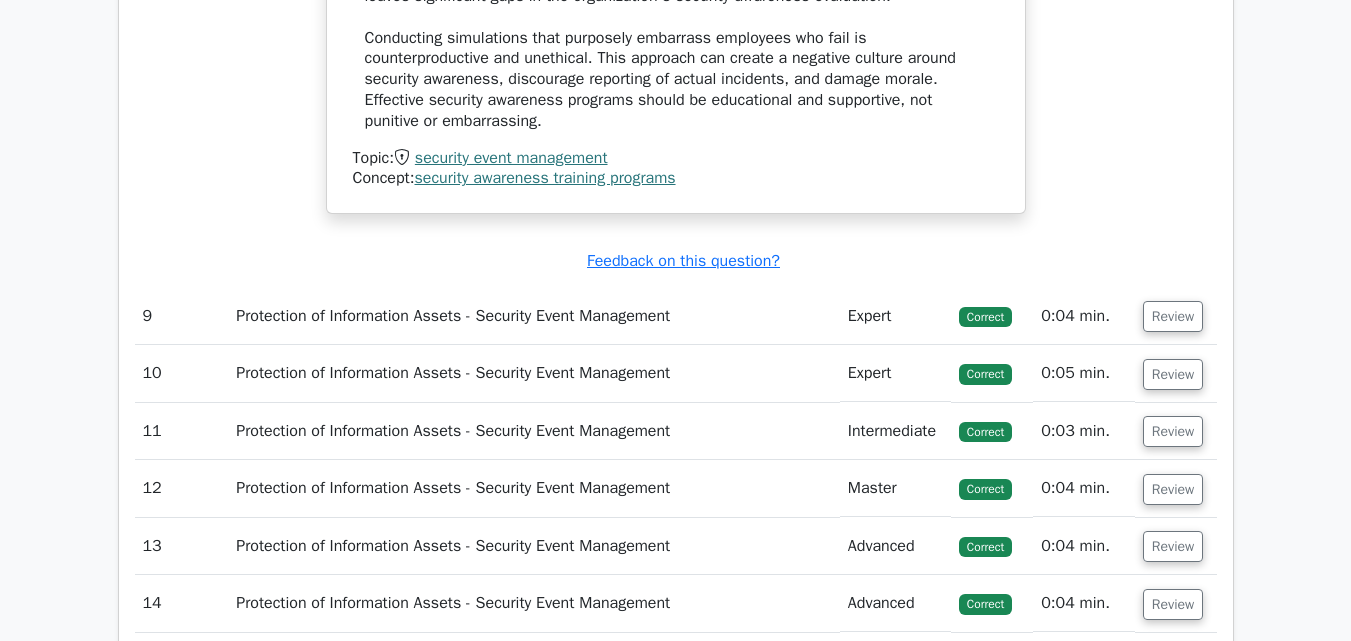 scroll, scrollTop: 10400, scrollLeft: 0, axis: vertical 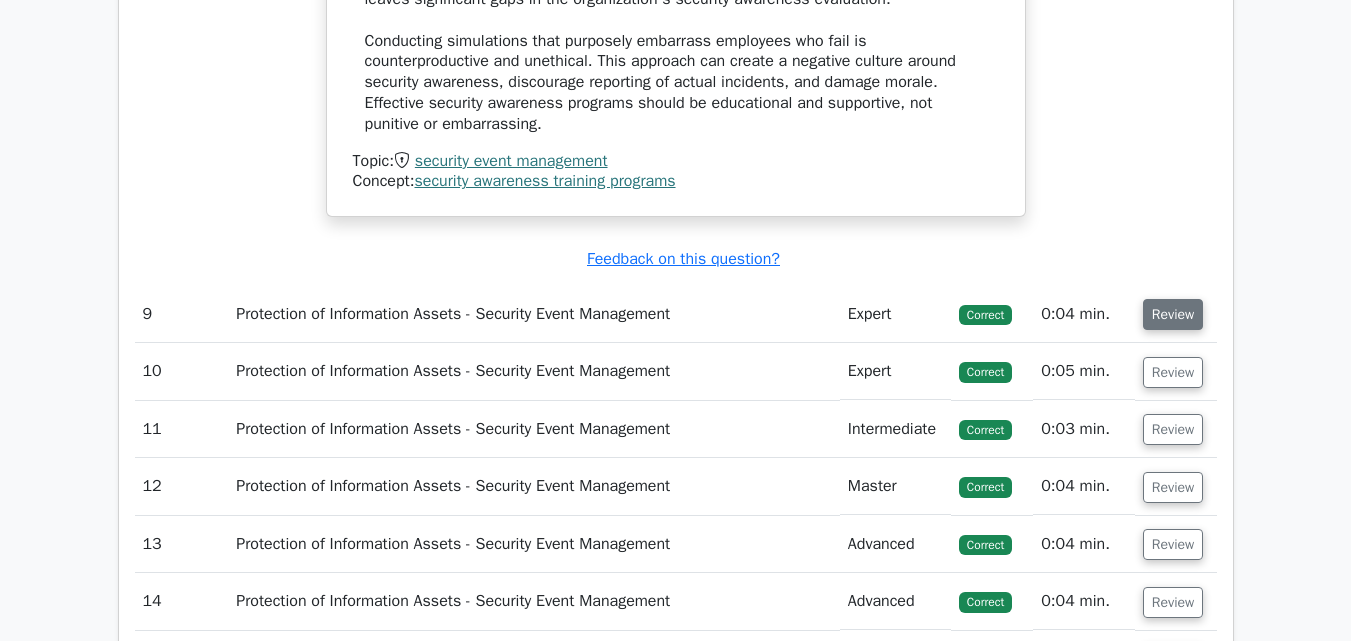 click on "Review" at bounding box center (1173, 314) 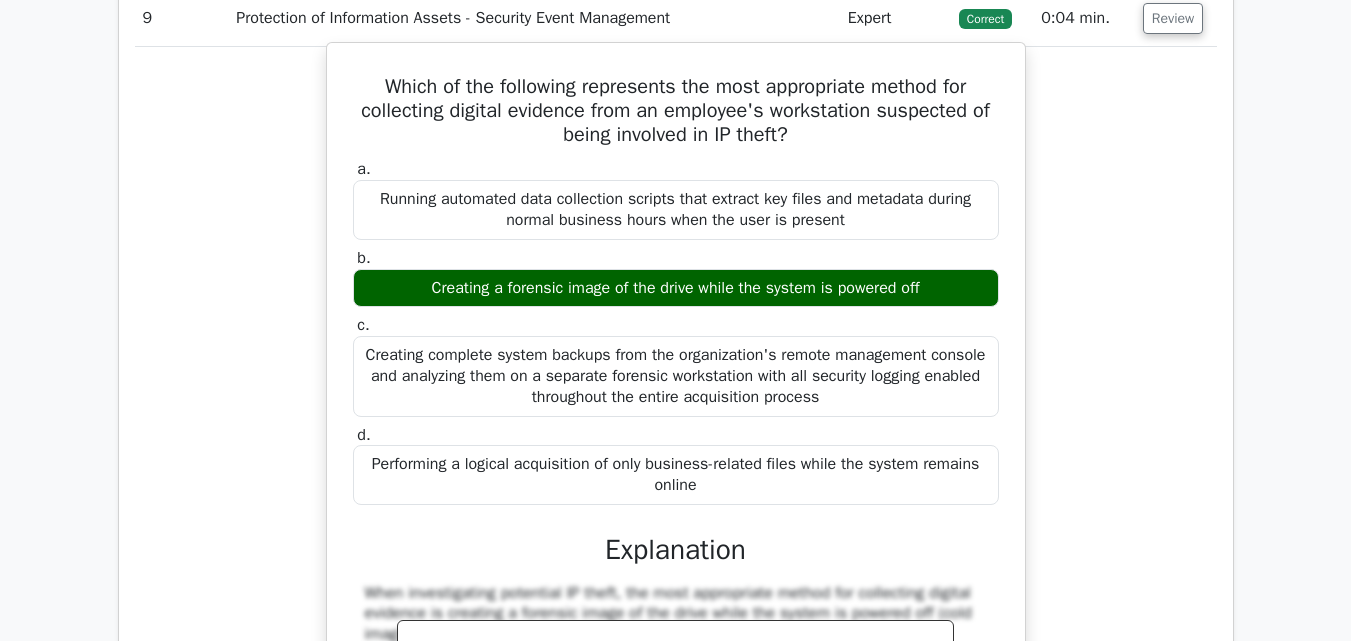 scroll, scrollTop: 10700, scrollLeft: 0, axis: vertical 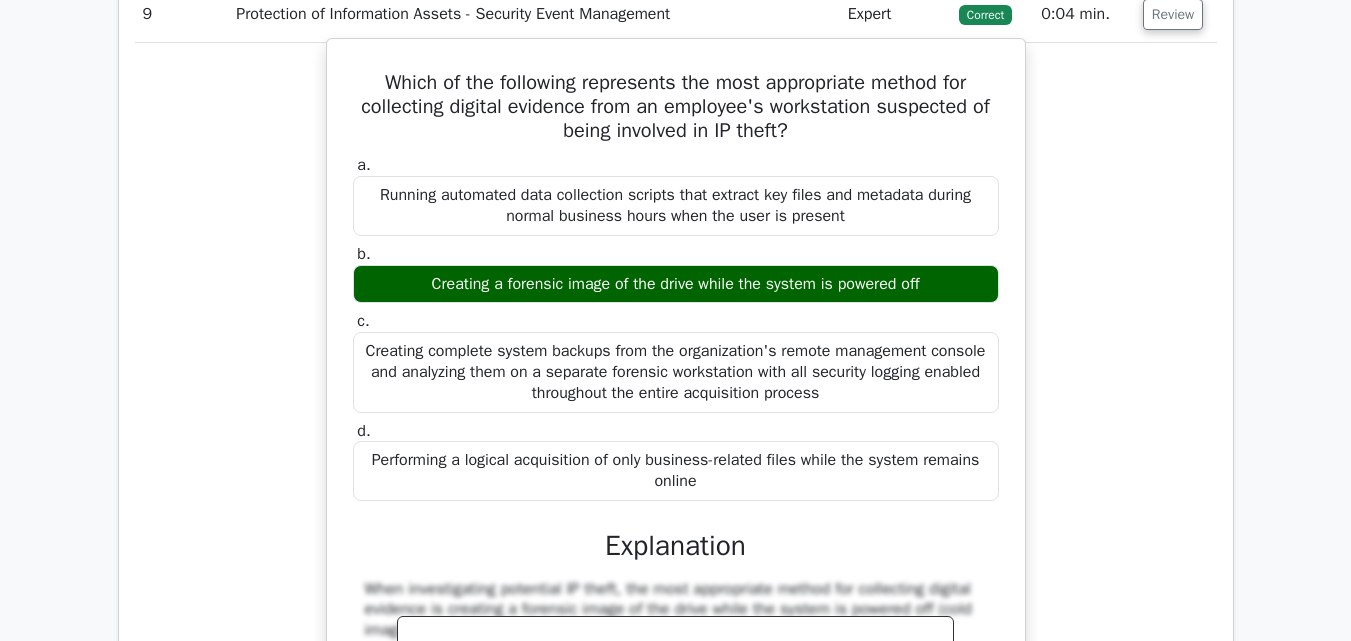drag, startPoint x: 372, startPoint y: 101, endPoint x: 947, endPoint y: 301, distance: 608.7898 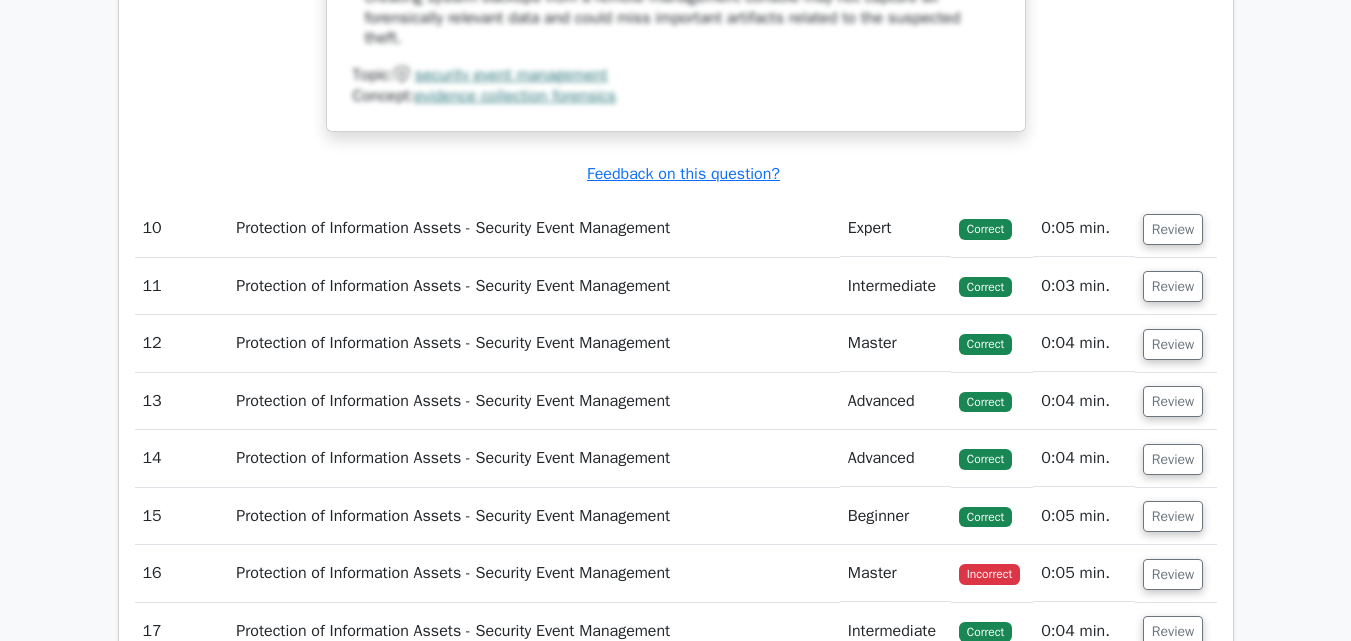 scroll, scrollTop: 11700, scrollLeft: 0, axis: vertical 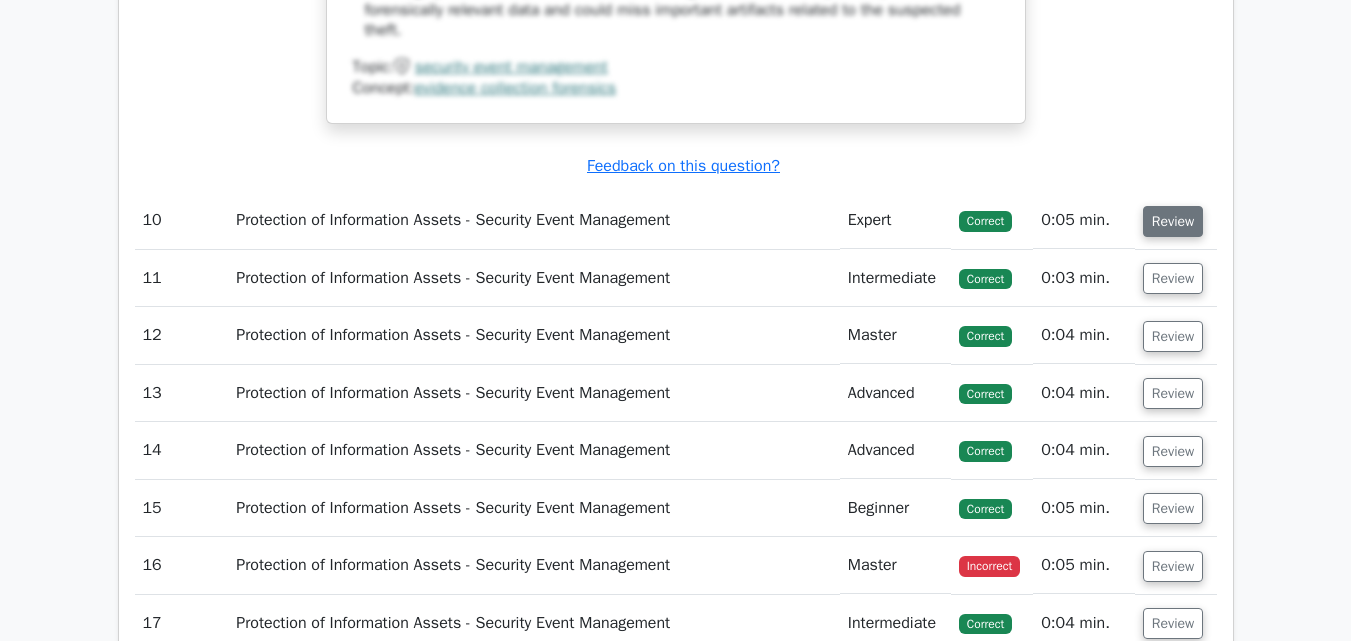 click on "Review" at bounding box center (1173, 221) 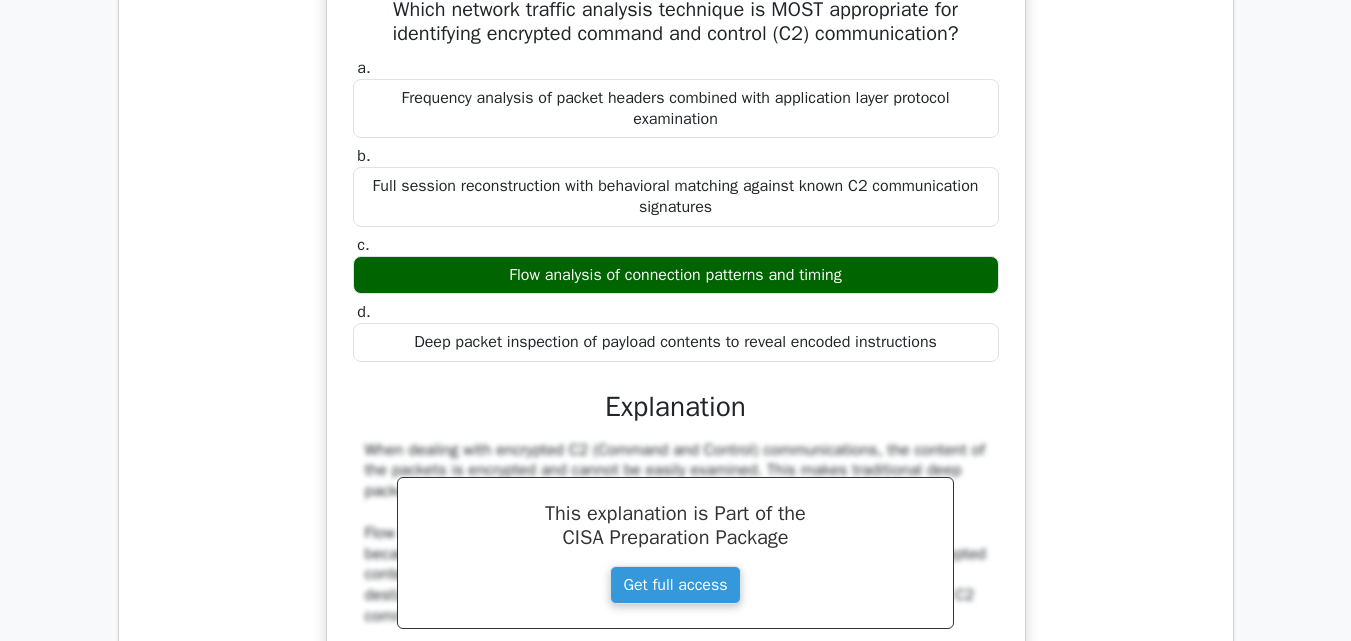 scroll, scrollTop: 11800, scrollLeft: 0, axis: vertical 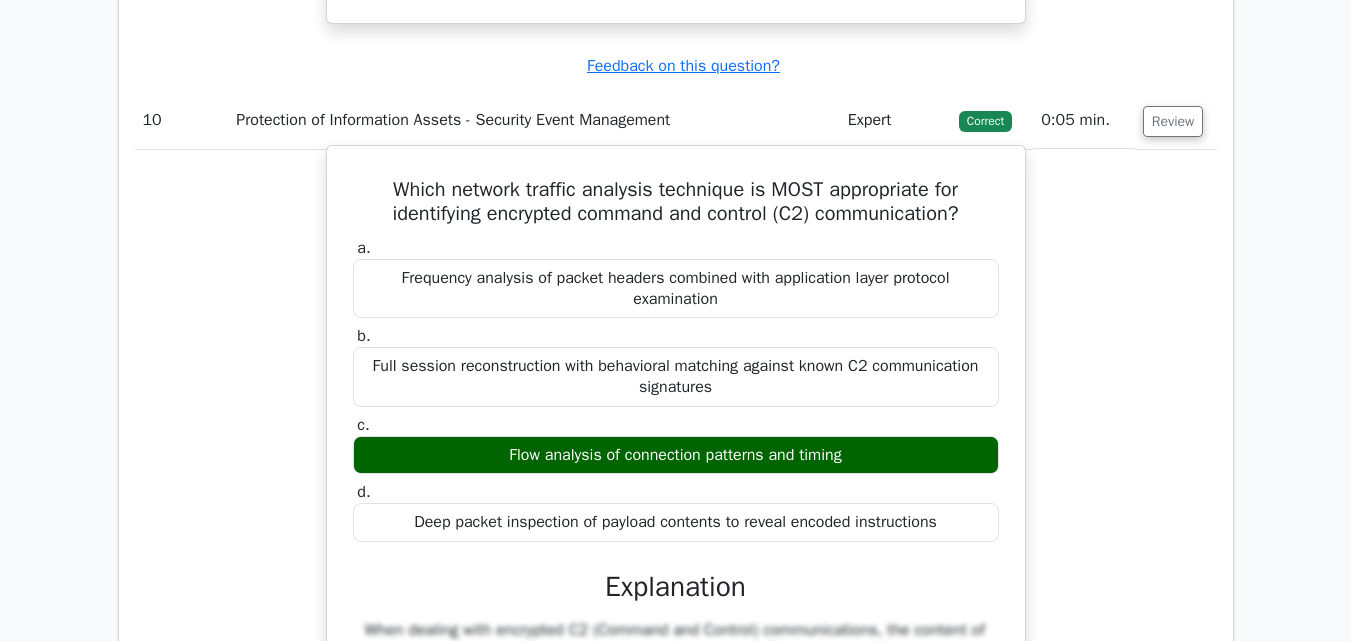 drag, startPoint x: 379, startPoint y: 214, endPoint x: 868, endPoint y: 475, distance: 554.2941 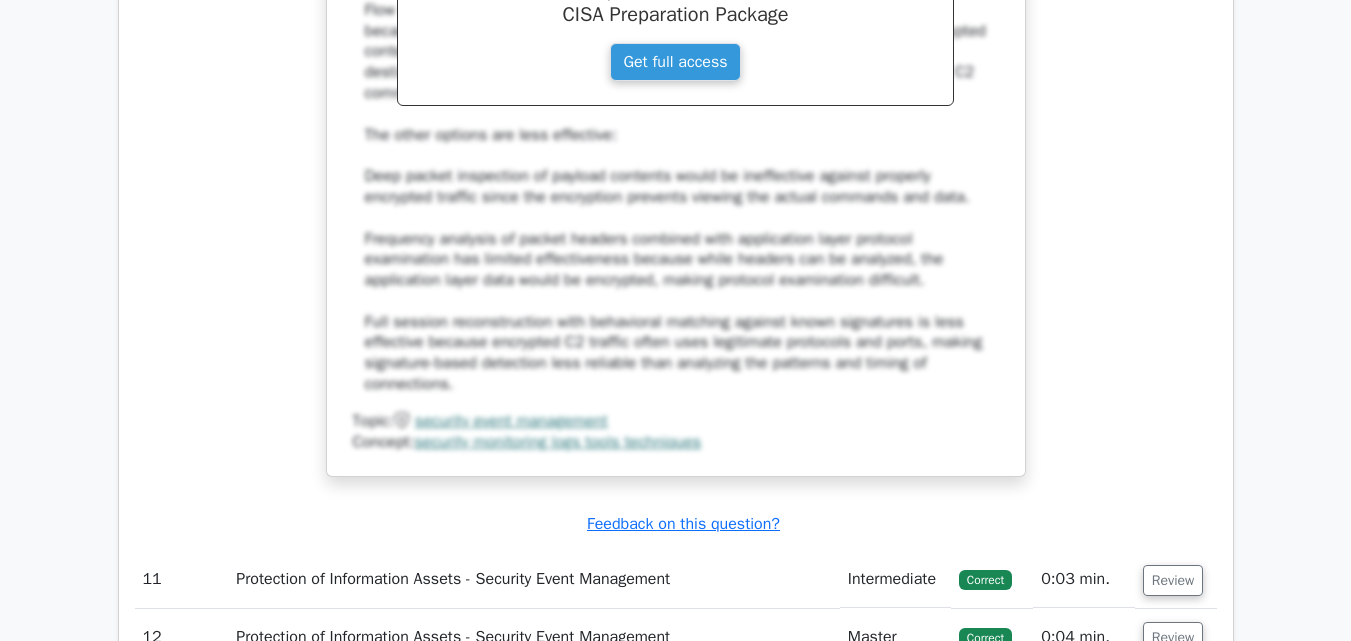 scroll, scrollTop: 12900, scrollLeft: 0, axis: vertical 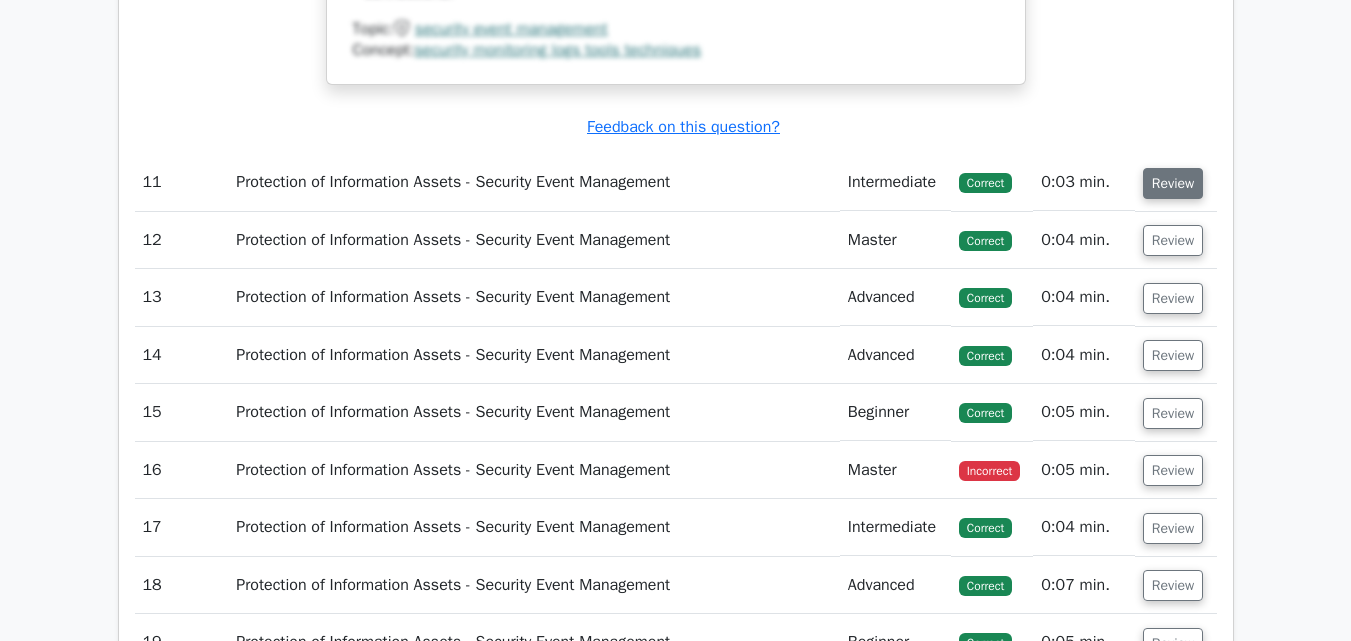 click on "Review" at bounding box center (1173, 183) 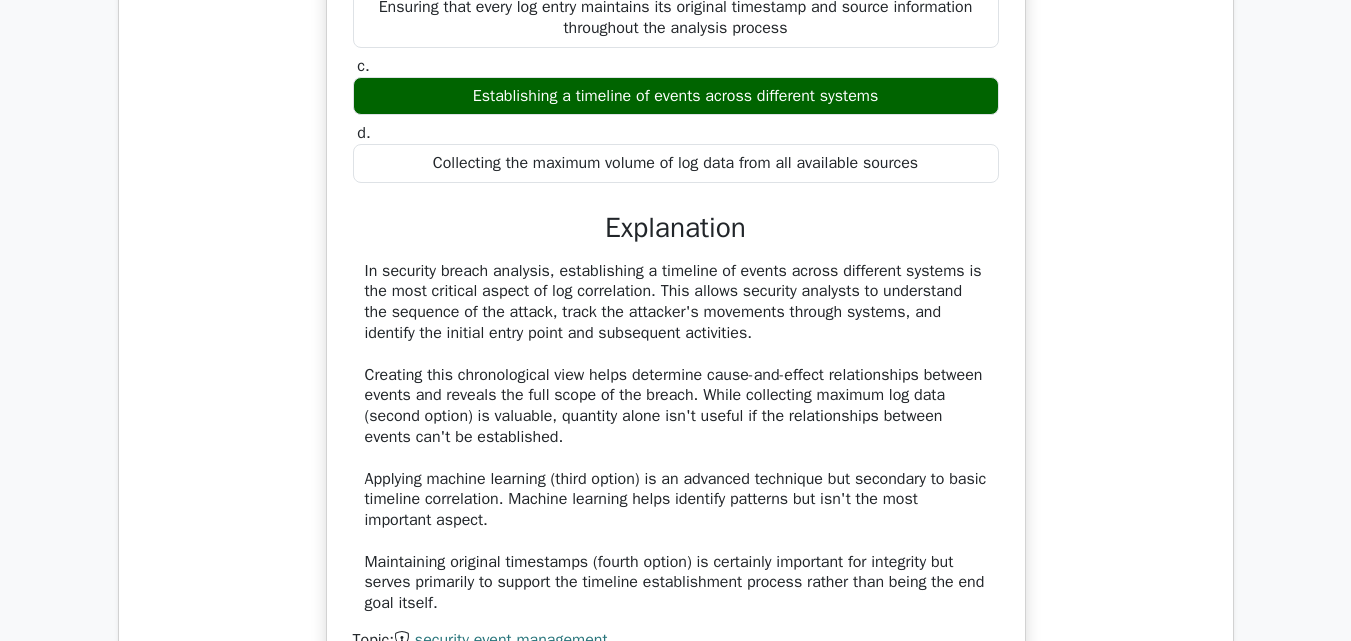 scroll, scrollTop: 13100, scrollLeft: 0, axis: vertical 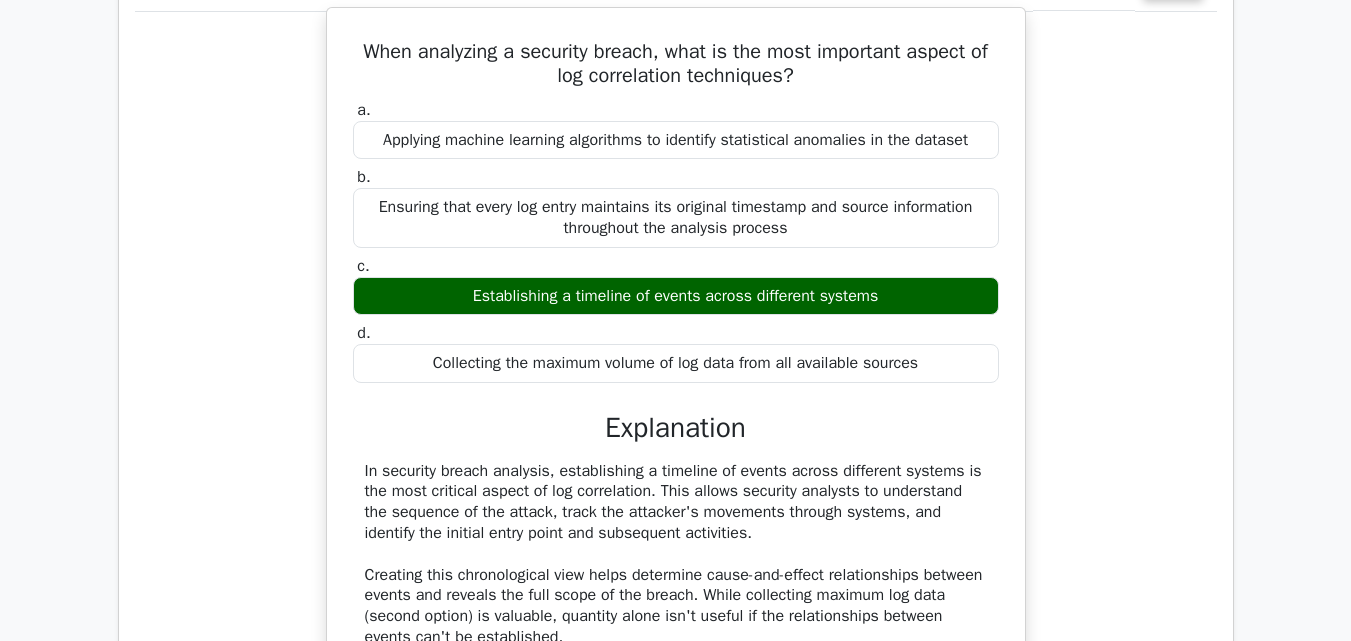 drag, startPoint x: 353, startPoint y: 66, endPoint x: 891, endPoint y: 316, distance: 593.24866 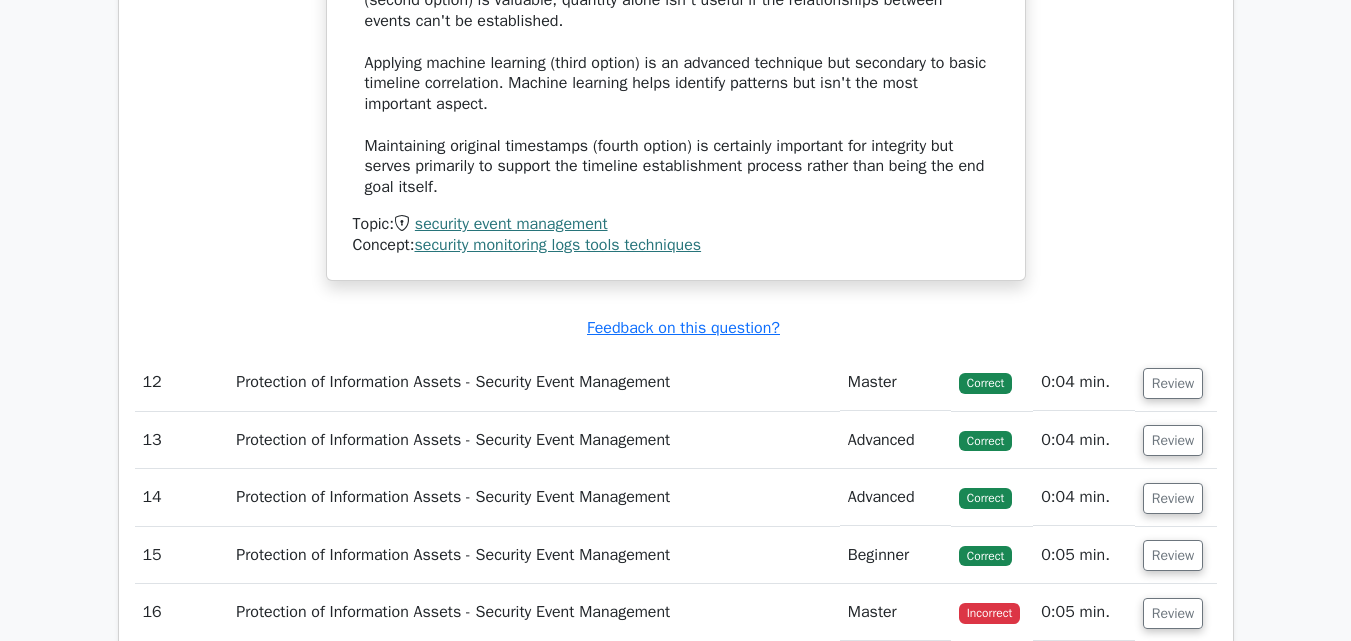scroll, scrollTop: 14000, scrollLeft: 0, axis: vertical 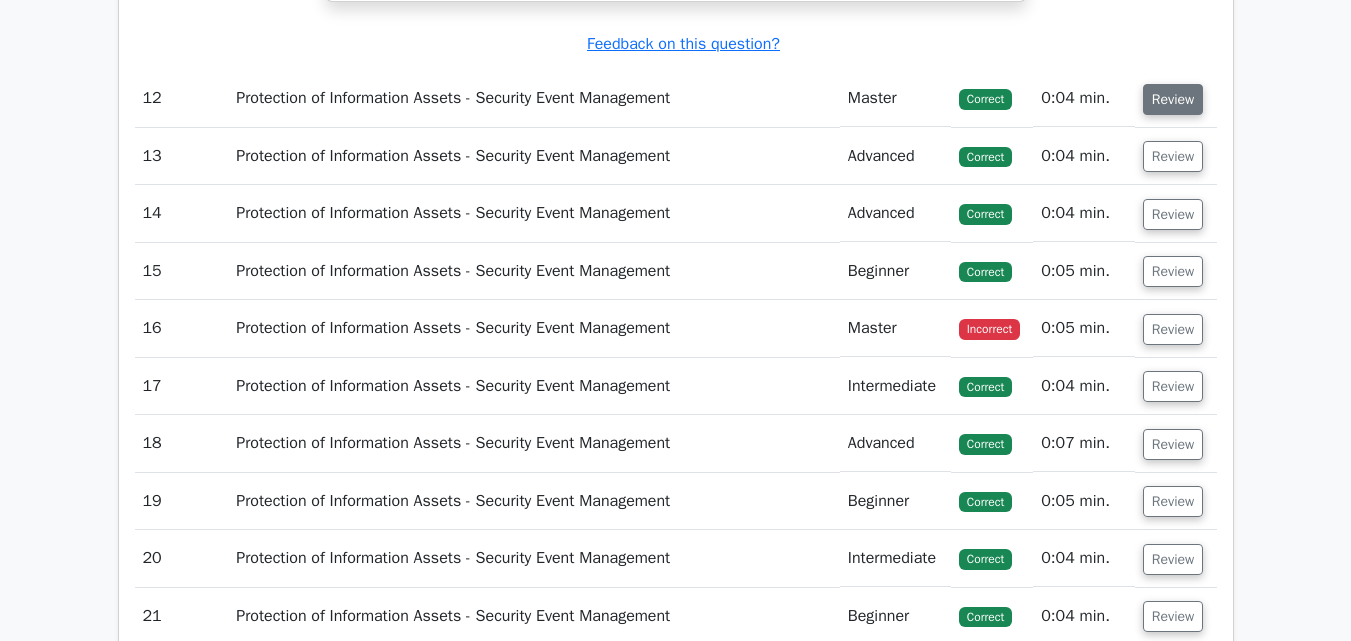 click on "Review" at bounding box center [1173, 99] 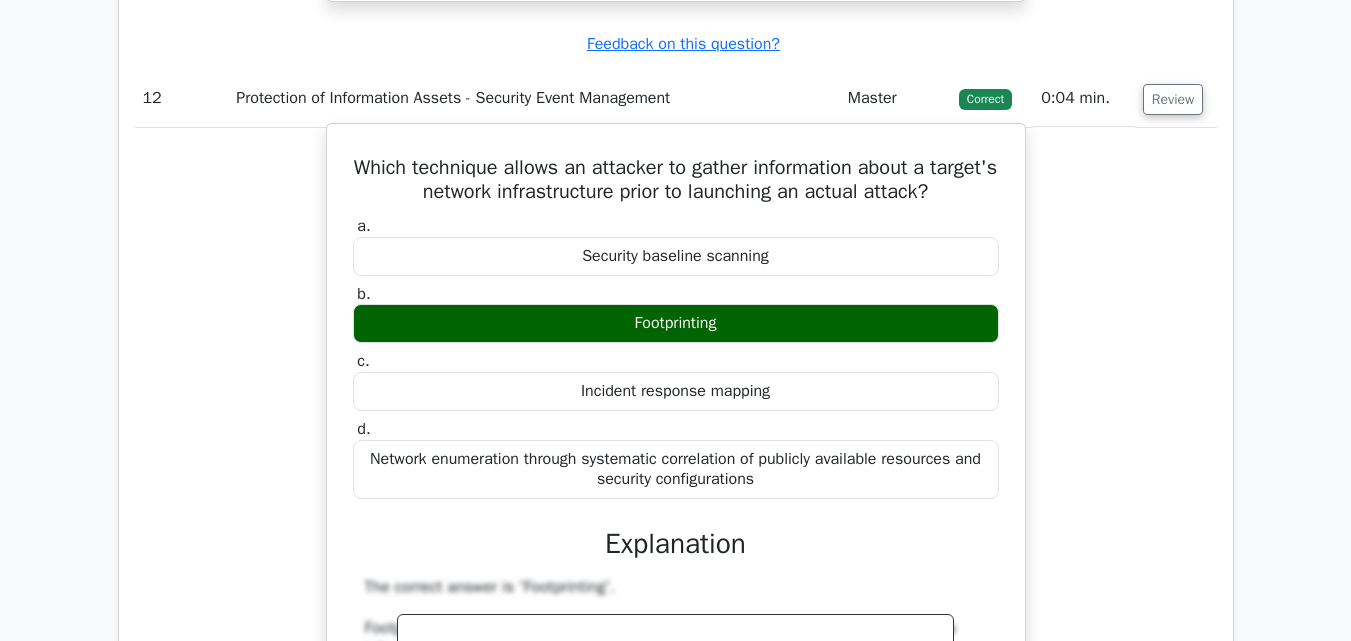 drag, startPoint x: 377, startPoint y: 187, endPoint x: 764, endPoint y: 347, distance: 418.7708 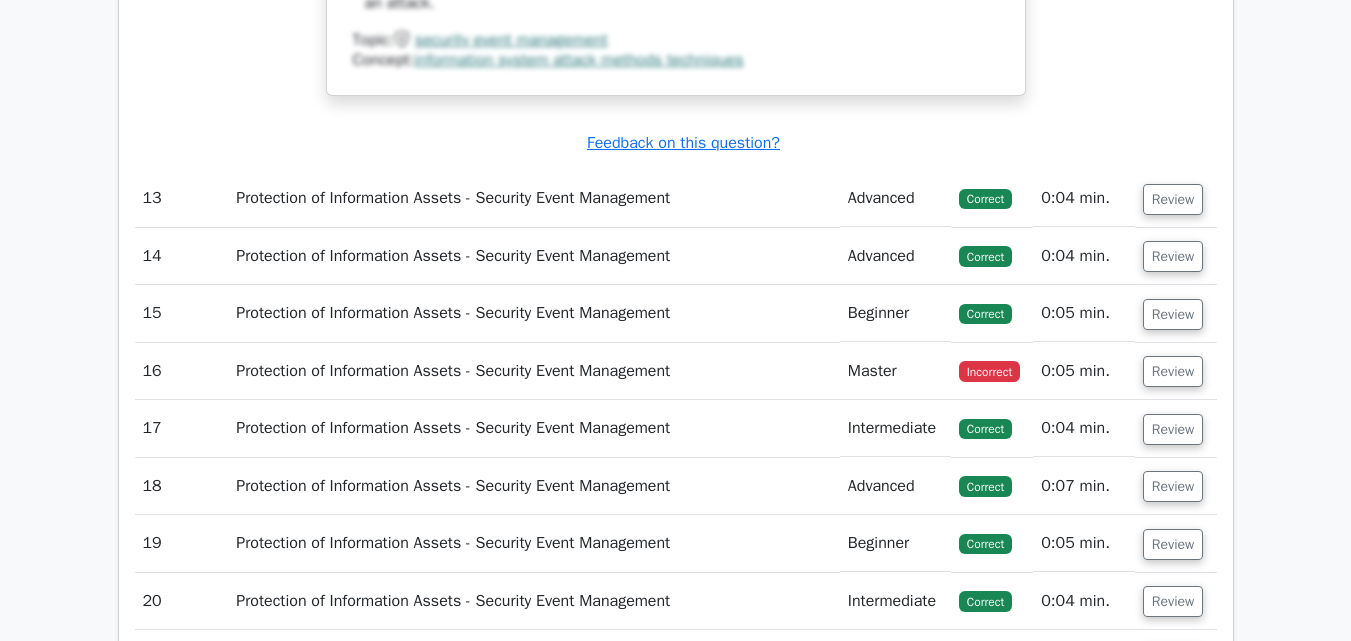 scroll, scrollTop: 15100, scrollLeft: 0, axis: vertical 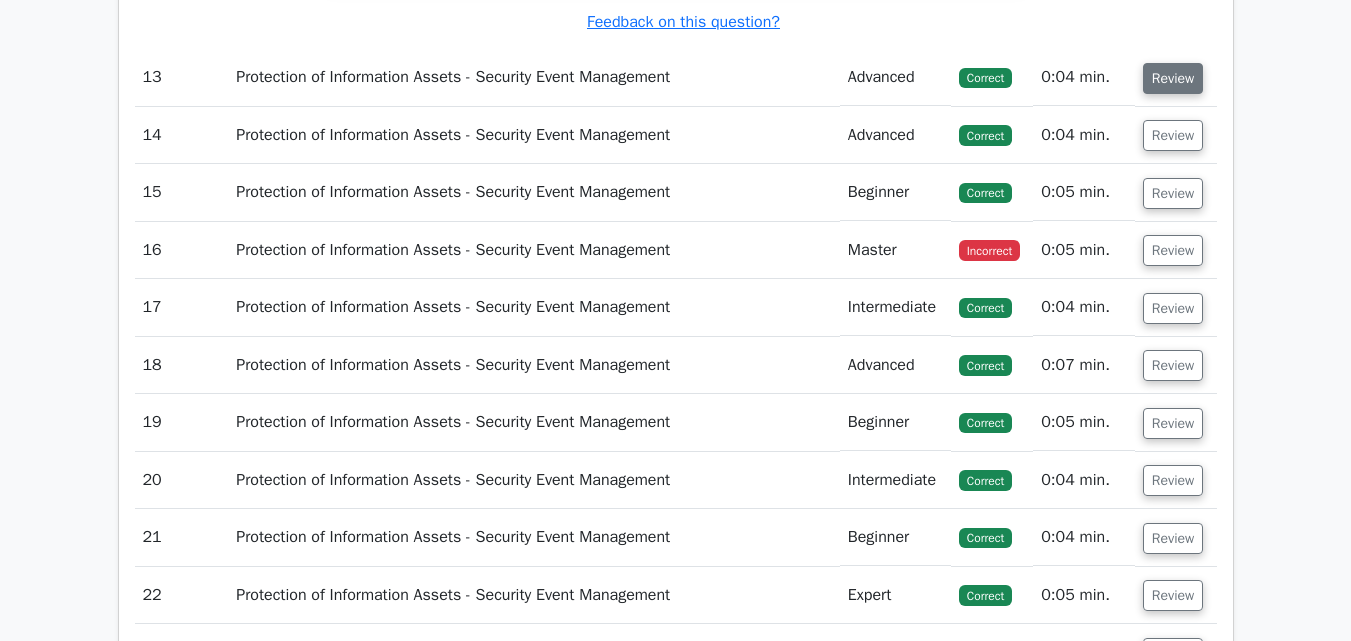 click on "Review" at bounding box center [1173, 78] 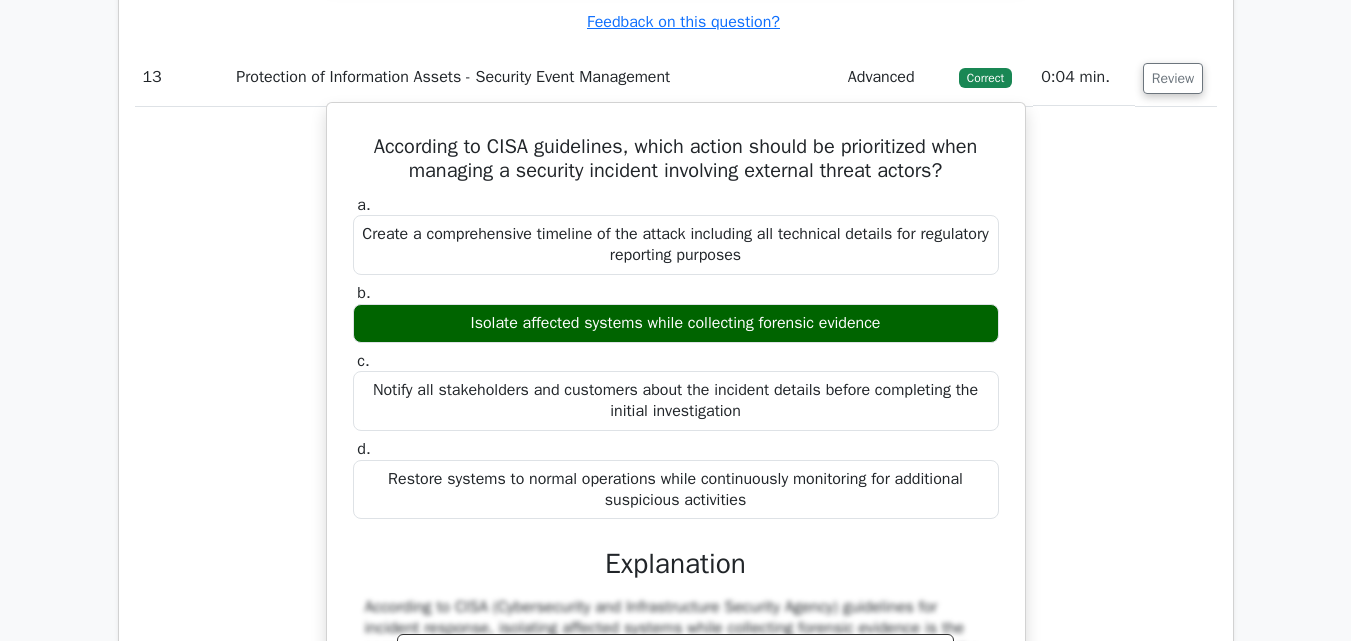 drag, startPoint x: 359, startPoint y: 168, endPoint x: 929, endPoint y: 344, distance: 596.5534 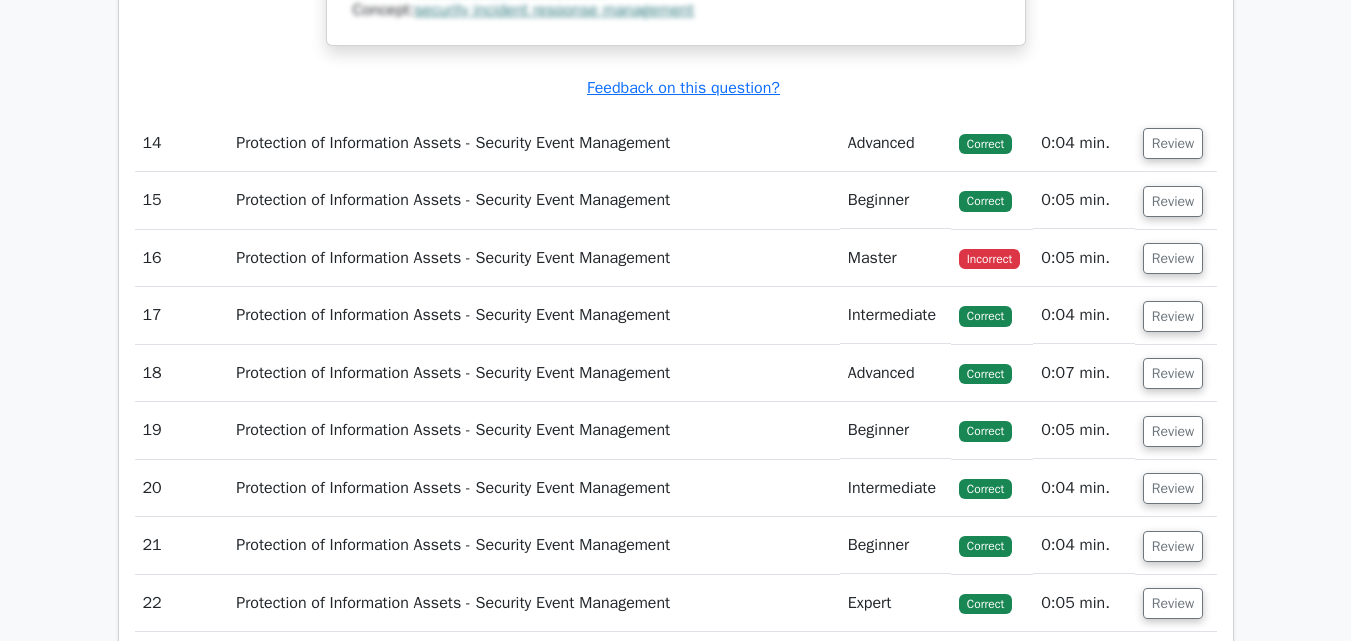scroll, scrollTop: 16200, scrollLeft: 0, axis: vertical 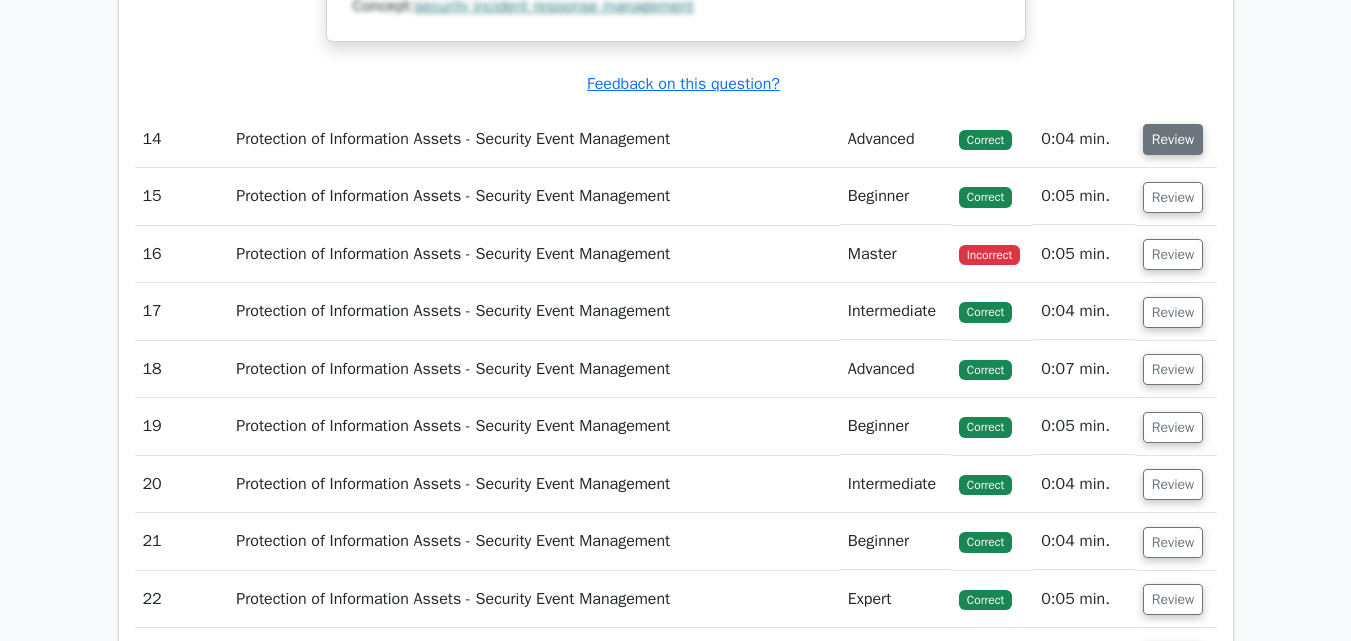click on "Review" at bounding box center [1173, 139] 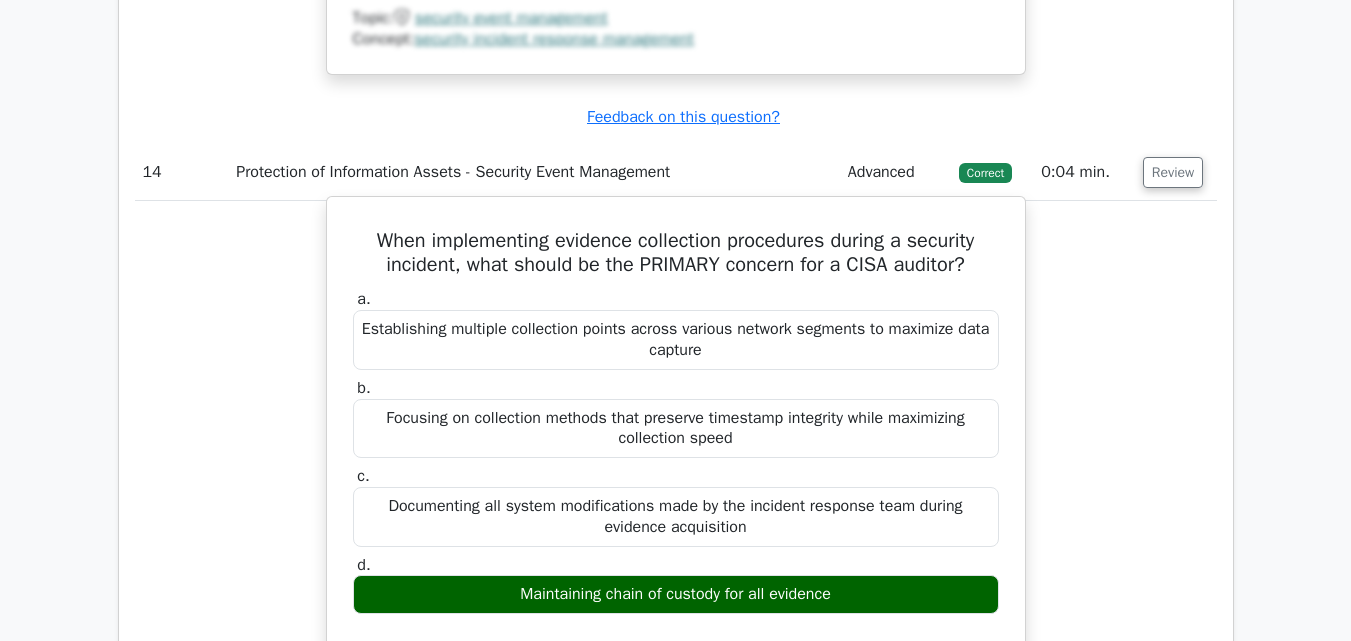 scroll, scrollTop: 16200, scrollLeft: 0, axis: vertical 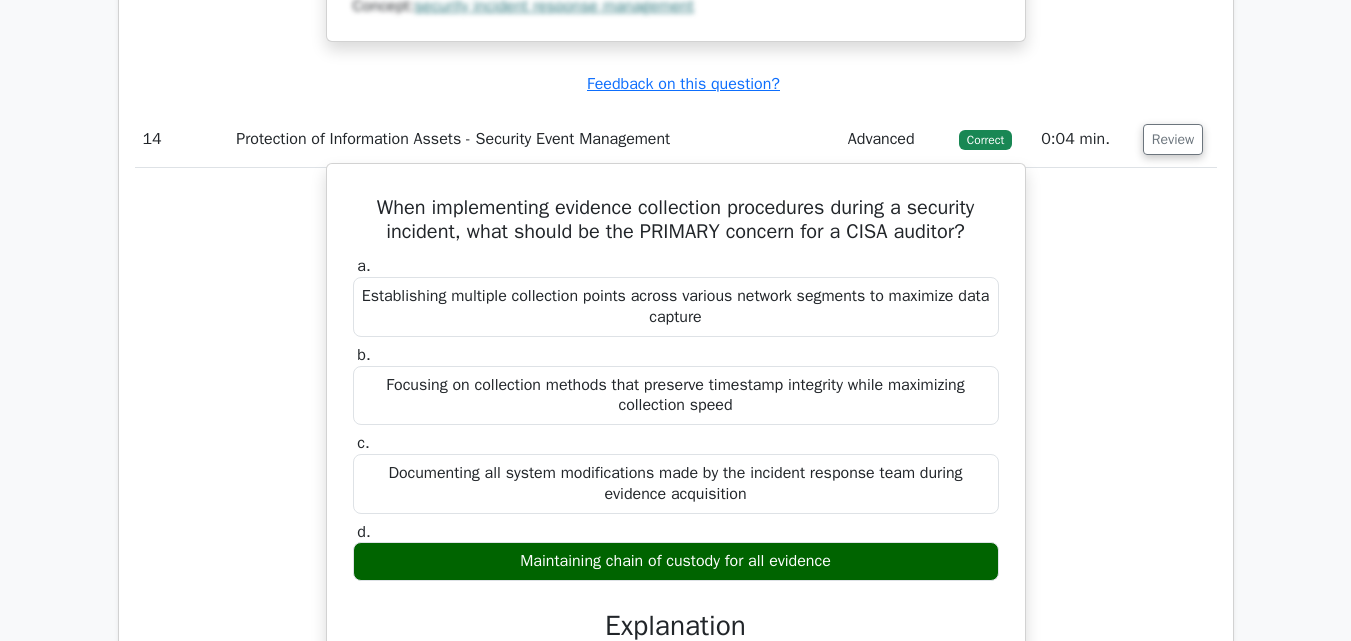 drag, startPoint x: 365, startPoint y: 231, endPoint x: 829, endPoint y: 510, distance: 541.42126 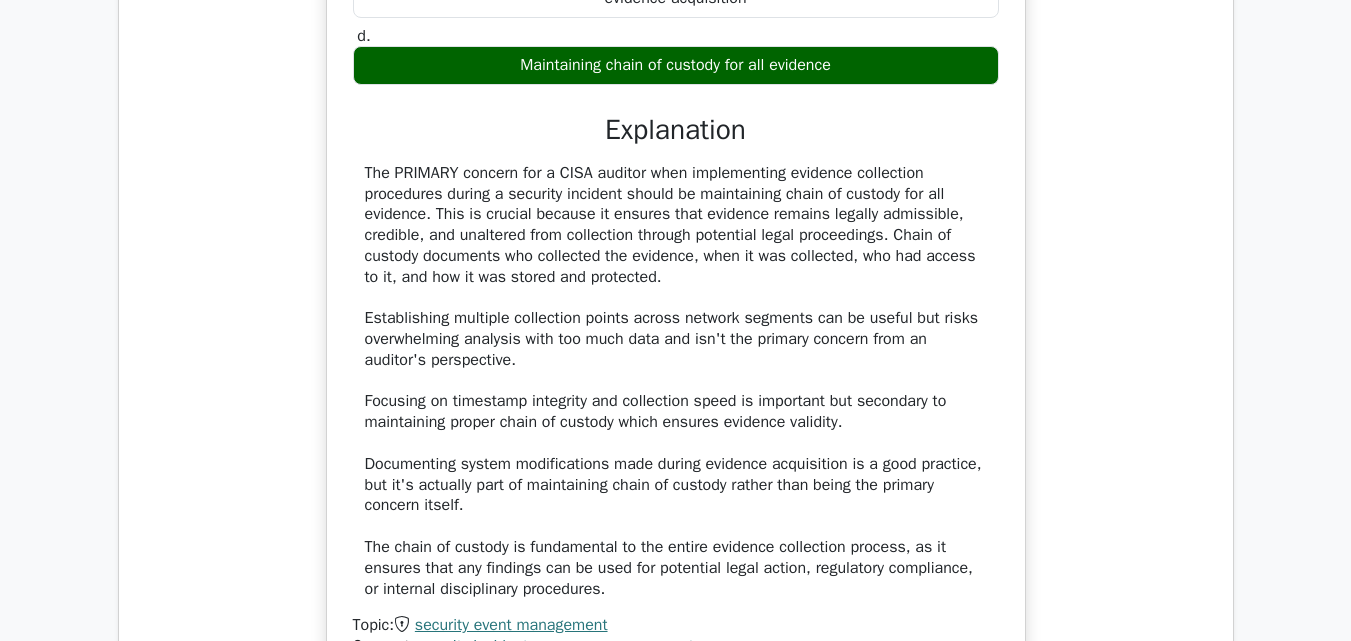 scroll, scrollTop: 16700, scrollLeft: 0, axis: vertical 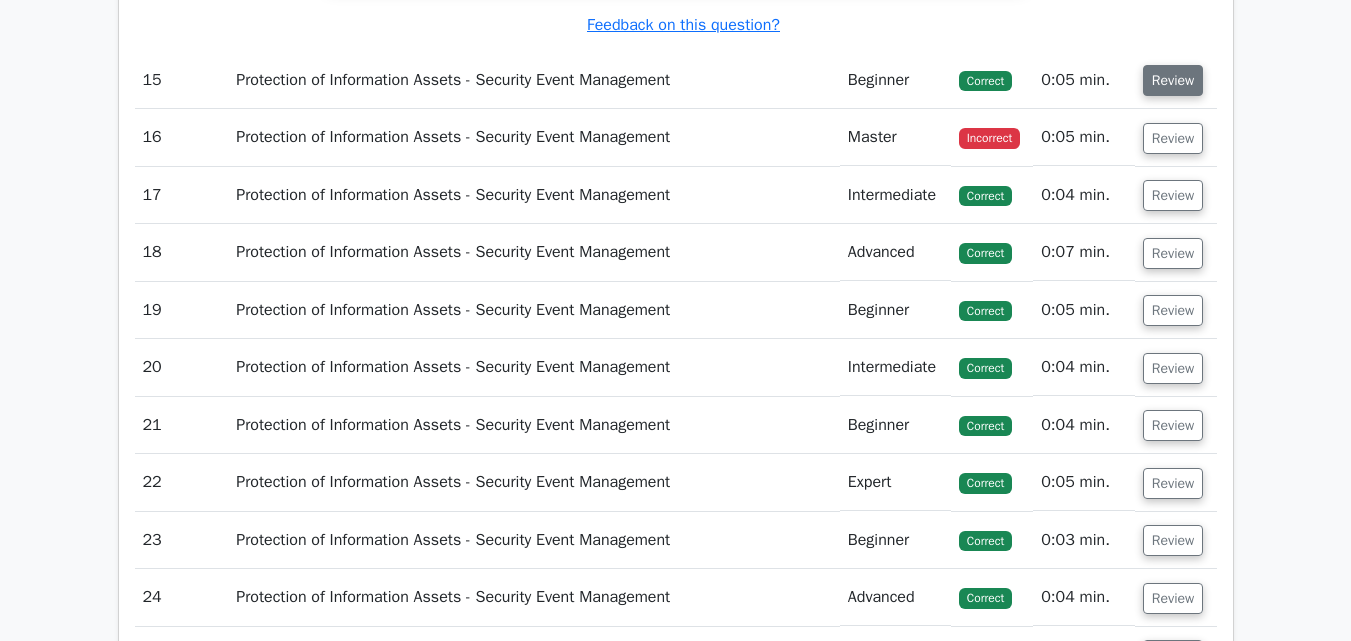 click on "Review" at bounding box center (1173, 80) 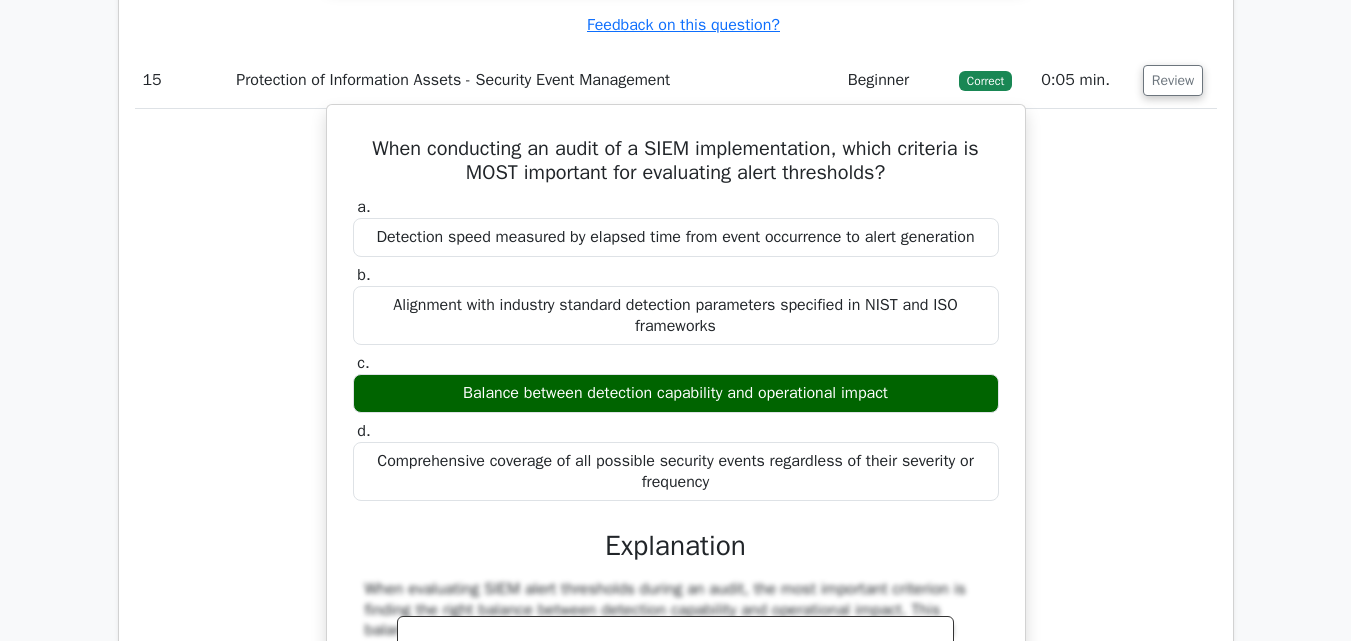 drag, startPoint x: 359, startPoint y: 167, endPoint x: 947, endPoint y: 415, distance: 638.15985 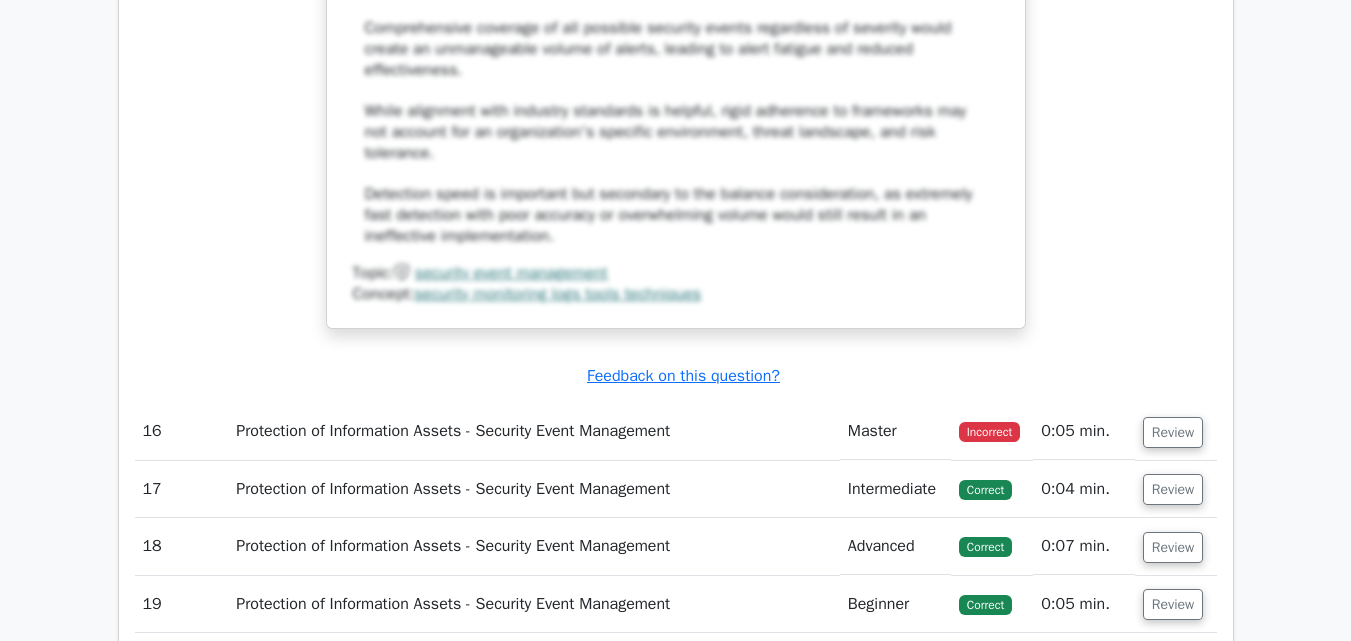 scroll, scrollTop: 18400, scrollLeft: 0, axis: vertical 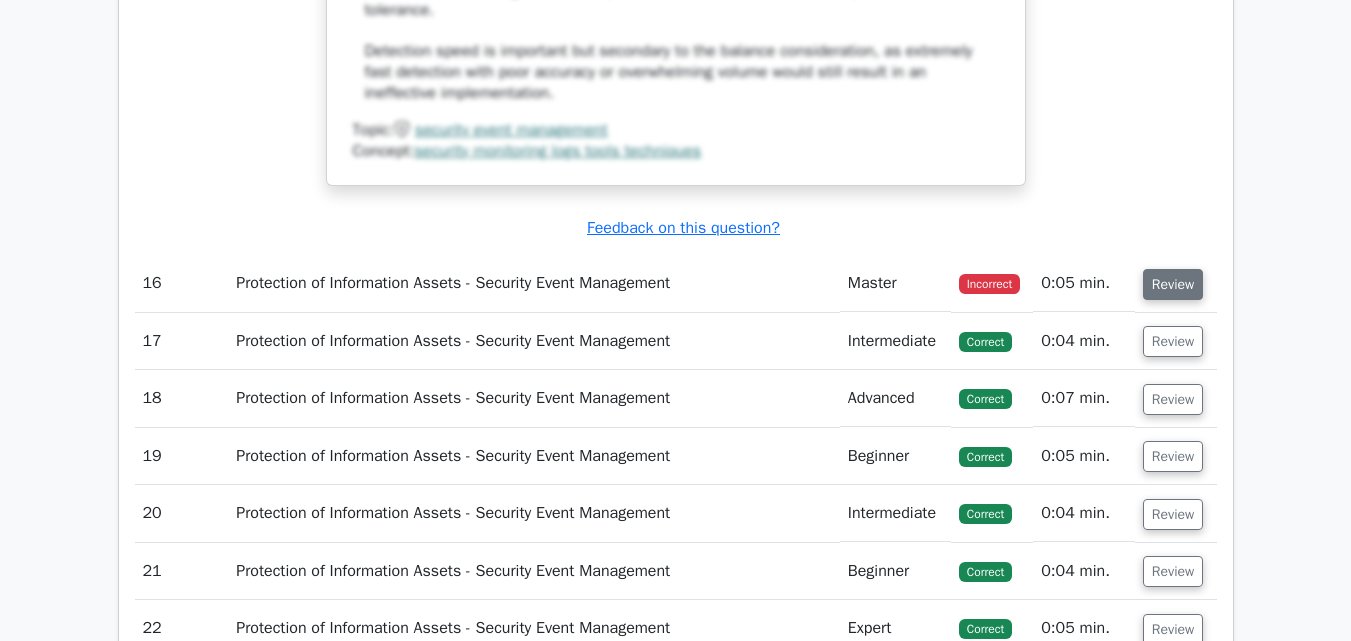 click on "Review" at bounding box center (1173, 284) 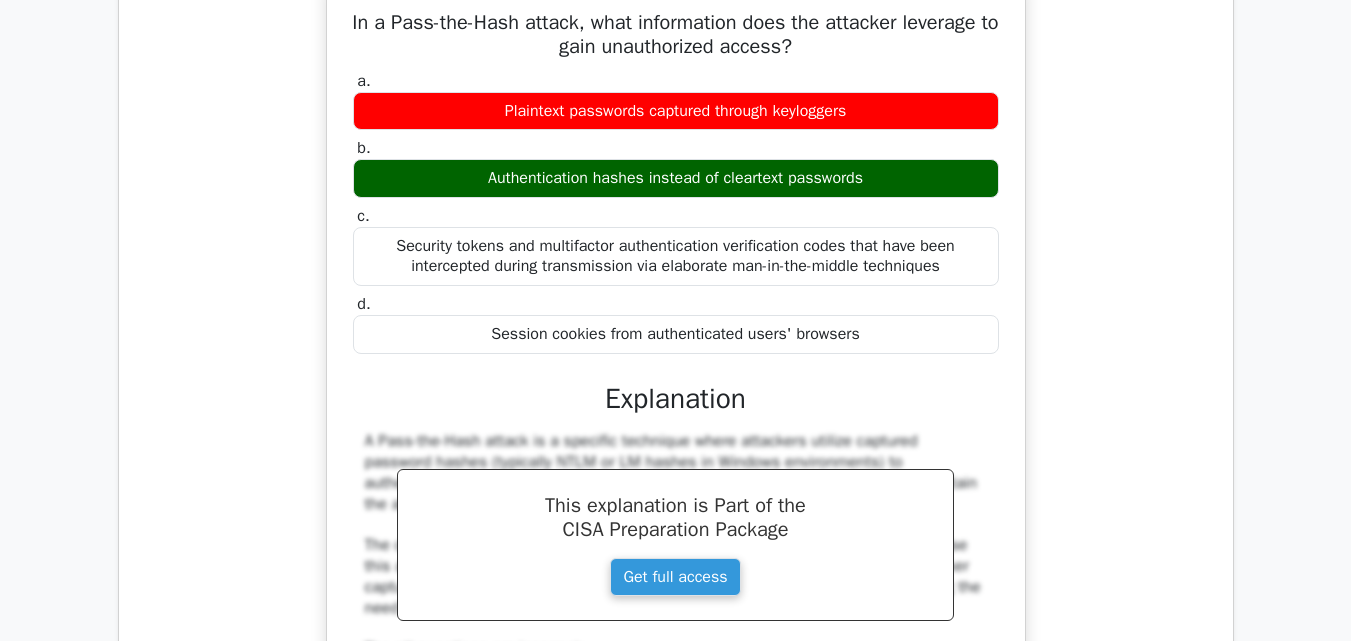 scroll, scrollTop: 18600, scrollLeft: 0, axis: vertical 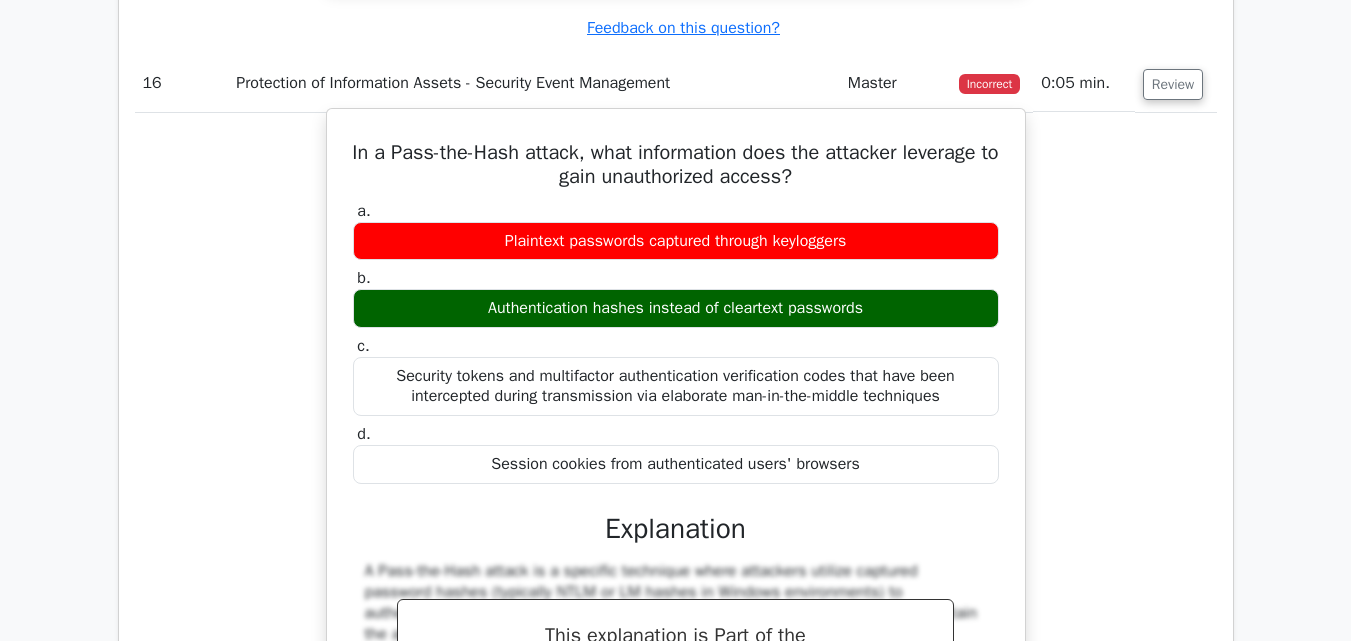 drag, startPoint x: 354, startPoint y: 169, endPoint x: 893, endPoint y: 331, distance: 562.8188 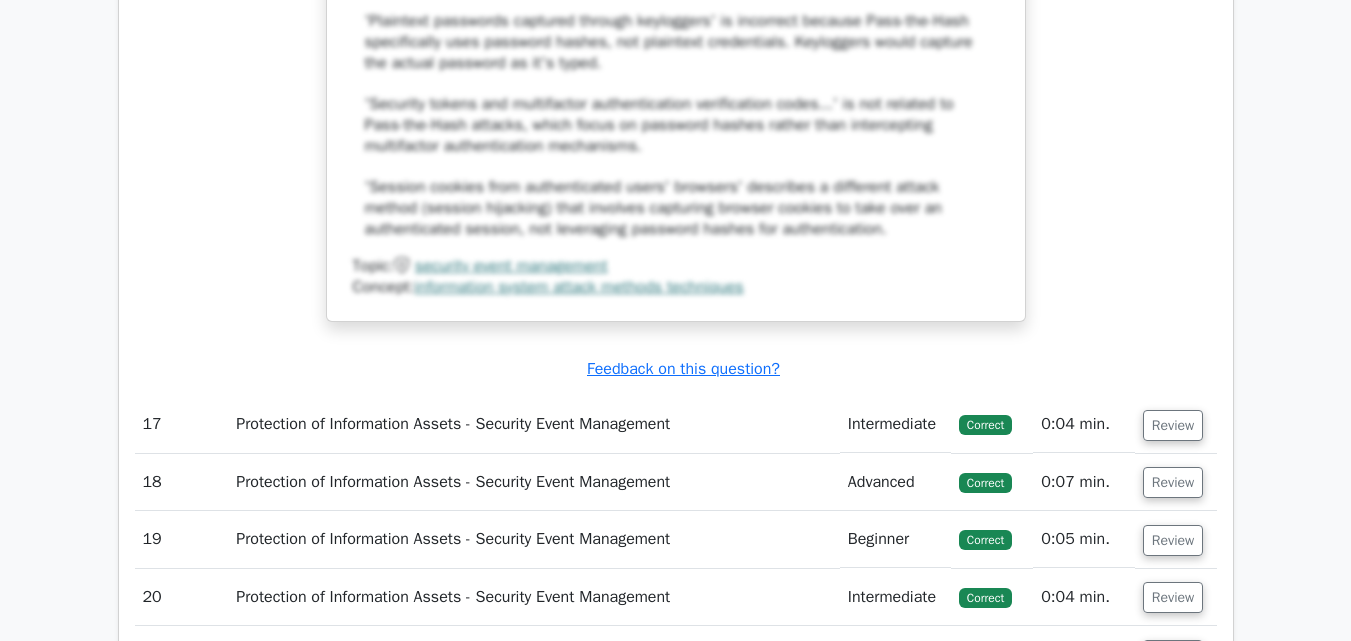 scroll, scrollTop: 19500, scrollLeft: 0, axis: vertical 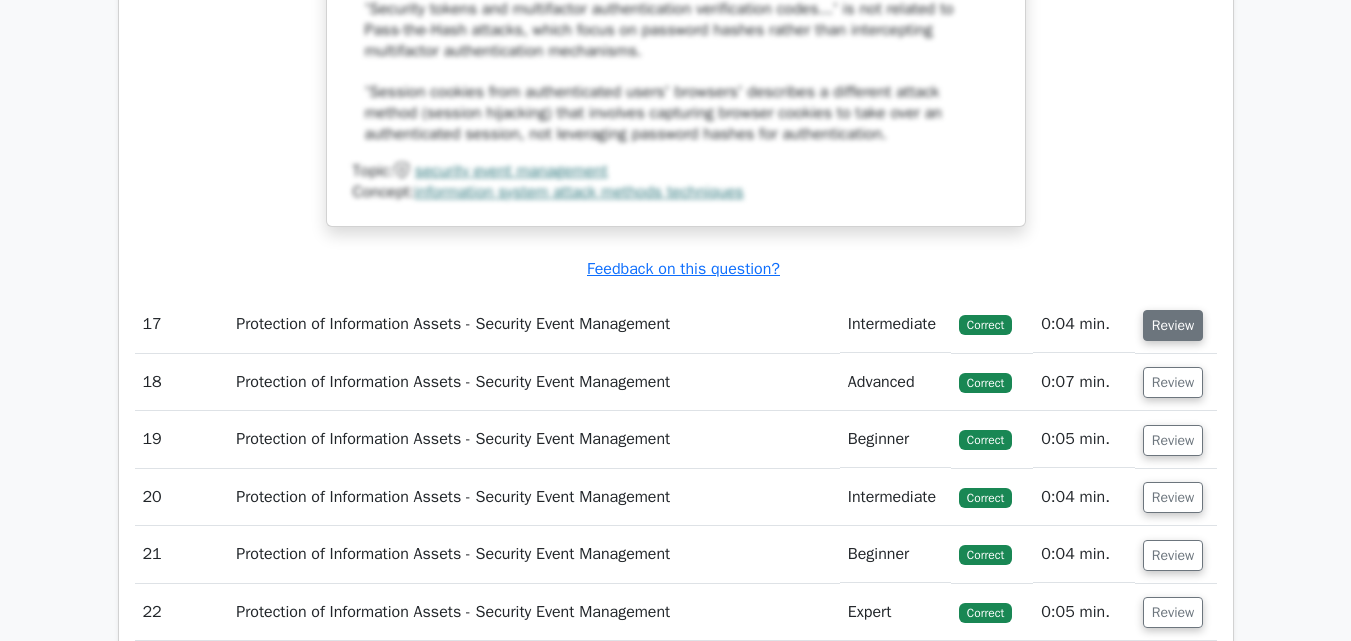click on "Review" at bounding box center (1173, 325) 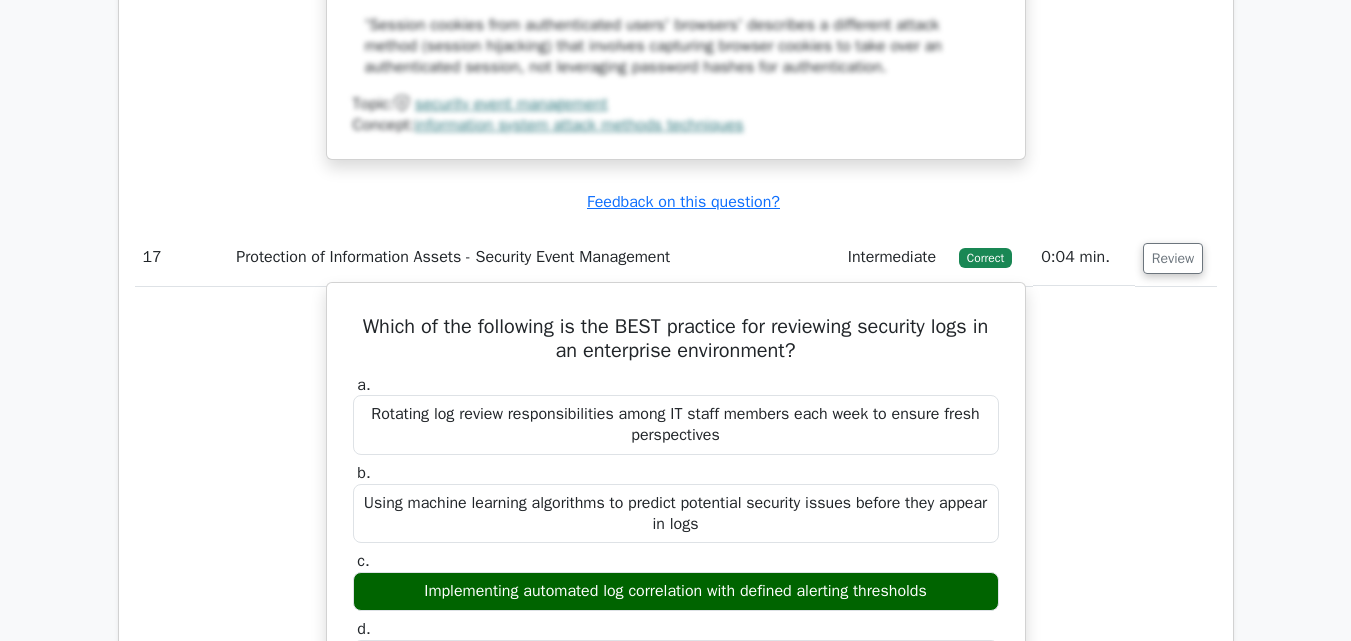 scroll, scrollTop: 19600, scrollLeft: 0, axis: vertical 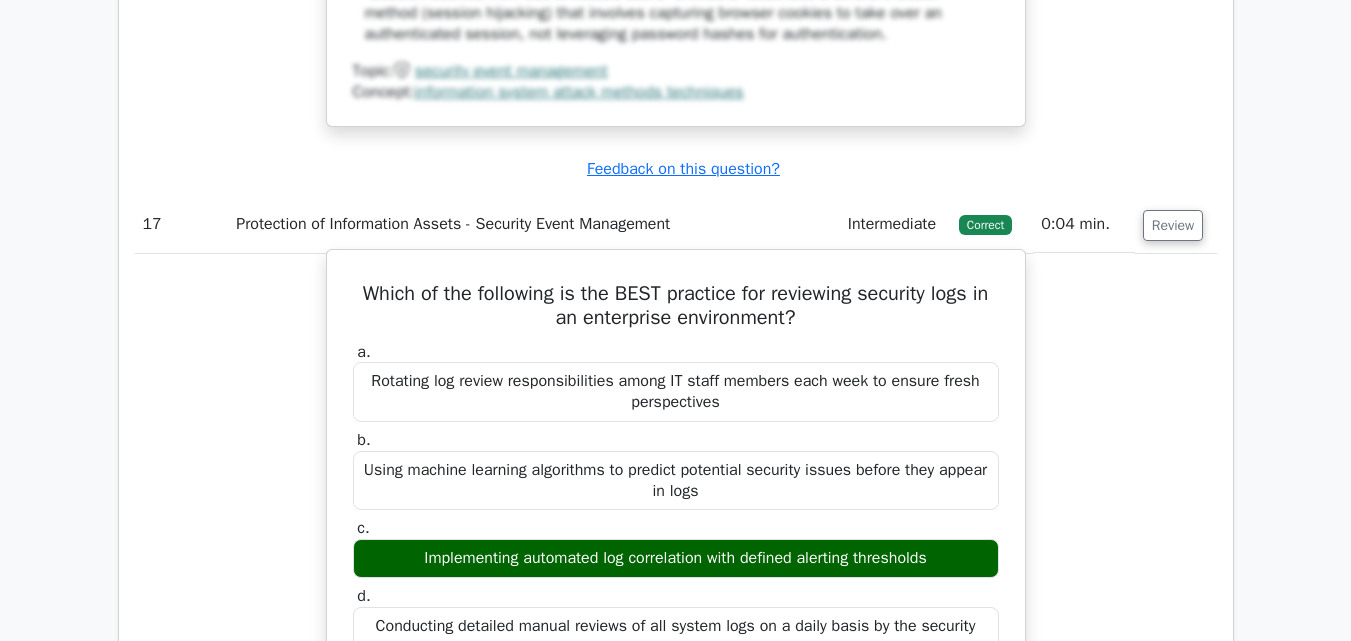 drag, startPoint x: 360, startPoint y: 305, endPoint x: 981, endPoint y: 562, distance: 672.07886 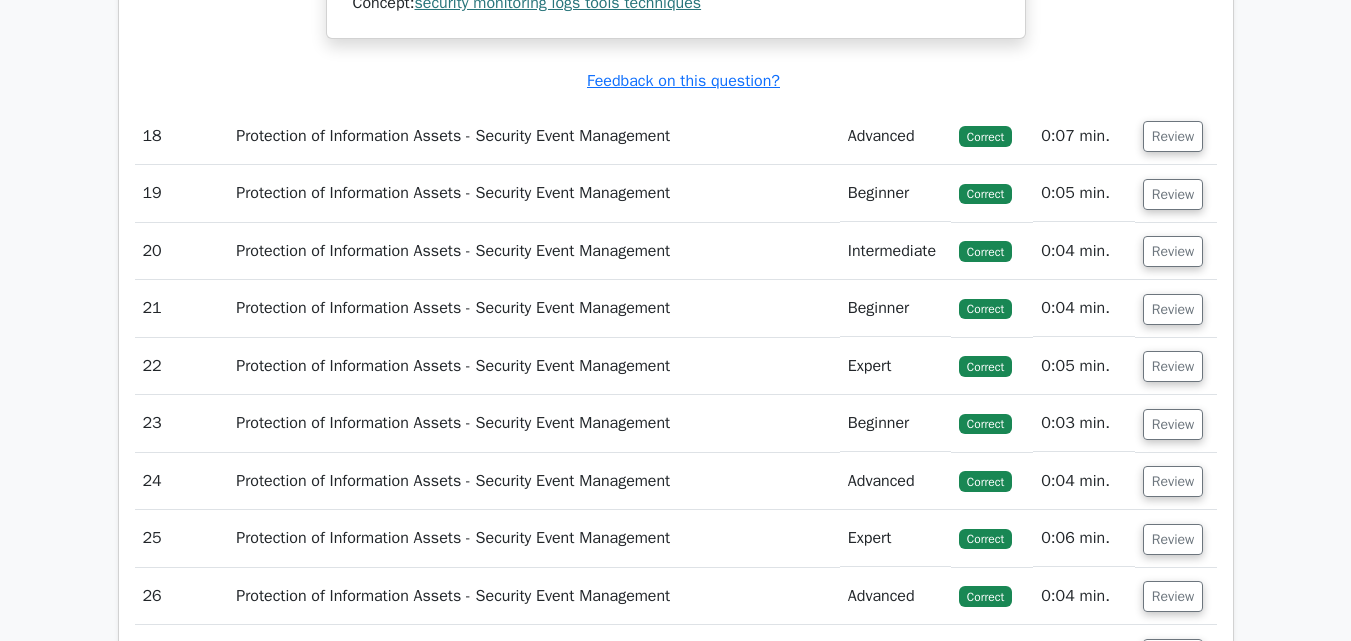 scroll, scrollTop: 20800, scrollLeft: 0, axis: vertical 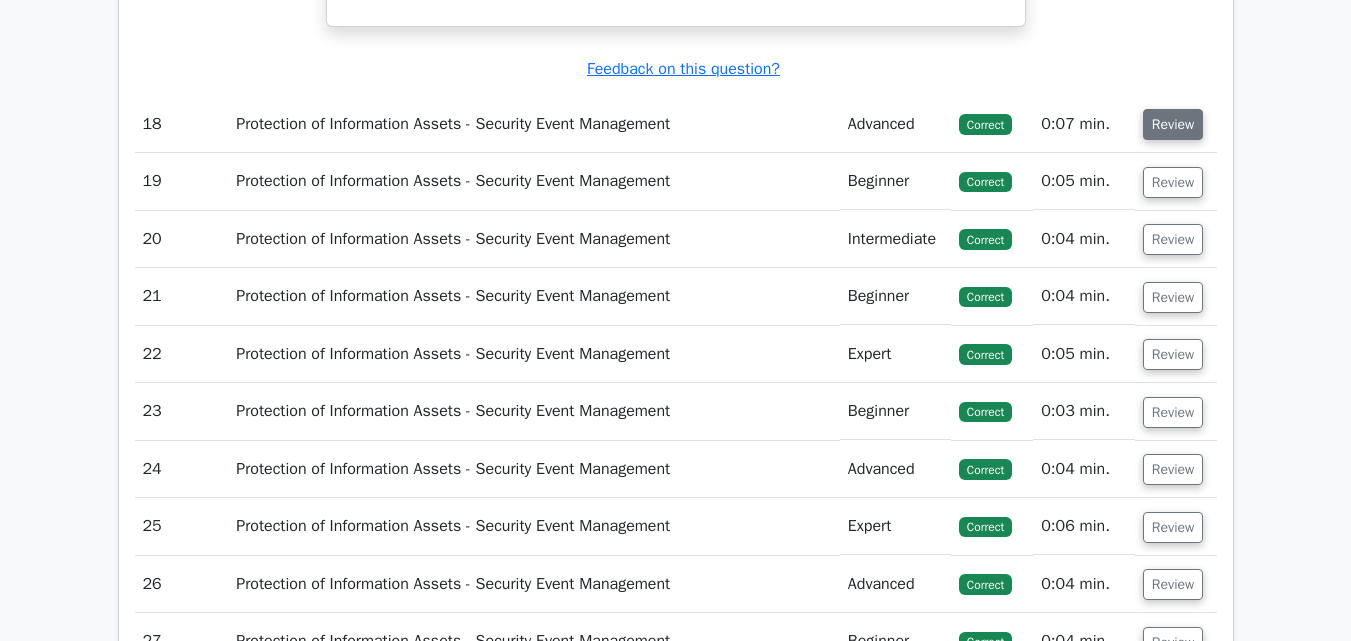 click on "Review" at bounding box center [1173, 124] 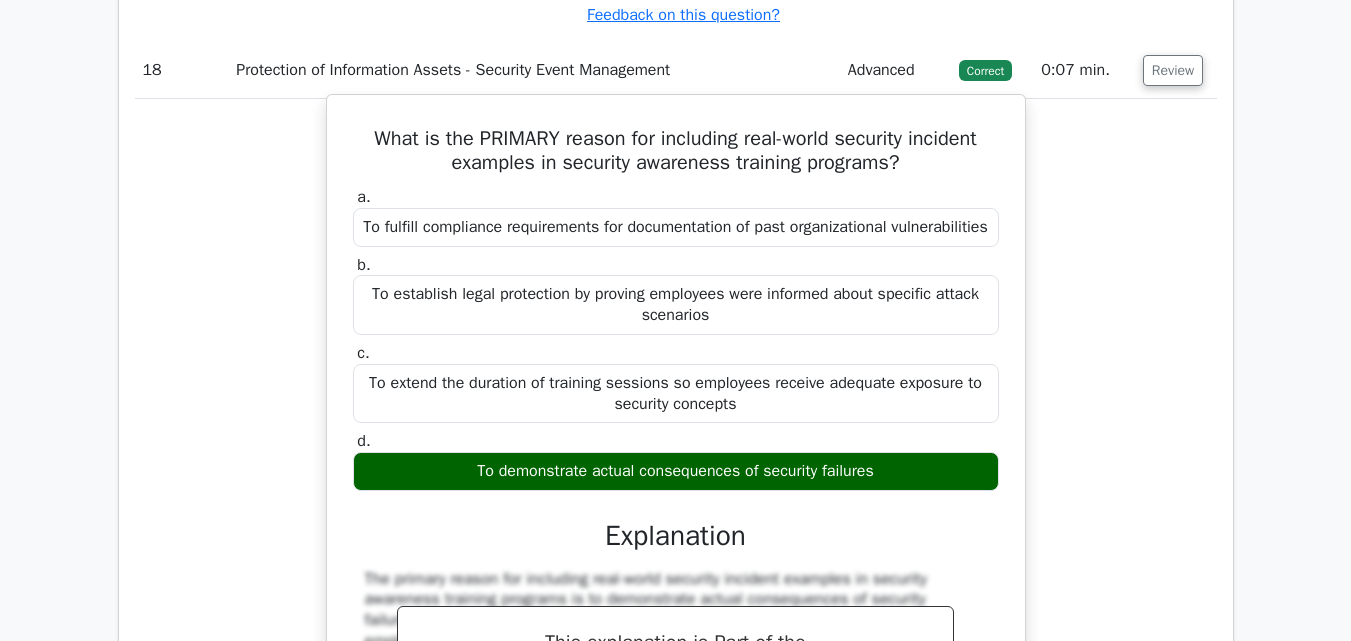 scroll, scrollTop: 20900, scrollLeft: 0, axis: vertical 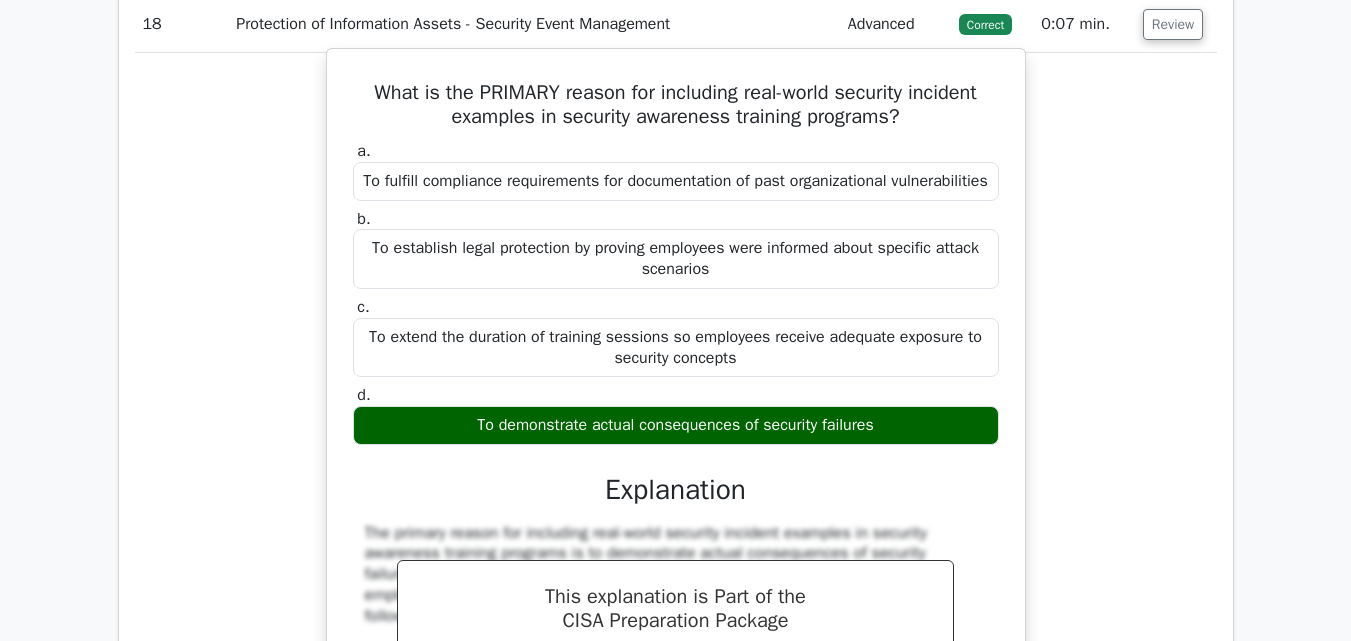 drag, startPoint x: 361, startPoint y: 105, endPoint x: 904, endPoint y: 474, distance: 656.5135 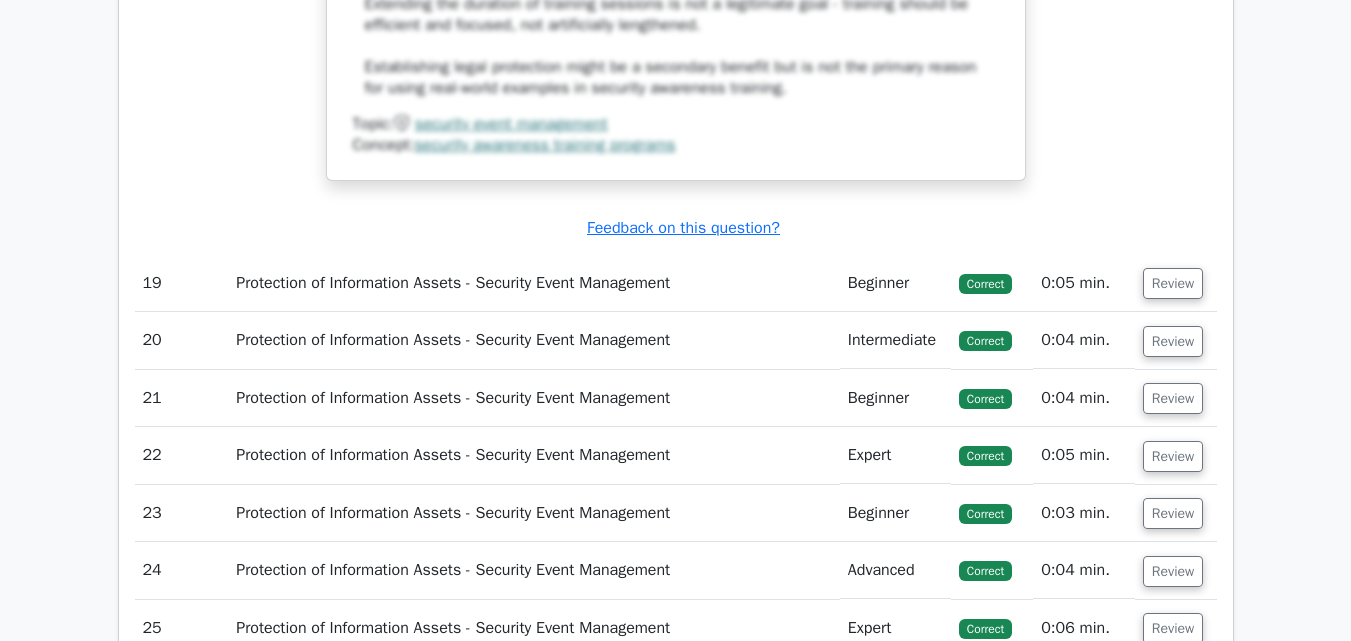 scroll, scrollTop: 21800, scrollLeft: 0, axis: vertical 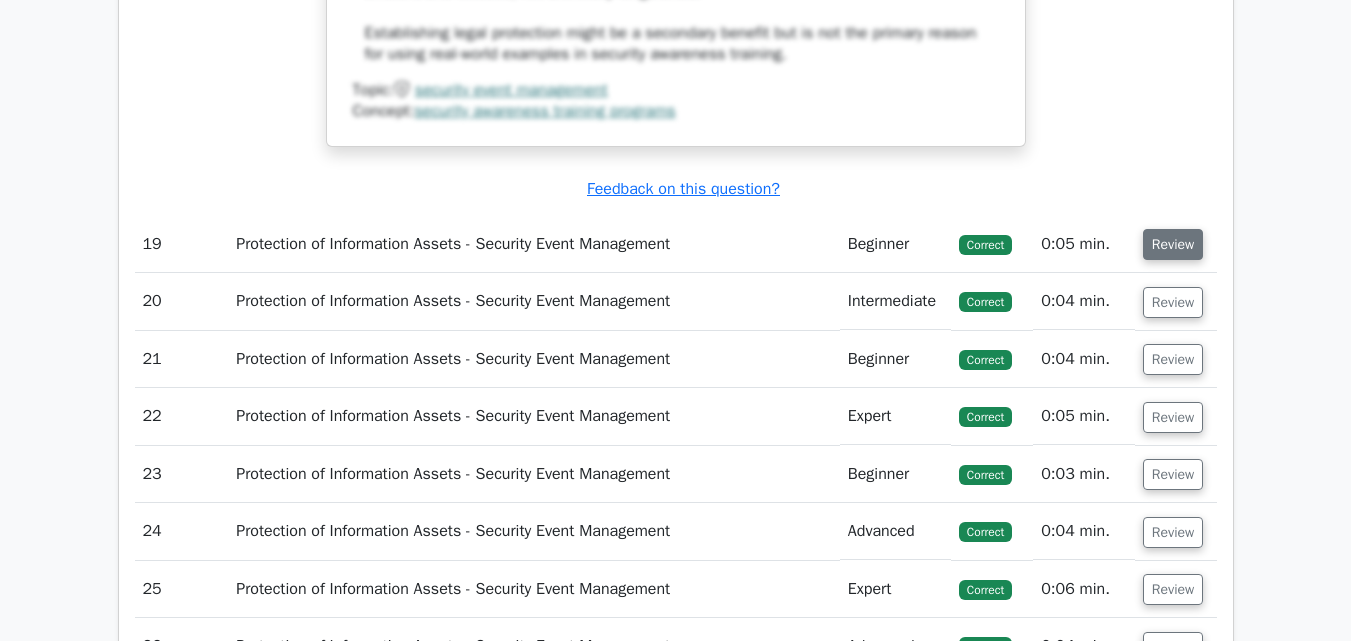 click on "Review" at bounding box center (1173, 244) 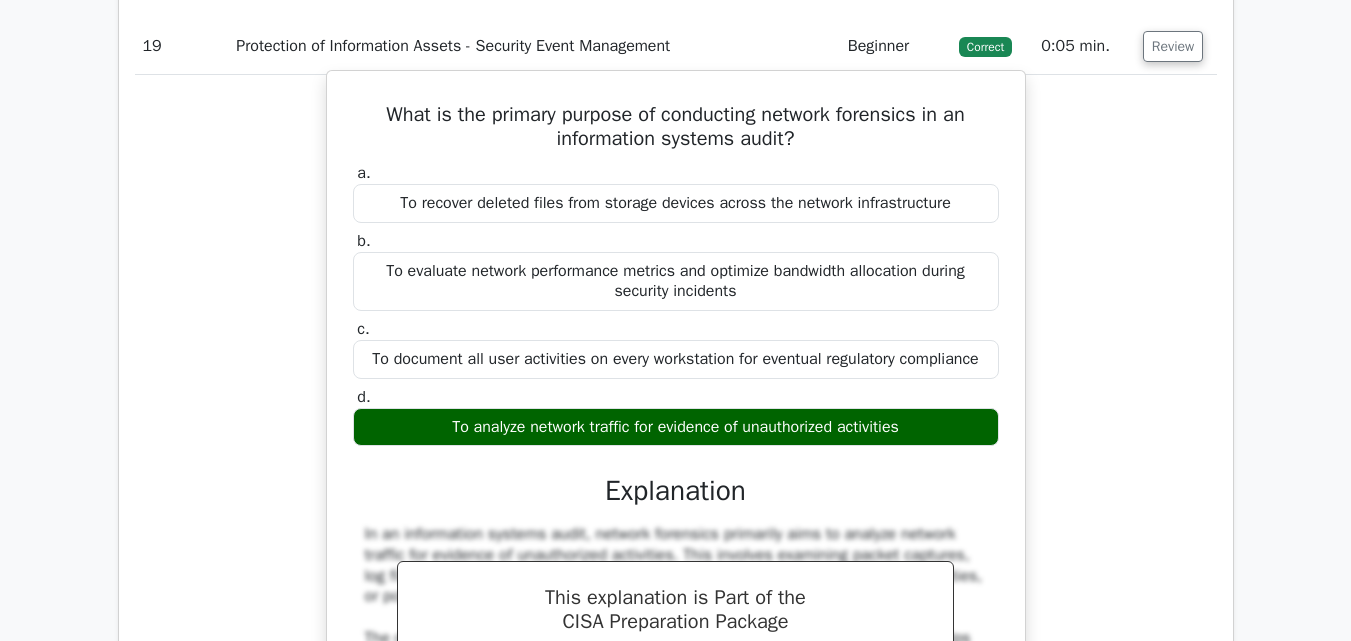 scroll, scrollTop: 22000, scrollLeft: 0, axis: vertical 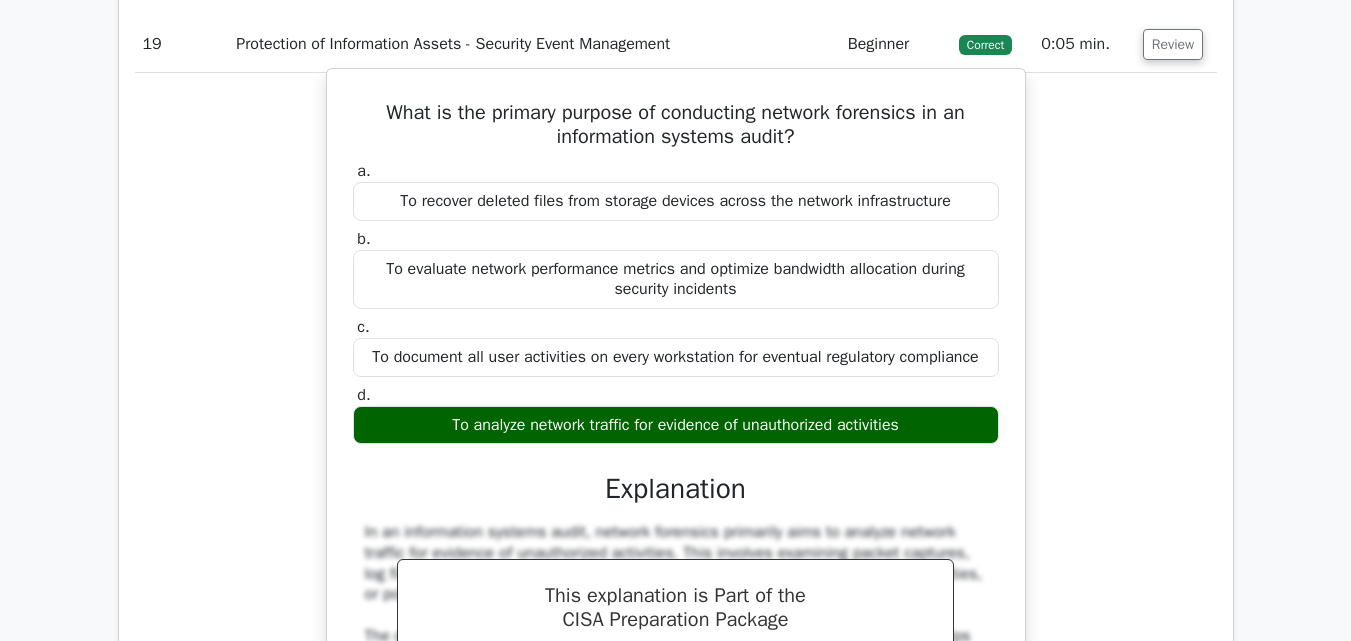 drag, startPoint x: 376, startPoint y: 134, endPoint x: 923, endPoint y: 453, distance: 633.2219 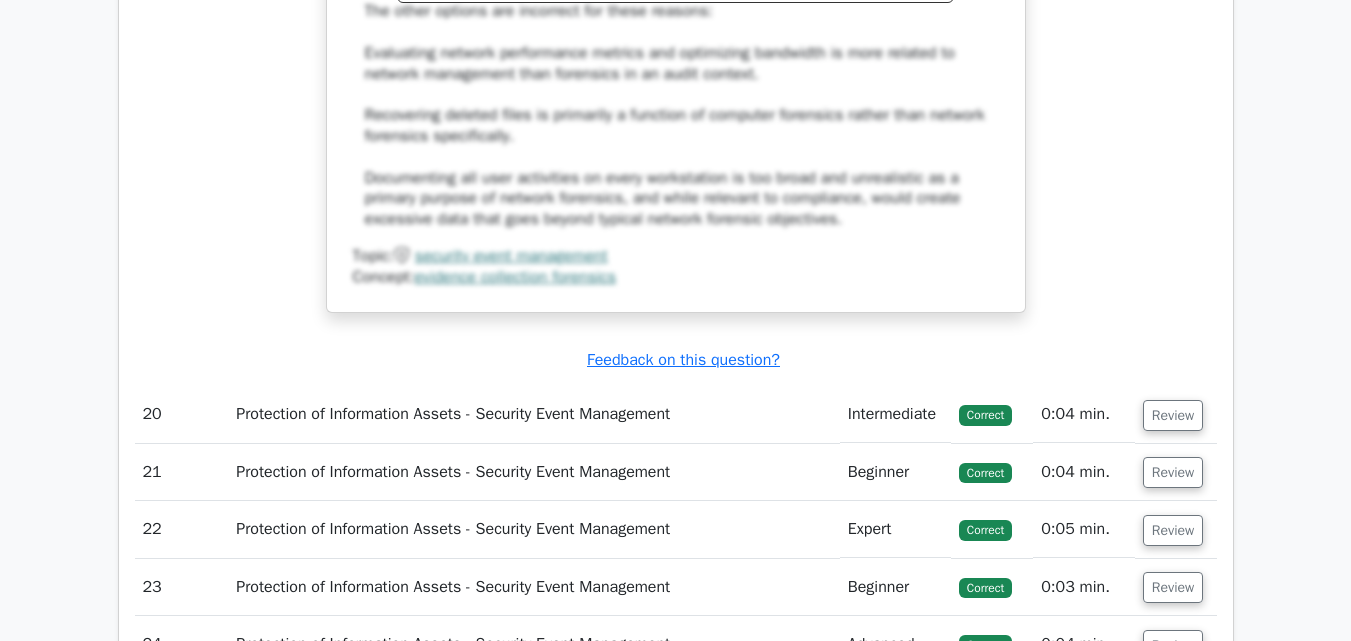 scroll, scrollTop: 23000, scrollLeft: 0, axis: vertical 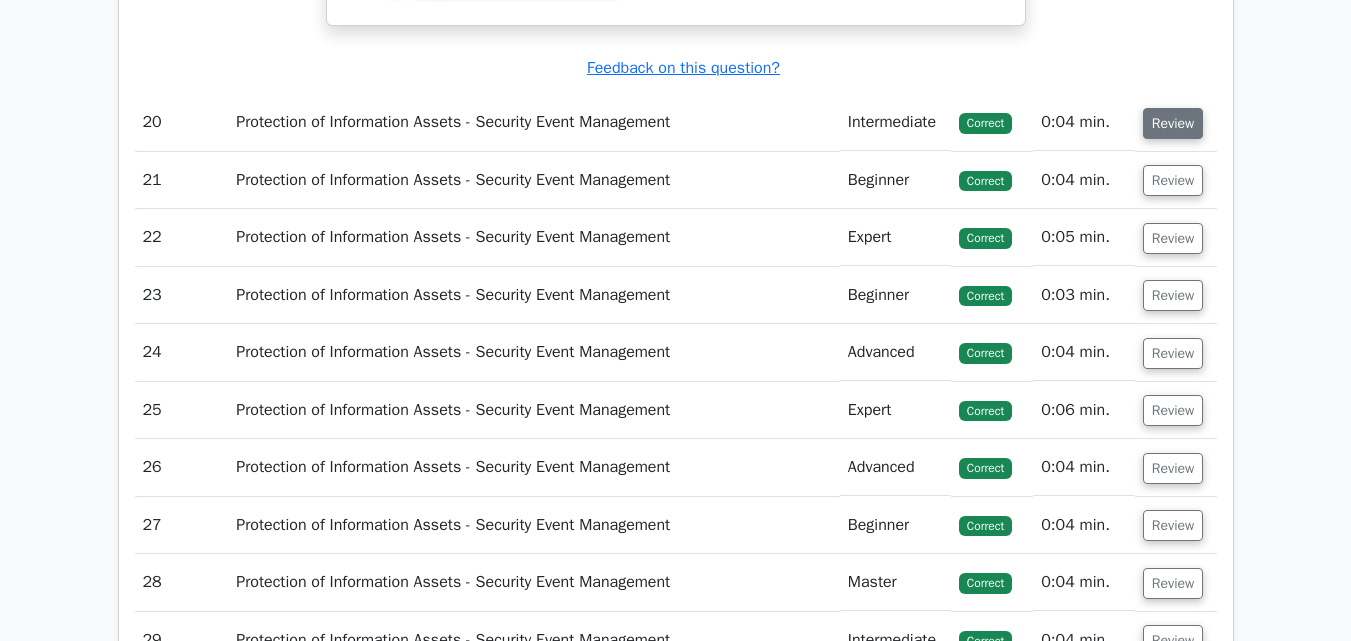 click on "Review" at bounding box center (1173, 123) 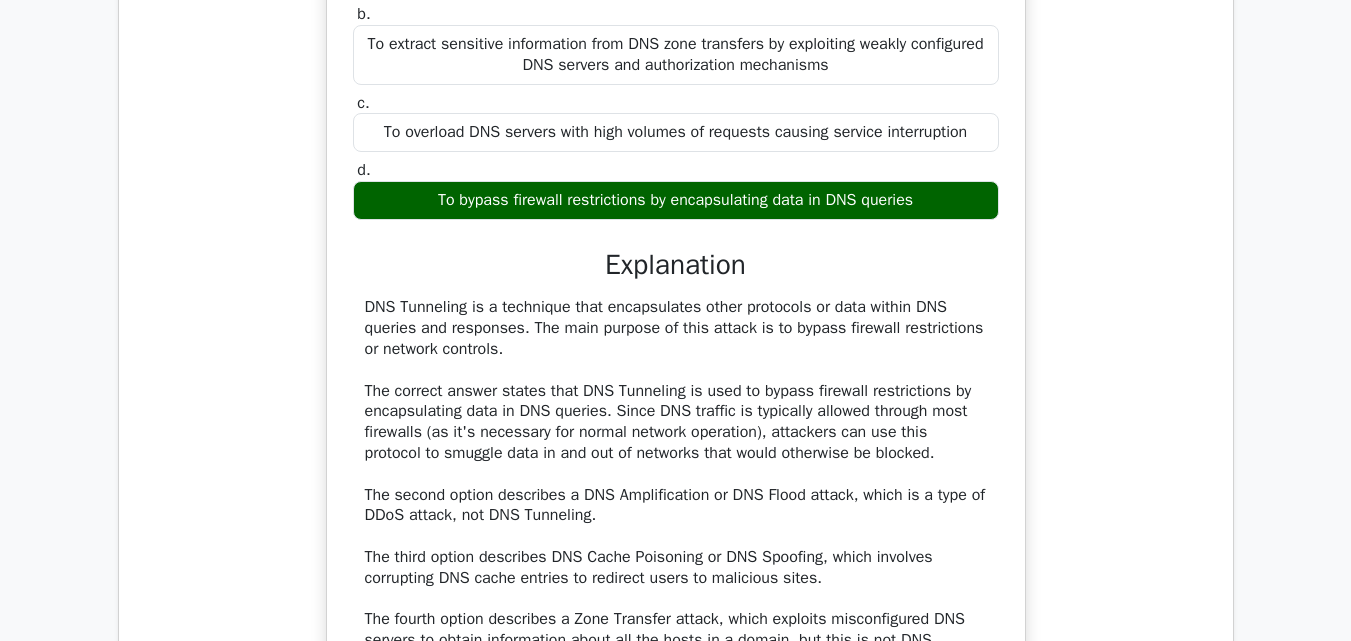 scroll, scrollTop: 23000, scrollLeft: 0, axis: vertical 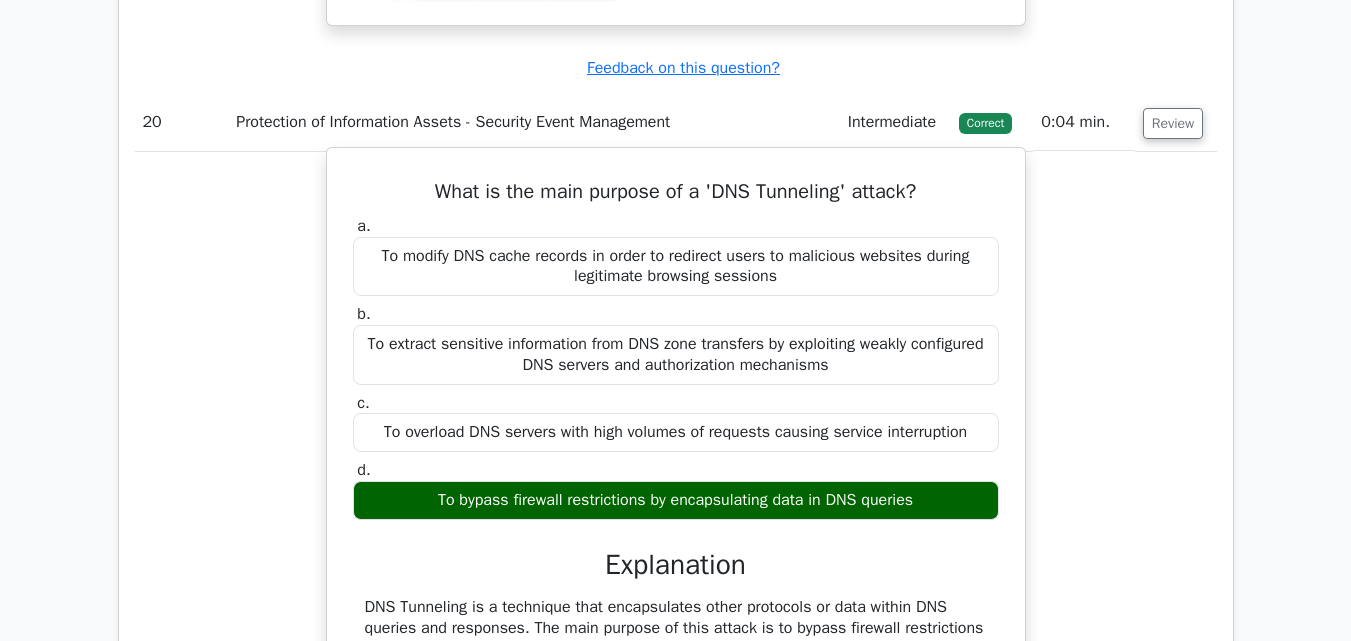 drag, startPoint x: 431, startPoint y: 211, endPoint x: 929, endPoint y: 522, distance: 587.1329 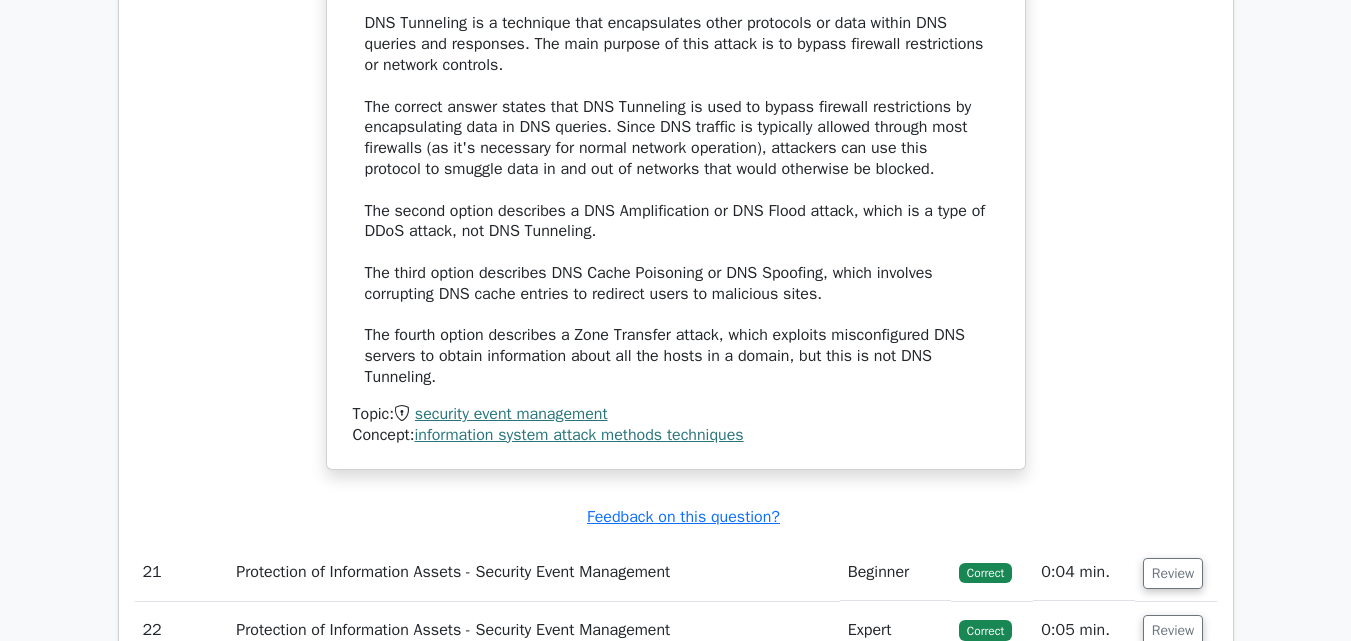 scroll, scrollTop: 23900, scrollLeft: 0, axis: vertical 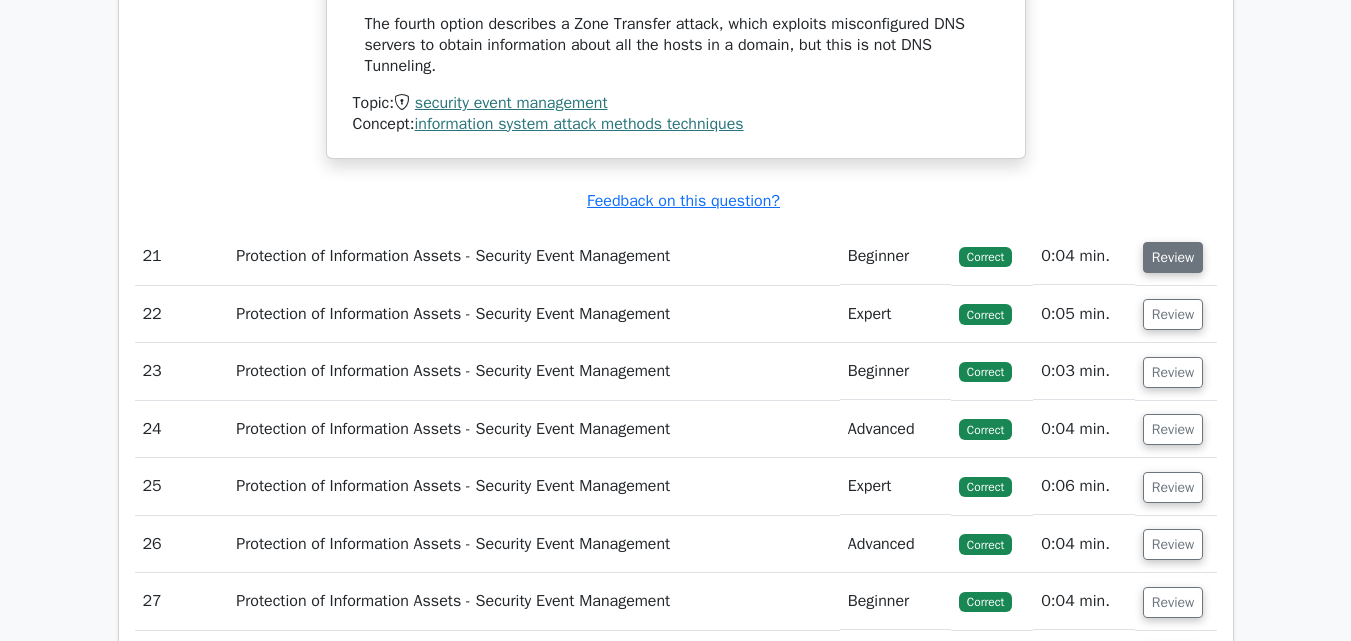 click on "Review" at bounding box center [1173, 257] 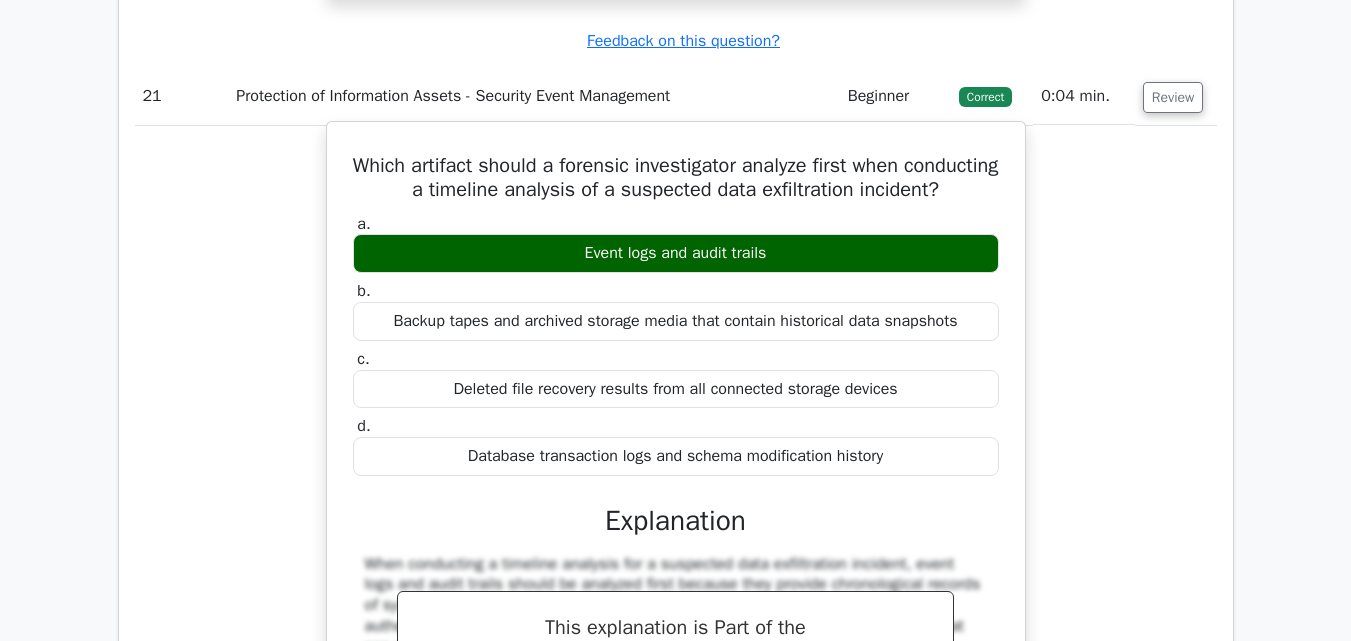 scroll, scrollTop: 24000, scrollLeft: 0, axis: vertical 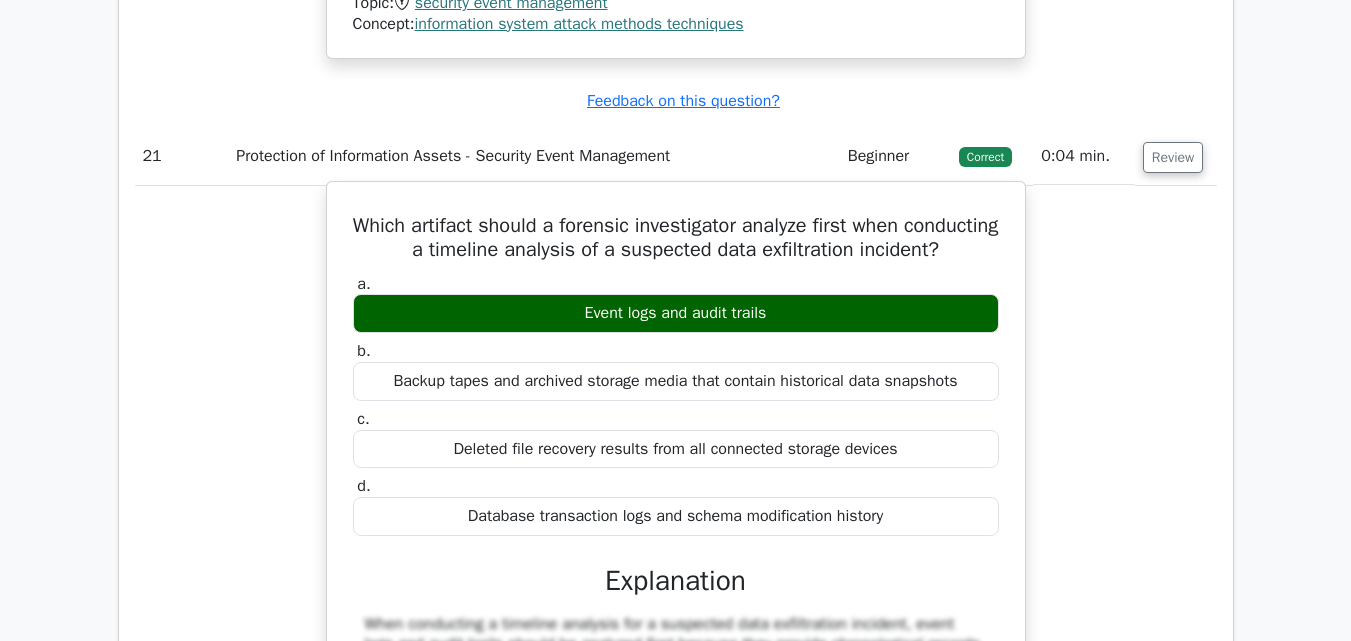 drag, startPoint x: 397, startPoint y: 247, endPoint x: 798, endPoint y: 323, distance: 408.13846 